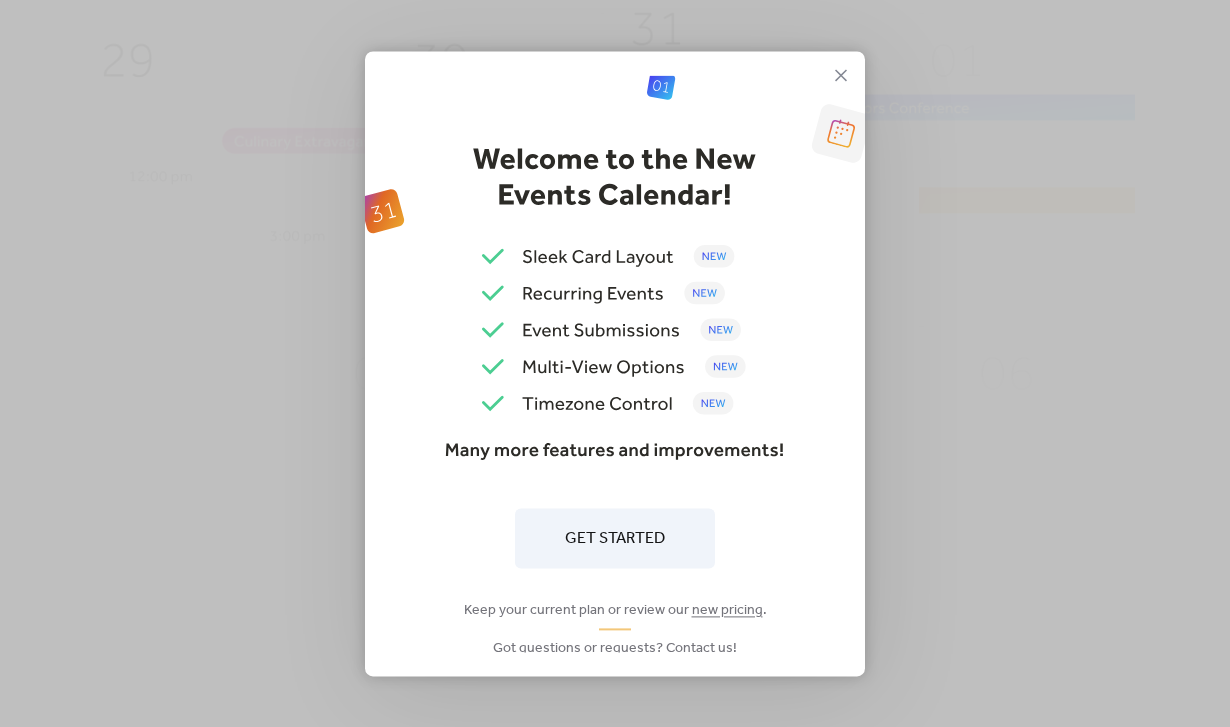 scroll, scrollTop: 0, scrollLeft: 0, axis: both 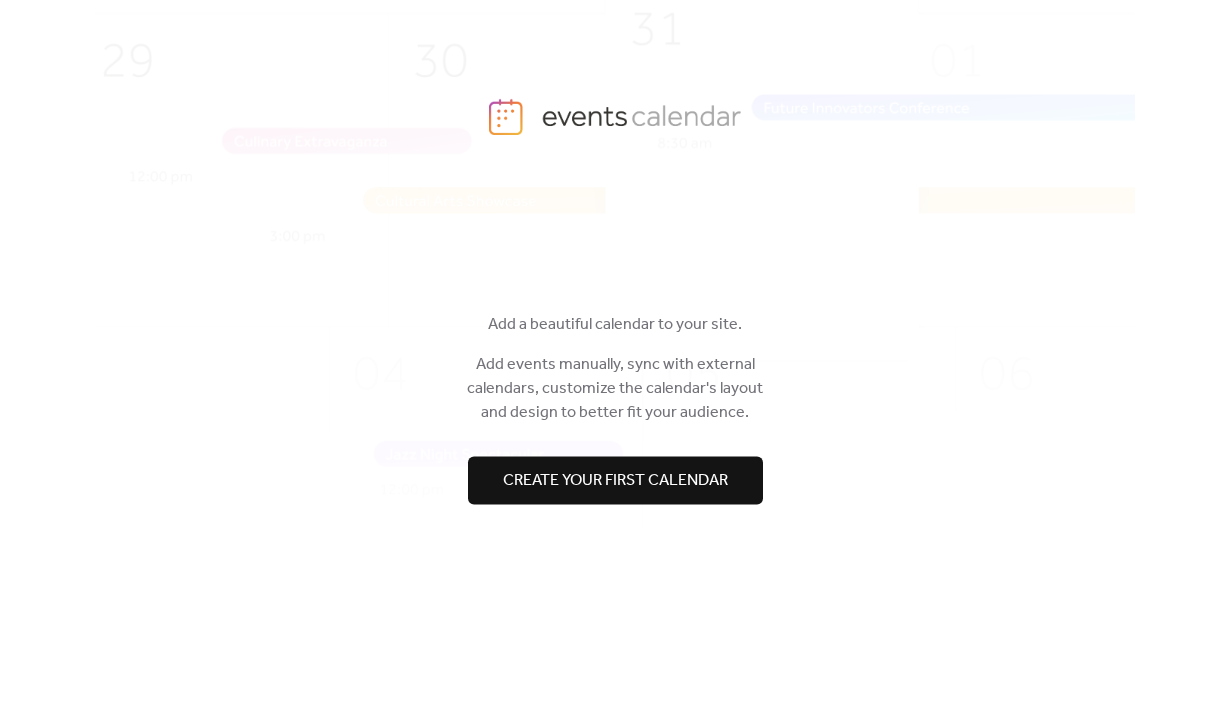 click on "Create your first calendar" at bounding box center (615, 481) 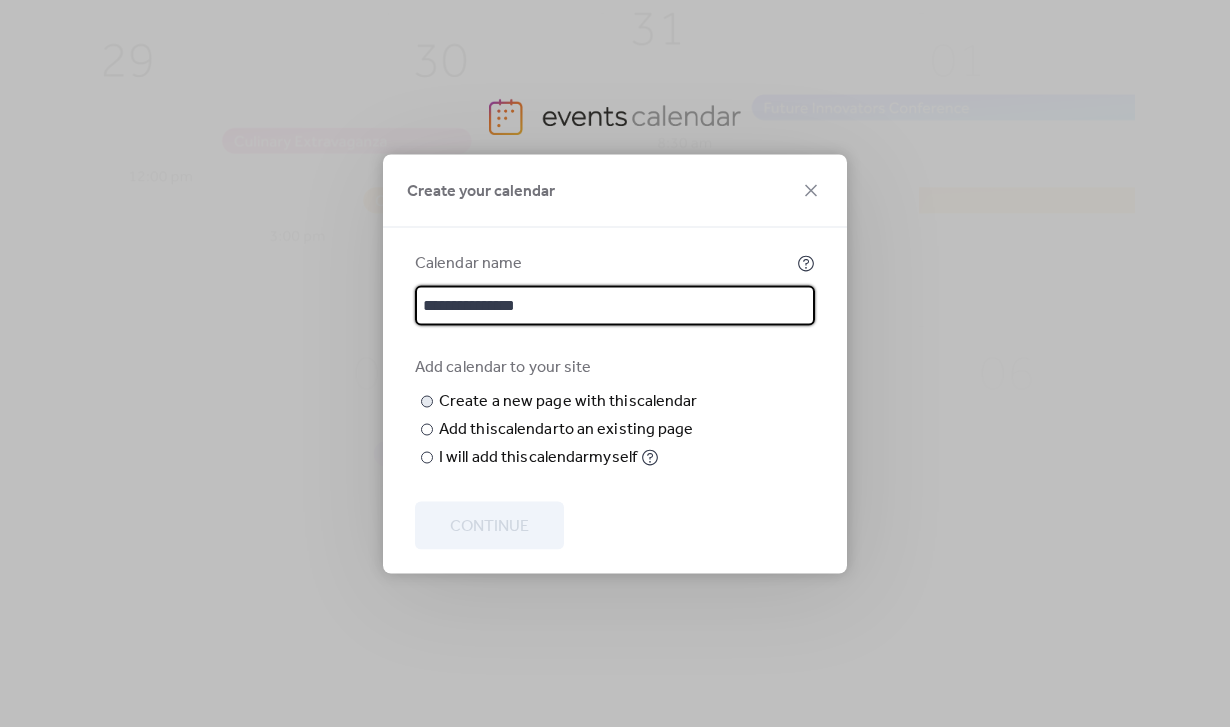type on "**********" 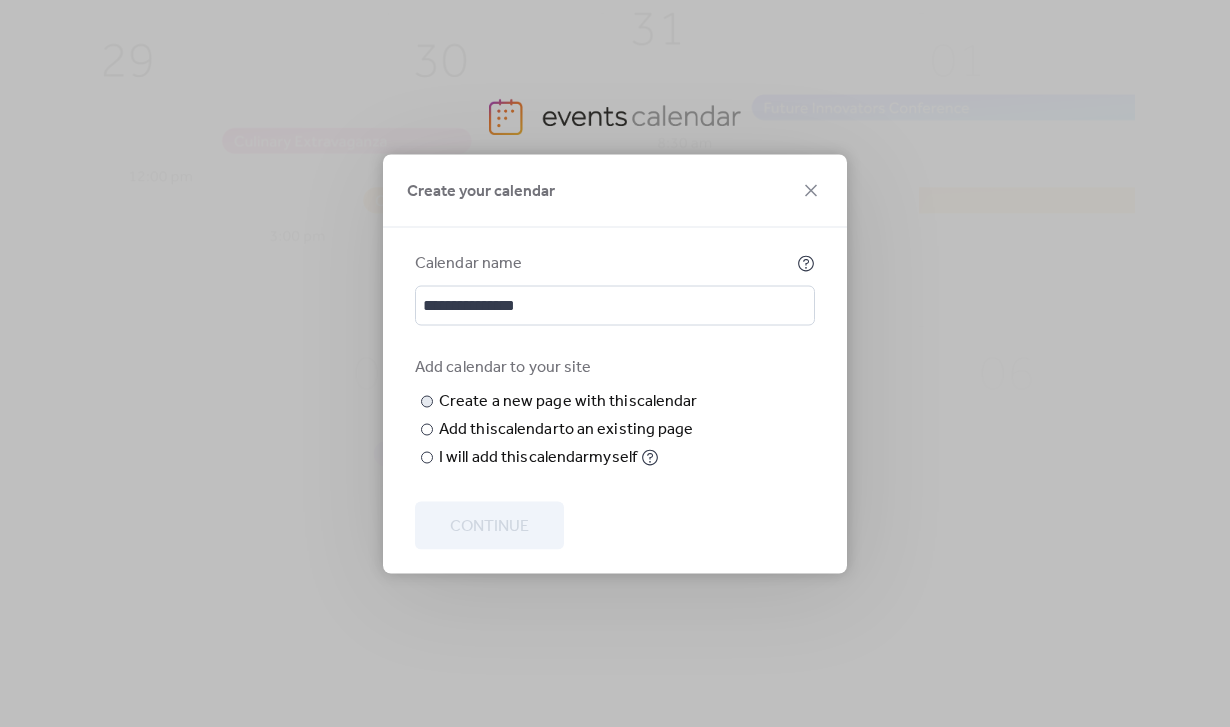 click at bounding box center [0, 0] 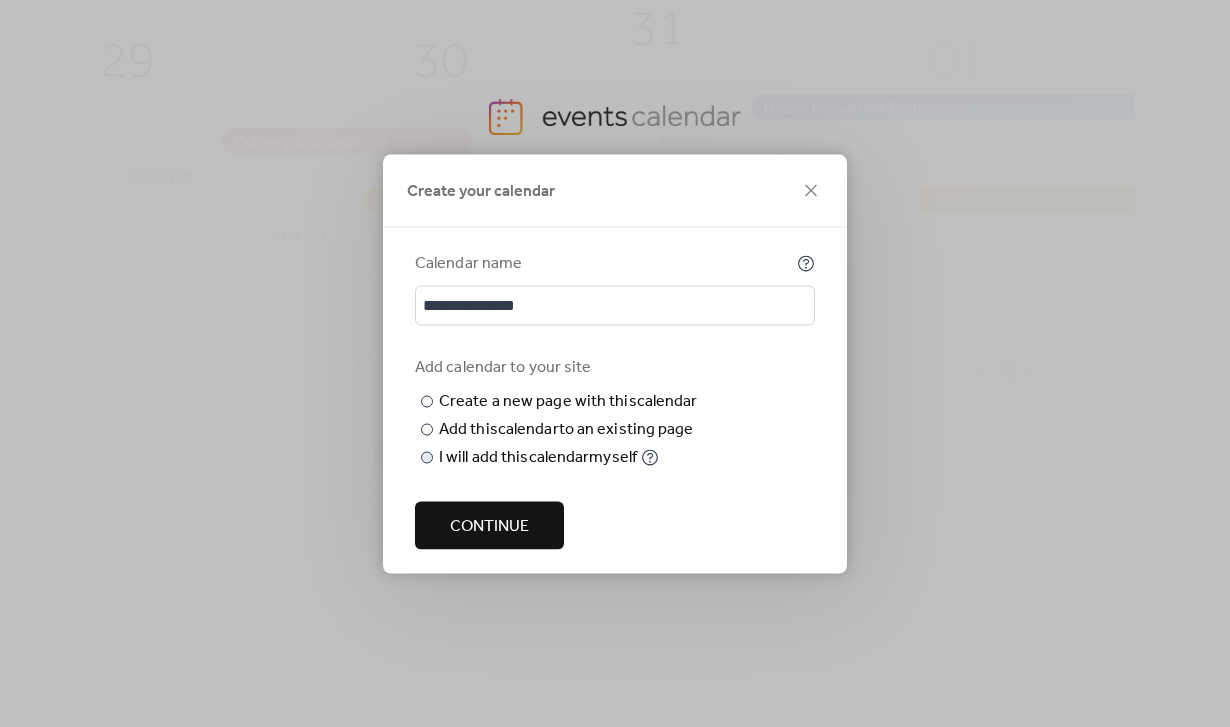 type on "******" 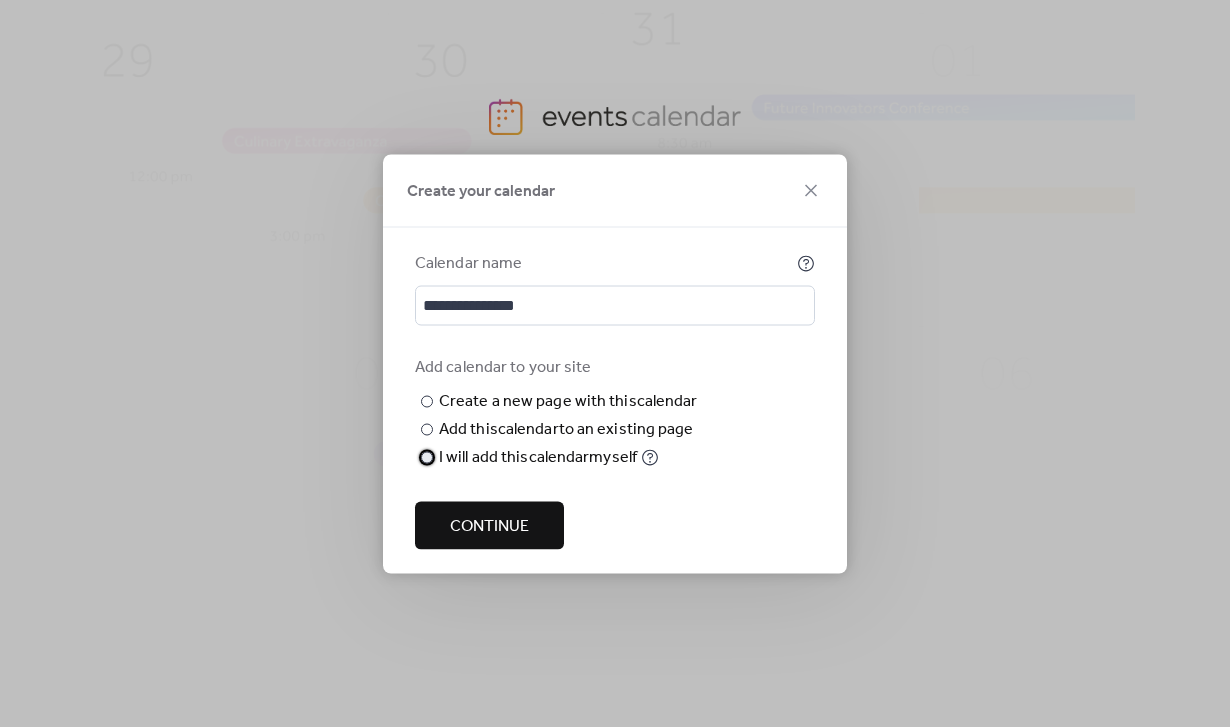 click on "I will add this  calendar  myself" at bounding box center (538, 457) 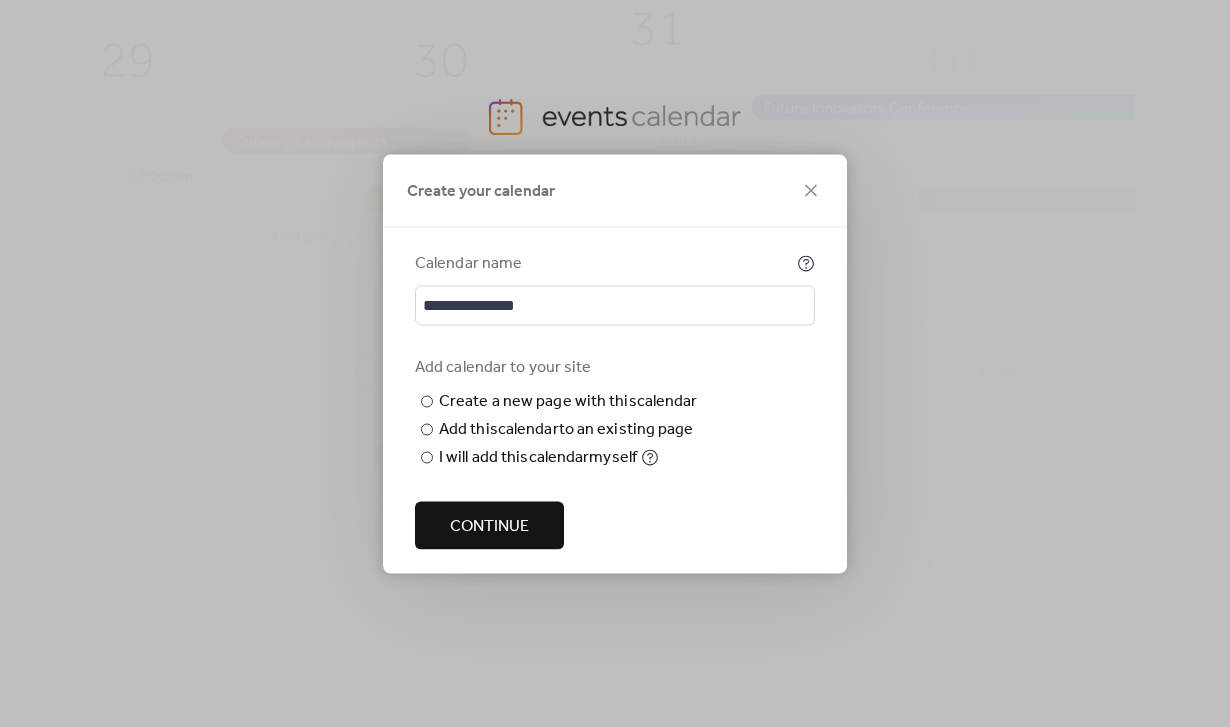 click on "Continue" at bounding box center (489, 526) 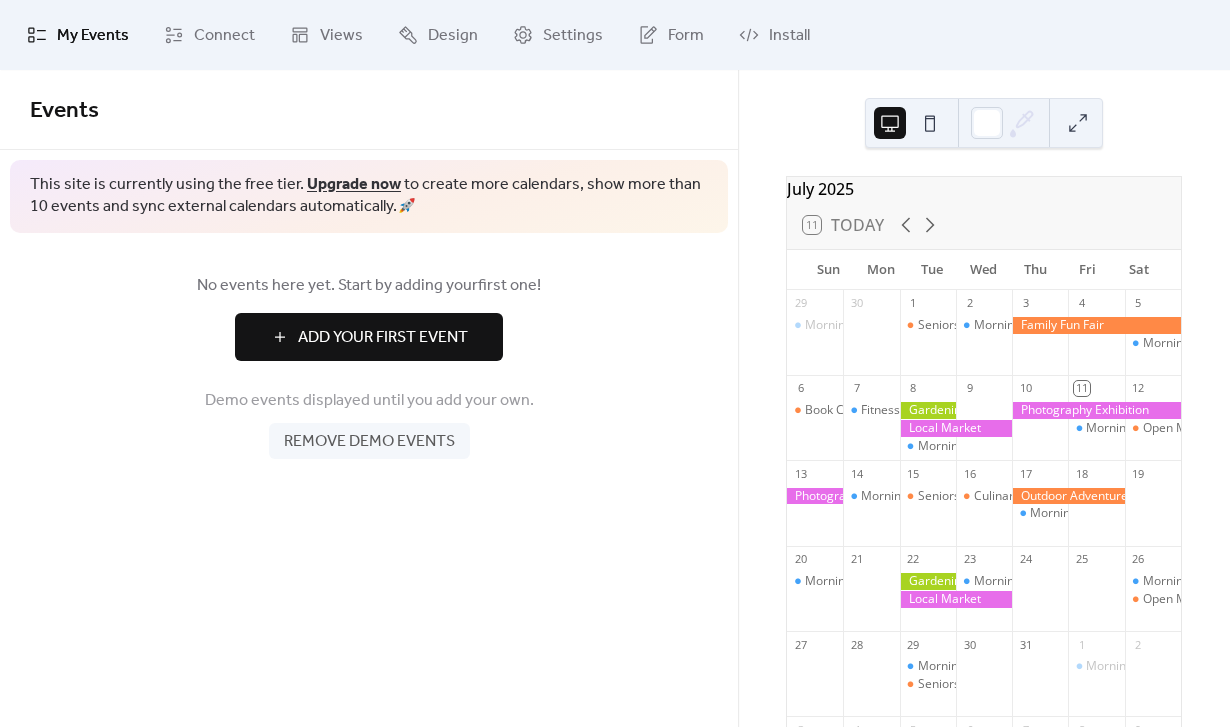 click on "Add Your First Event" at bounding box center (383, 338) 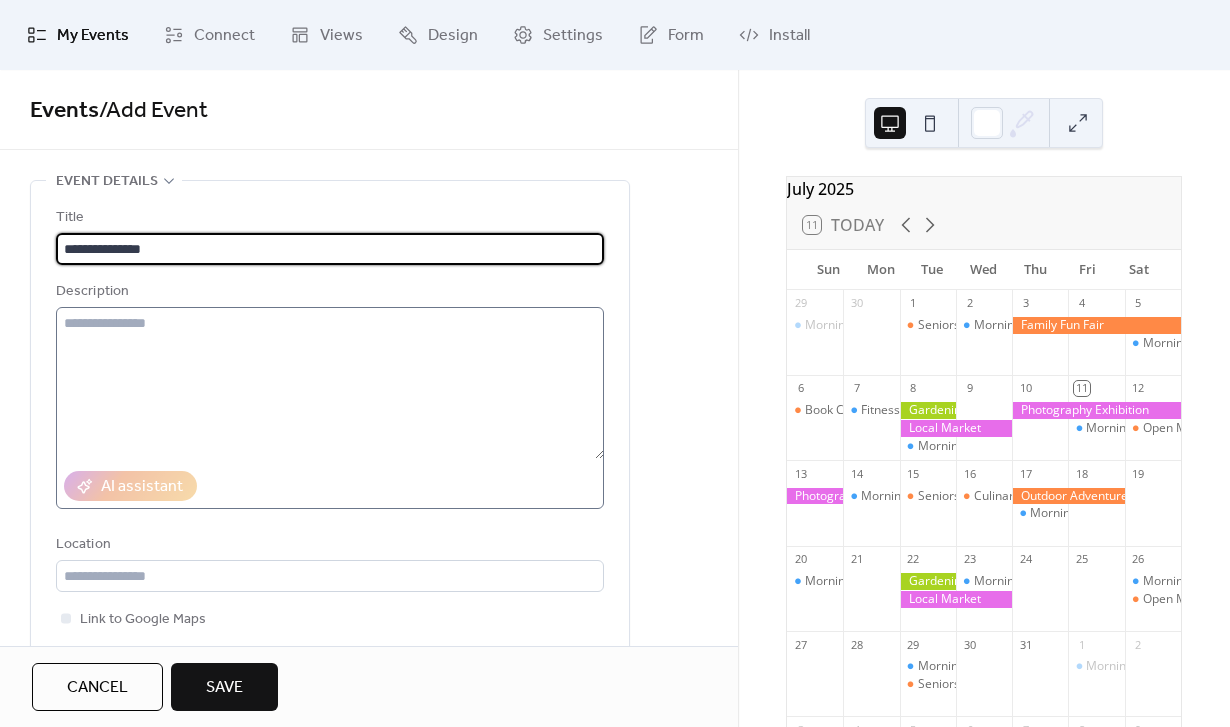 type on "**********" 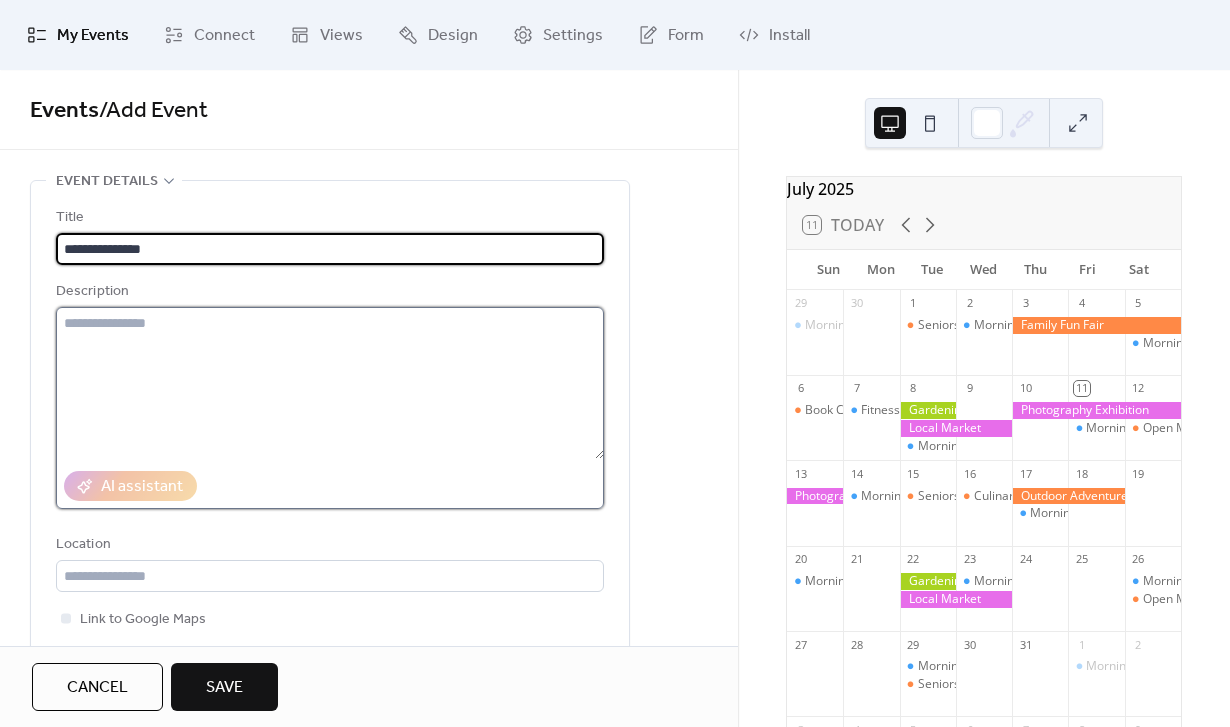 click at bounding box center (330, 383) 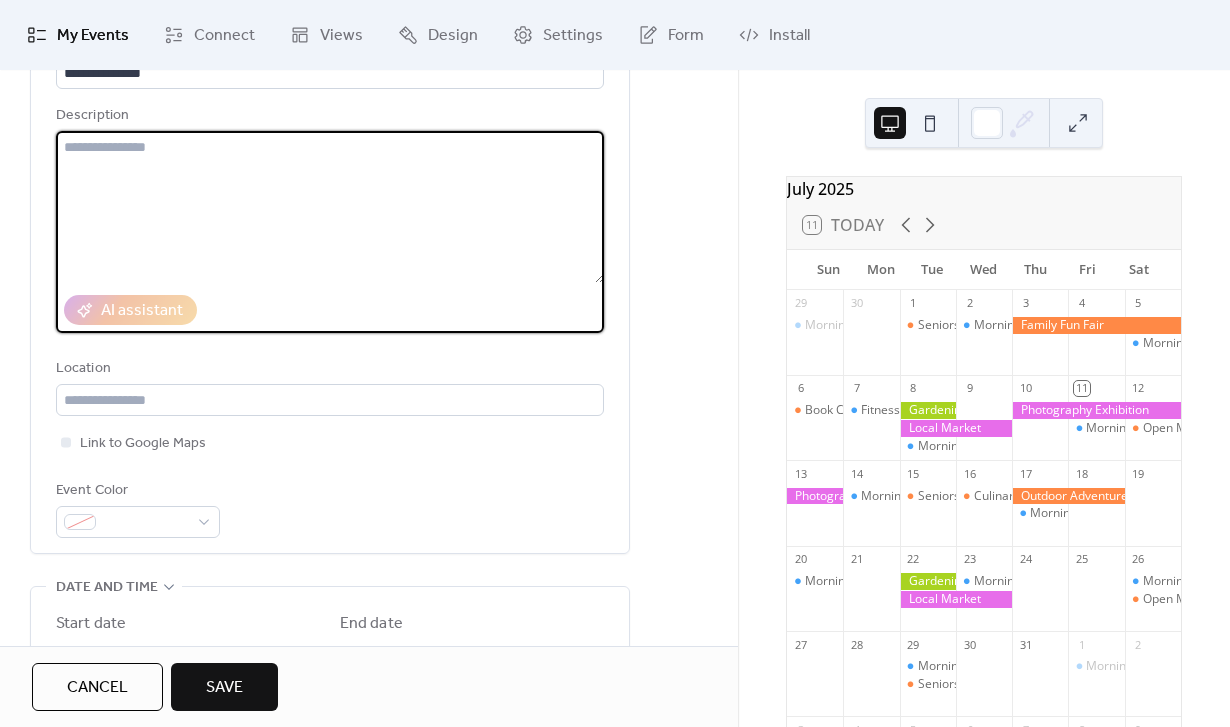 scroll, scrollTop: 126, scrollLeft: 0, axis: vertical 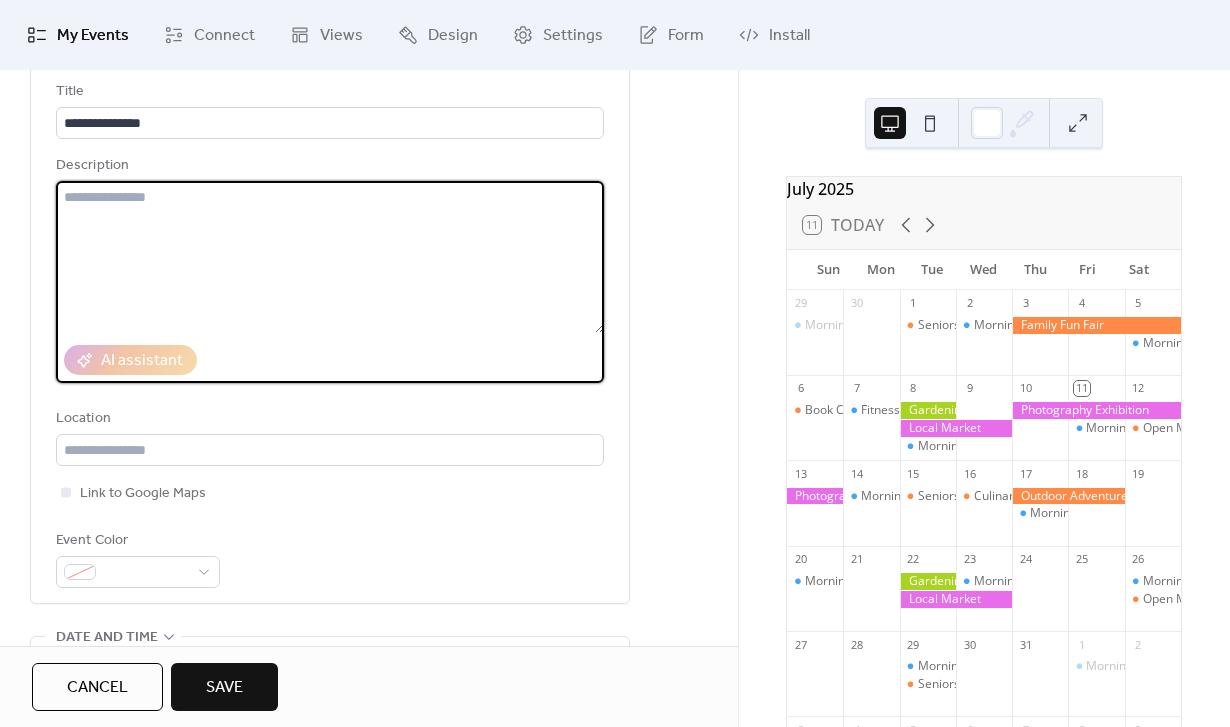 type on "*" 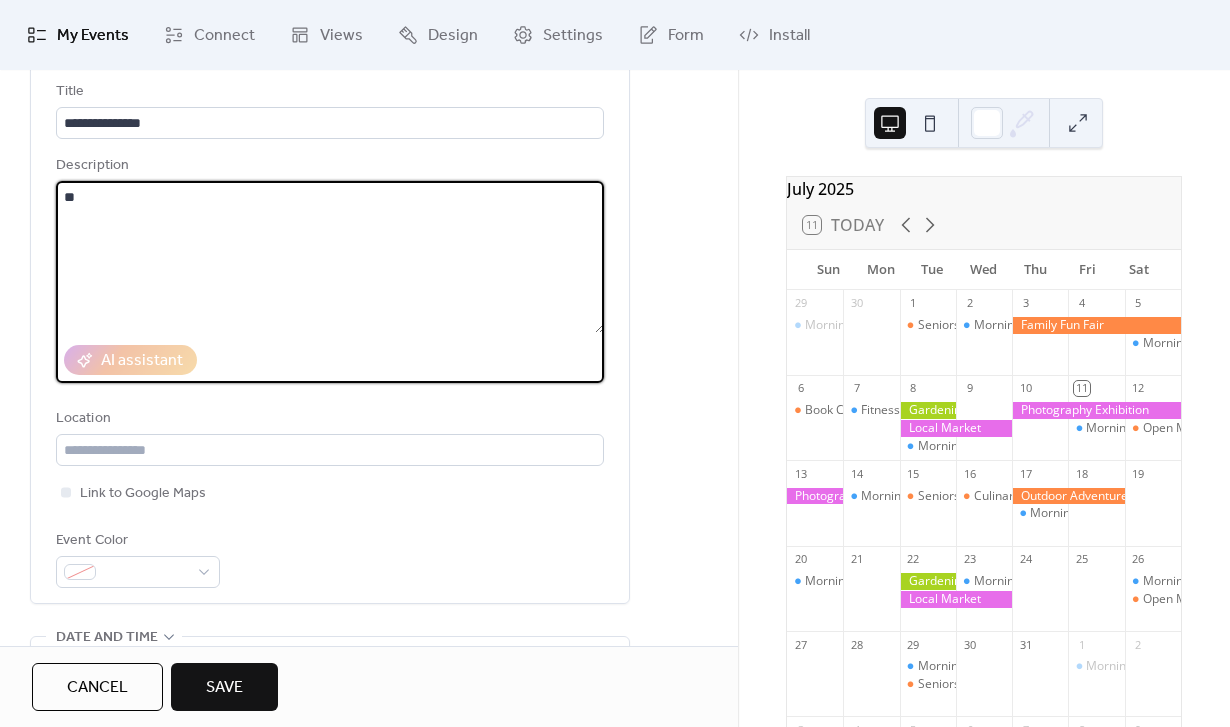 type on "*" 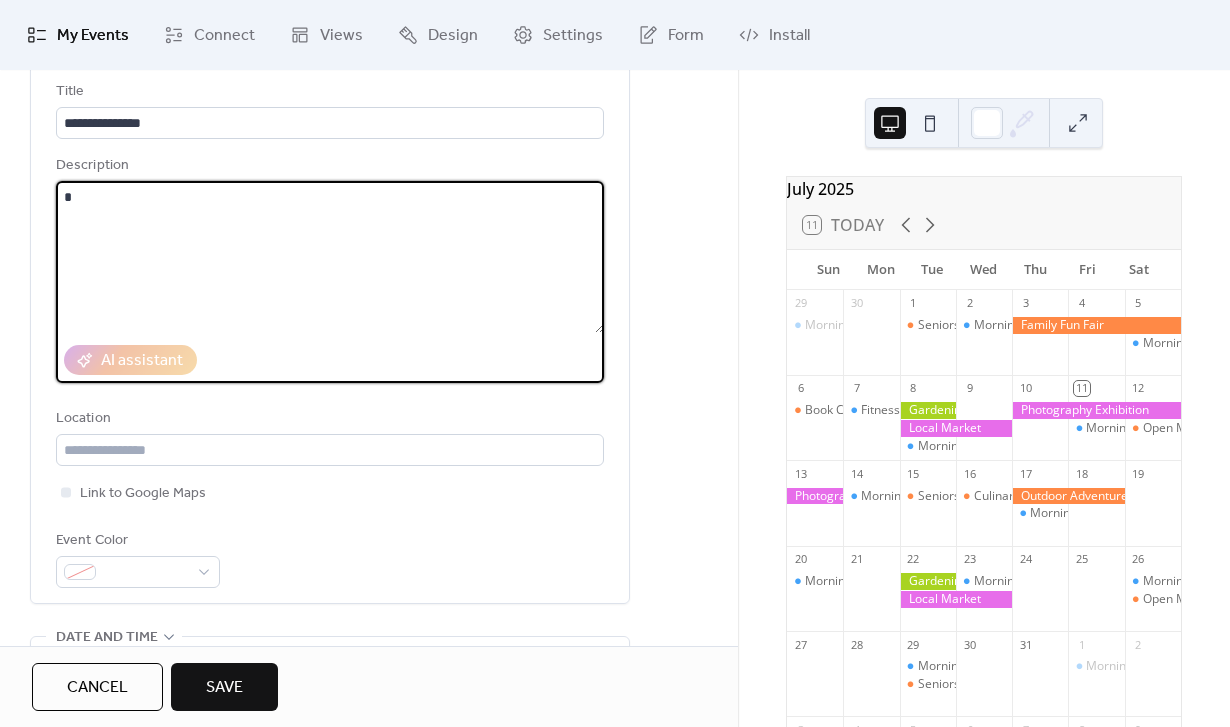 type 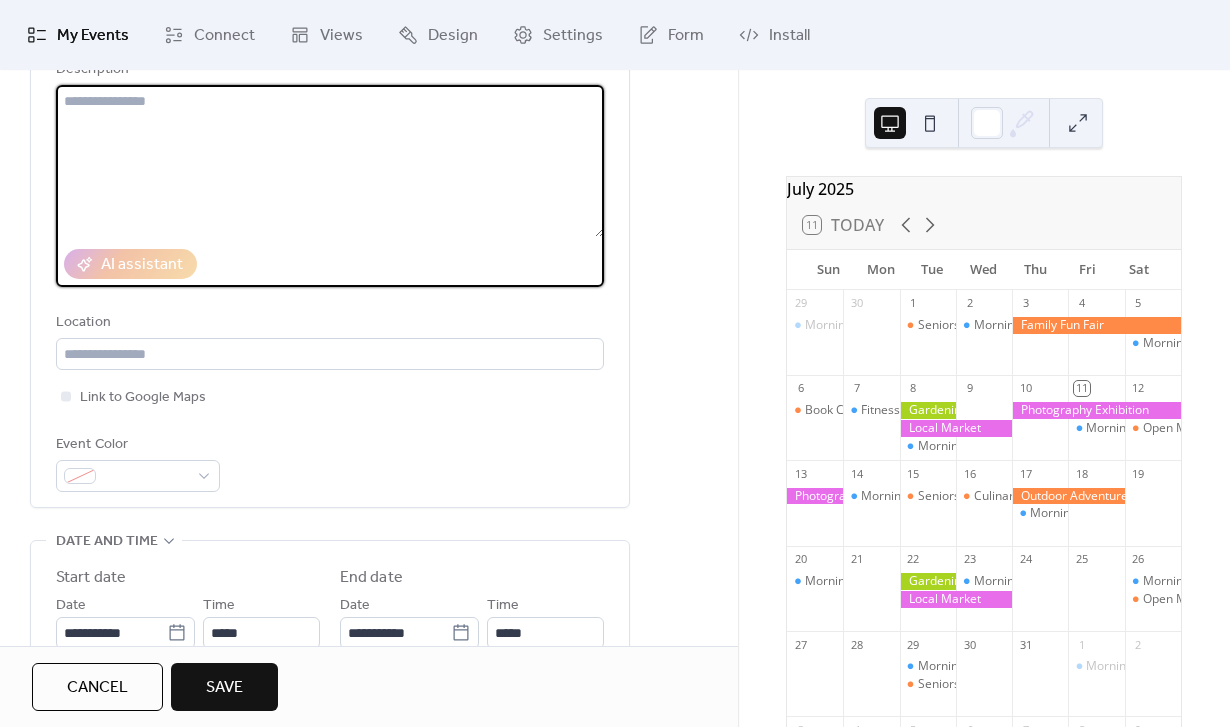 scroll, scrollTop: 242, scrollLeft: 0, axis: vertical 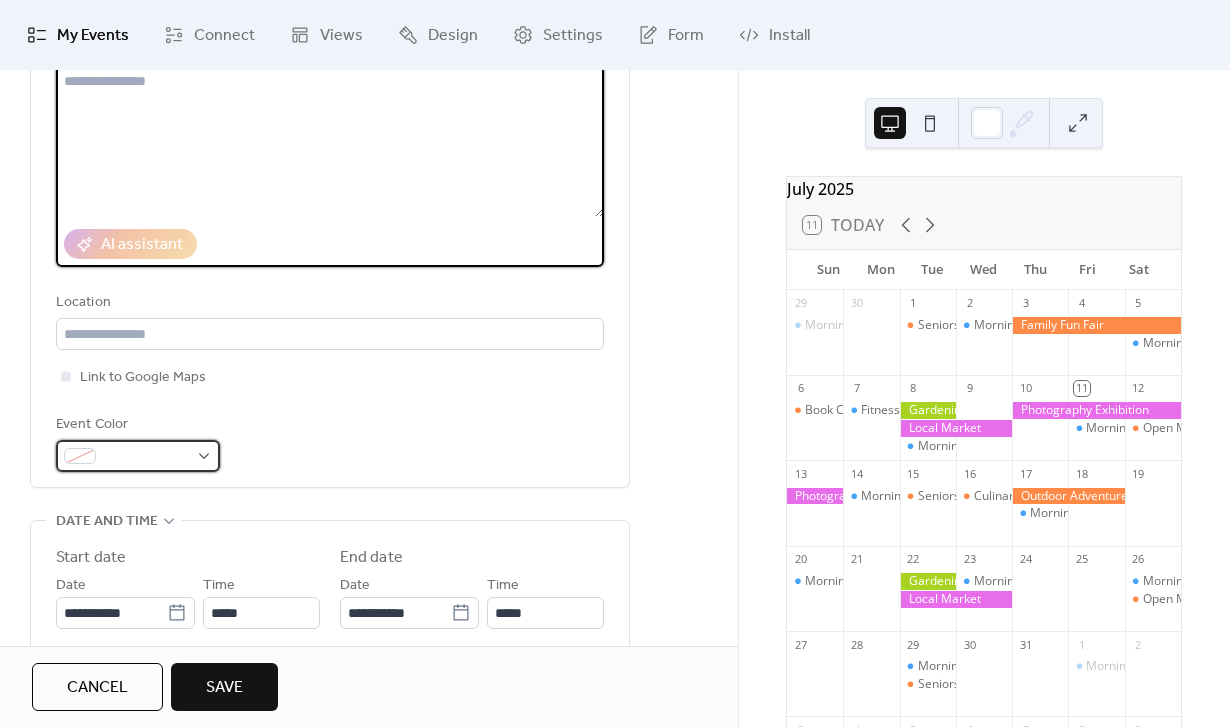 click at bounding box center [146, 457] 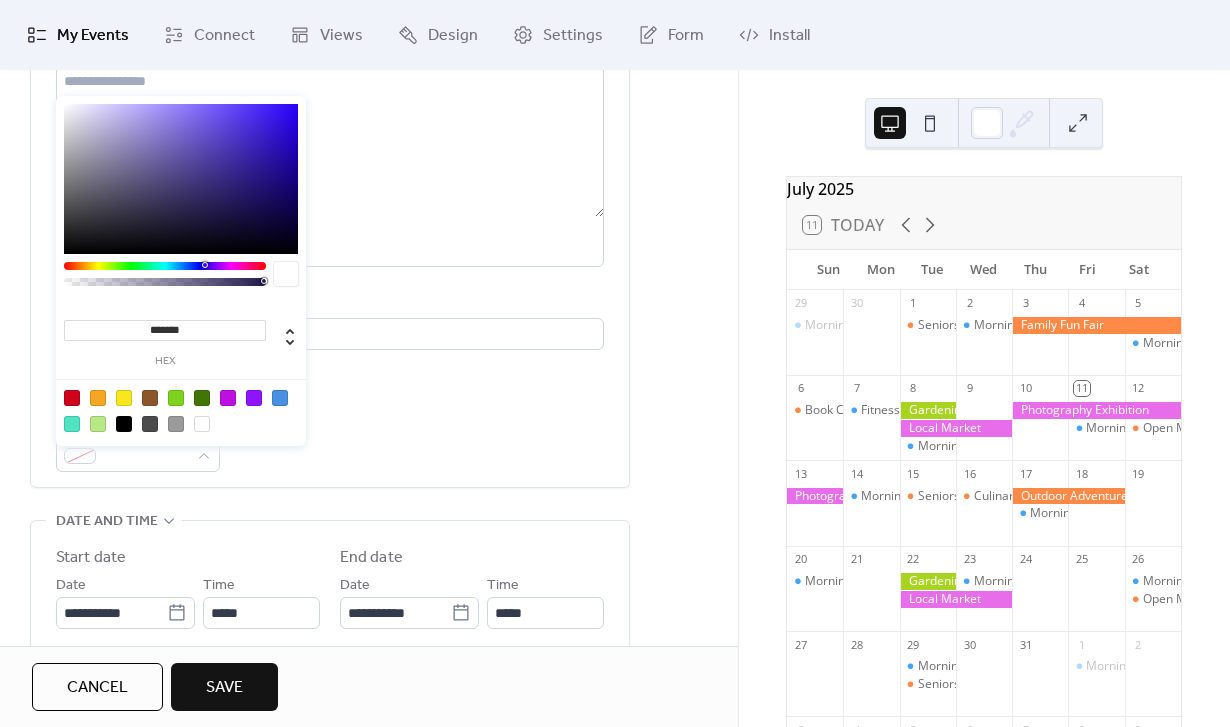 click on "*******" at bounding box center [165, 330] 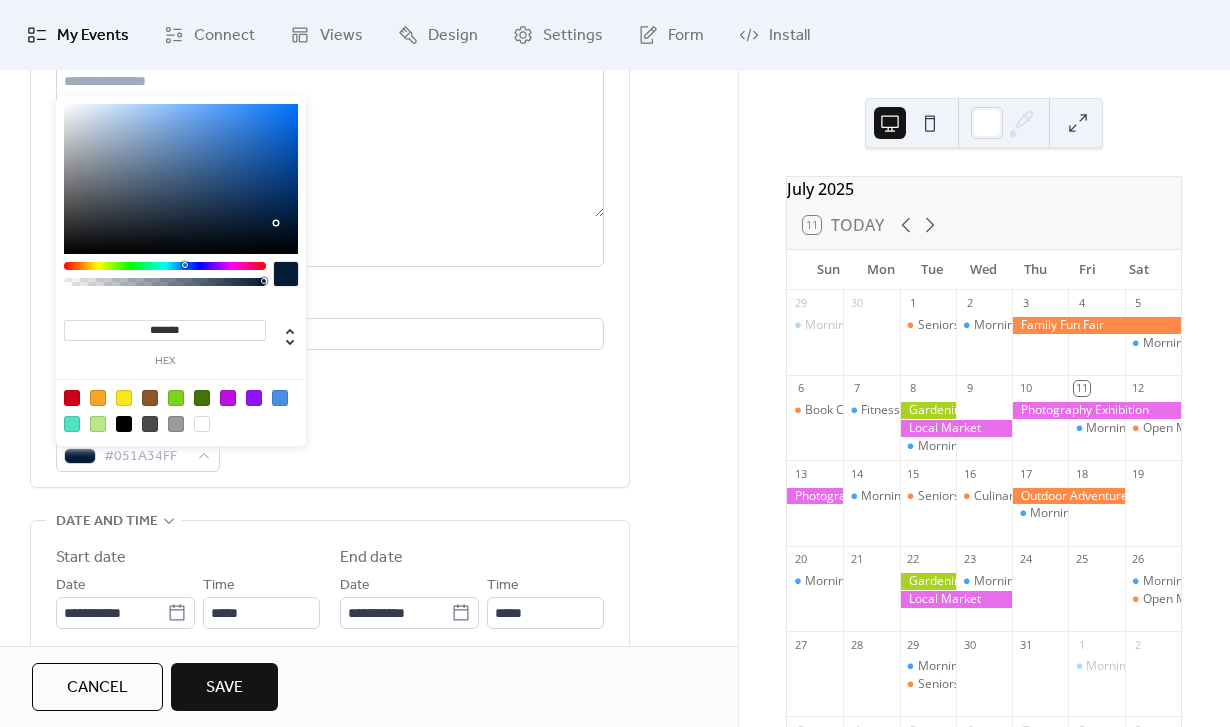 type on "*******" 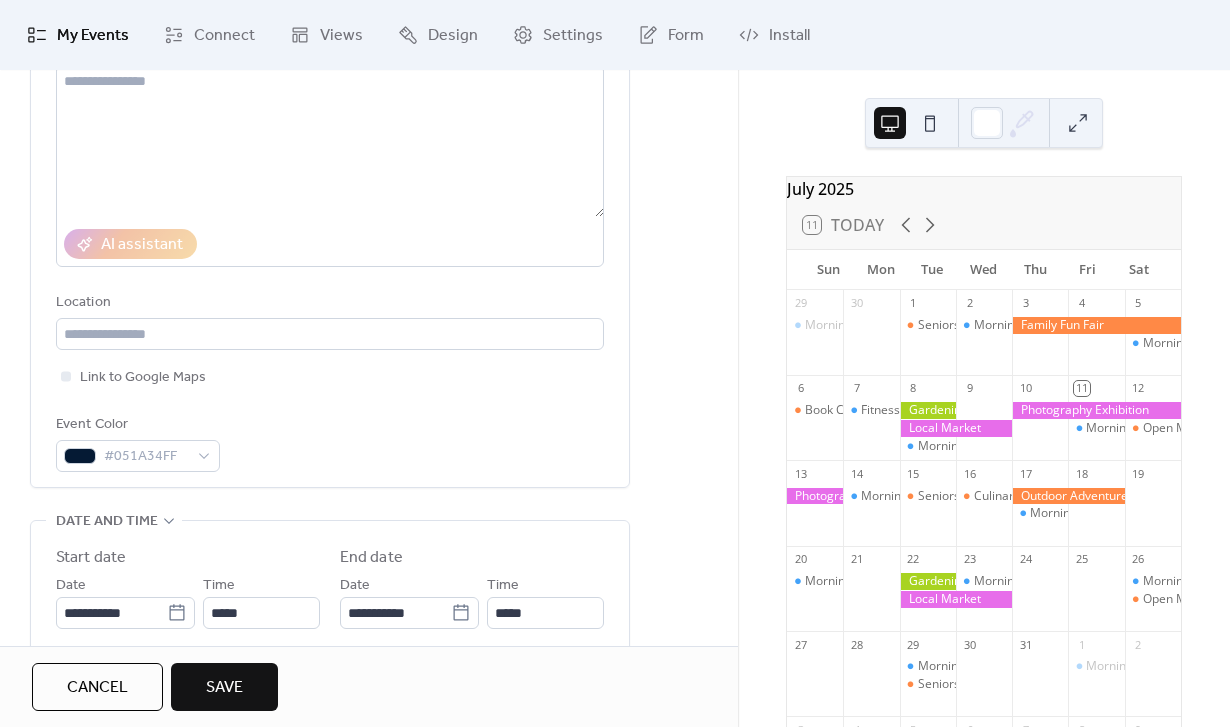 click on "Event Color #051A34FF" at bounding box center [330, 442] 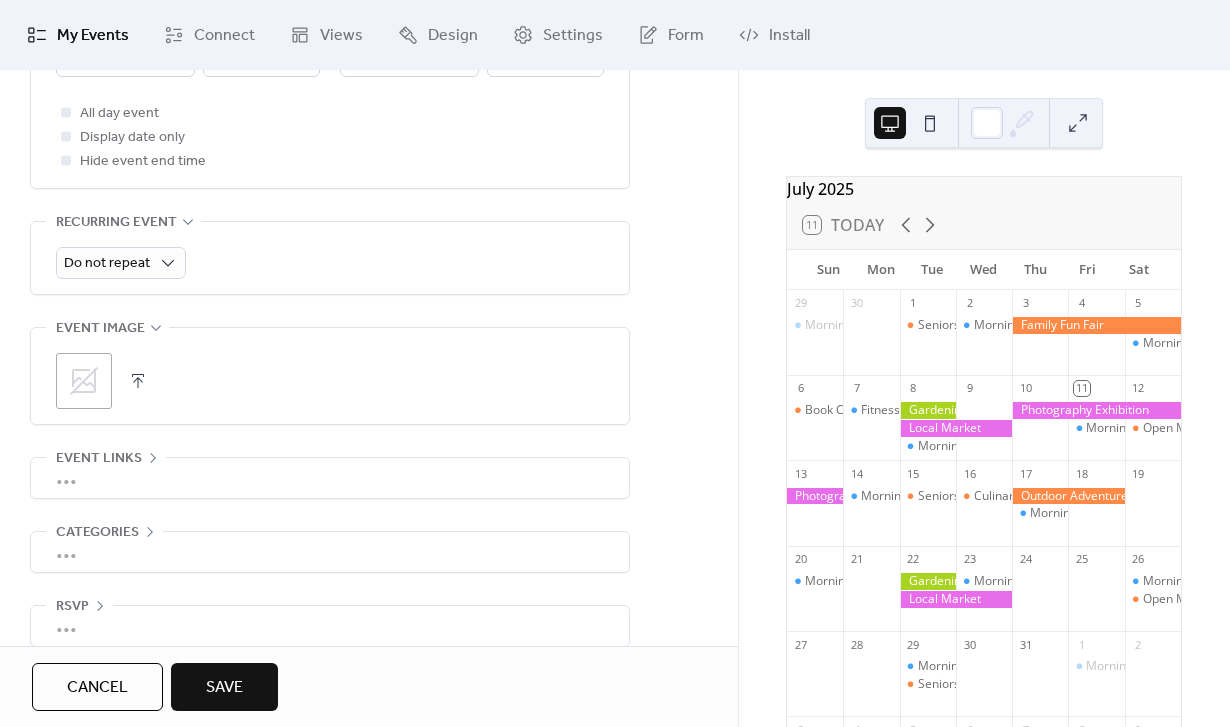 scroll, scrollTop: 793, scrollLeft: 0, axis: vertical 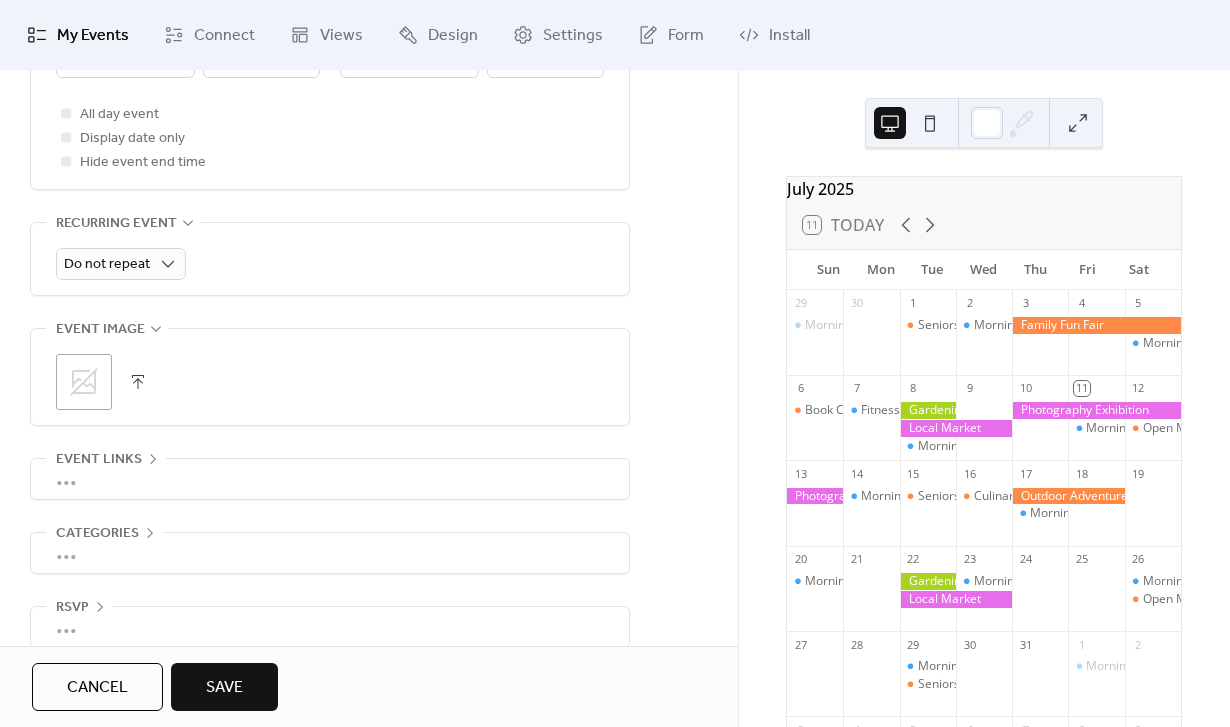 click 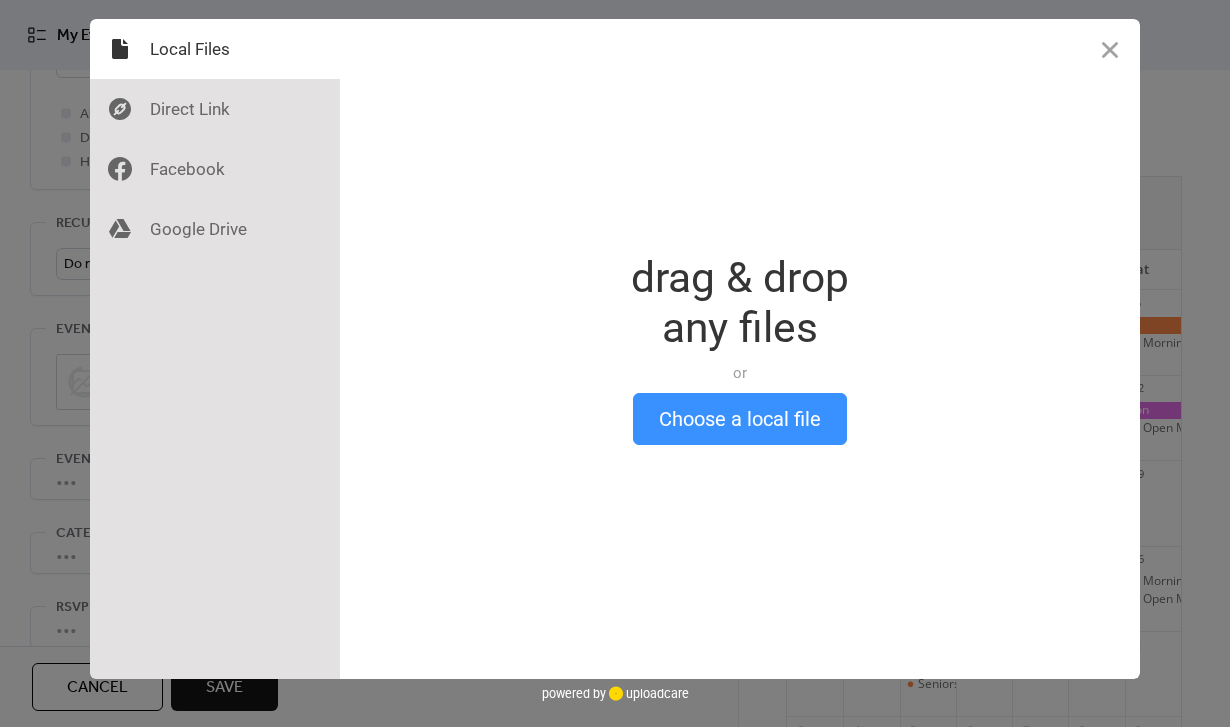click on "Choose a local file" at bounding box center [740, 419] 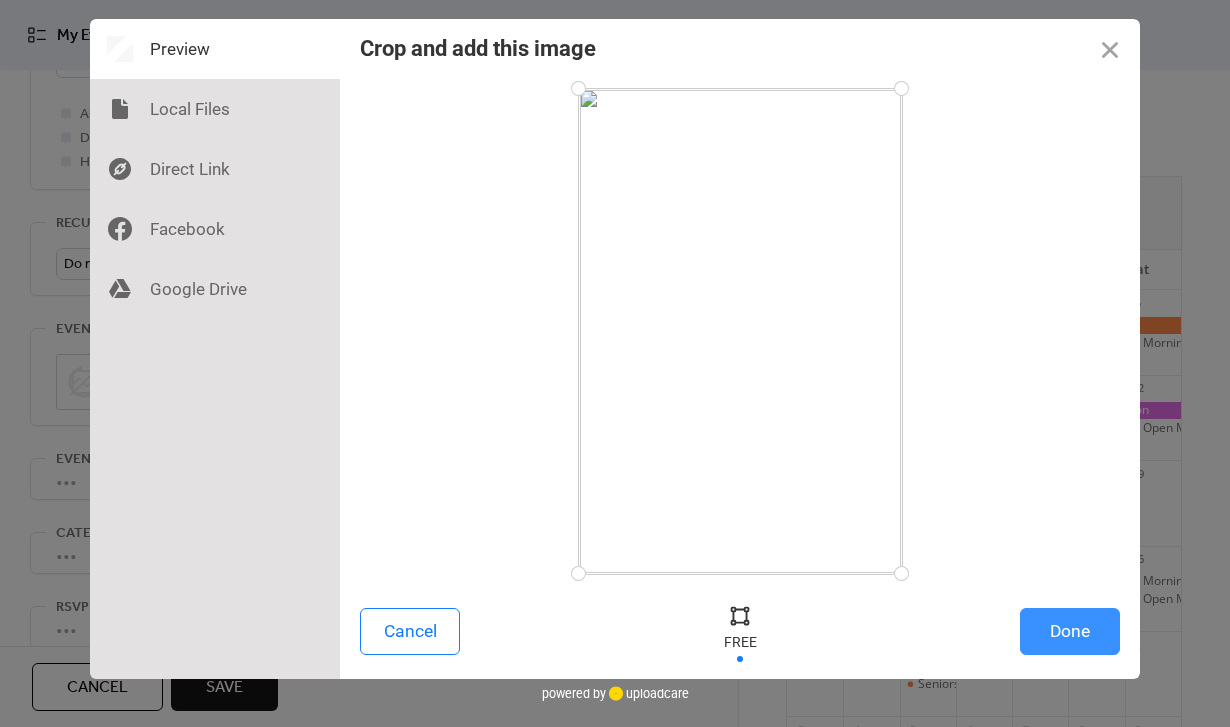 click on "Done" at bounding box center (1070, 631) 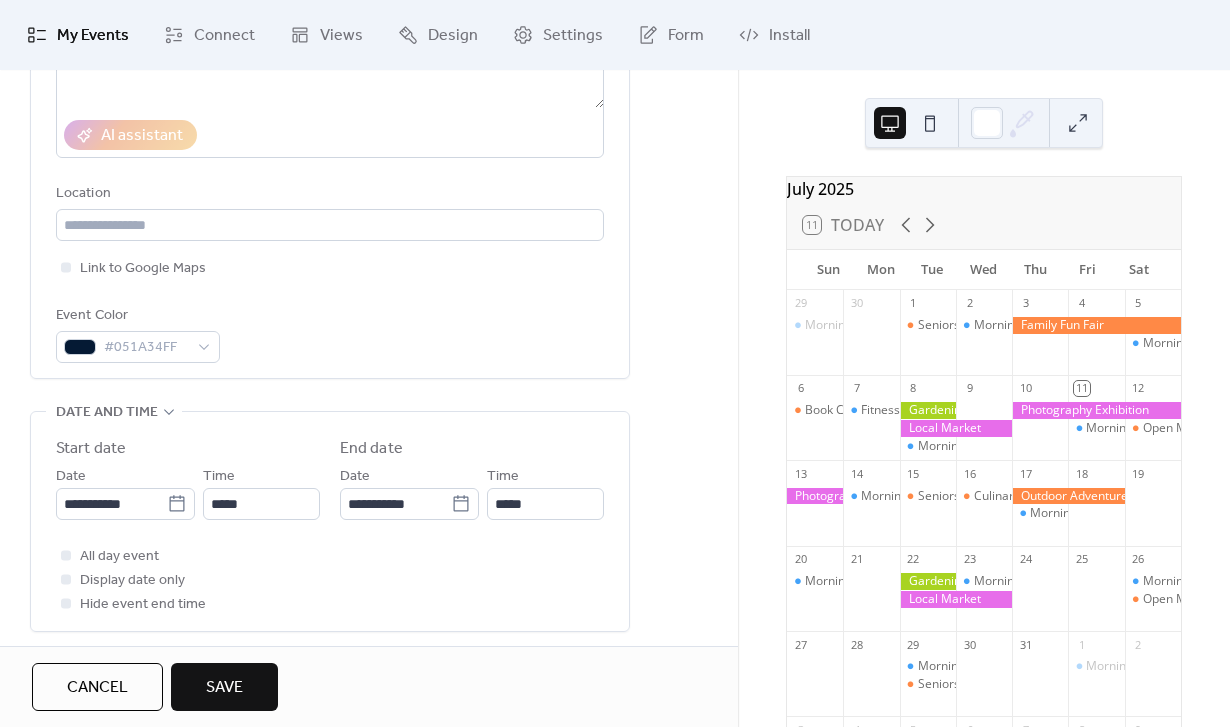 scroll, scrollTop: 293, scrollLeft: 0, axis: vertical 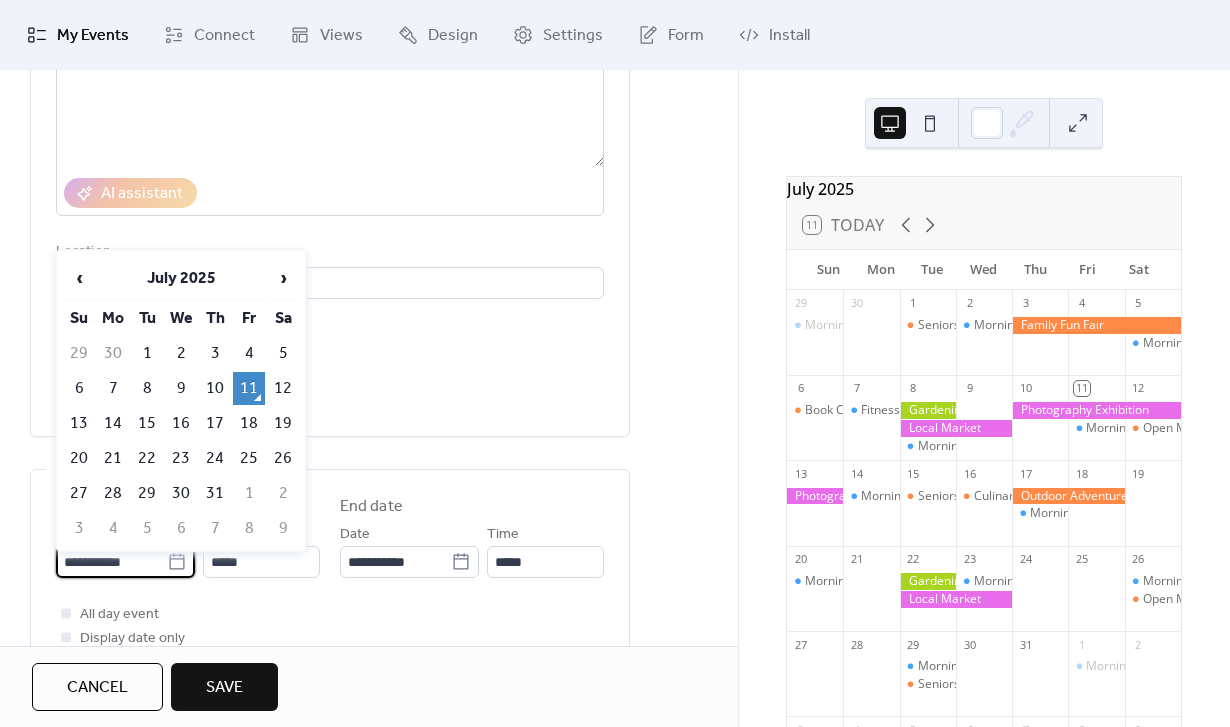 click on "**********" at bounding box center (111, 562) 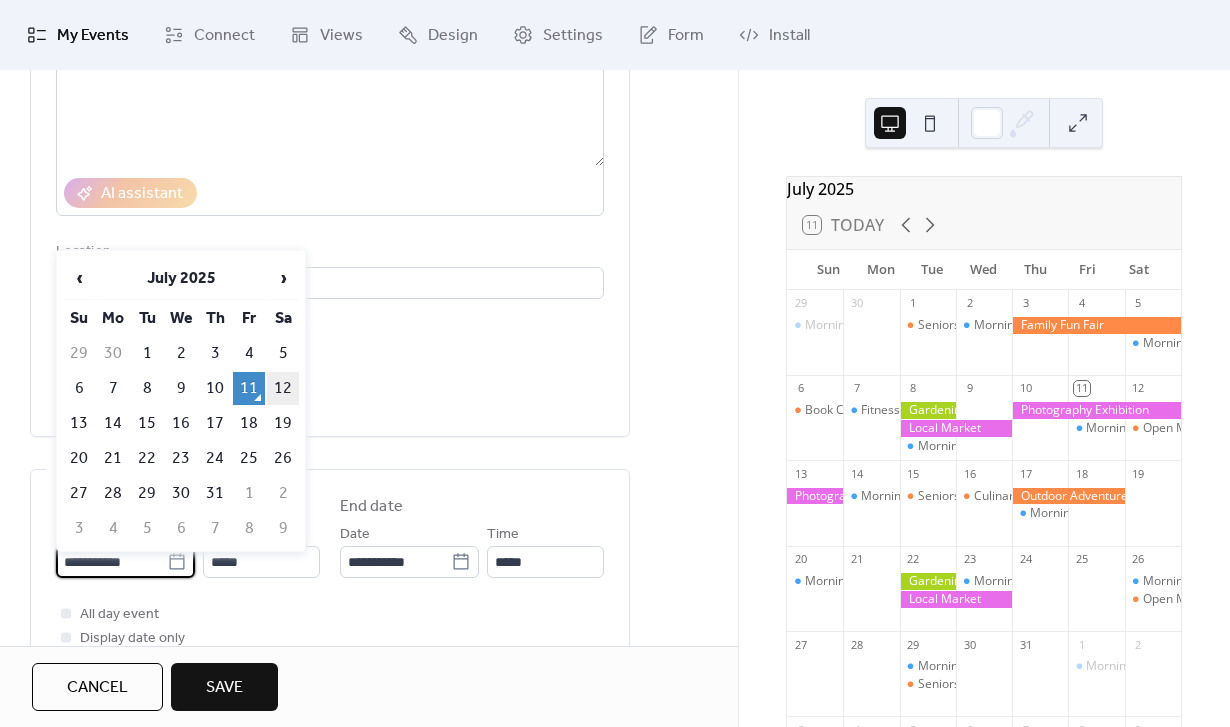 click on "12" at bounding box center (283, 388) 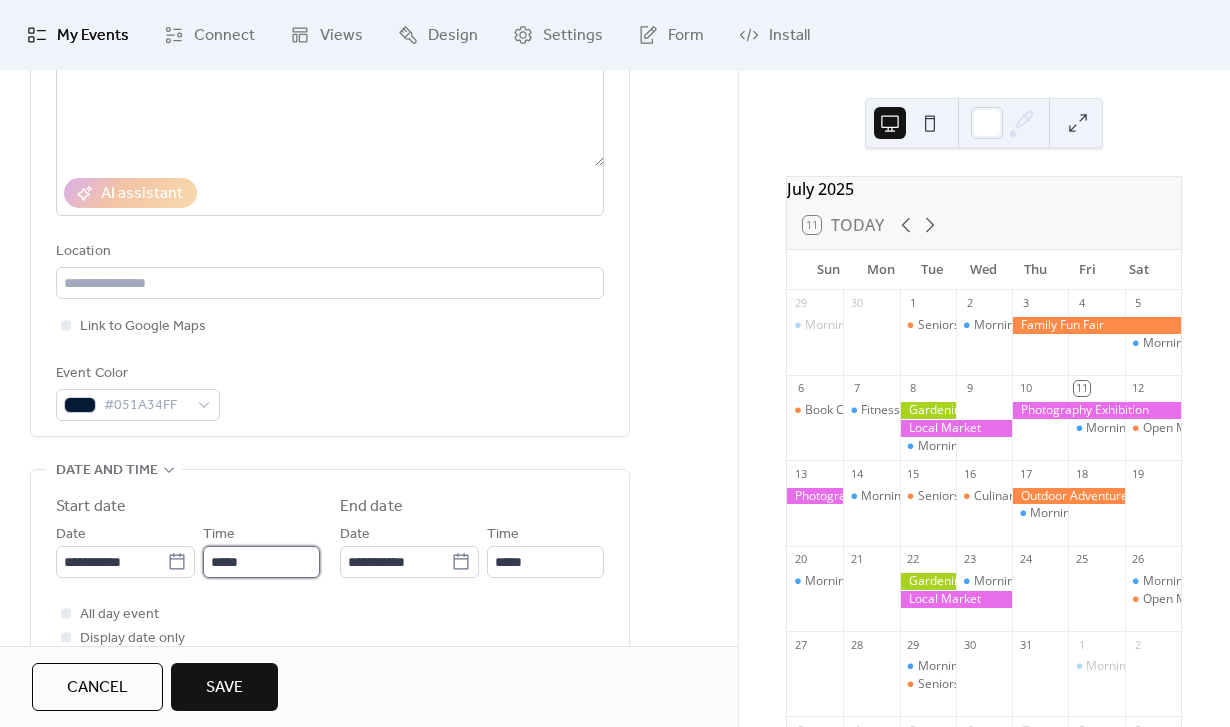 click on "*****" at bounding box center (261, 562) 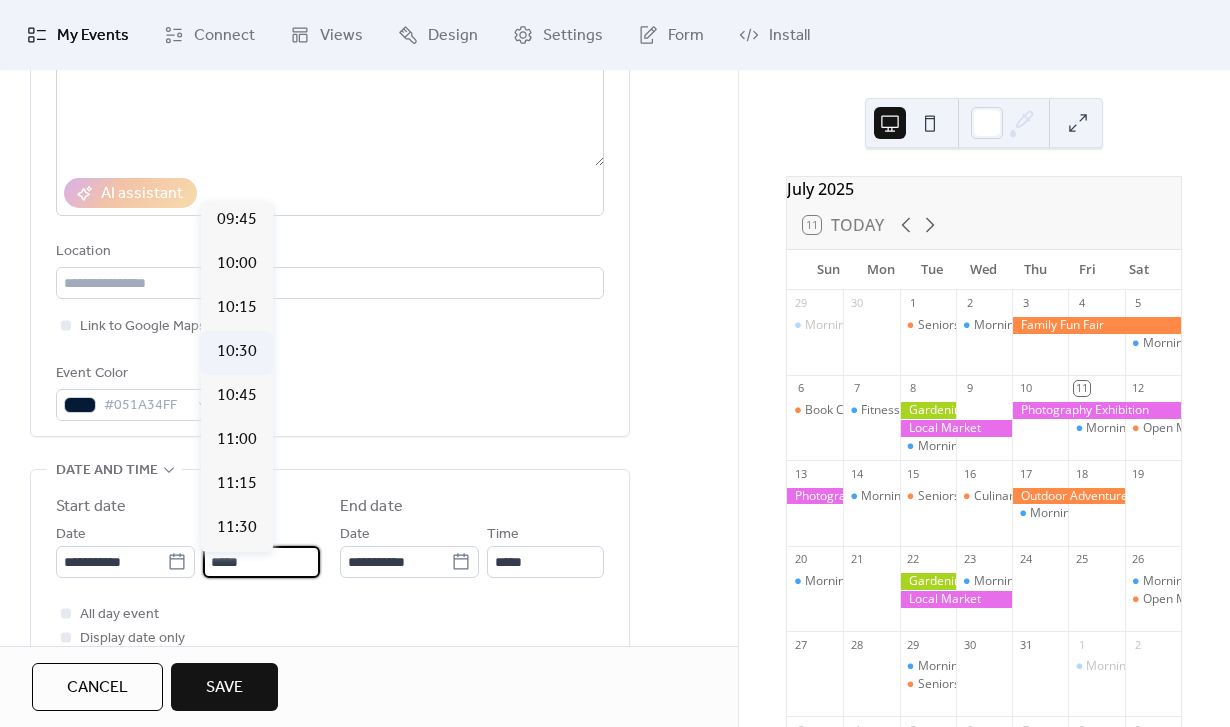scroll, scrollTop: 1708, scrollLeft: 0, axis: vertical 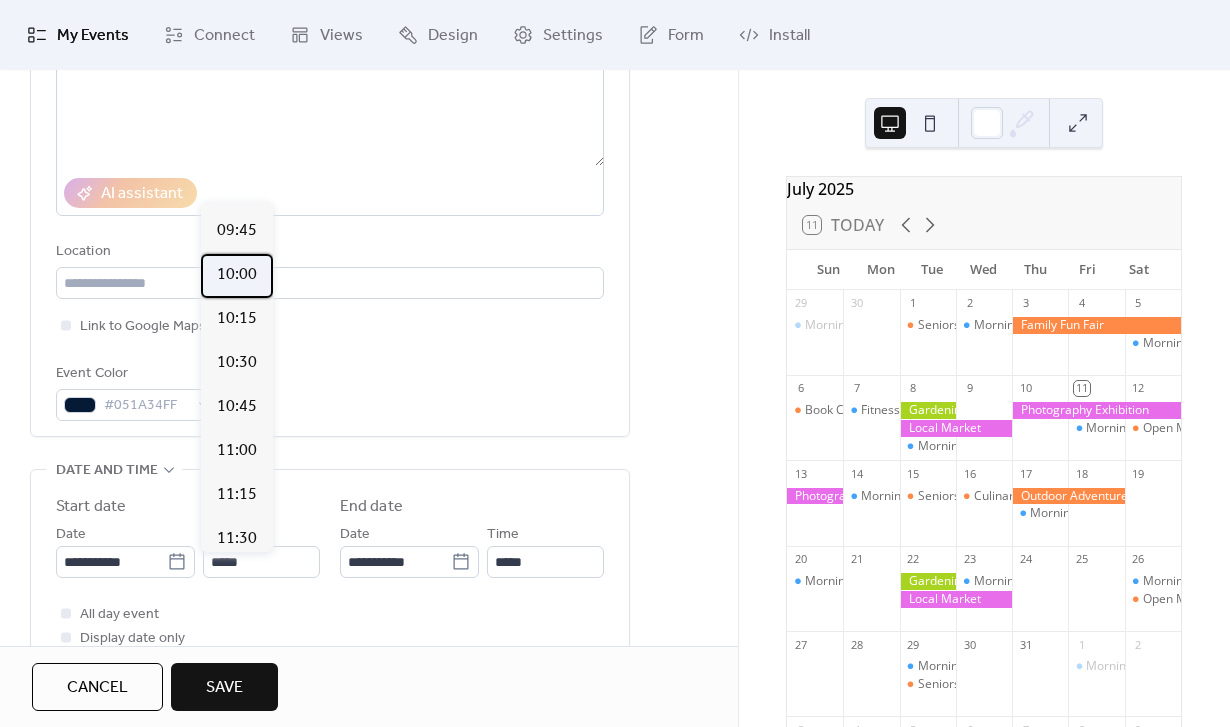 click on "10:00" at bounding box center [237, 275] 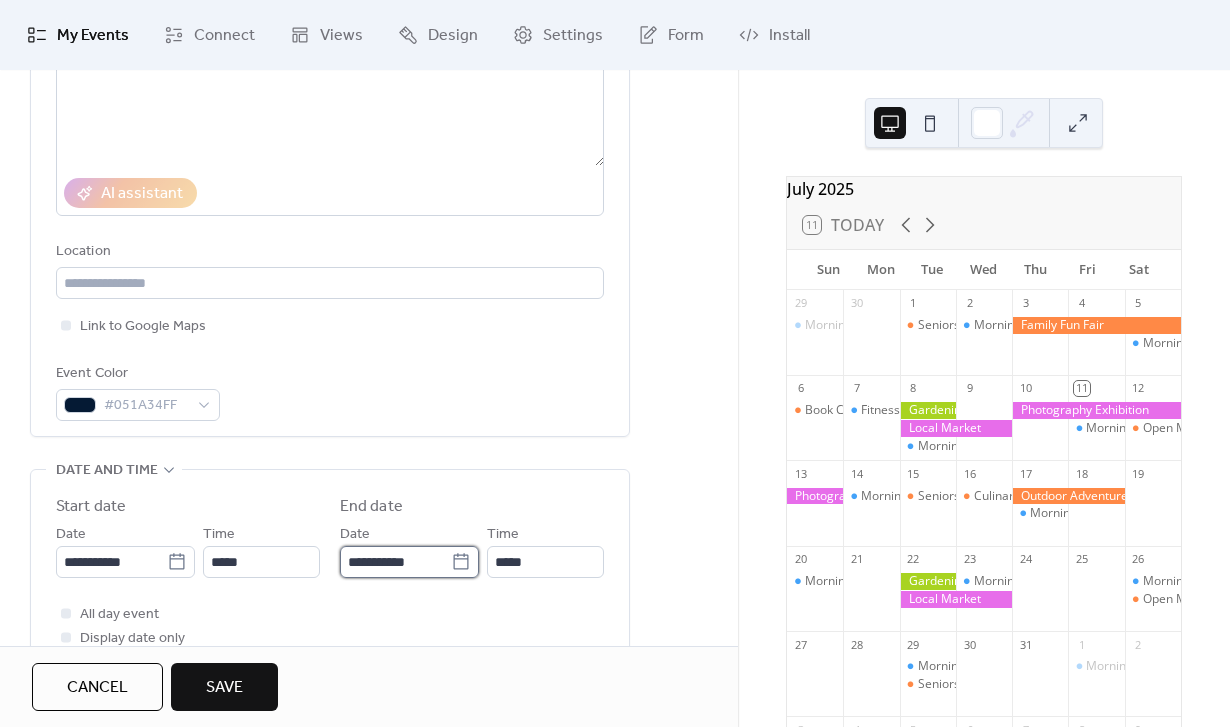 click on "**********" at bounding box center (395, 562) 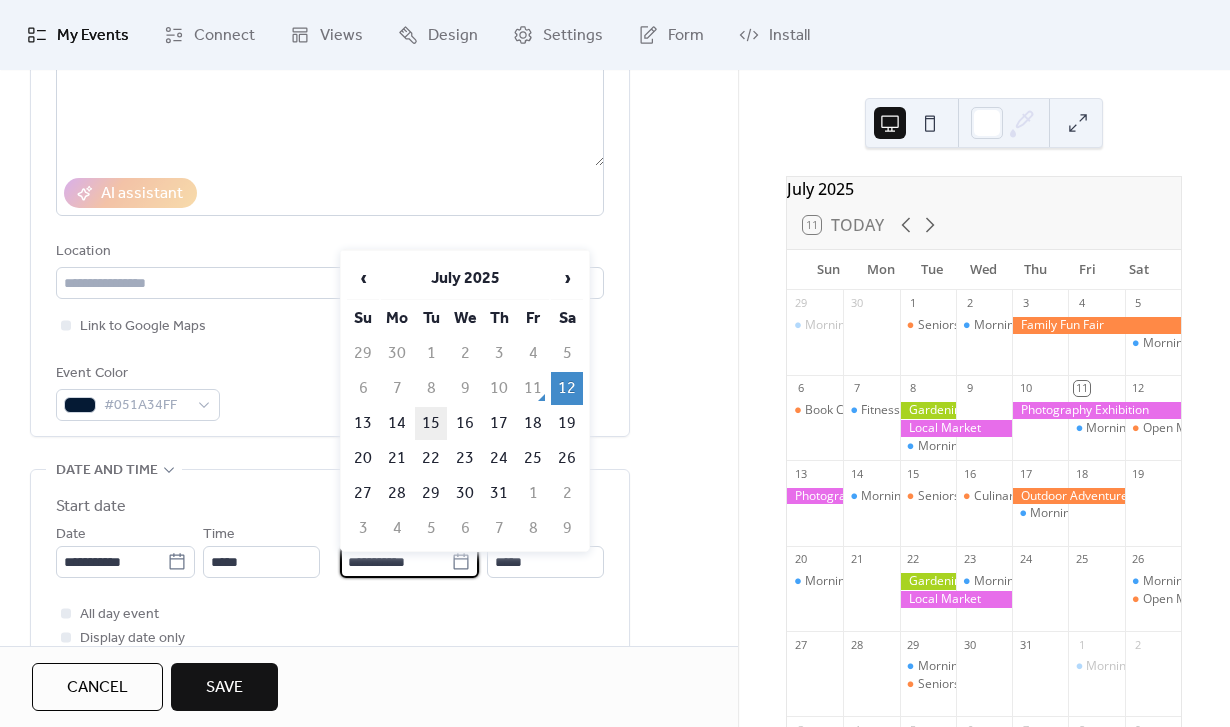 click on "15" at bounding box center (431, 423) 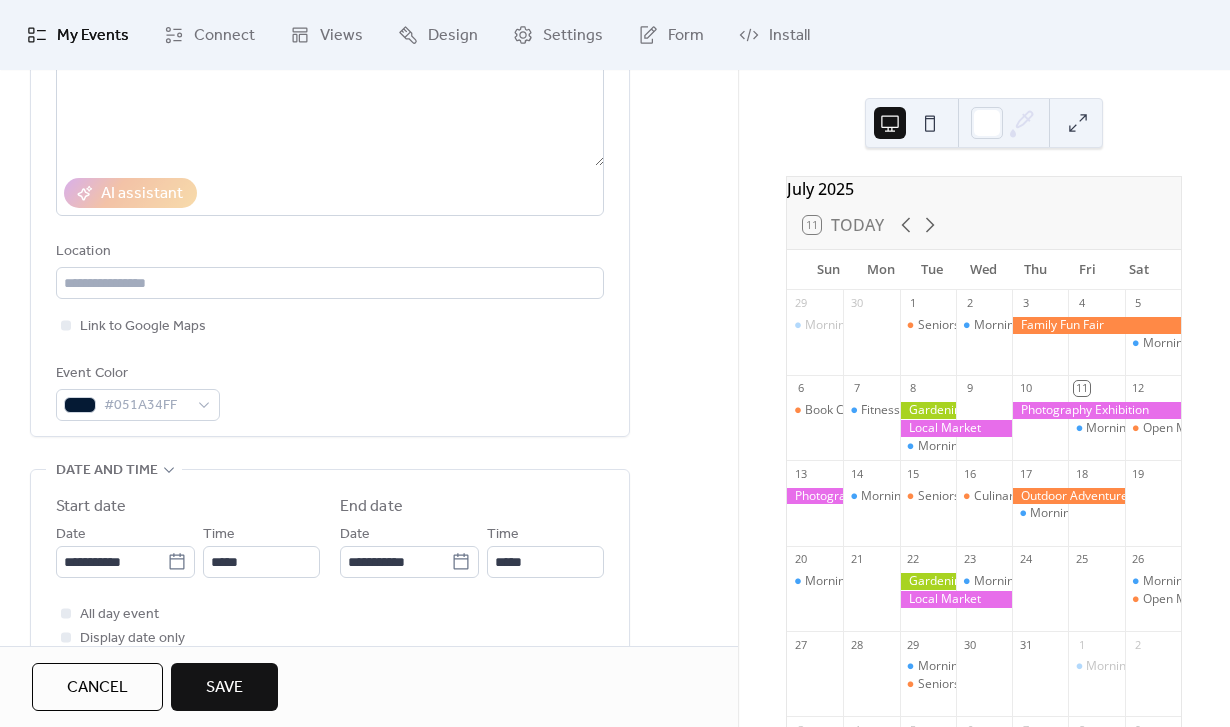 click on "**********" at bounding box center (330, 584) 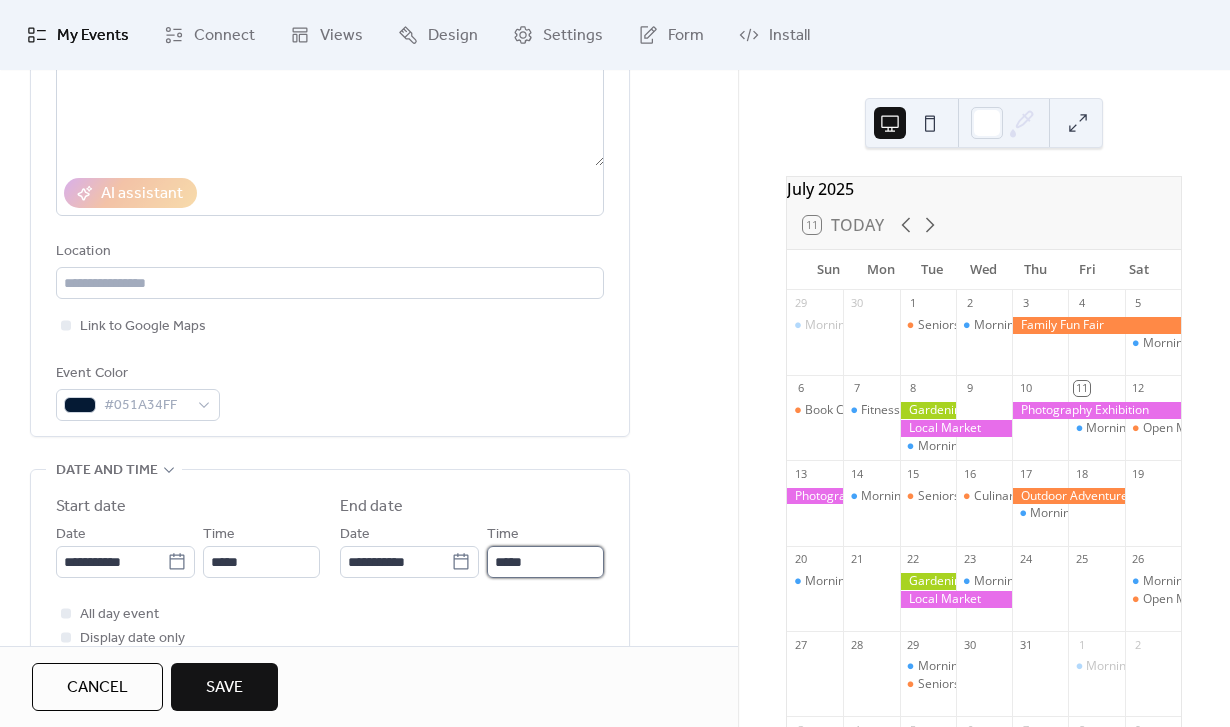 click on "*****" at bounding box center [545, 562] 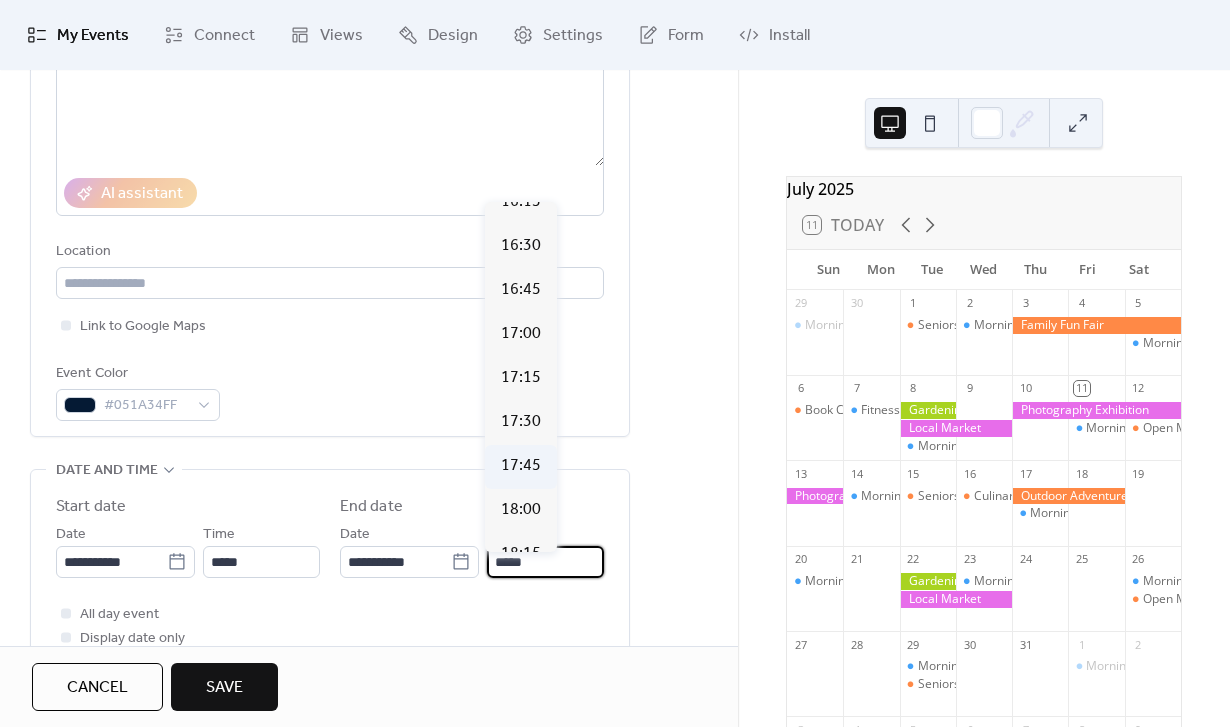 scroll, scrollTop: 2929, scrollLeft: 0, axis: vertical 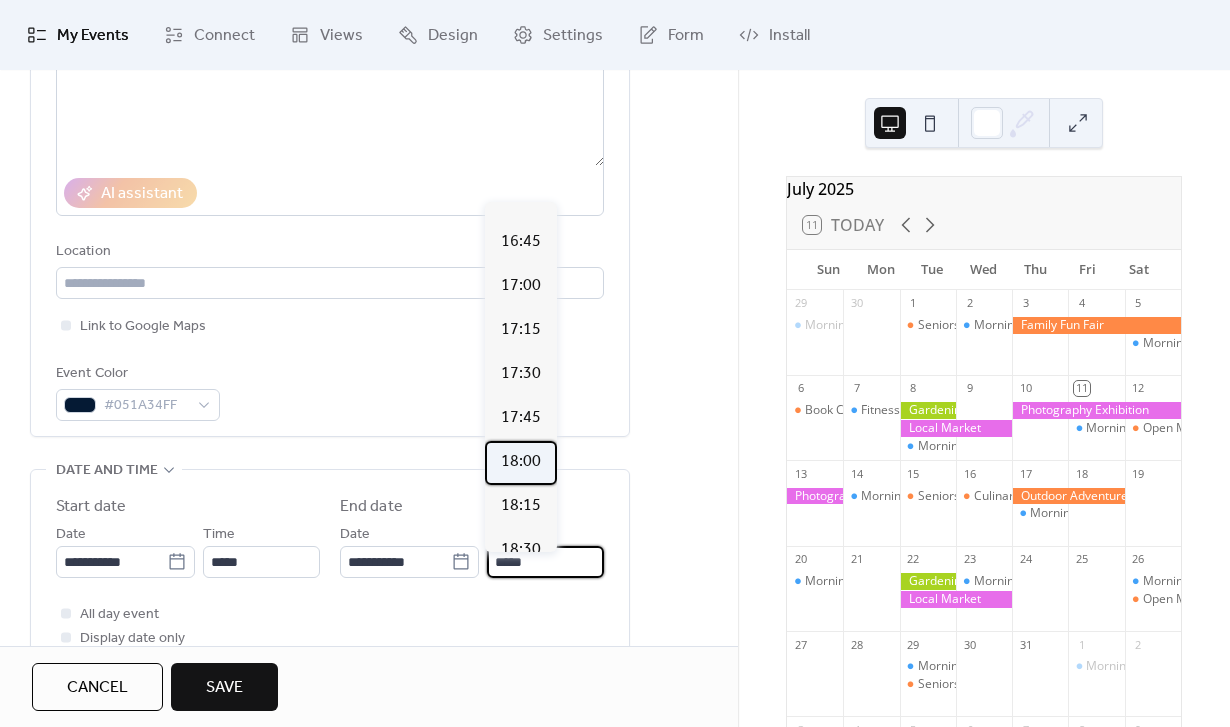 click on "18:00" at bounding box center [521, 462] 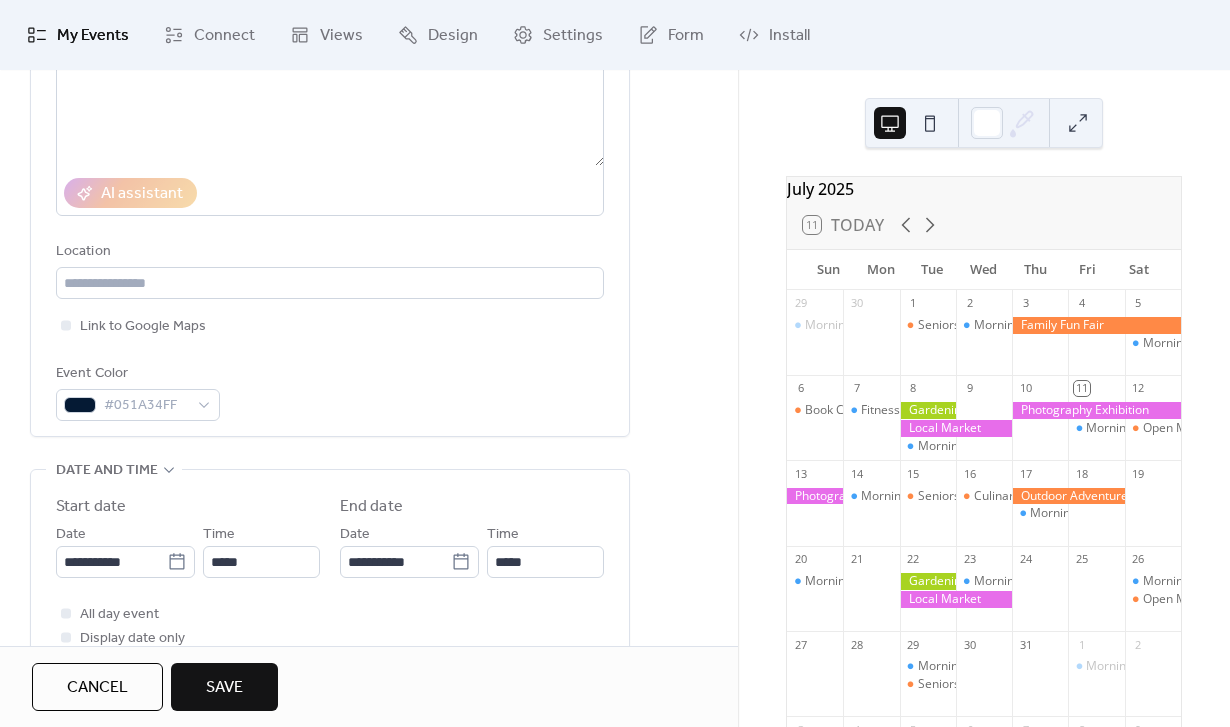 type on "*****" 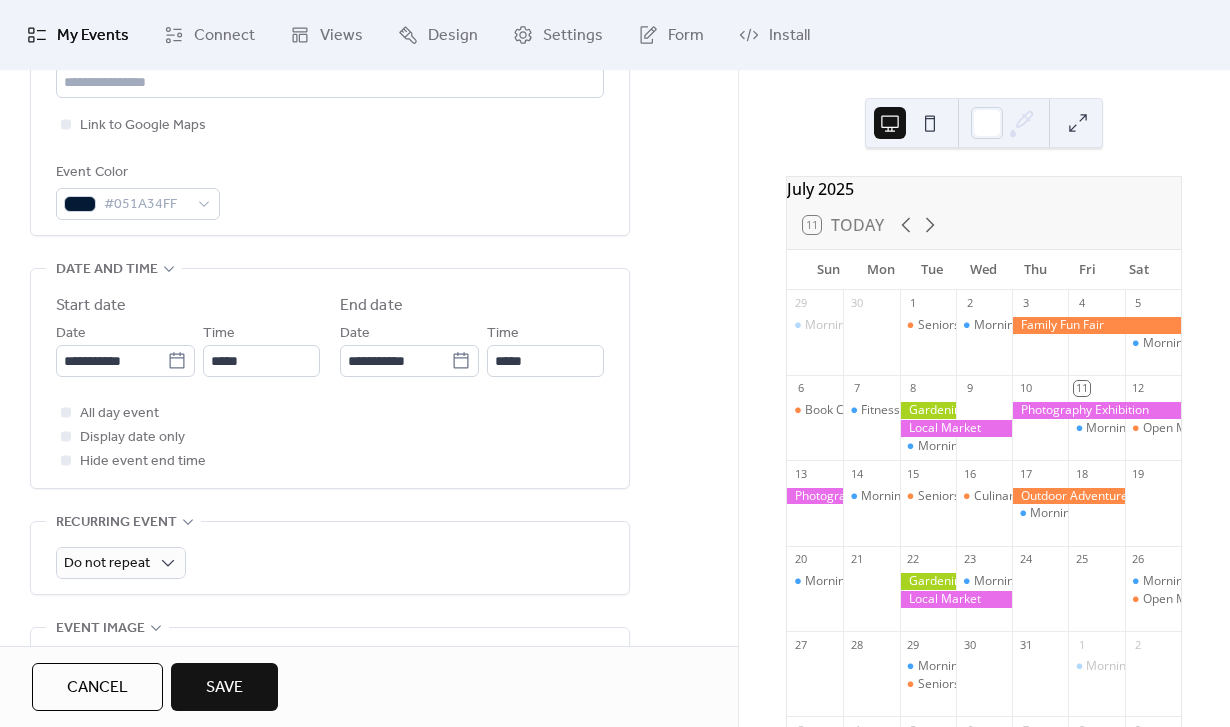 scroll, scrollTop: 508, scrollLeft: 0, axis: vertical 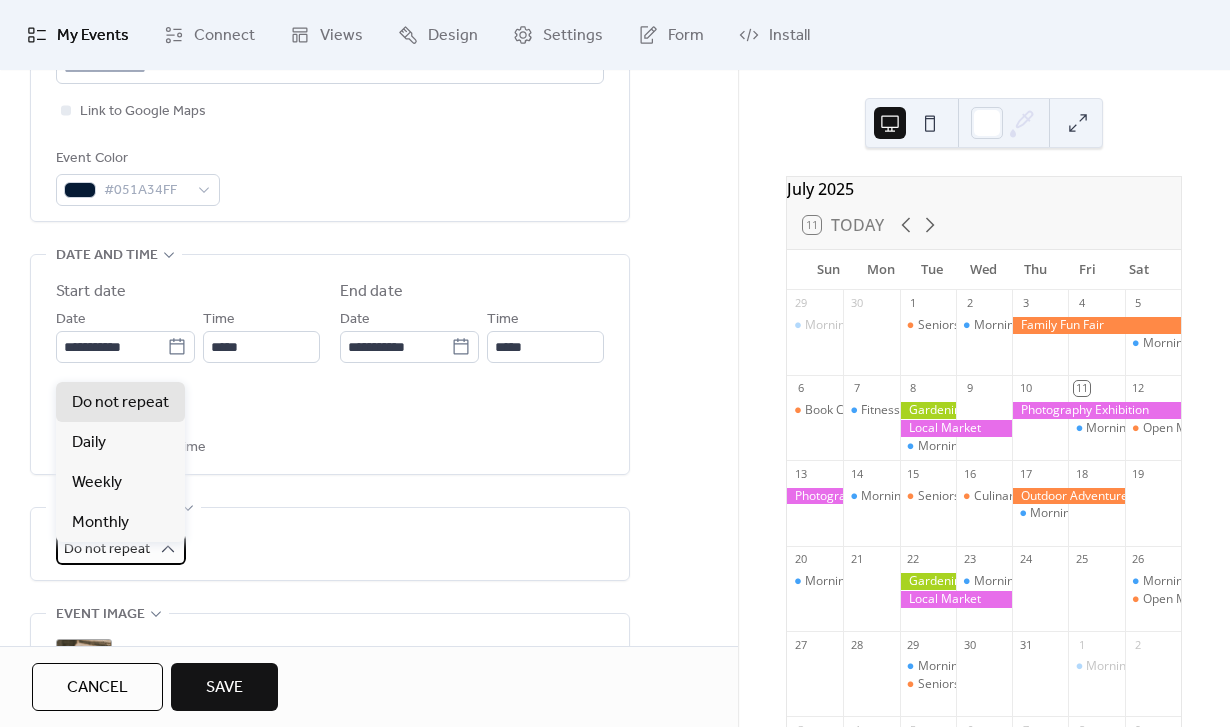 click 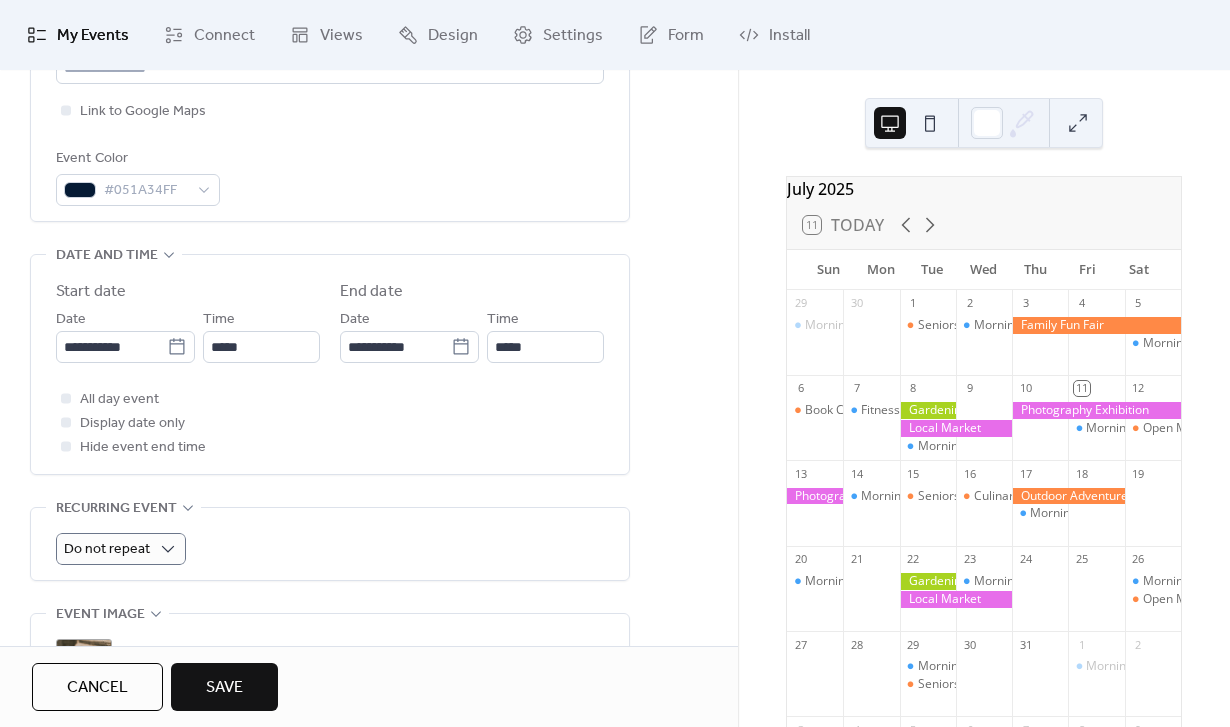 click on "Do not repeat" at bounding box center (330, 544) 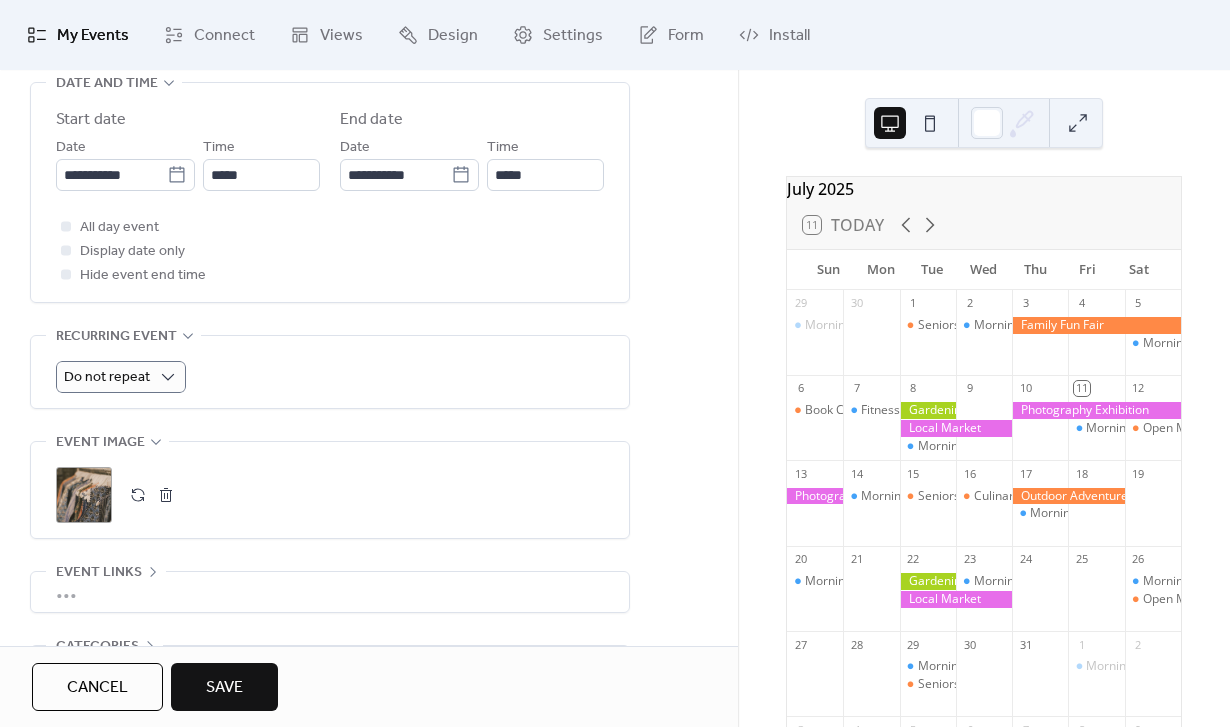 scroll, scrollTop: 710, scrollLeft: 0, axis: vertical 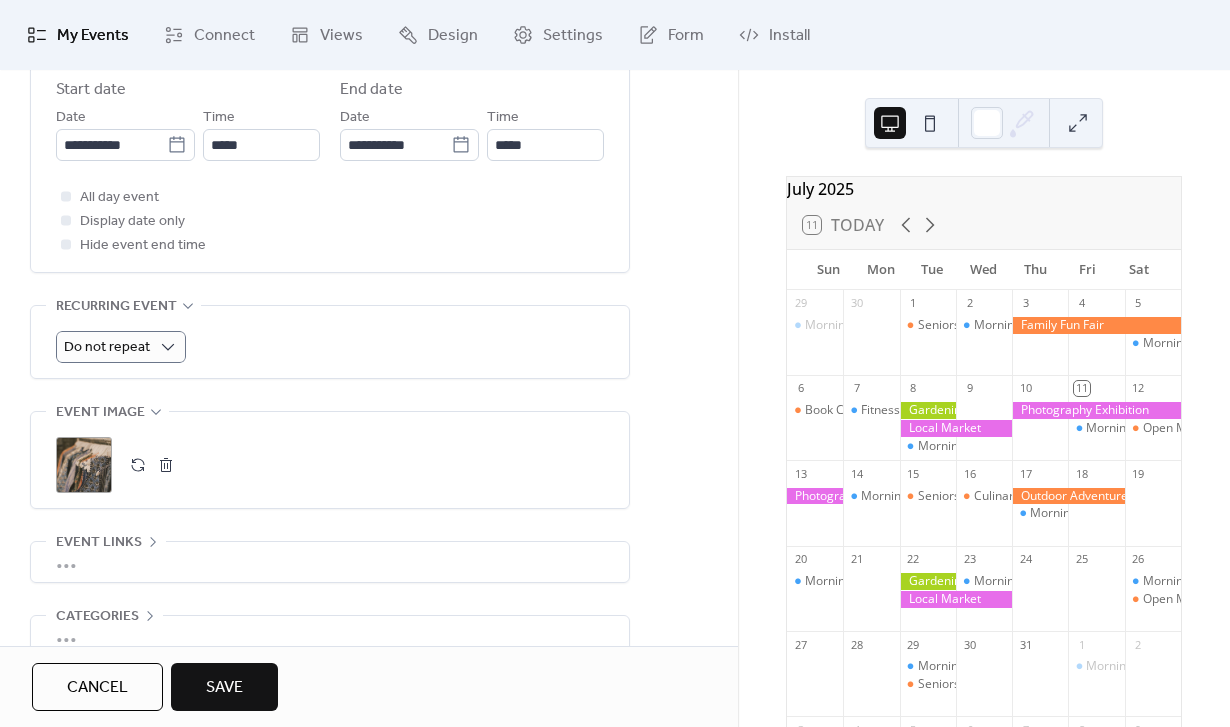 click at bounding box center [166, 465] 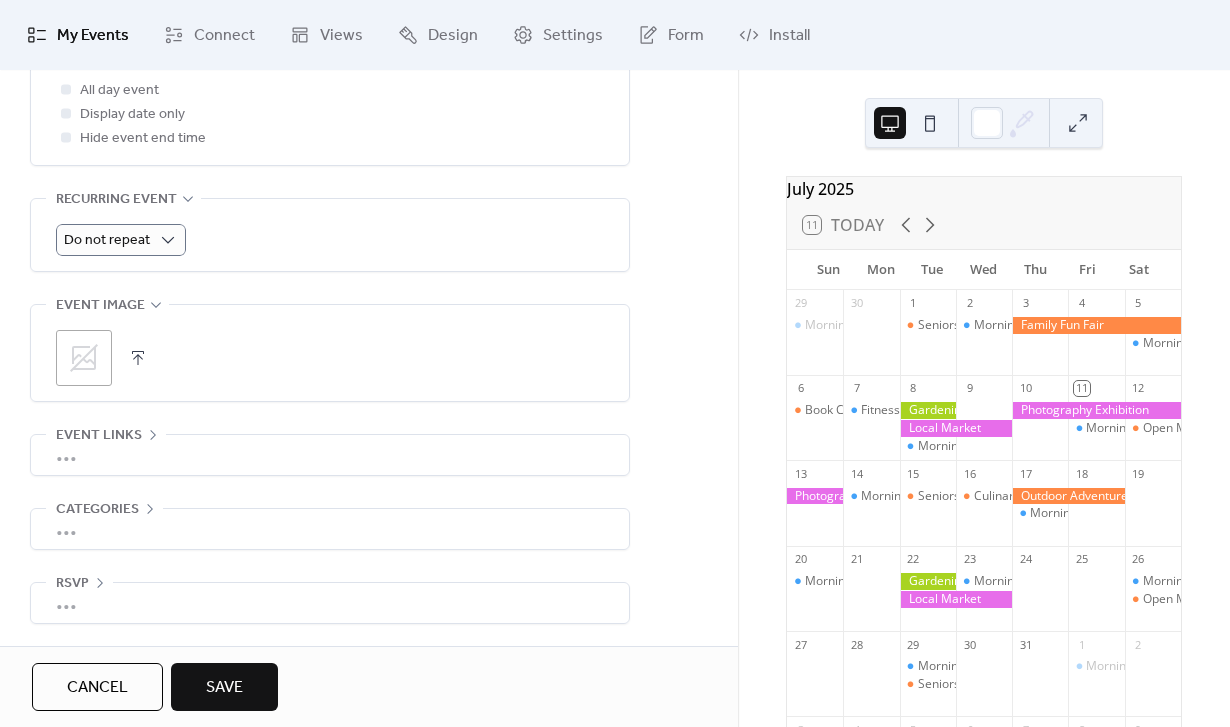 scroll, scrollTop: 826, scrollLeft: 0, axis: vertical 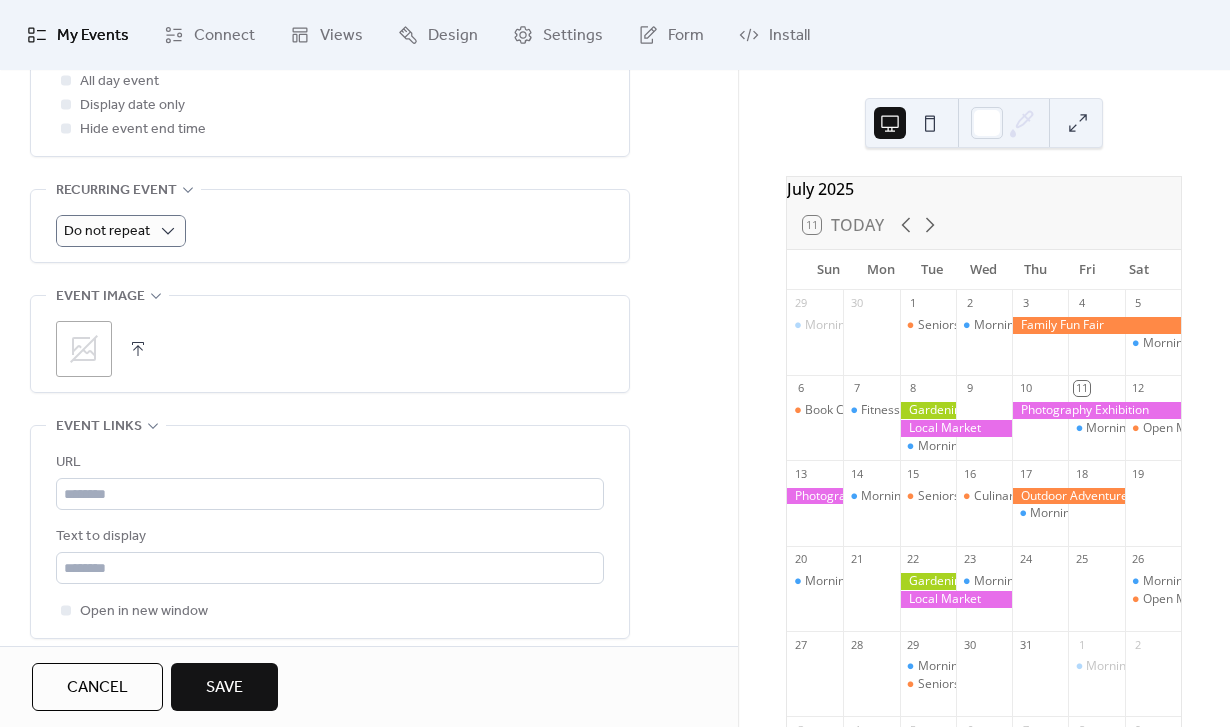 click on "URL Text to display Open in new window" at bounding box center [330, 537] 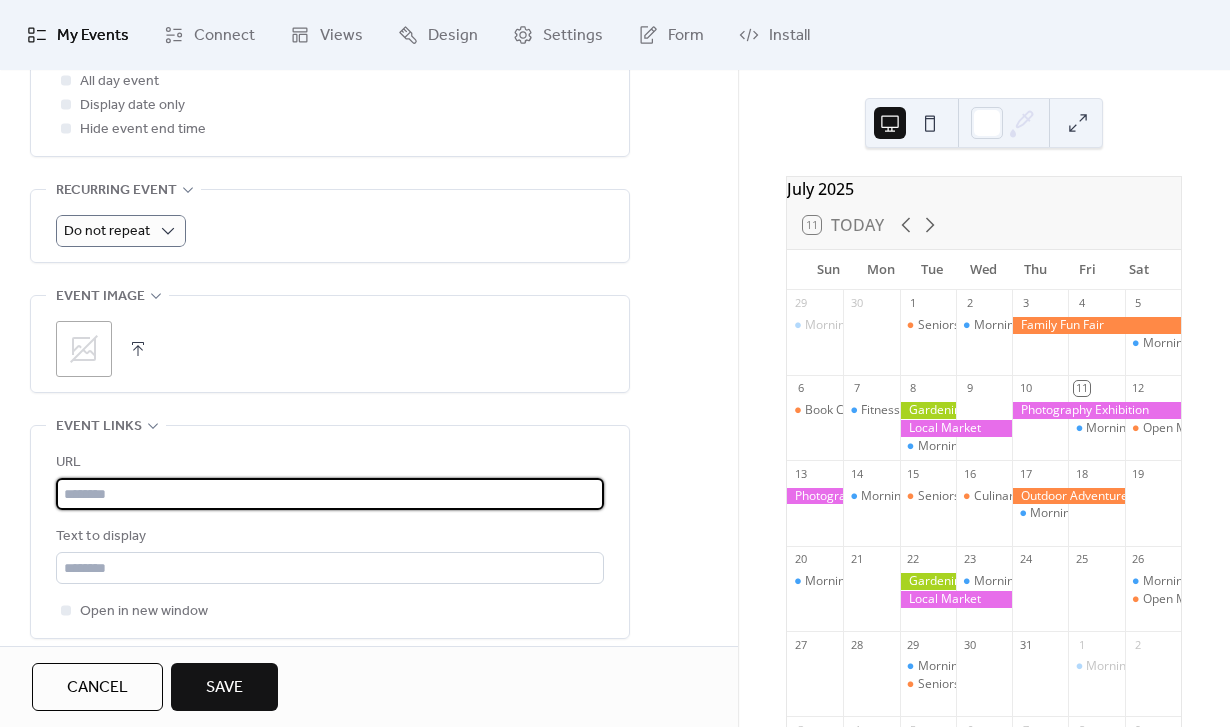 click at bounding box center [330, 494] 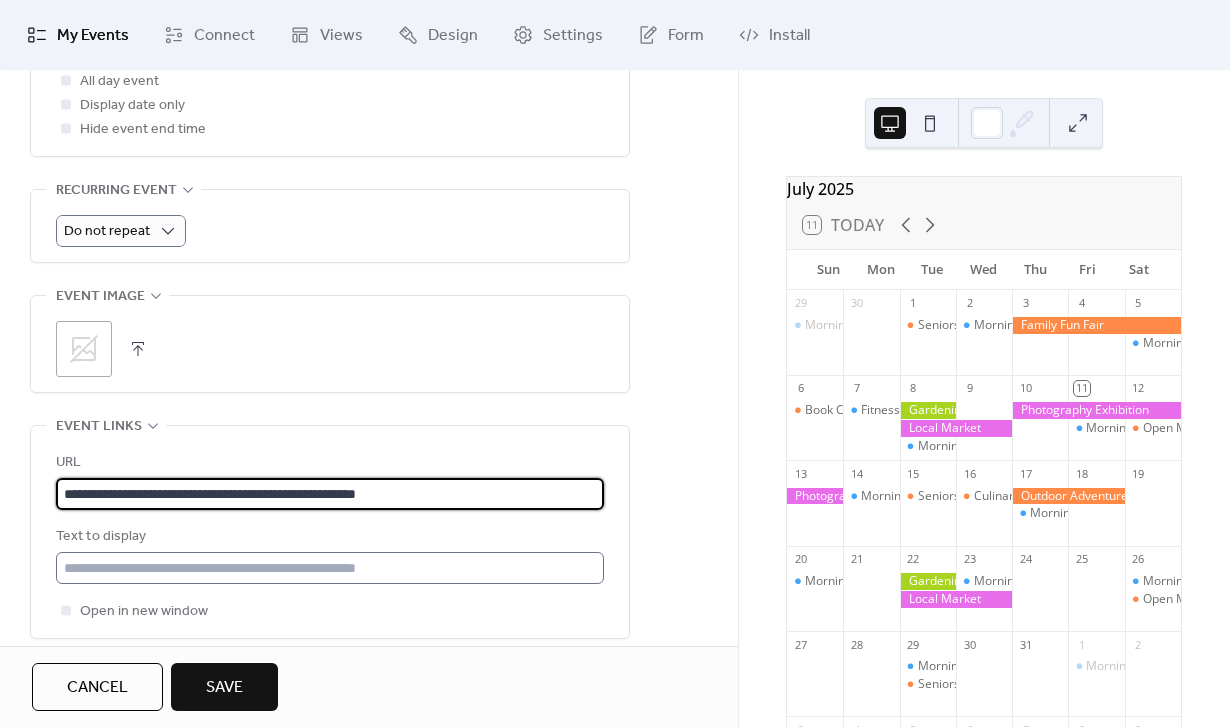 type on "**********" 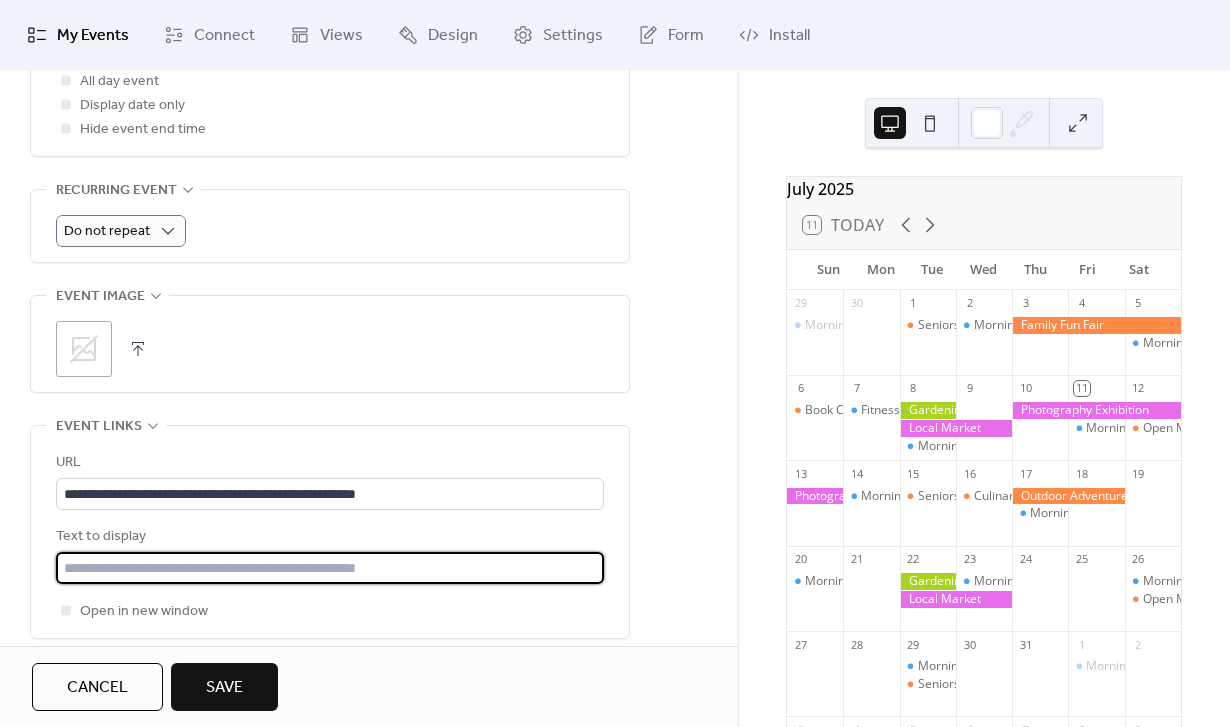 click at bounding box center [330, 568] 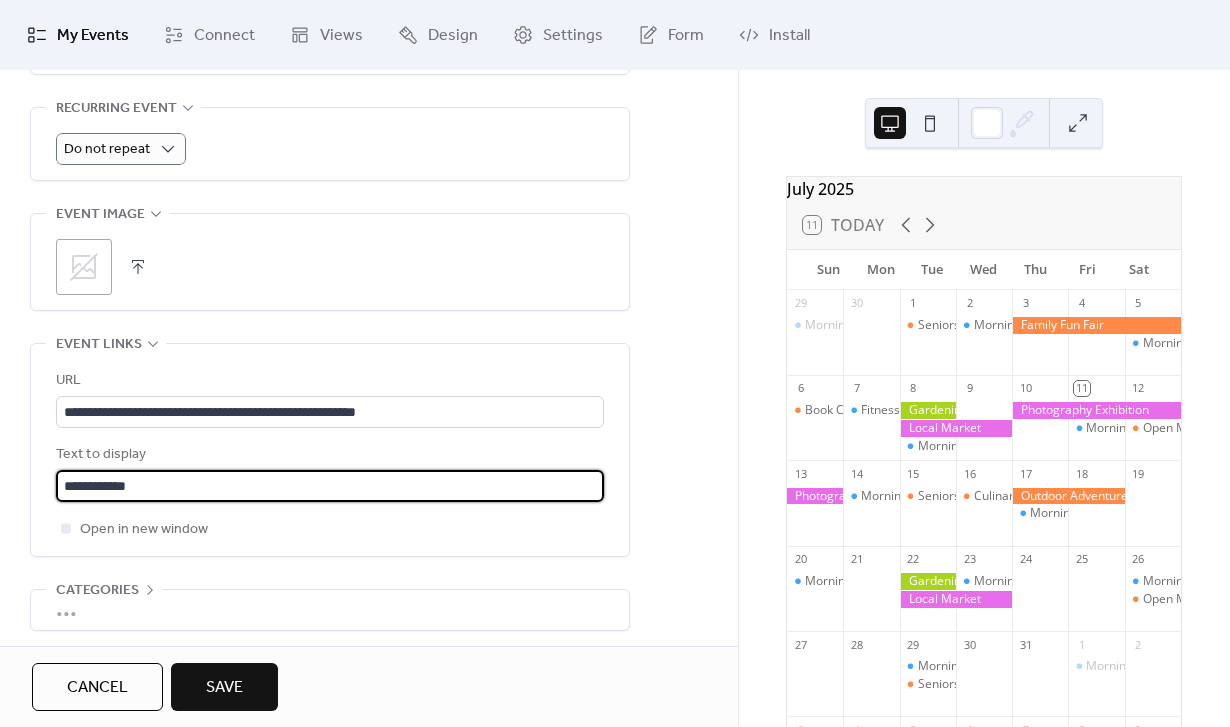 scroll, scrollTop: 915, scrollLeft: 0, axis: vertical 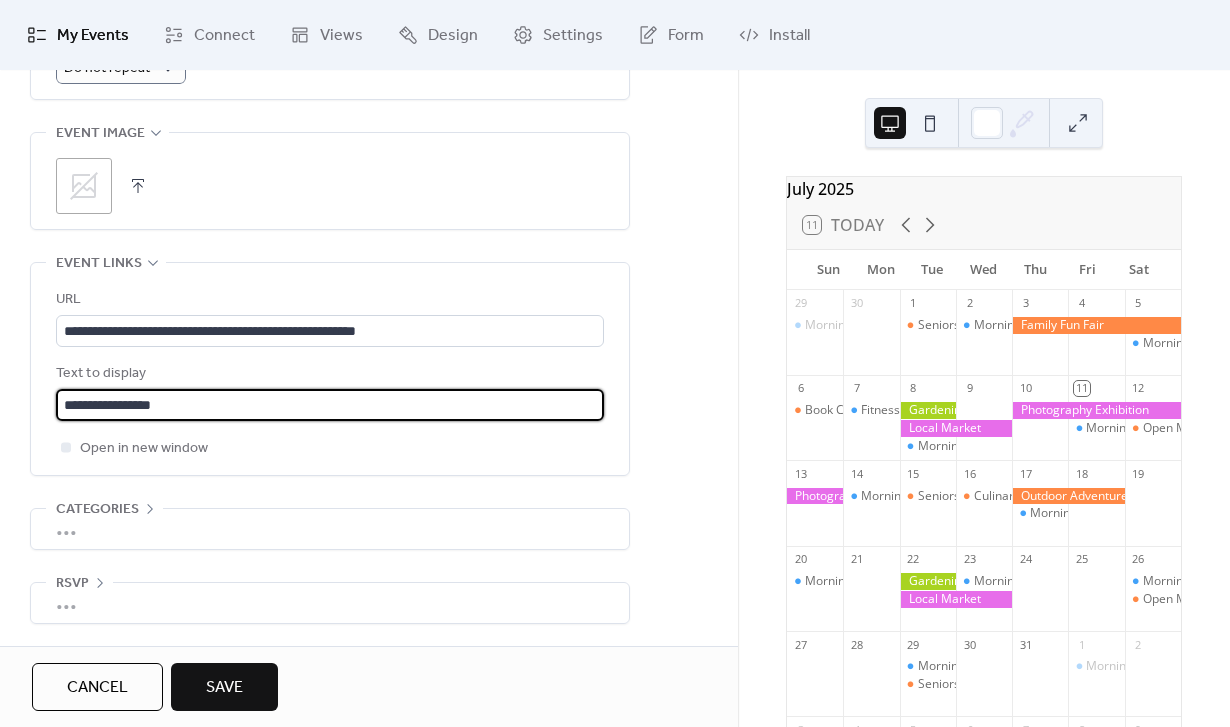 type on "**********" 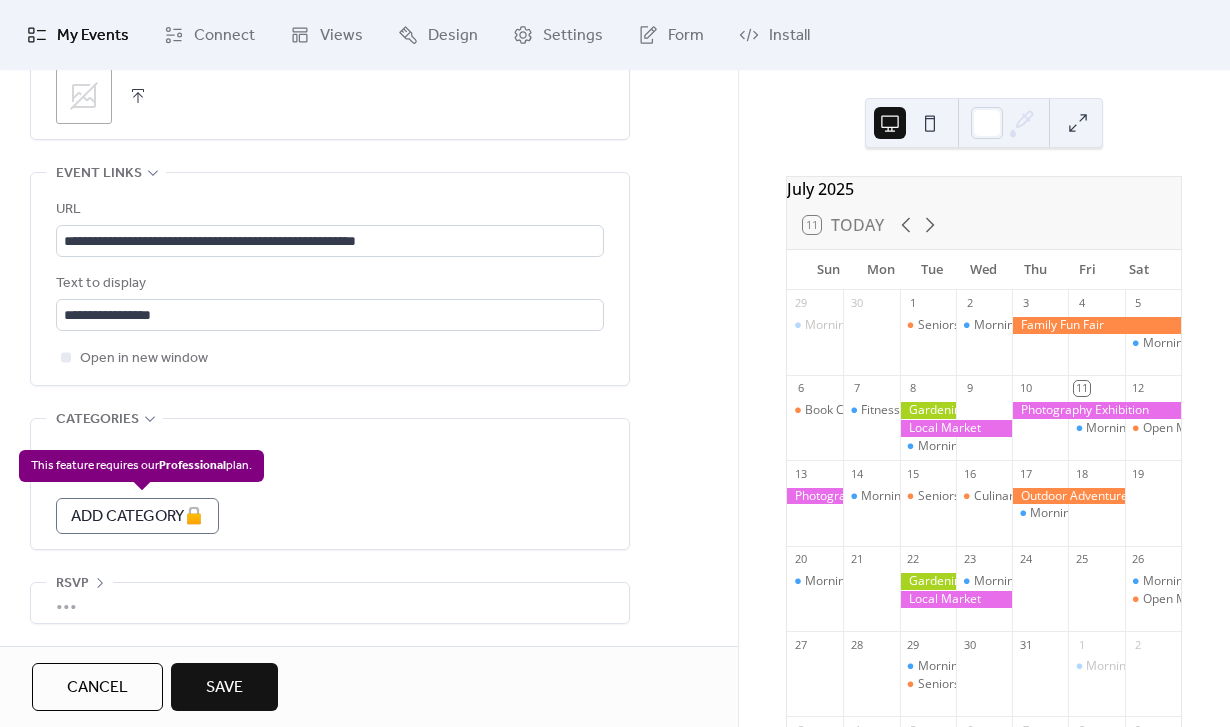 scroll, scrollTop: 1094, scrollLeft: 0, axis: vertical 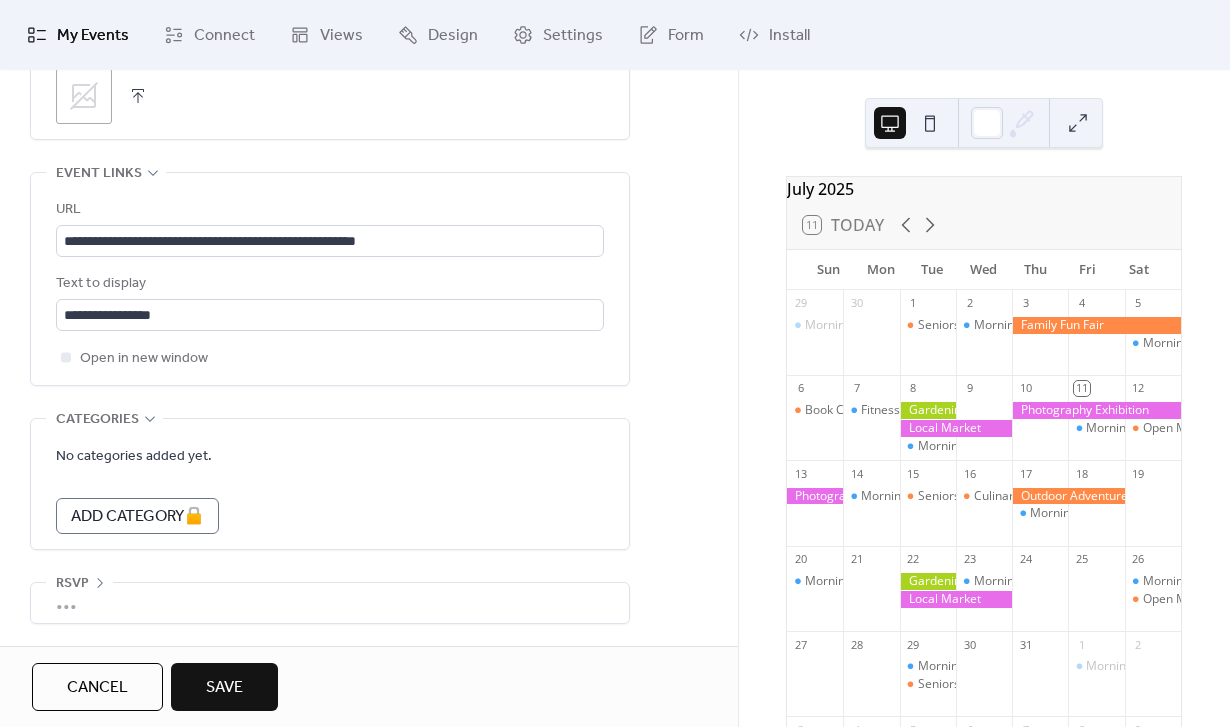 click on "Categories" at bounding box center (97, 420) 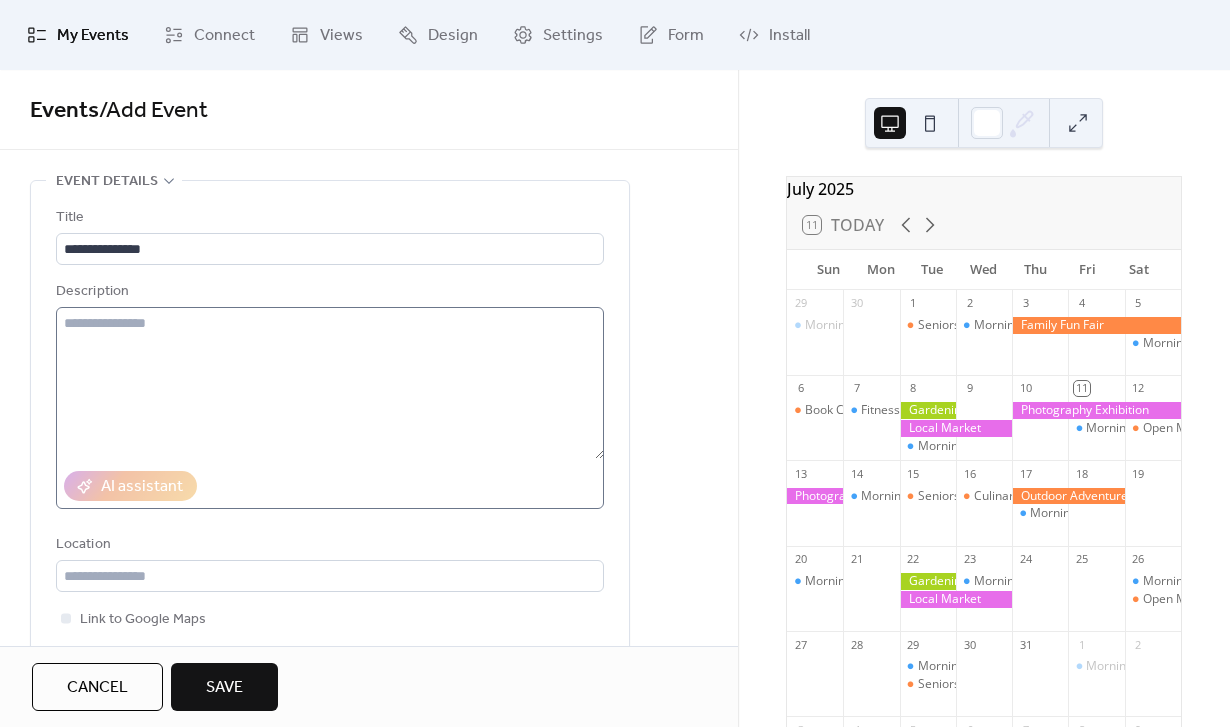 scroll, scrollTop: 0, scrollLeft: 0, axis: both 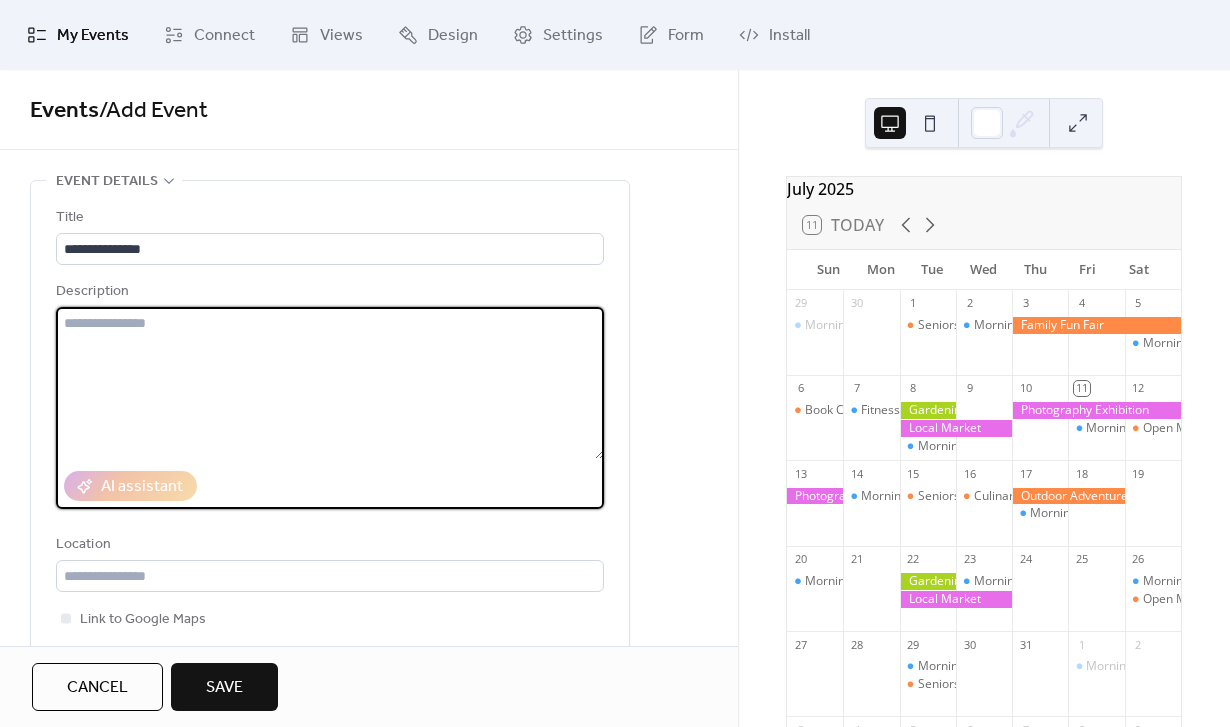 click at bounding box center [330, 383] 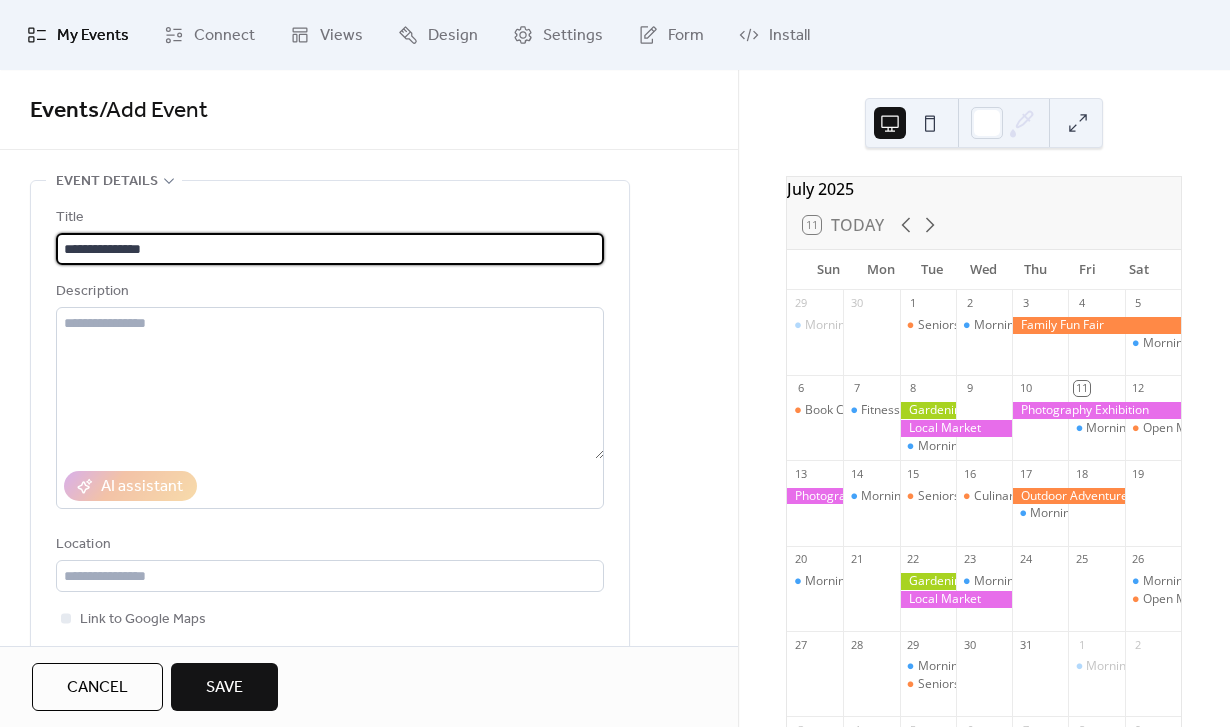 drag, startPoint x: 200, startPoint y: 239, endPoint x: 62, endPoint y: 240, distance: 138.00362 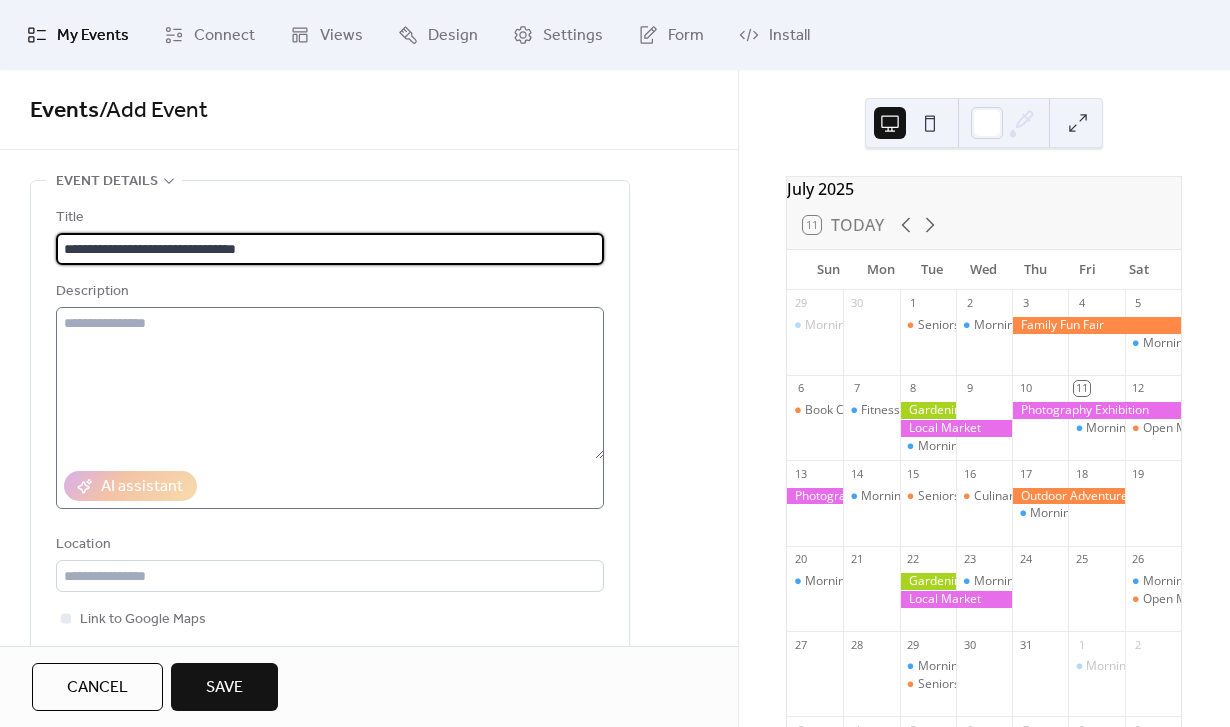 type on "**********" 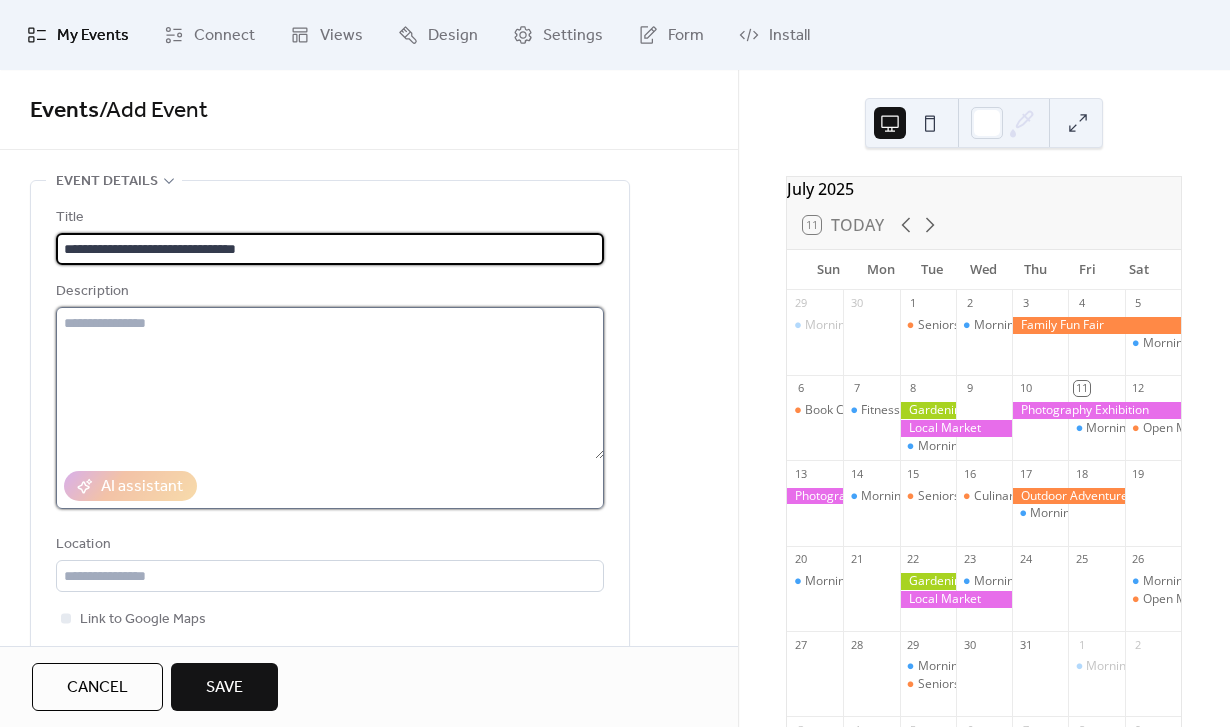 click at bounding box center (330, 383) 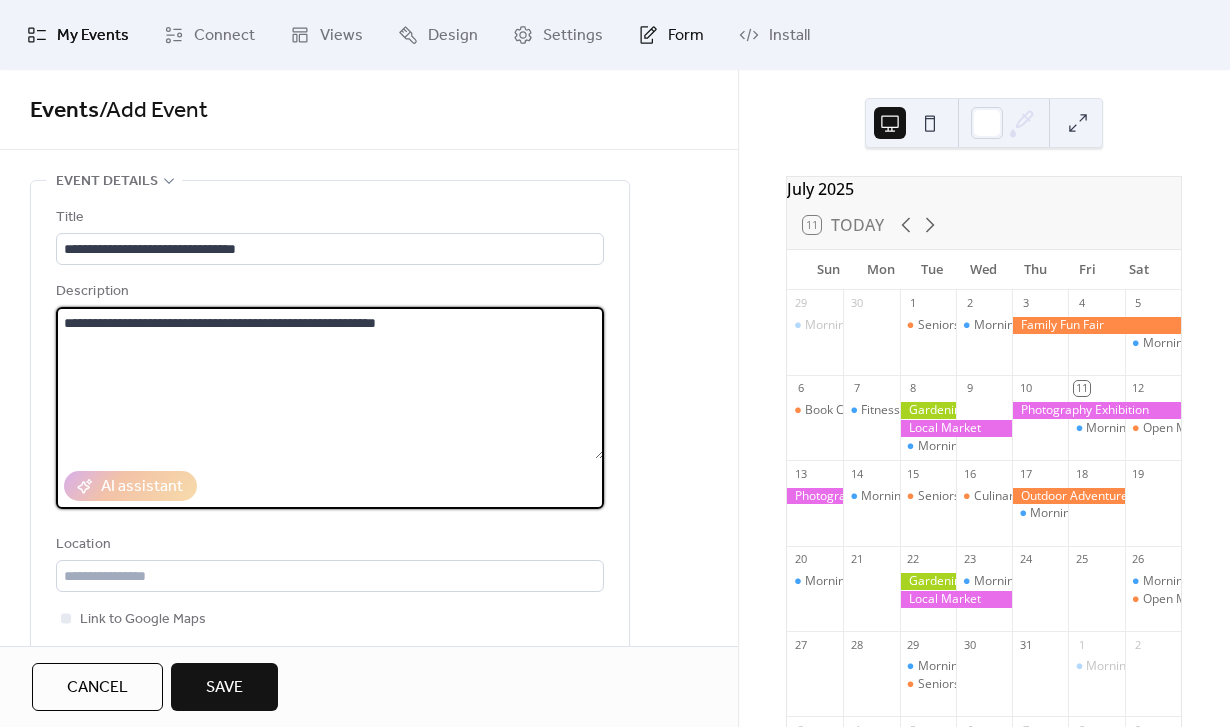 paste on "********" 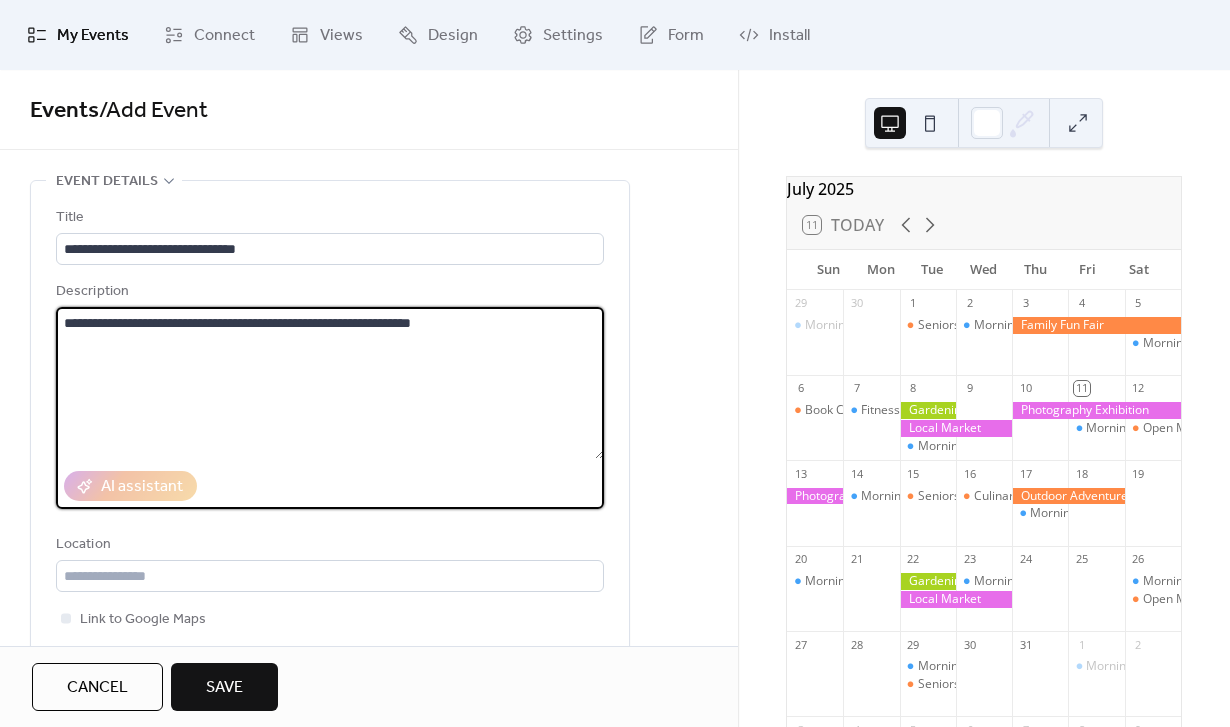 drag, startPoint x: 529, startPoint y: 336, endPoint x: 54, endPoint y: 333, distance: 475.00946 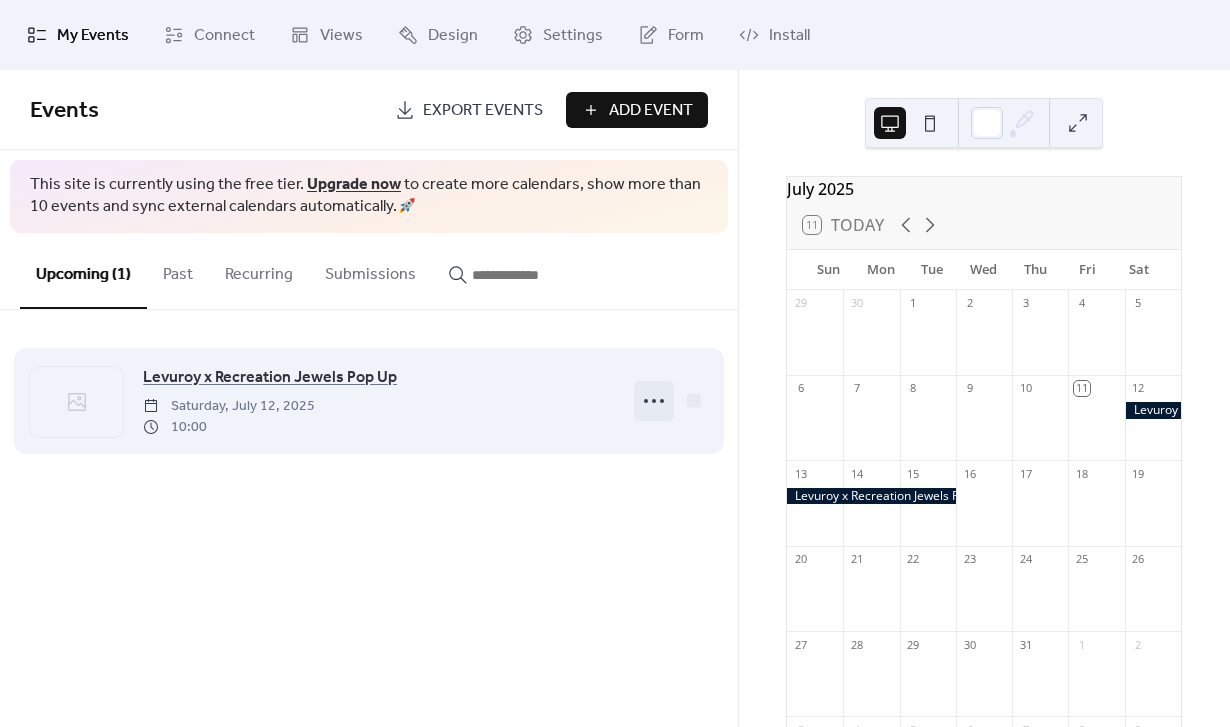 click 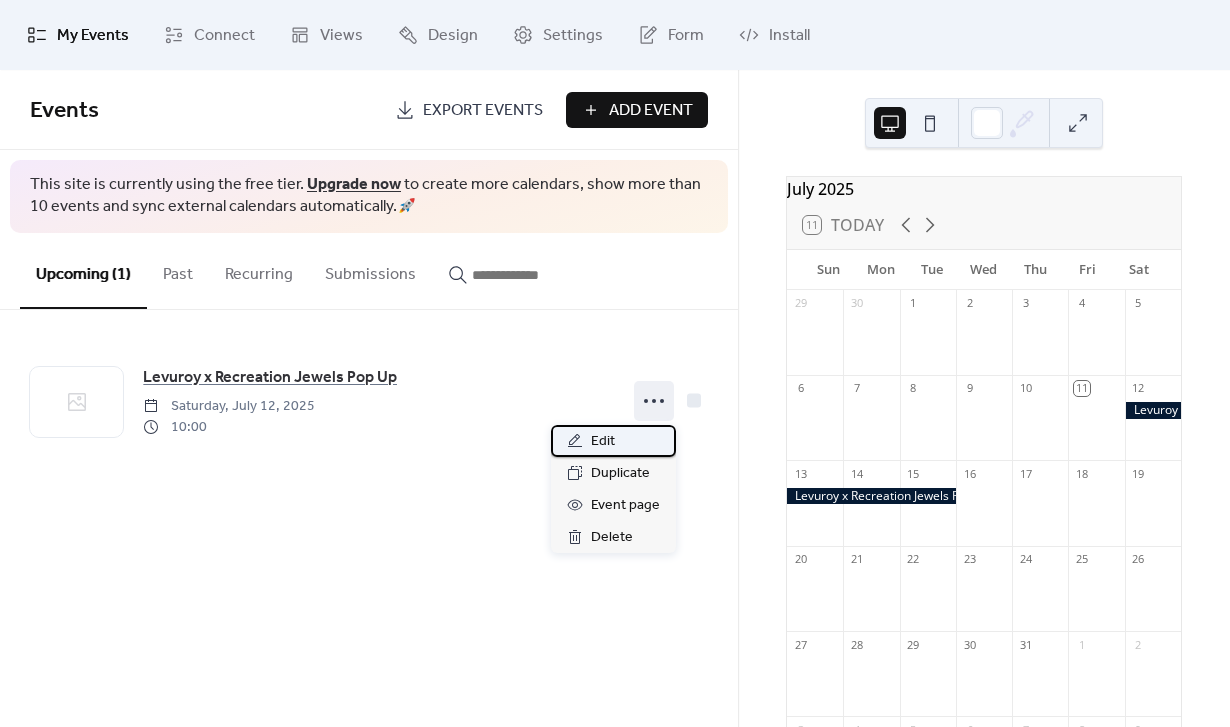 click on "Edit" at bounding box center [603, 442] 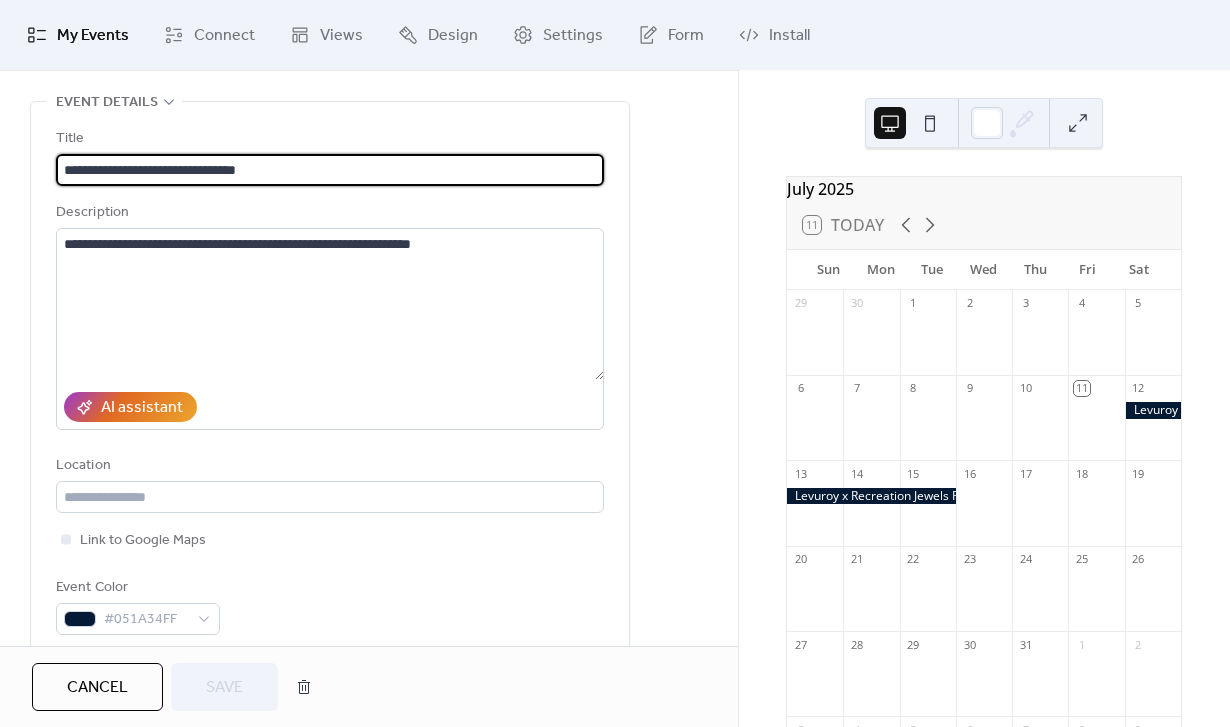 scroll, scrollTop: 107, scrollLeft: 0, axis: vertical 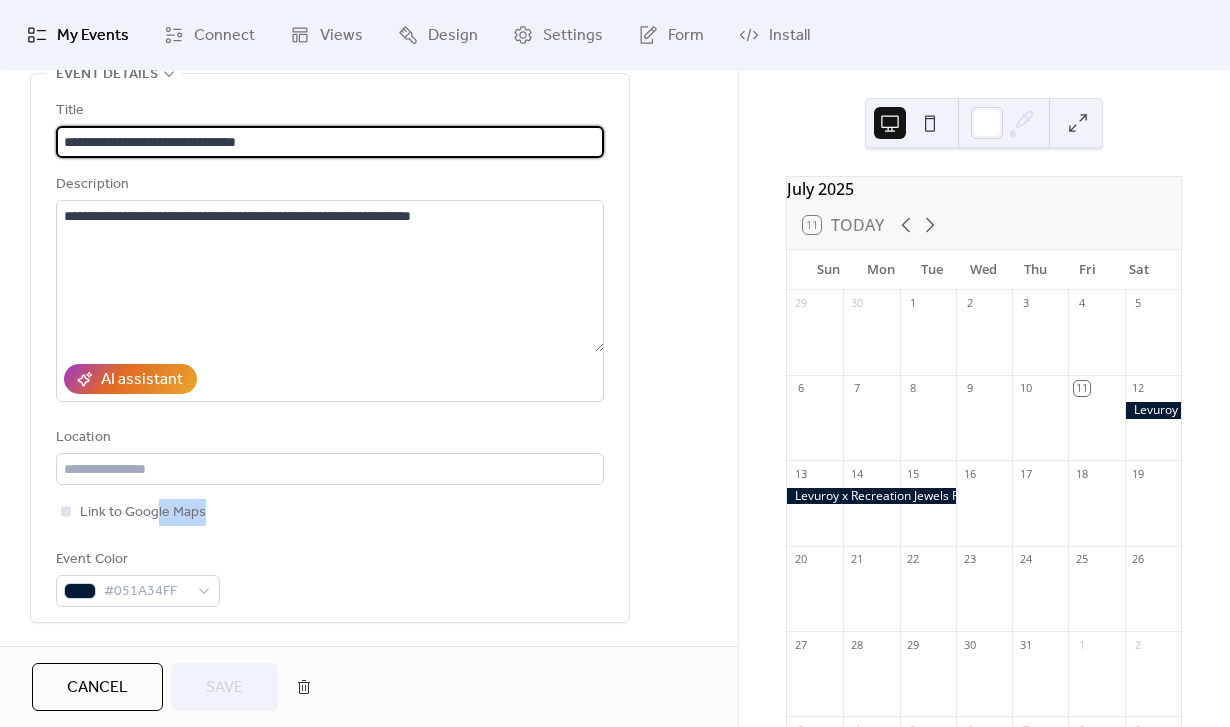 click on "**********" at bounding box center (330, 353) 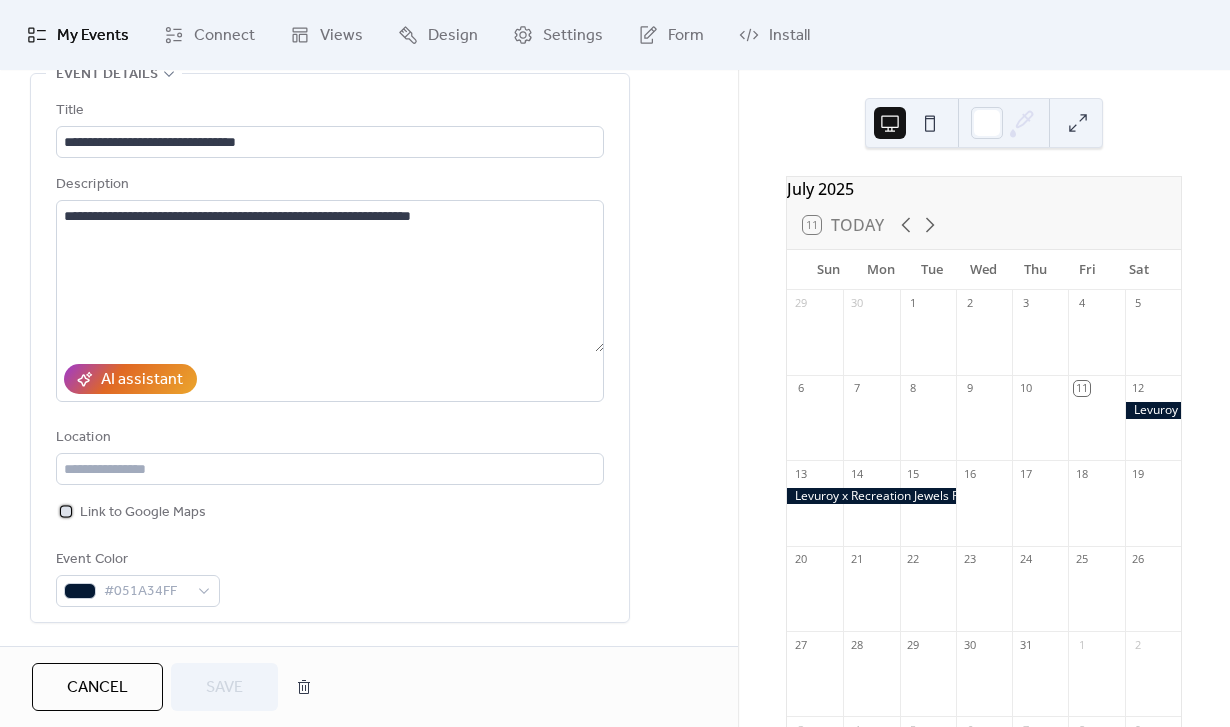 click on "Link to Google Maps" at bounding box center (143, 513) 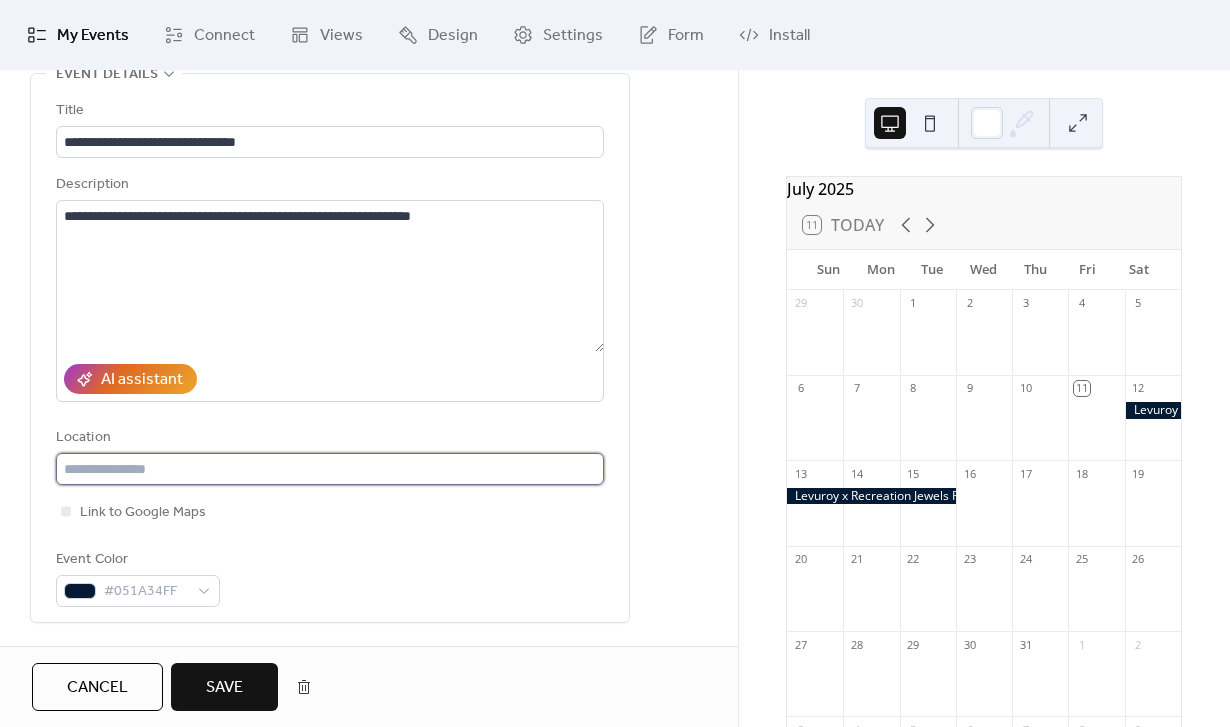click at bounding box center [330, 469] 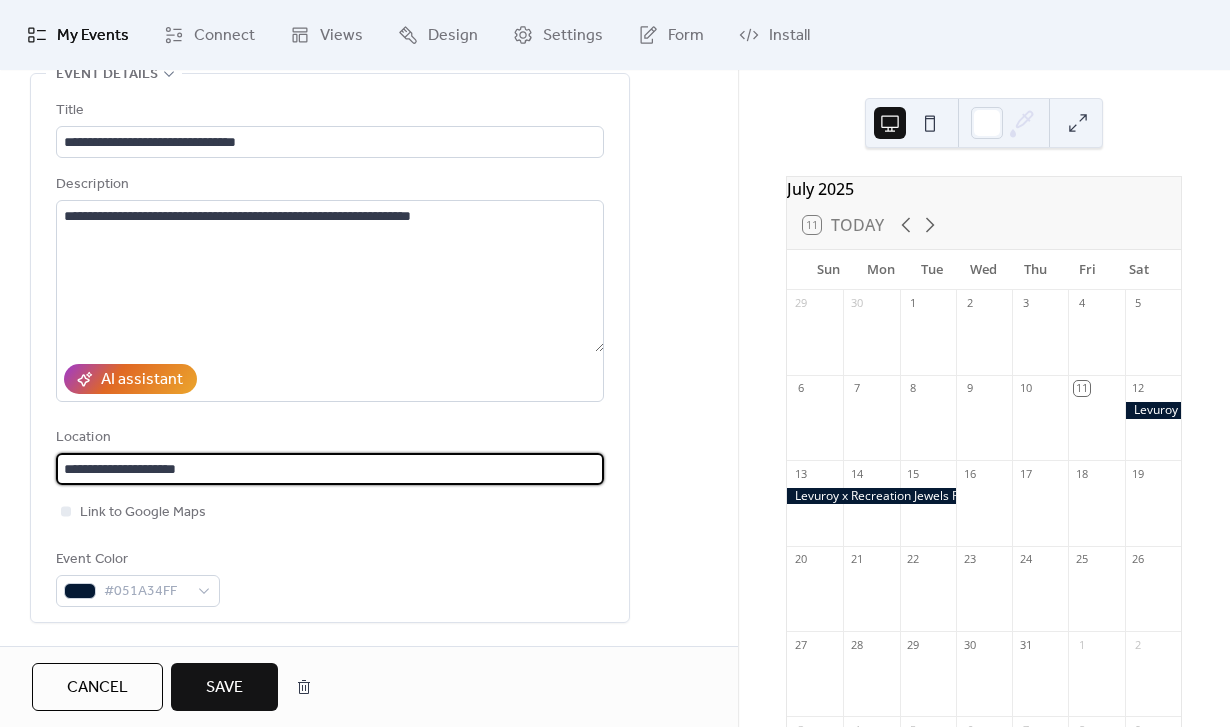 paste on "**********" 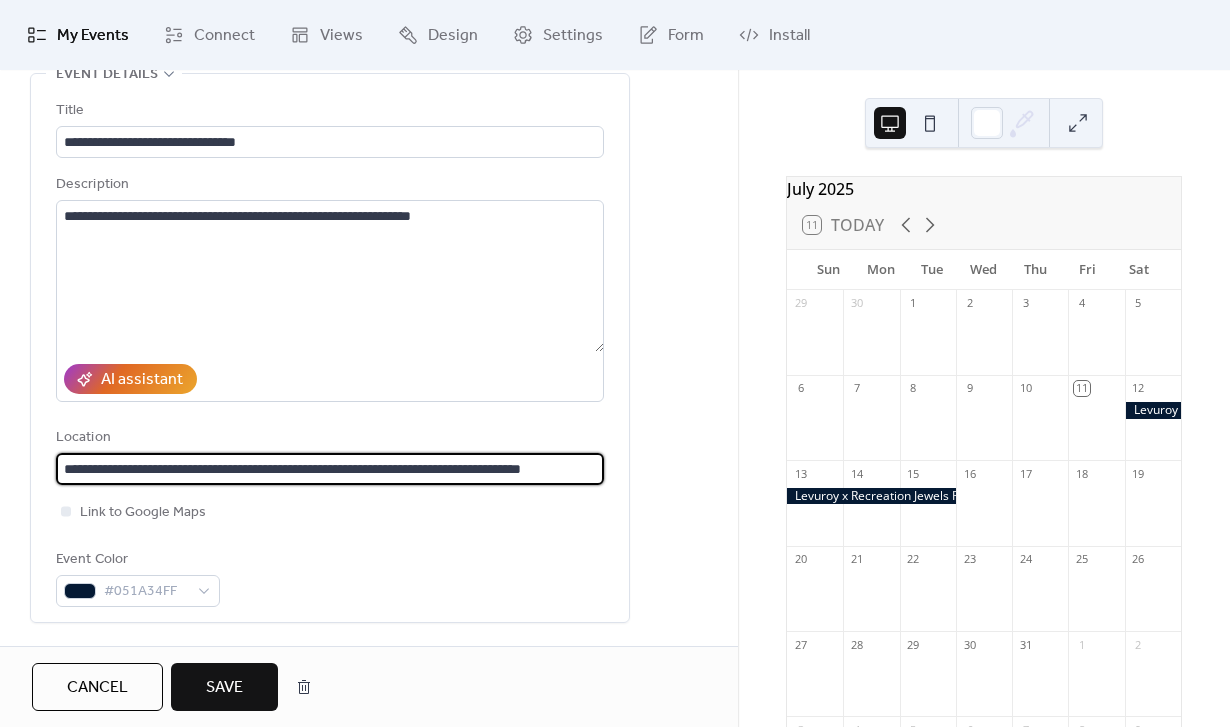 drag, startPoint x: 538, startPoint y: 467, endPoint x: 157, endPoint y: 474, distance: 381.0643 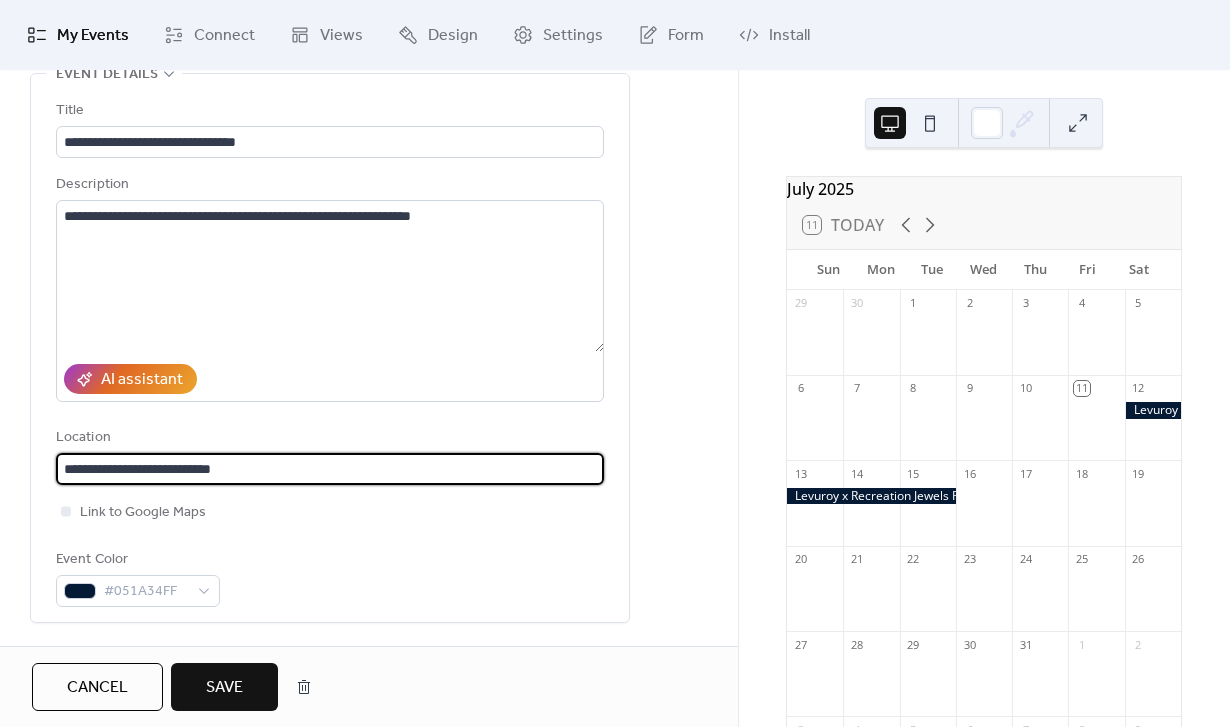 type on "**********" 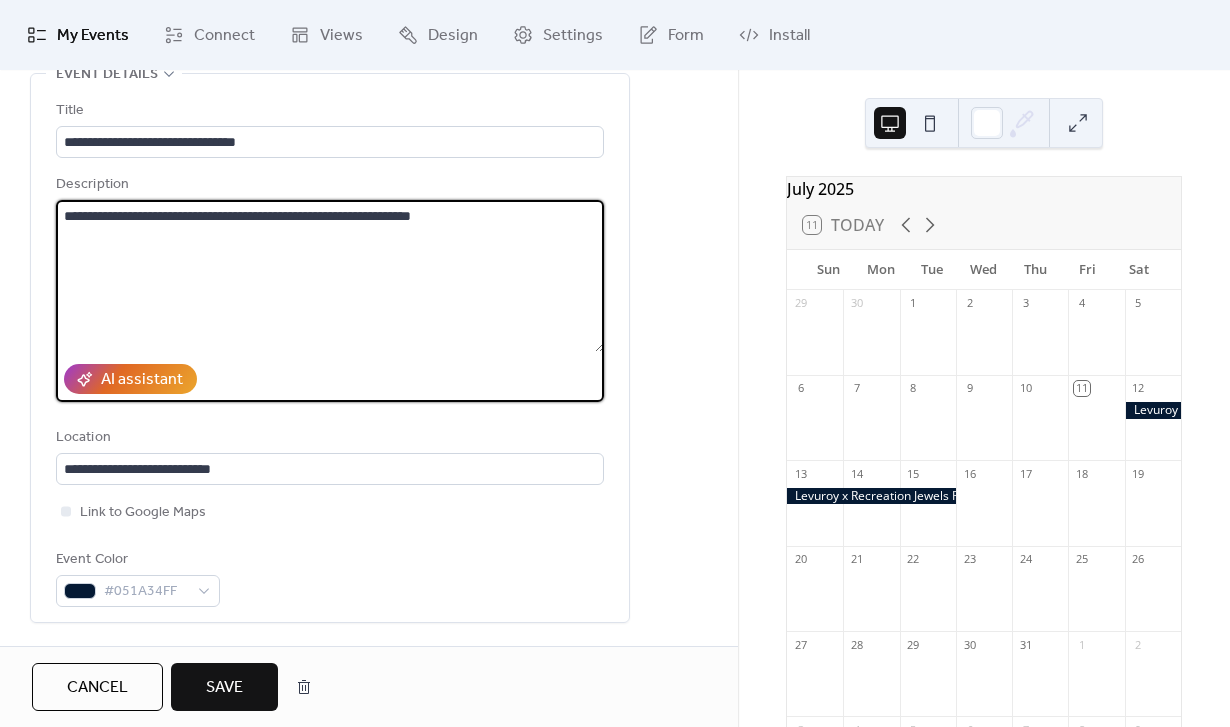 drag, startPoint x: 513, startPoint y: 219, endPoint x: 225, endPoint y: 223, distance: 288.02777 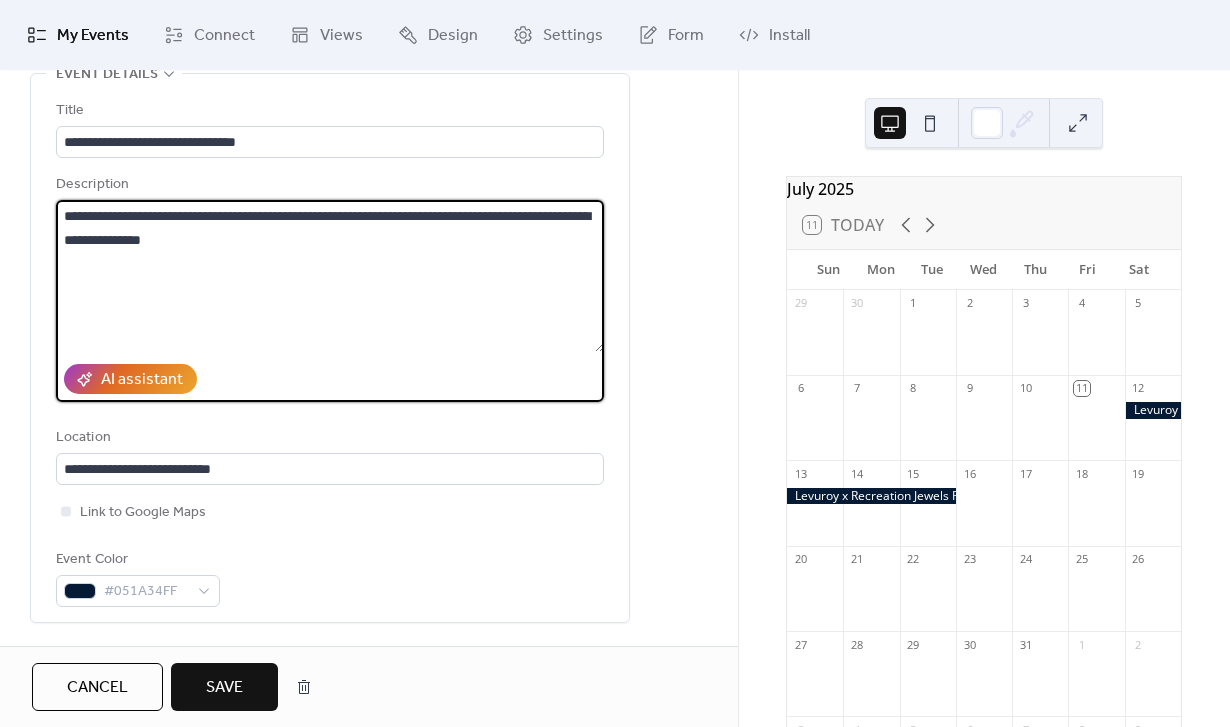 click on "**********" at bounding box center (330, 276) 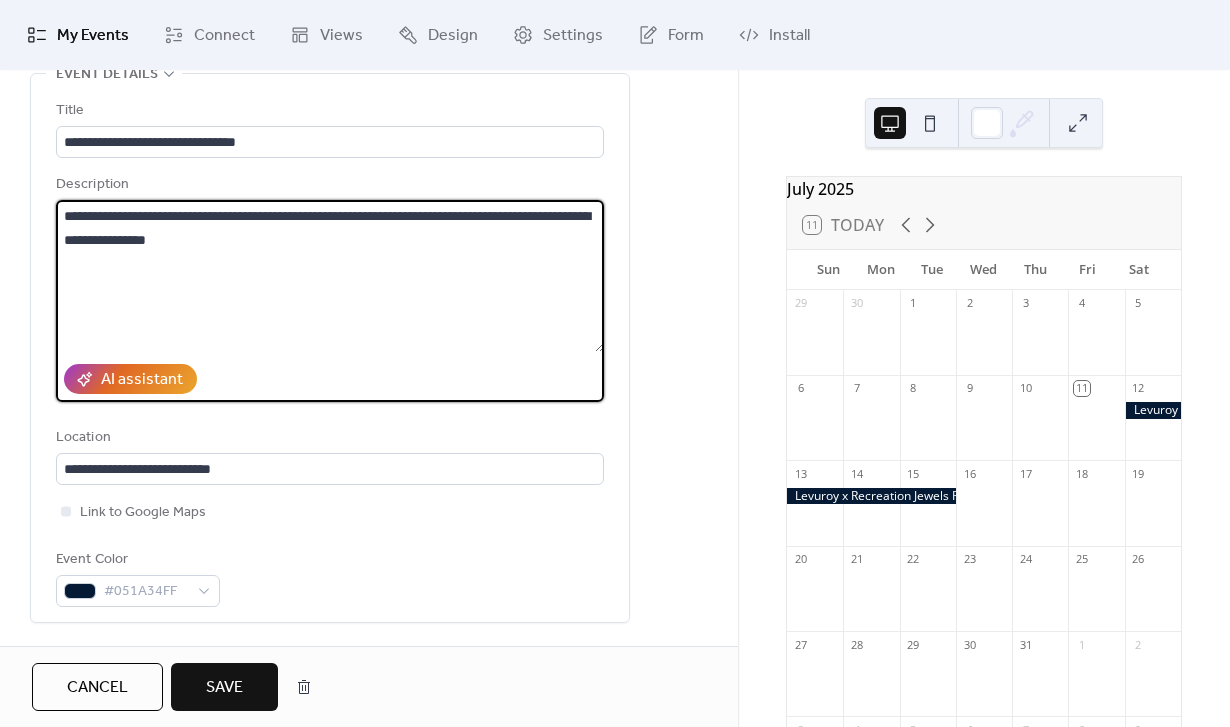 drag, startPoint x: 108, startPoint y: 244, endPoint x: 98, endPoint y: 243, distance: 10.049875 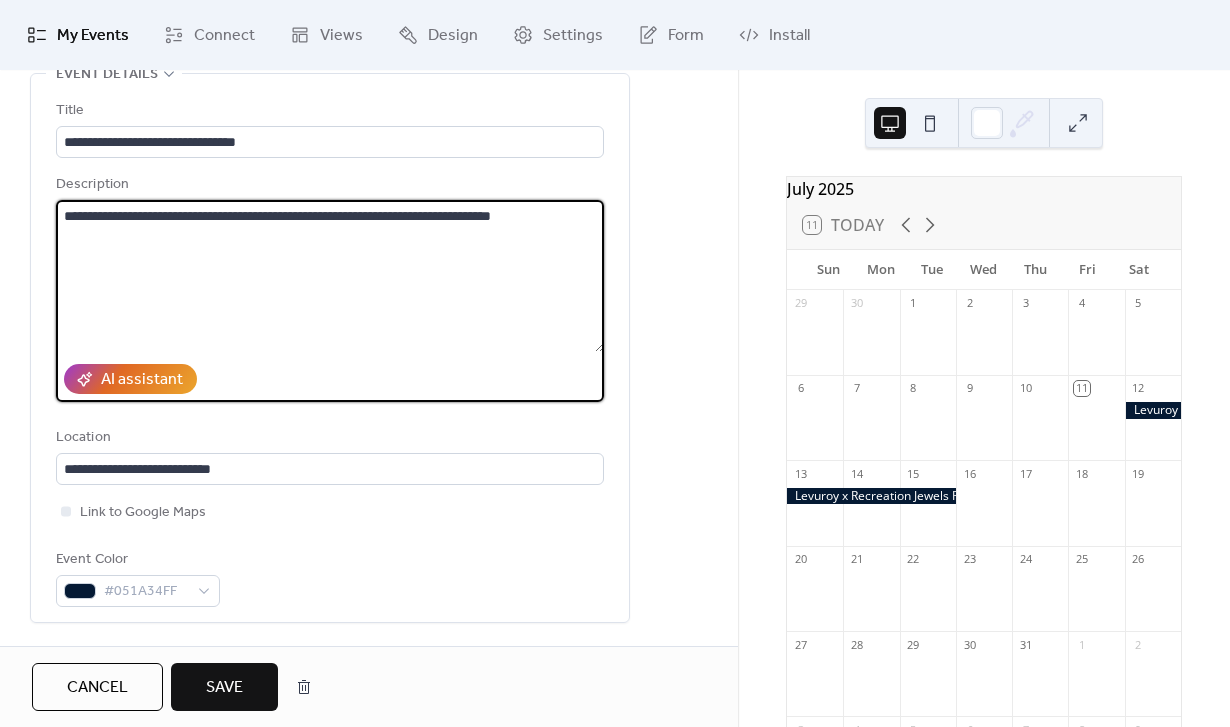 drag, startPoint x: 592, startPoint y: 226, endPoint x: 164, endPoint y: 213, distance: 428.1974 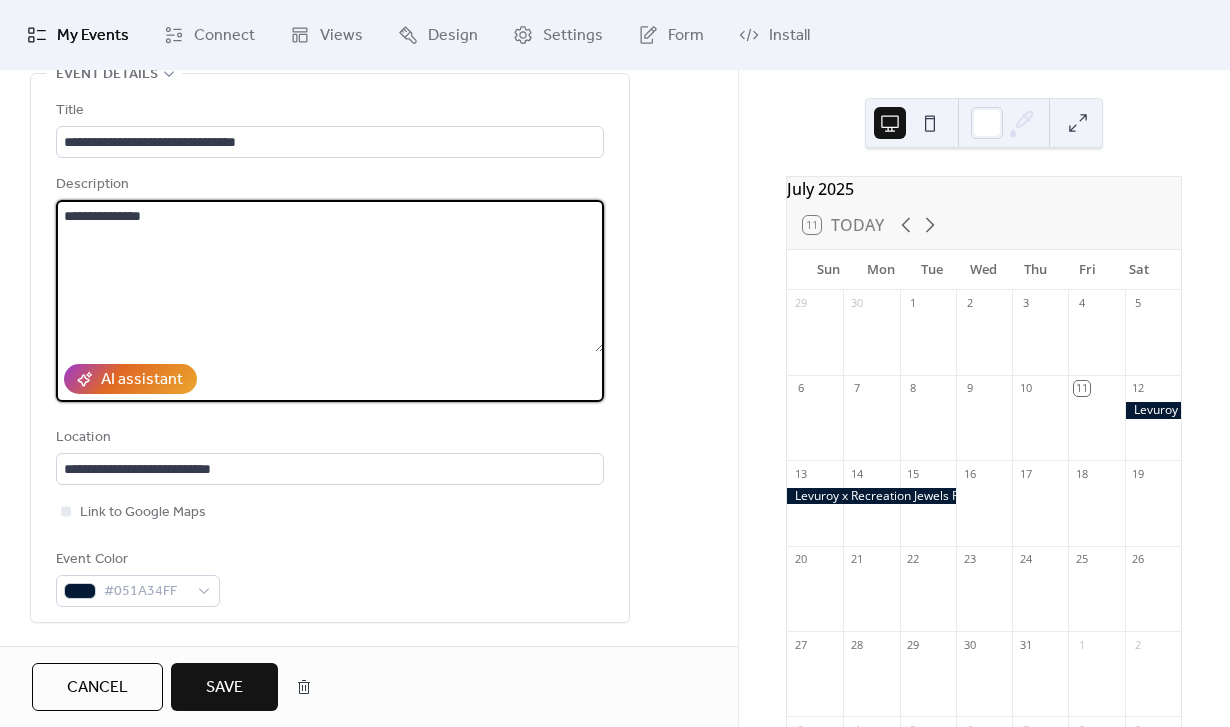 drag, startPoint x: 263, startPoint y: 258, endPoint x: -49, endPoint y: 257, distance: 312.00162 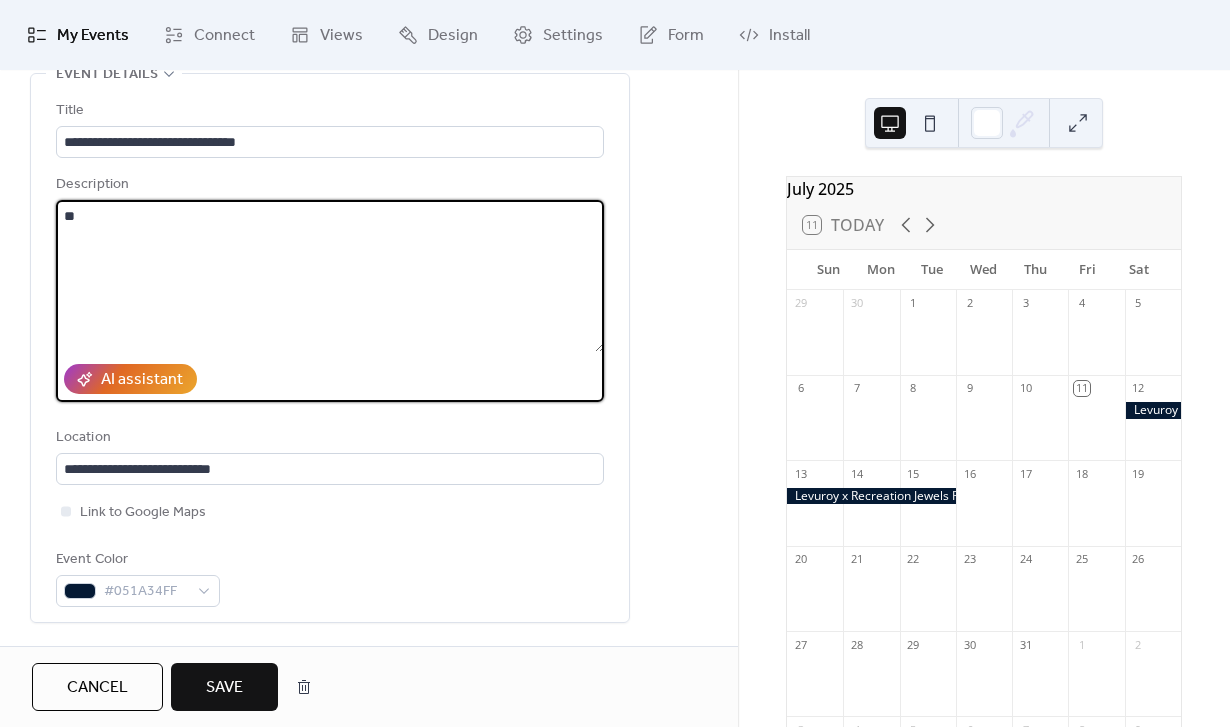 type on "*" 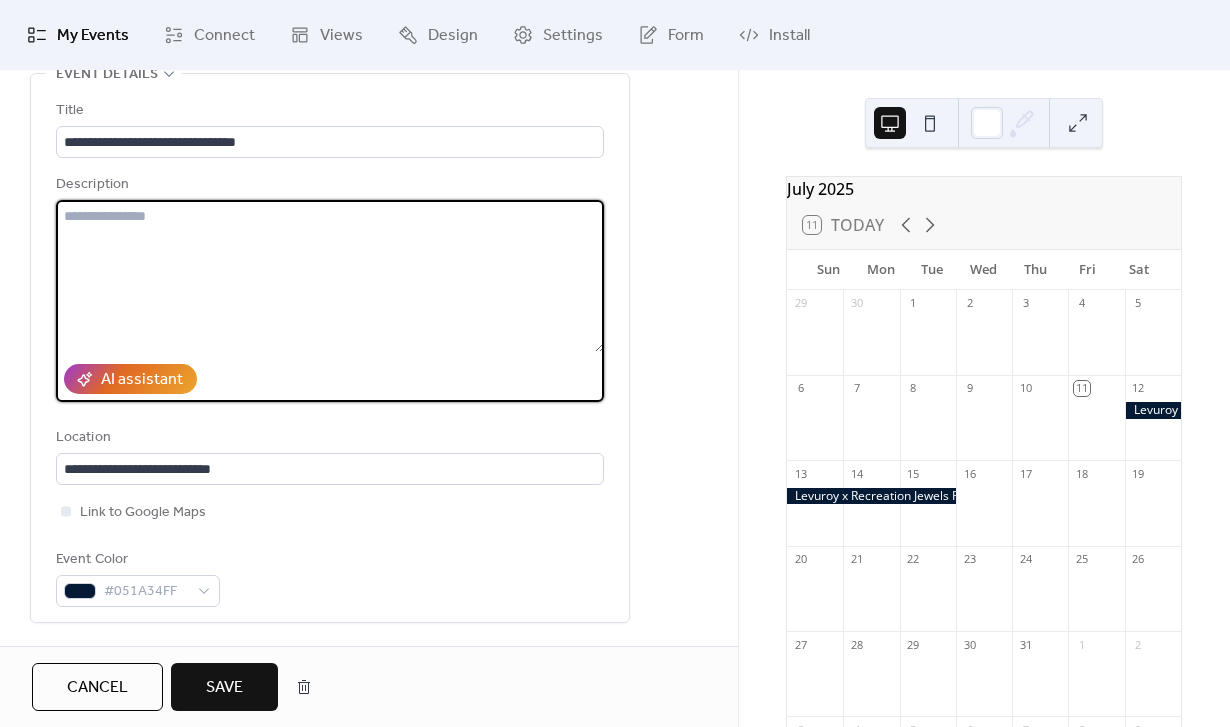 type 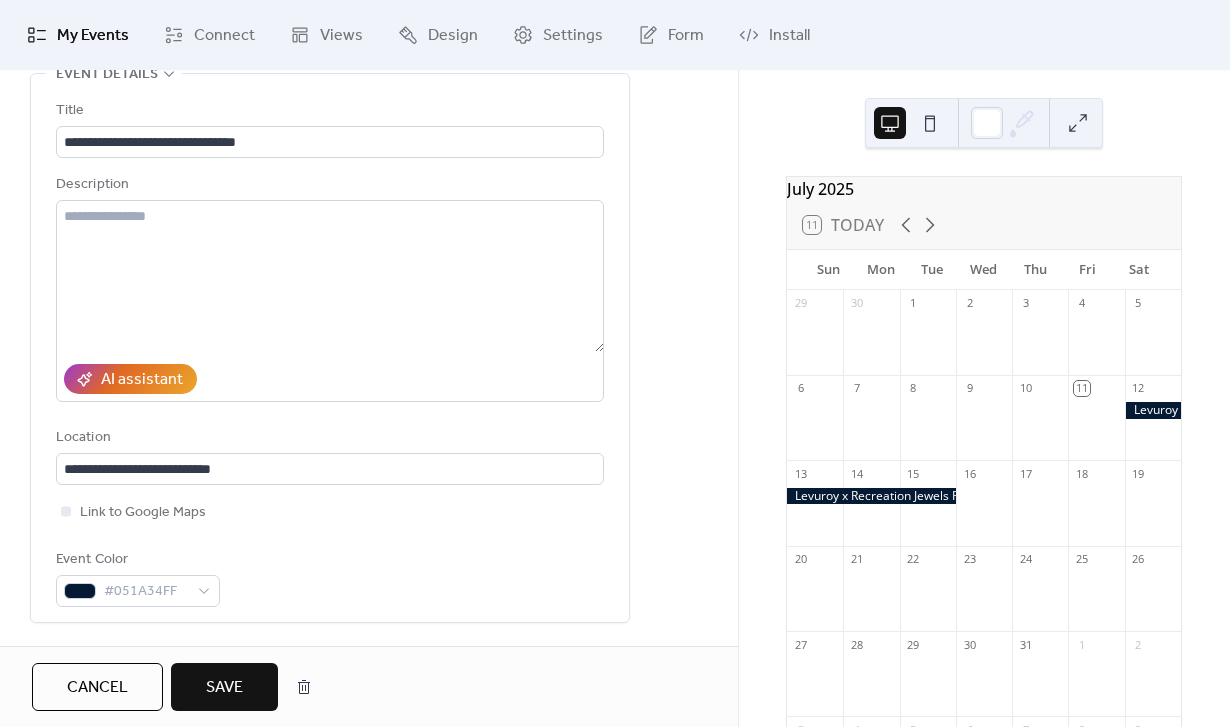 click on "Save" at bounding box center (224, 687) 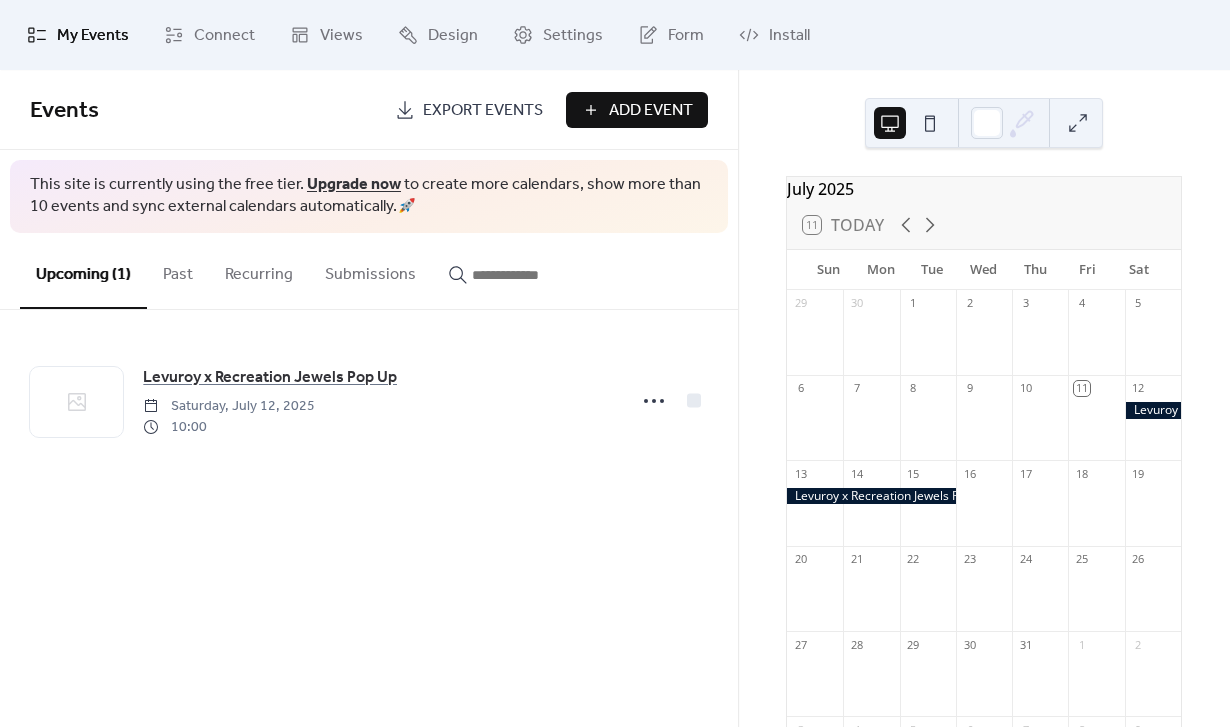 click 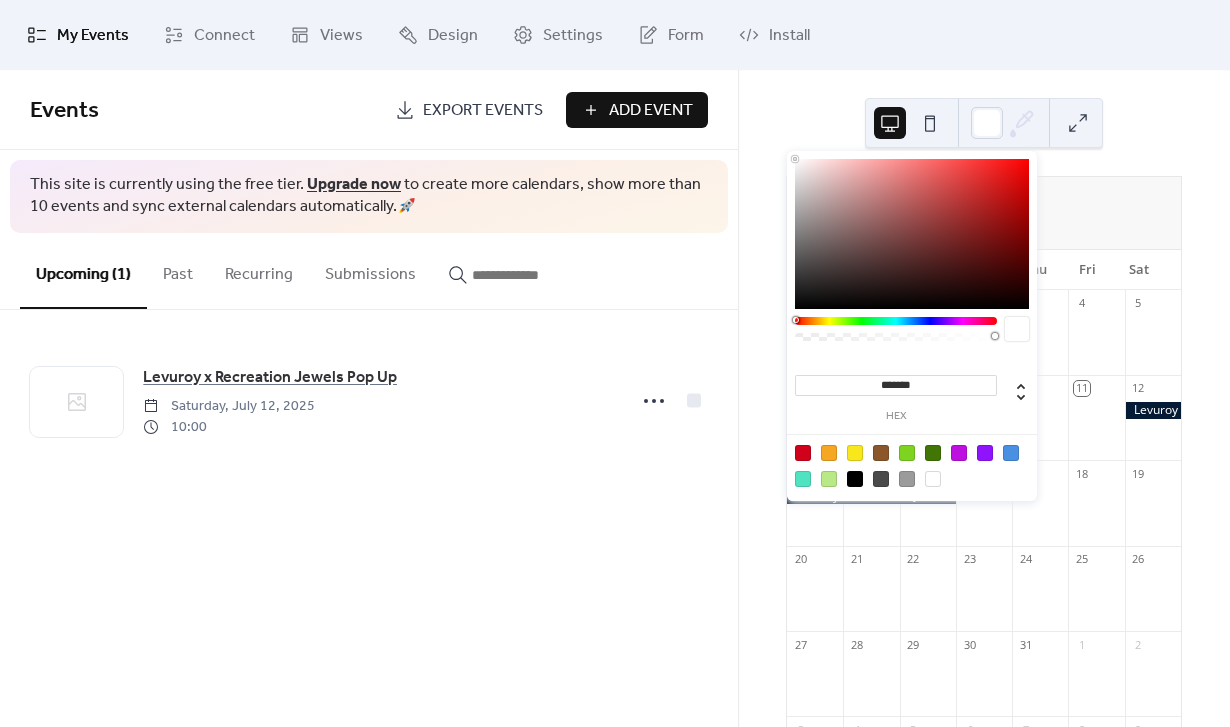 click at bounding box center (855, 479) 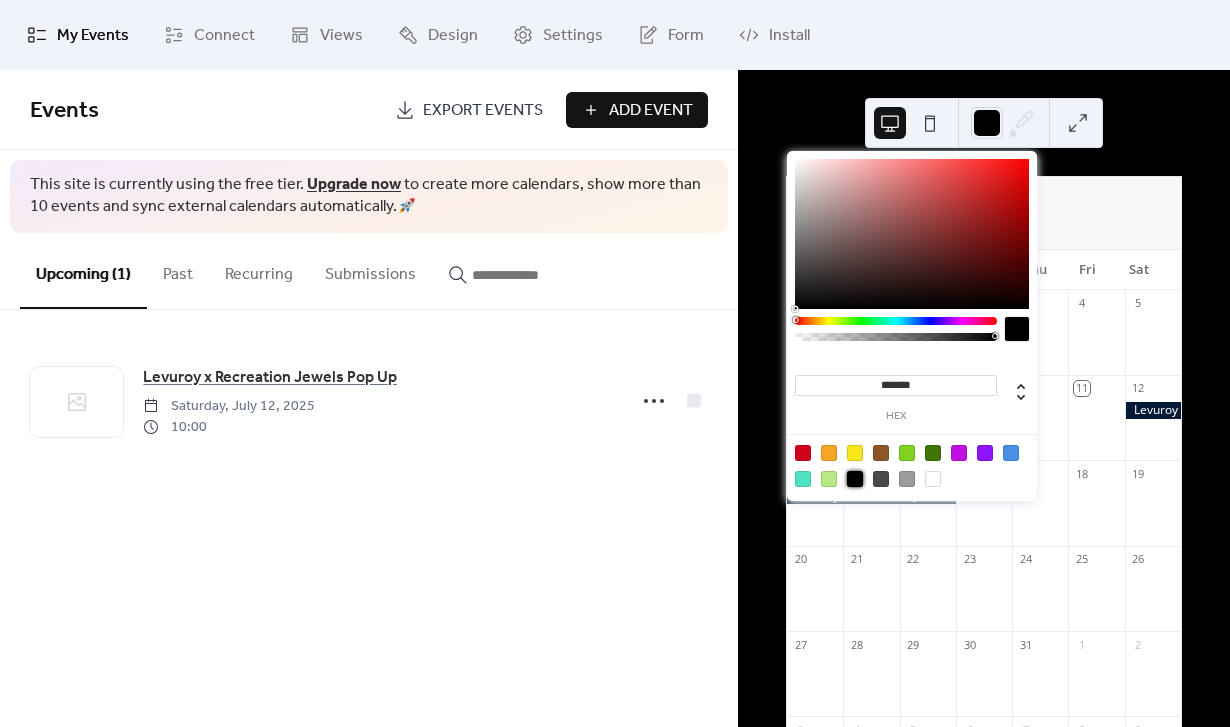 click on "*******" at bounding box center [896, 385] 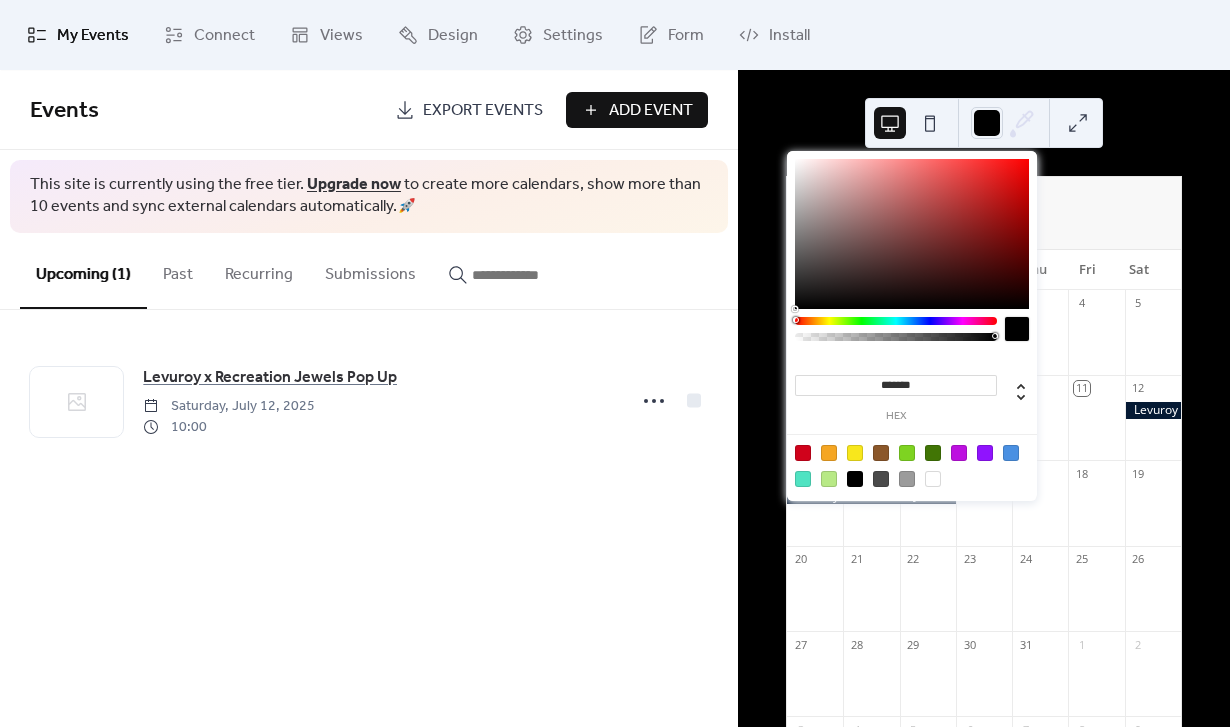 click on "*******" at bounding box center (896, 385) 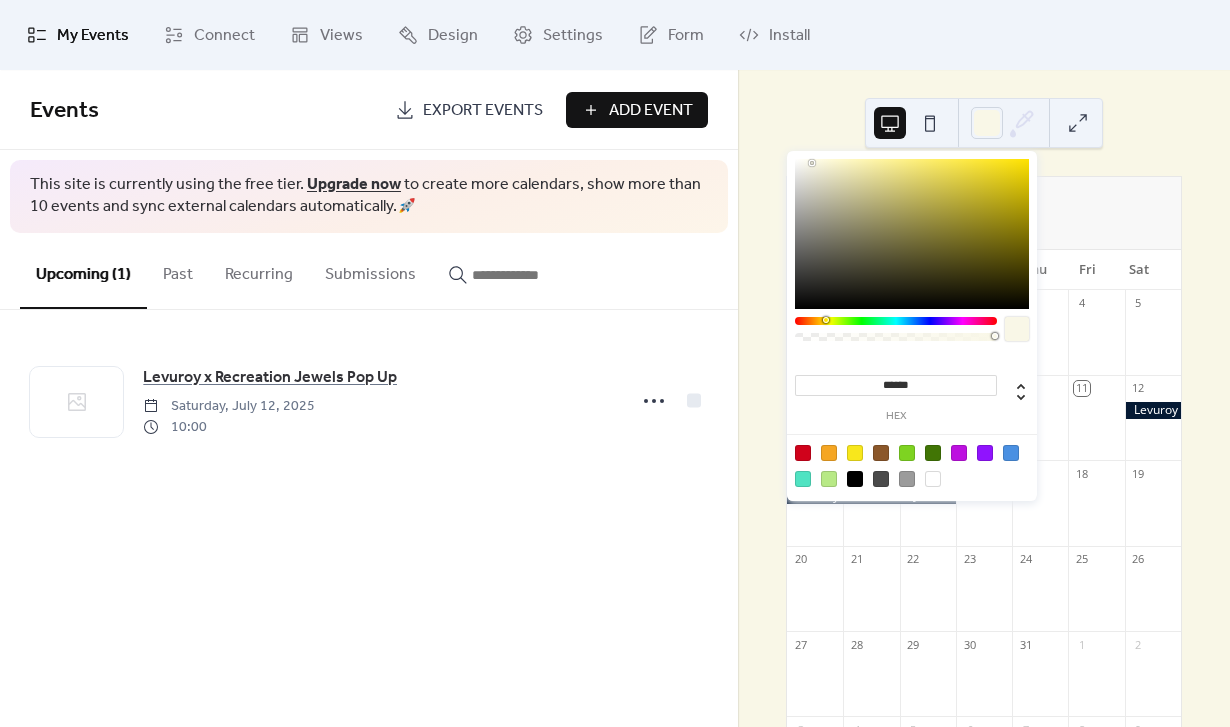 type on "******" 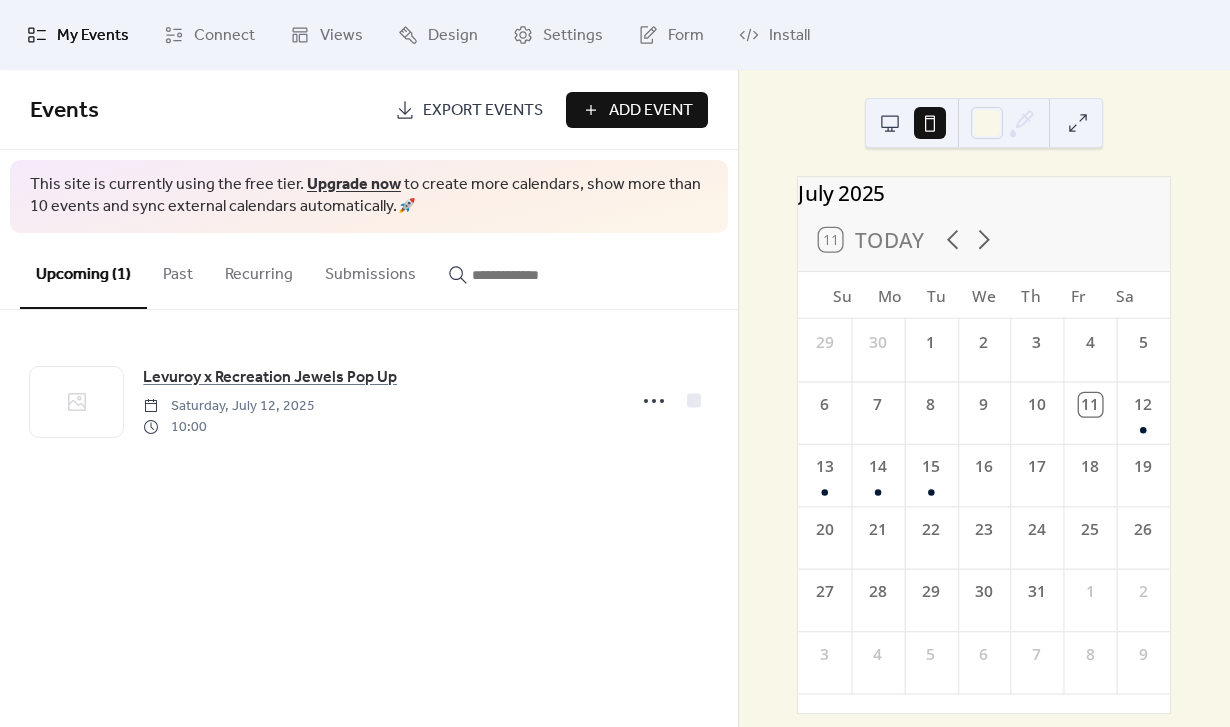 click at bounding box center (890, 123) 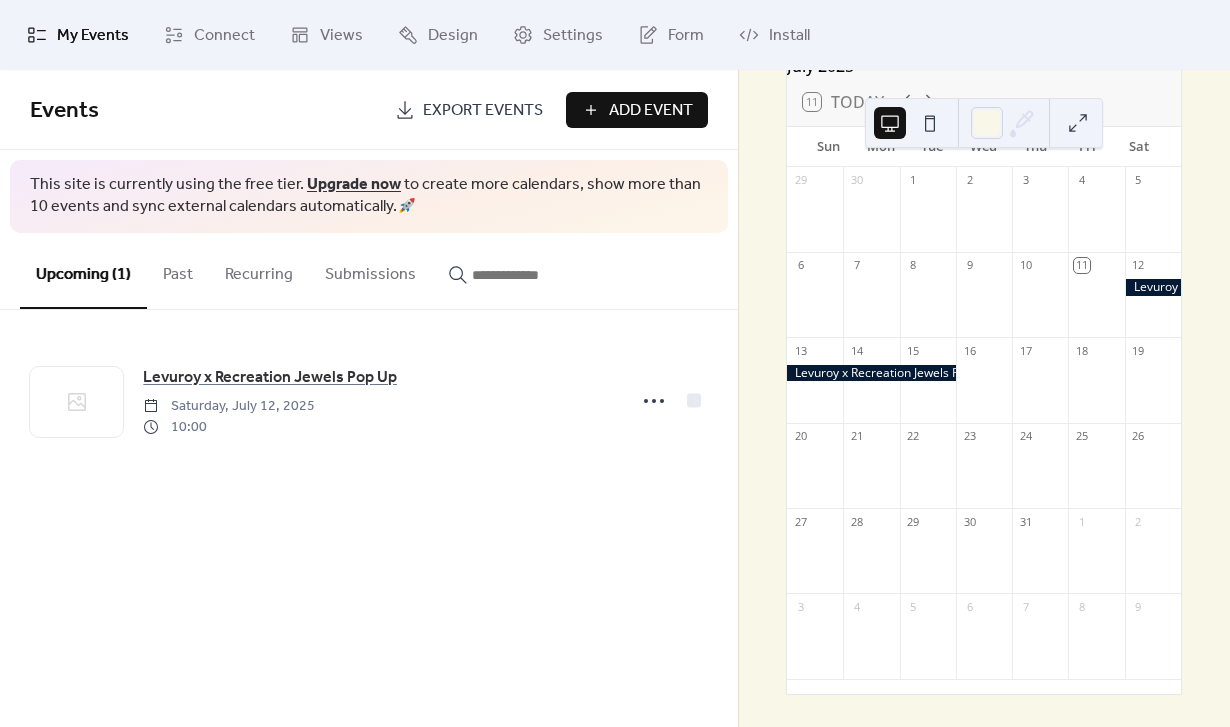 scroll, scrollTop: 134, scrollLeft: 0, axis: vertical 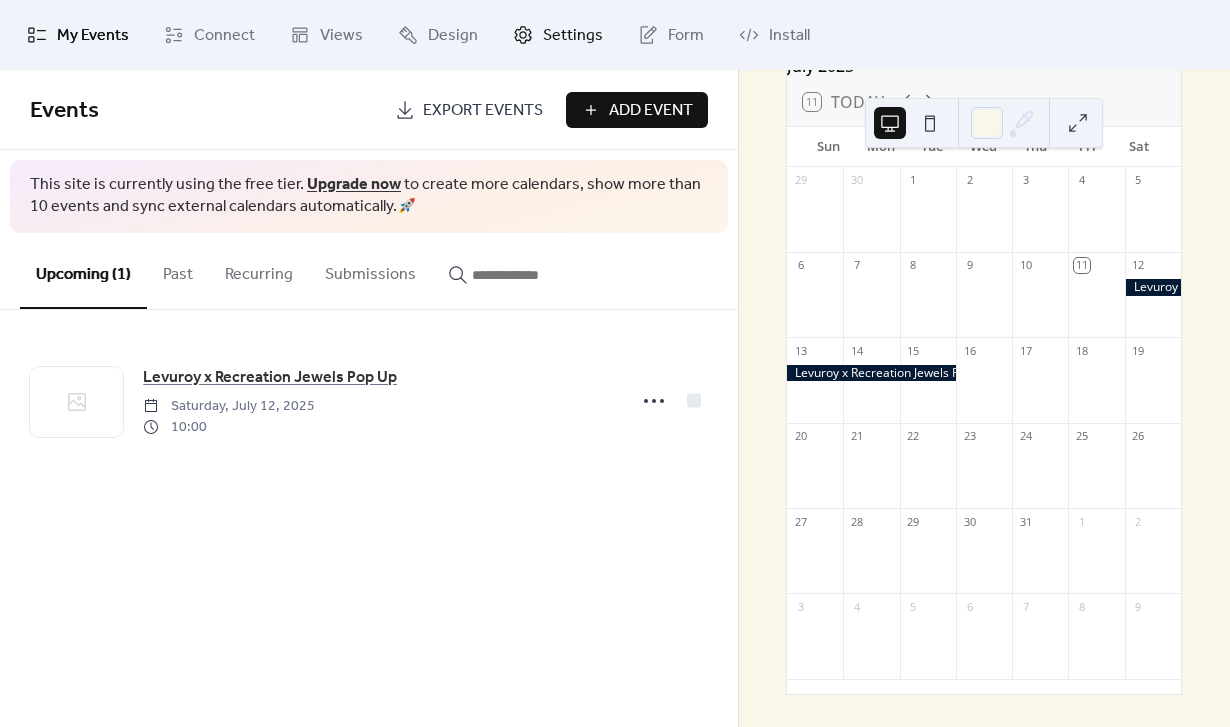 click on "Settings" at bounding box center (573, 36) 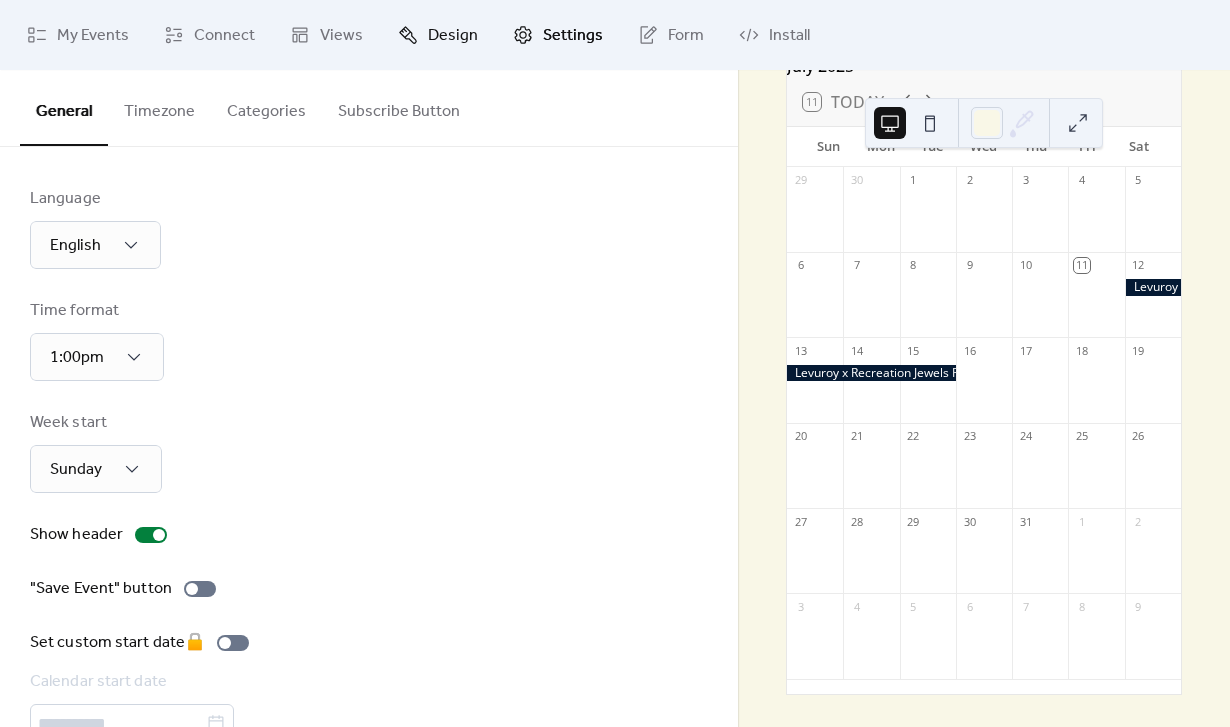 click on "Design" at bounding box center (438, 35) 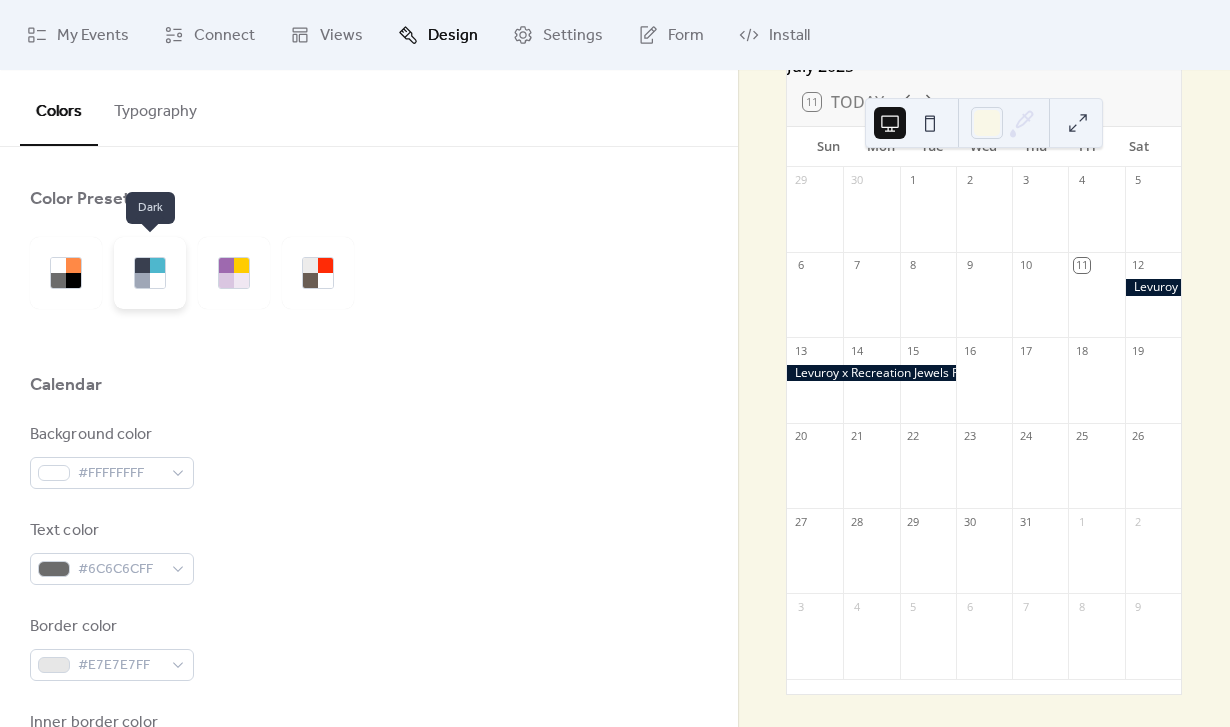 click at bounding box center (157, 280) 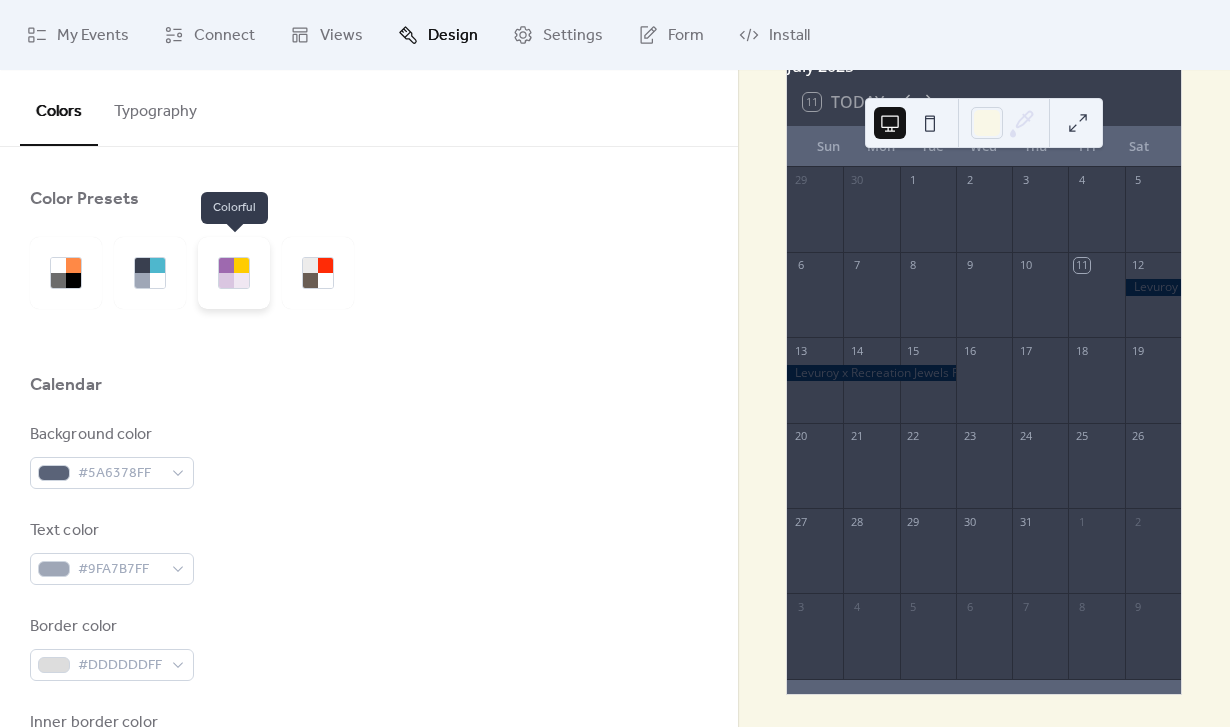 click at bounding box center (234, 273) 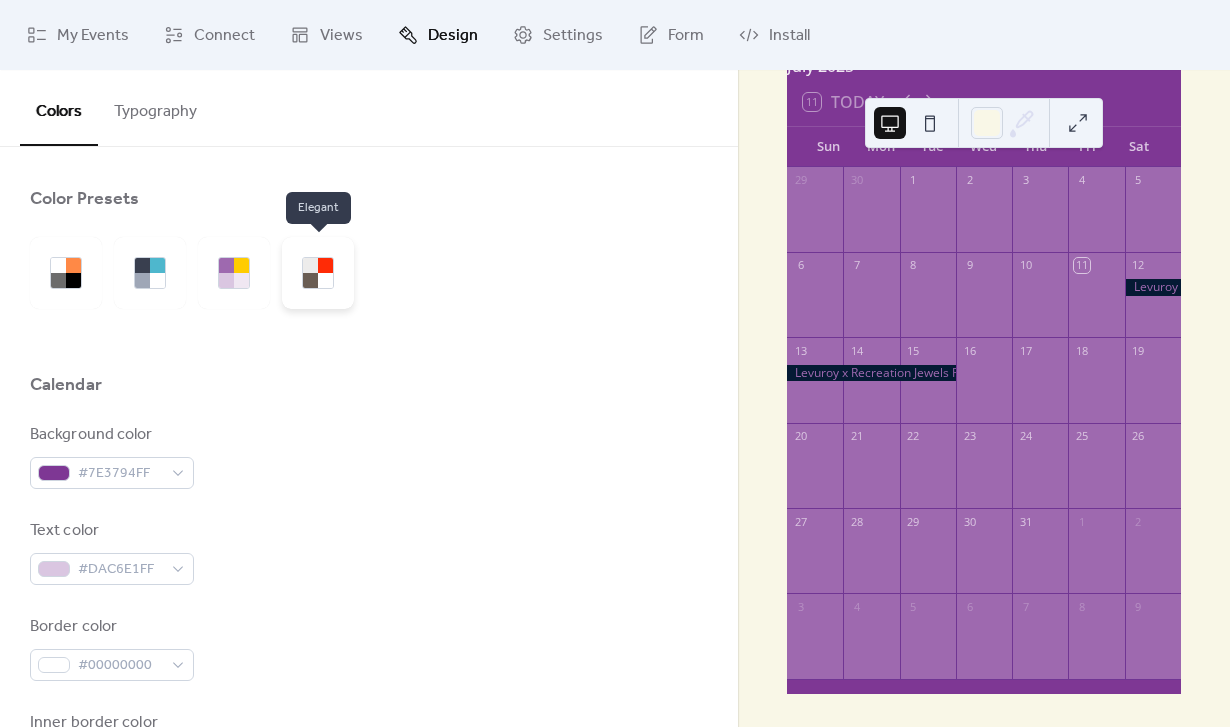 click at bounding box center [325, 280] 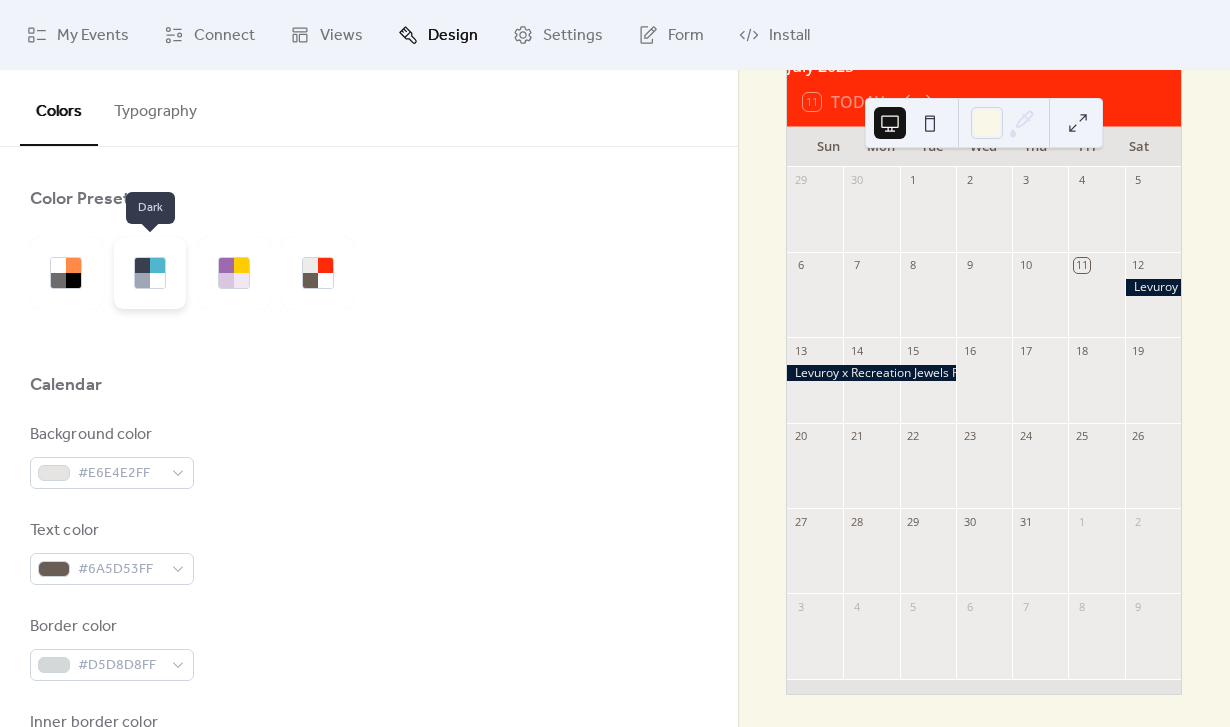 click at bounding box center (142, 280) 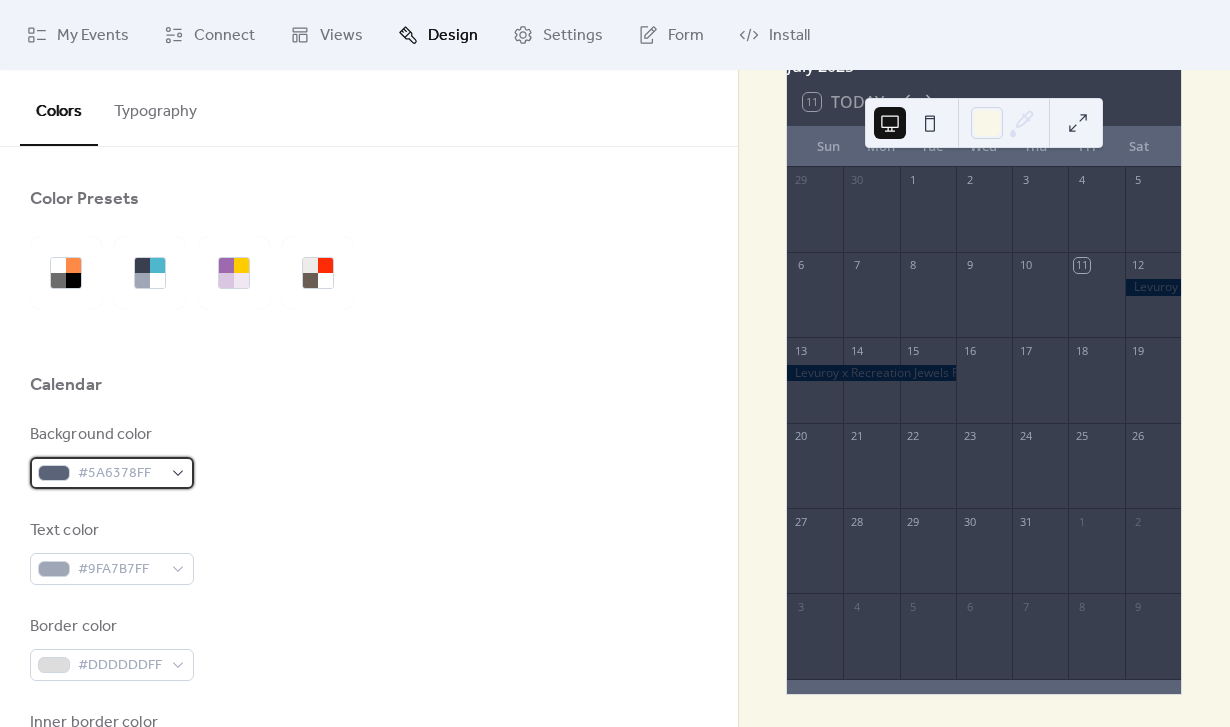 click on "#5A6378FF" at bounding box center [120, 474] 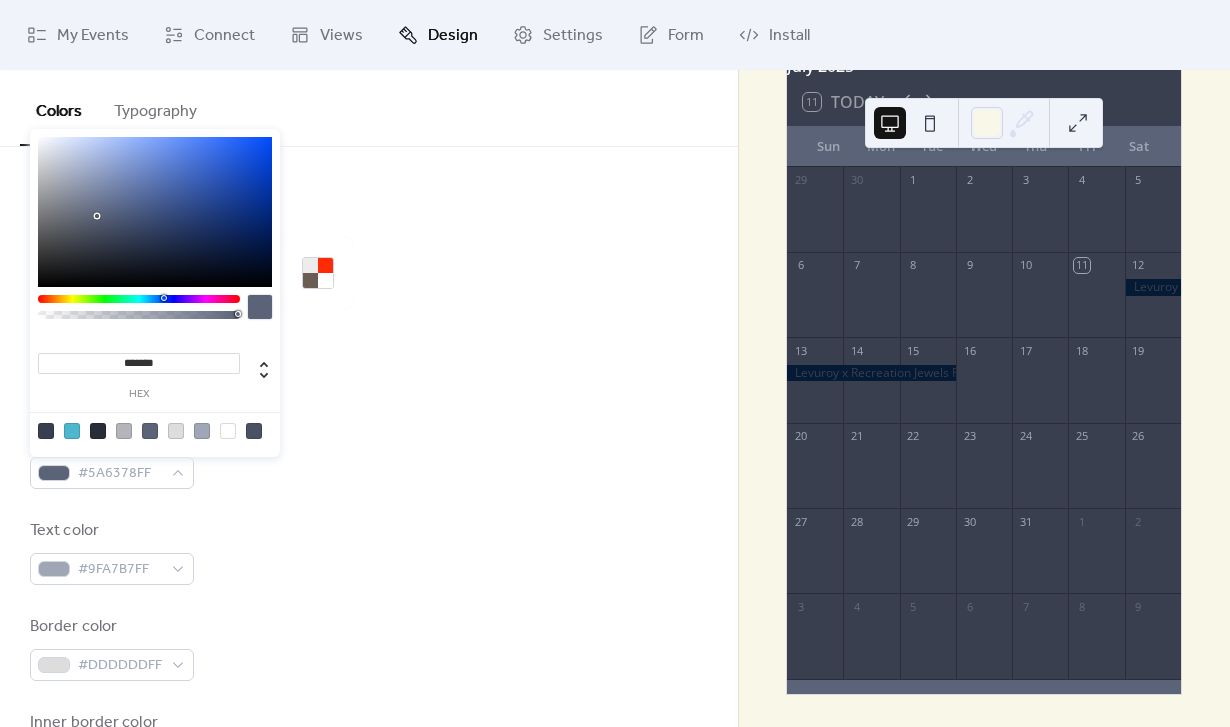 drag, startPoint x: 173, startPoint y: 364, endPoint x: 122, endPoint y: 367, distance: 51.088158 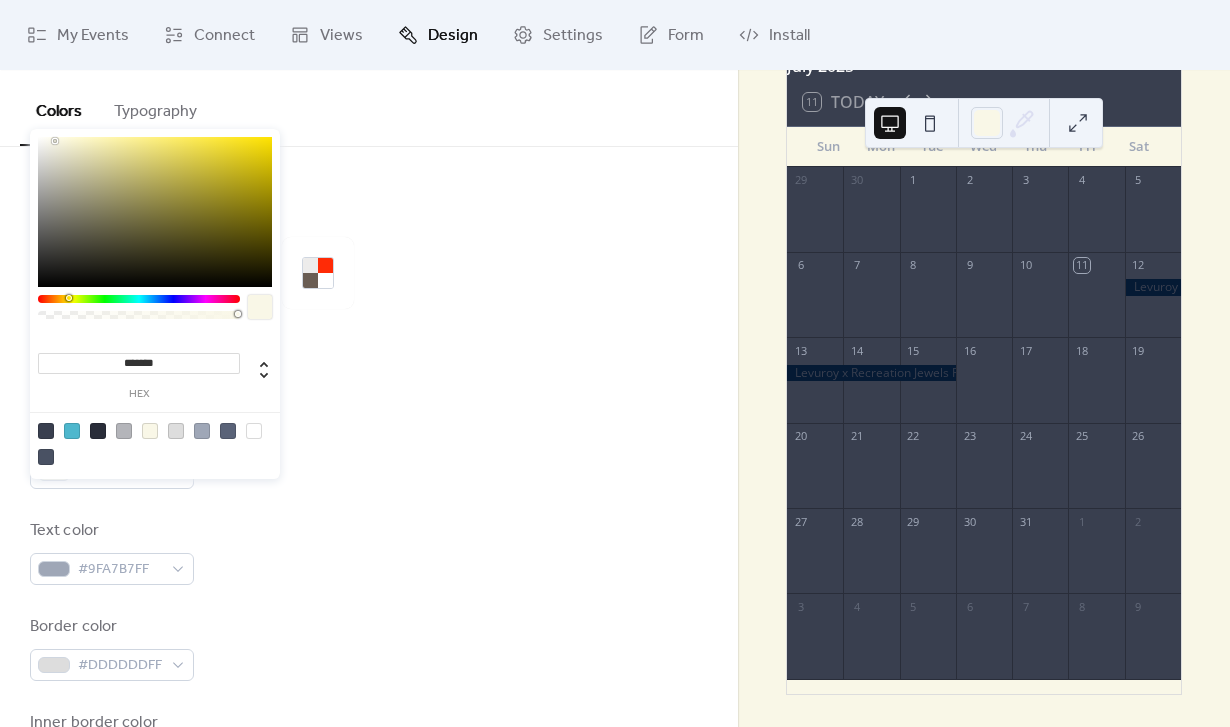 type on "*******" 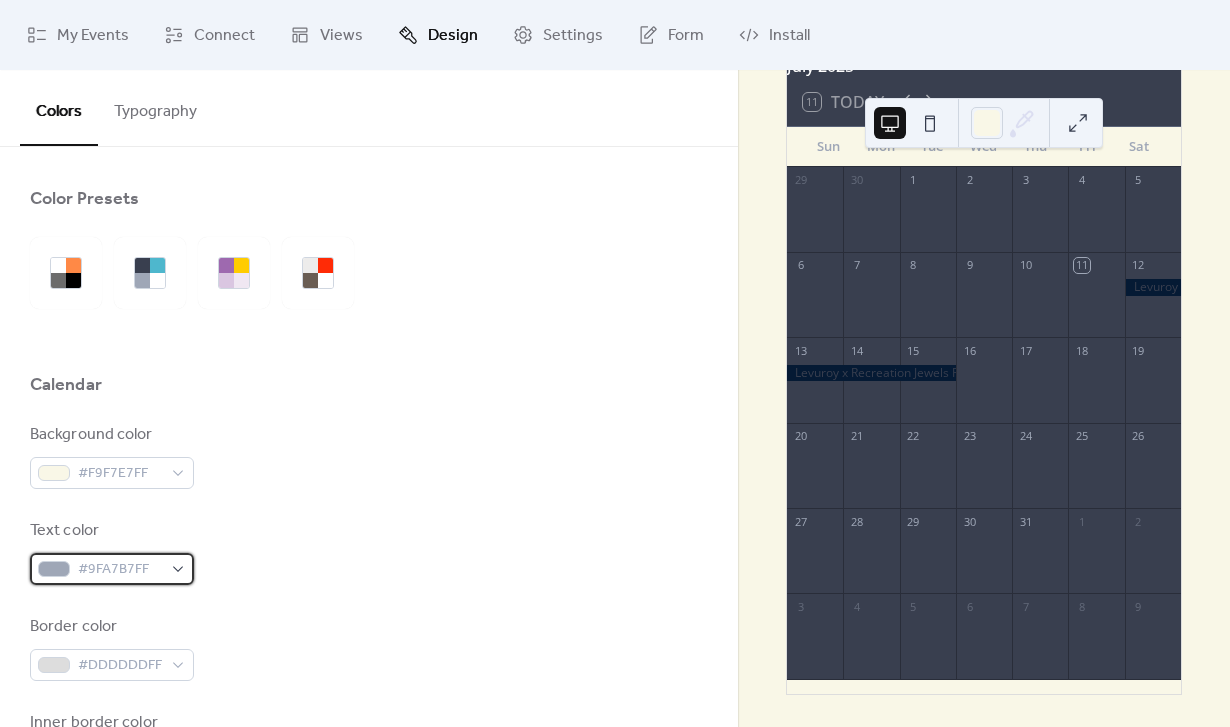 click on "#9FA7B7FF" at bounding box center (120, 570) 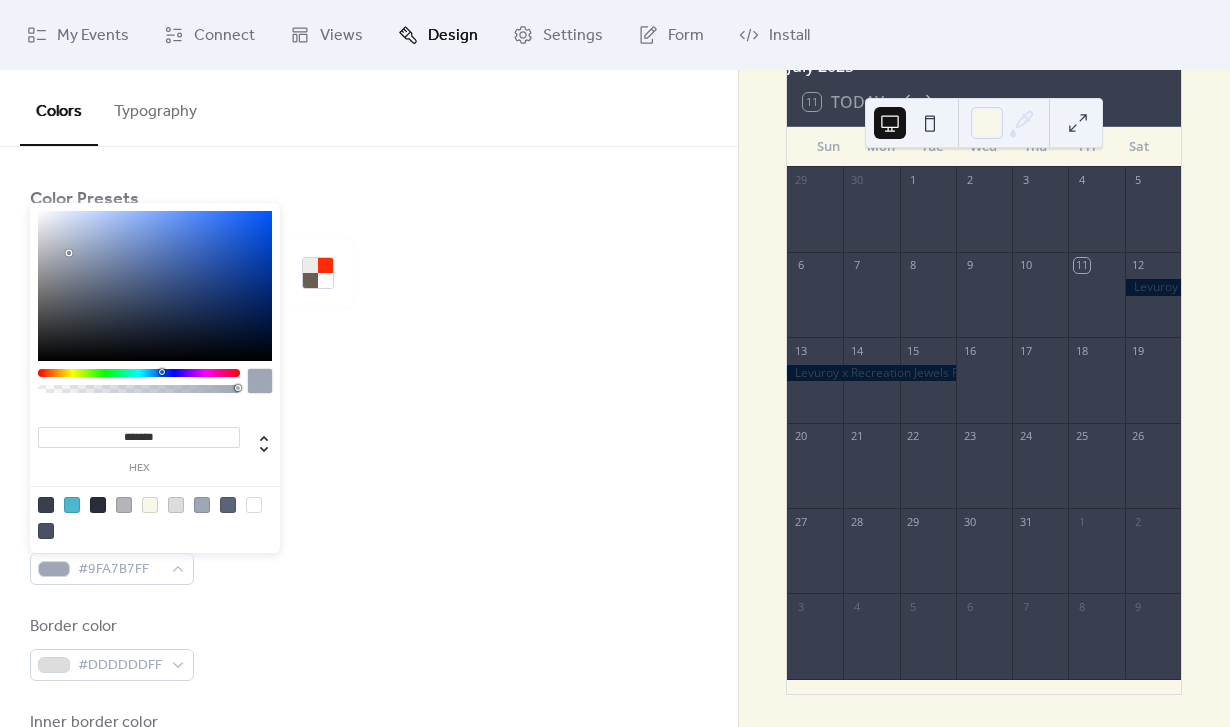 click at bounding box center (98, 505) 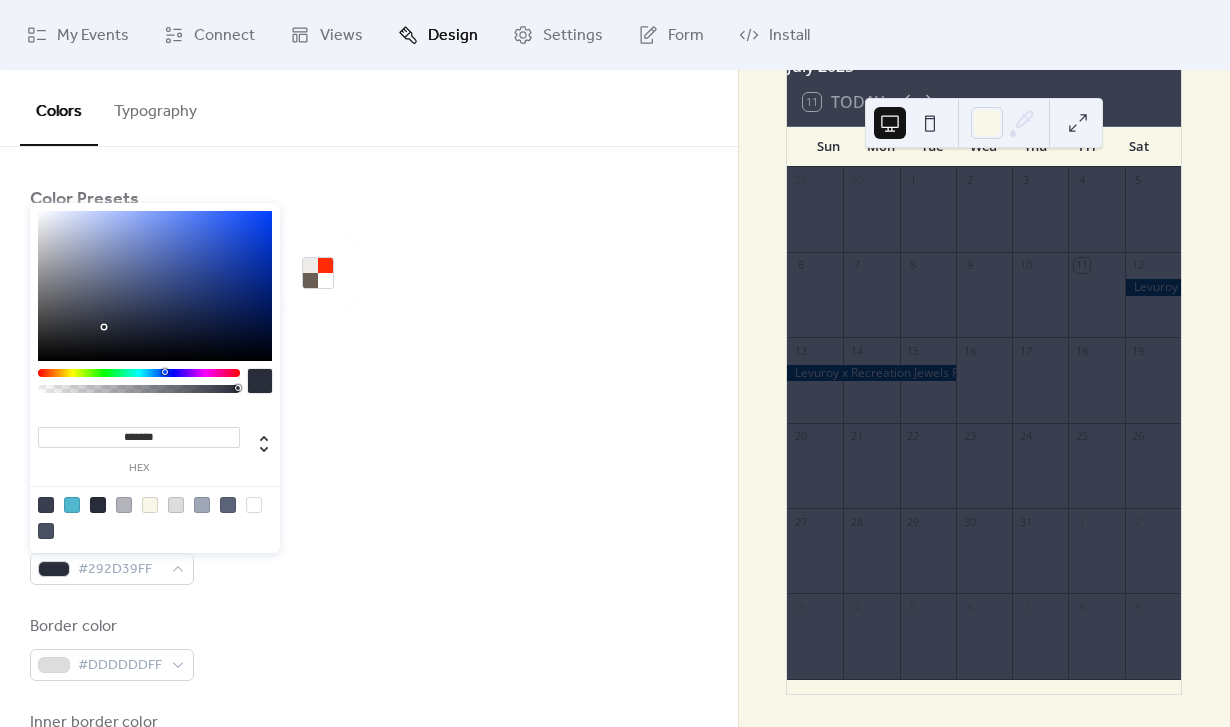 drag, startPoint x: 184, startPoint y: 437, endPoint x: 122, endPoint y: 439, distance: 62.03225 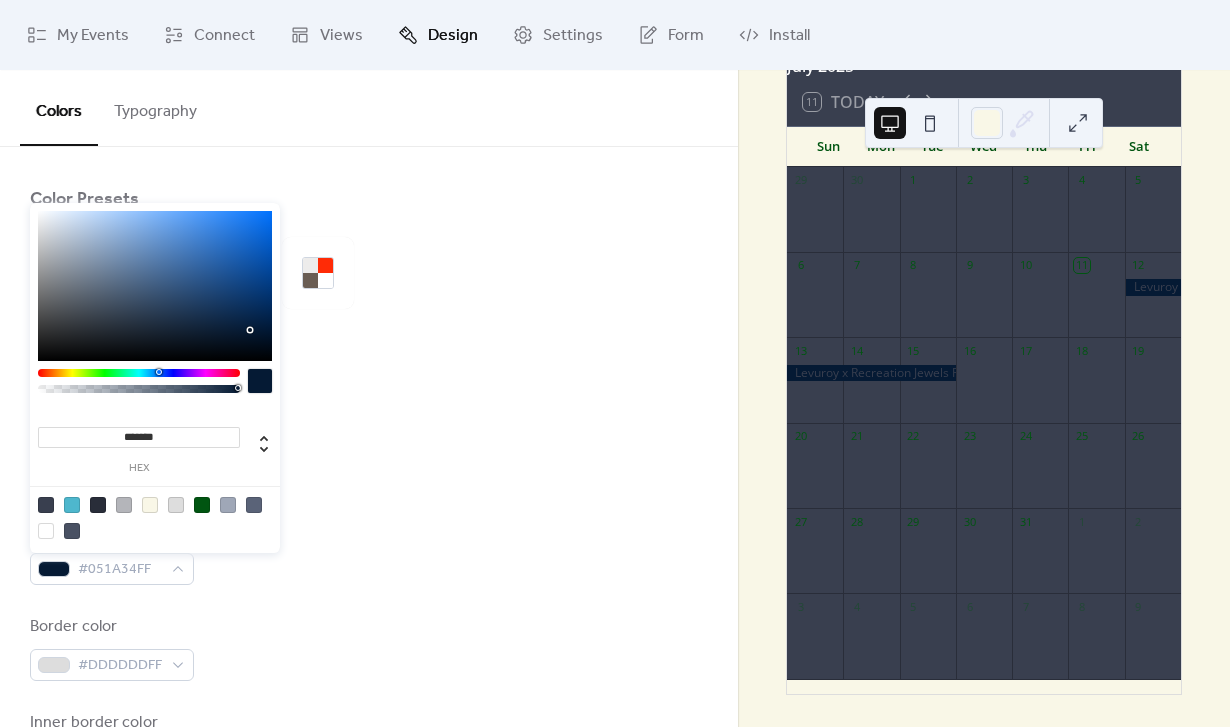 type on "*******" 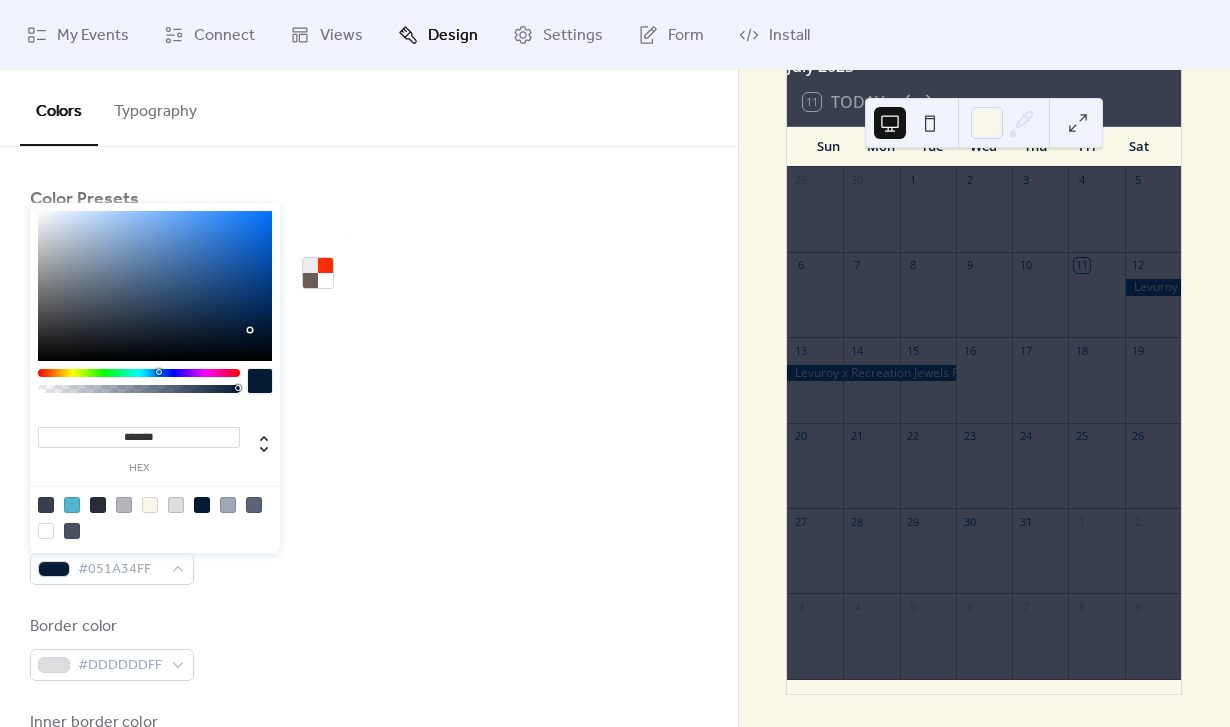 click on "Text color #051A34FF" at bounding box center [369, 552] 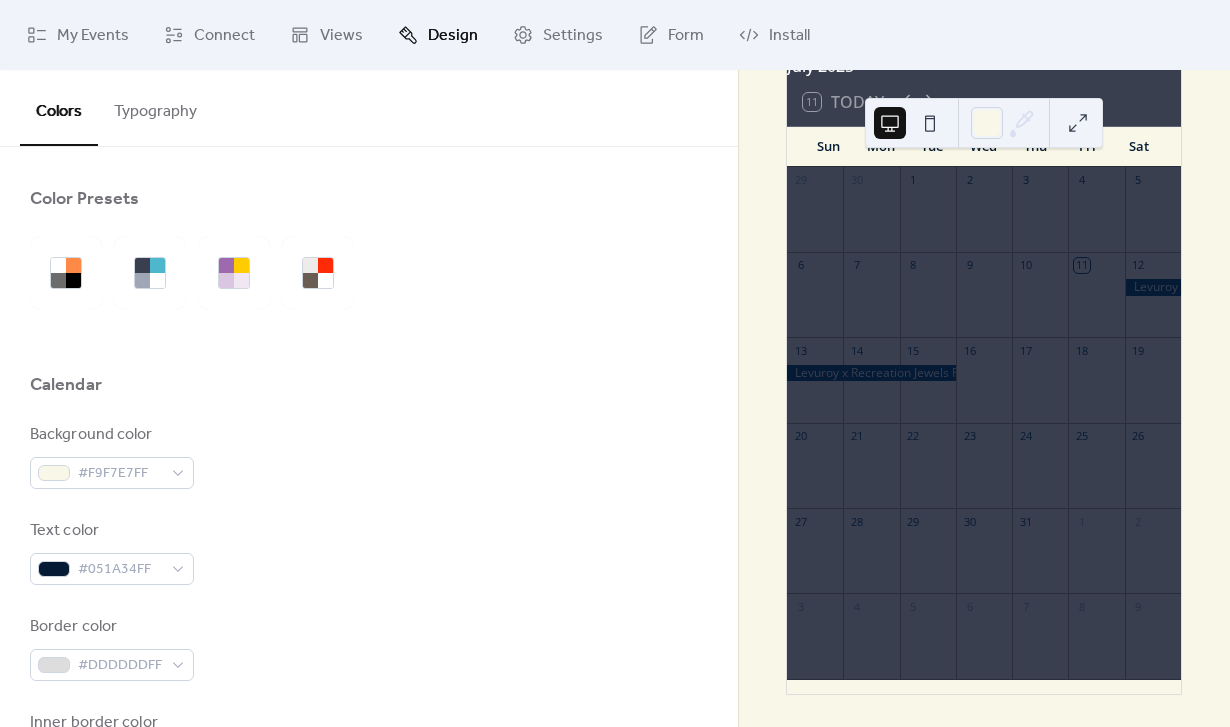 click on "Background color #F9F7E7FF Text color #051A34FF Border color #DDDDDDFF Inner border color #292D39FF Inner background color #393F4FFF Default event color #4EB7CDFF" at bounding box center [369, 696] 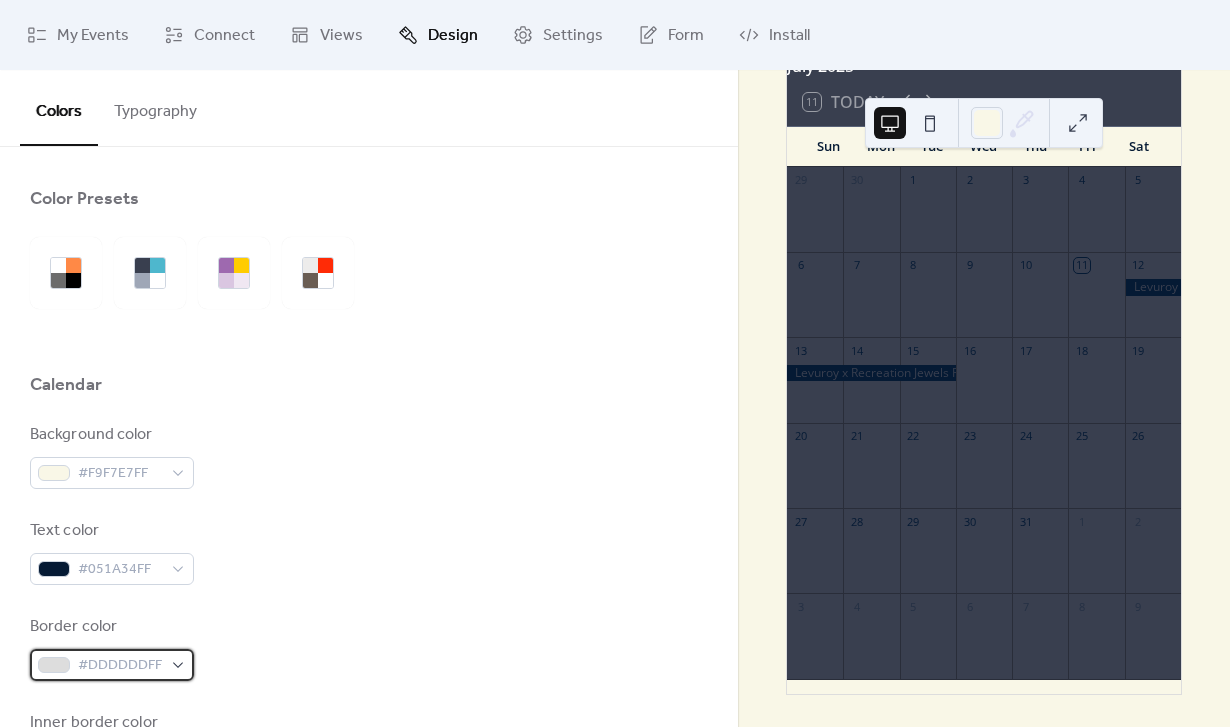 click on "#DDDDDDFF" at bounding box center (120, 666) 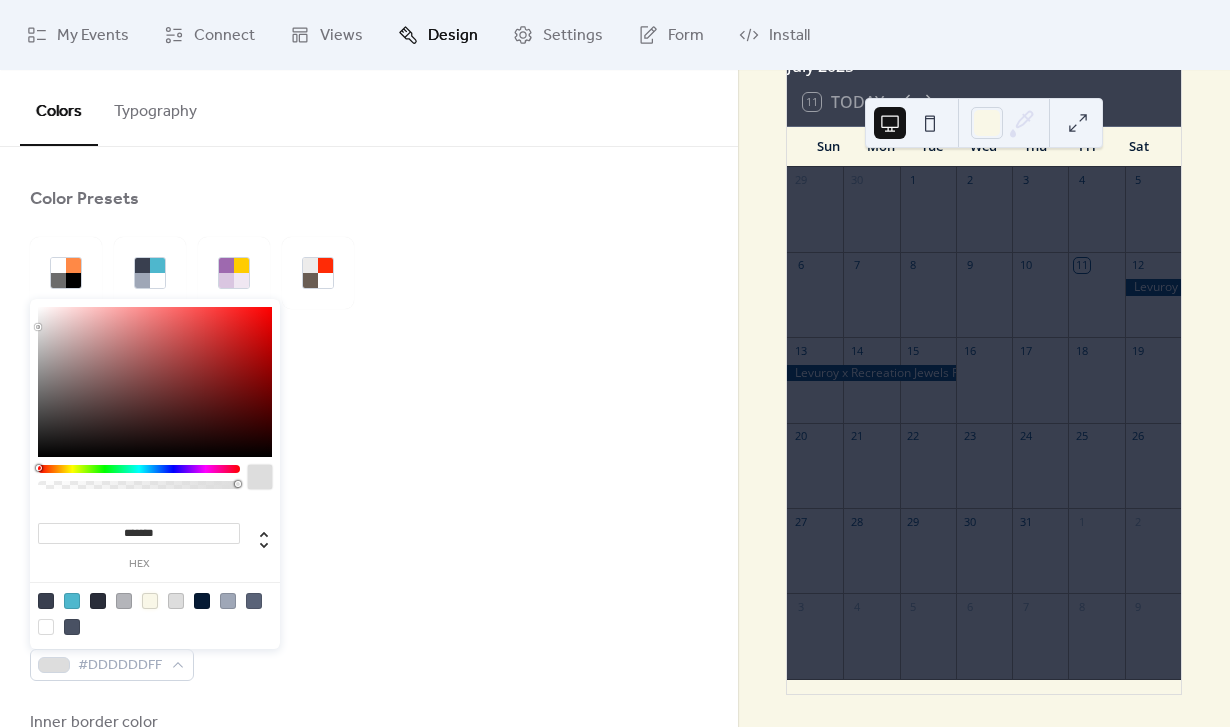 click at bounding box center (150, 601) 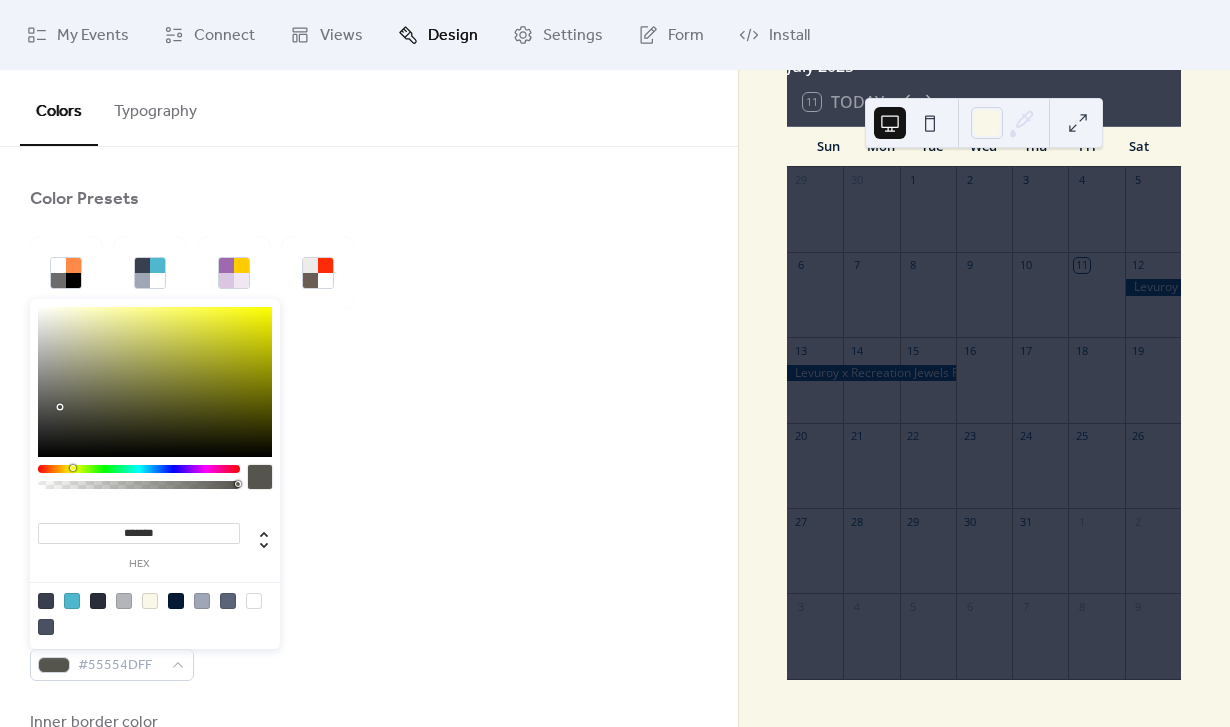 drag, startPoint x: 58, startPoint y: 323, endPoint x: 60, endPoint y: 405, distance: 82.02438 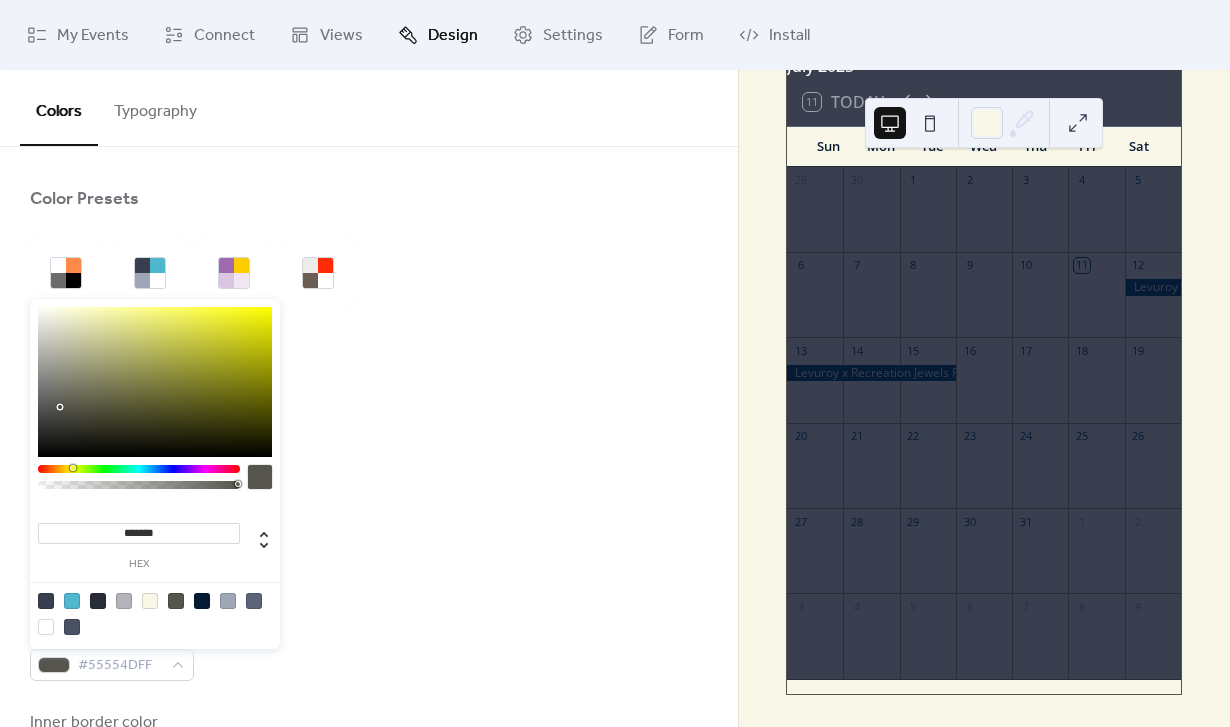click on "*******" at bounding box center [139, 533] 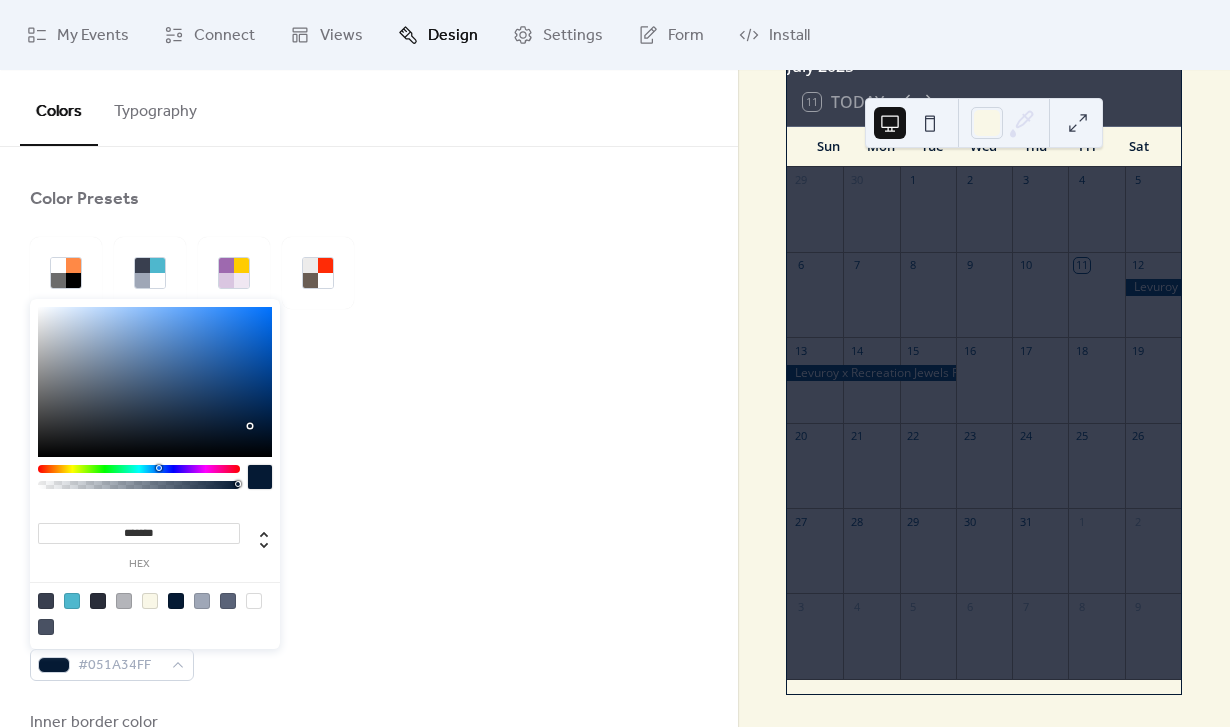 type on "*******" 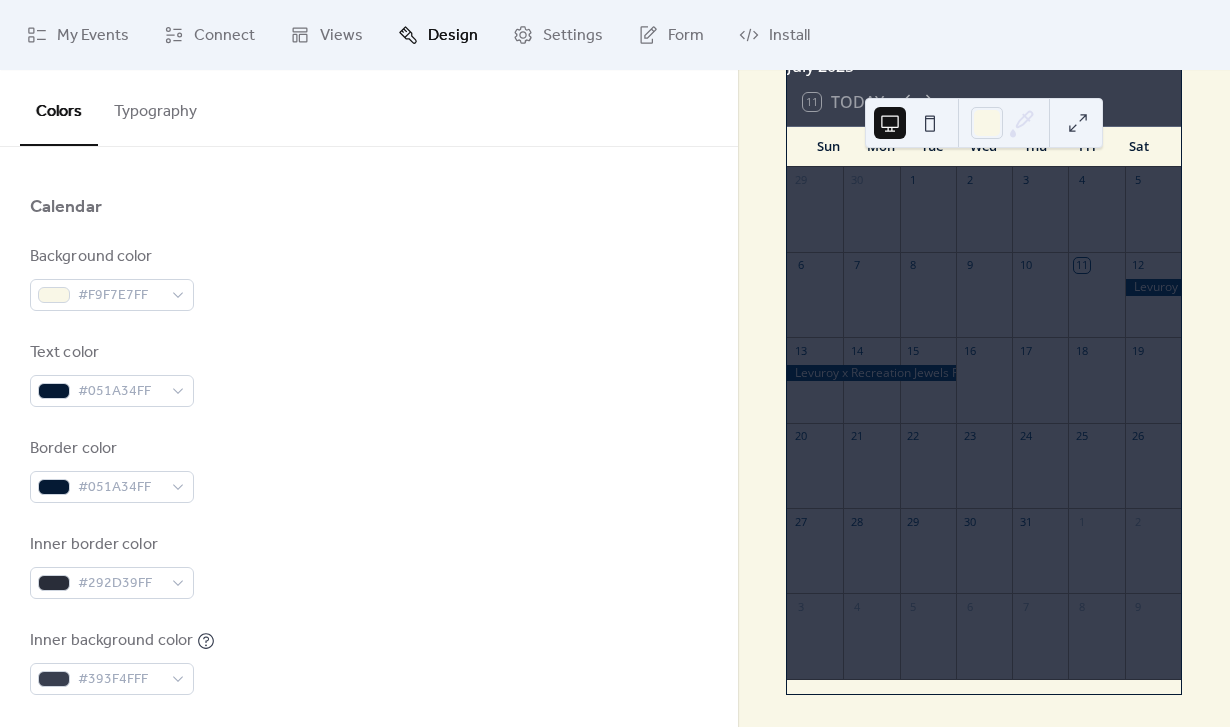 scroll, scrollTop: 214, scrollLeft: 0, axis: vertical 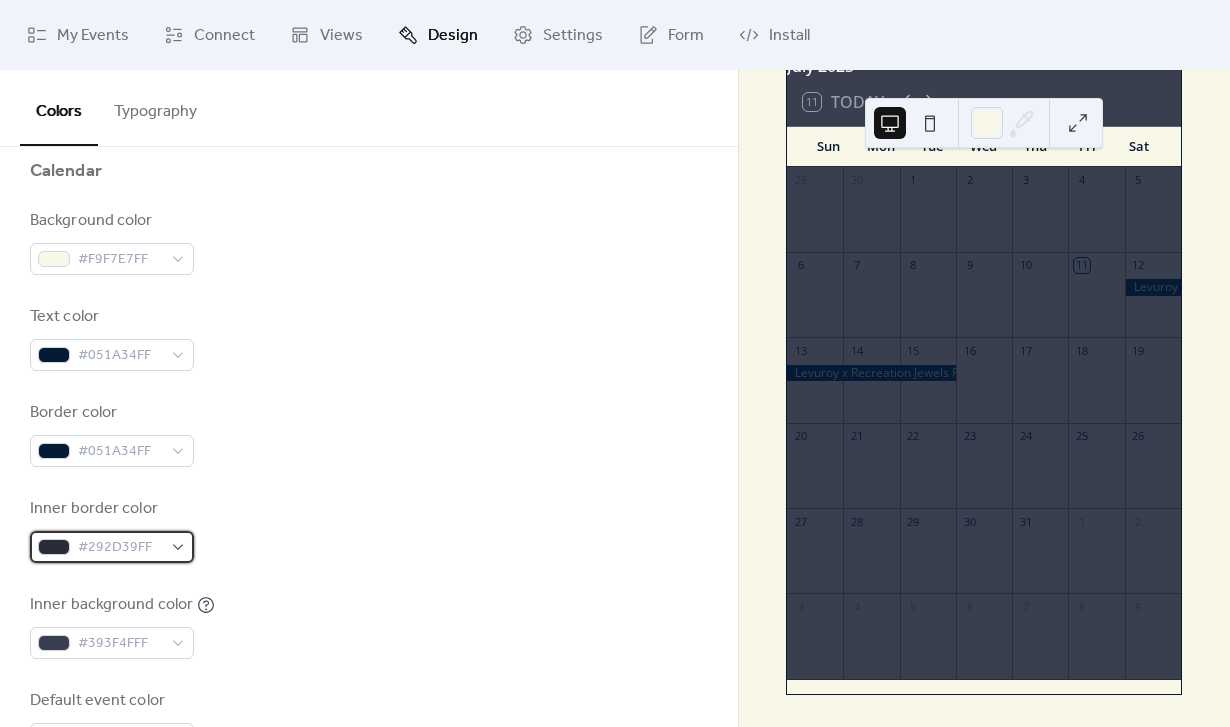 click on "#292D39FF" at bounding box center (120, 548) 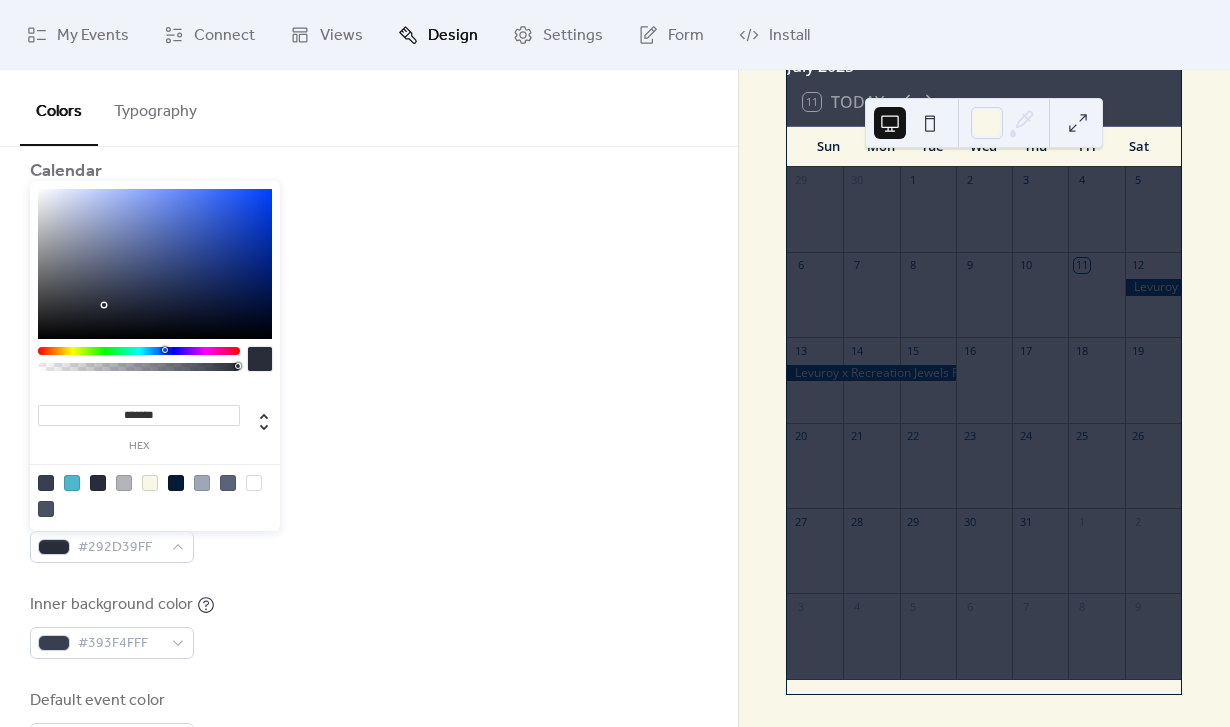 click at bounding box center [98, 483] 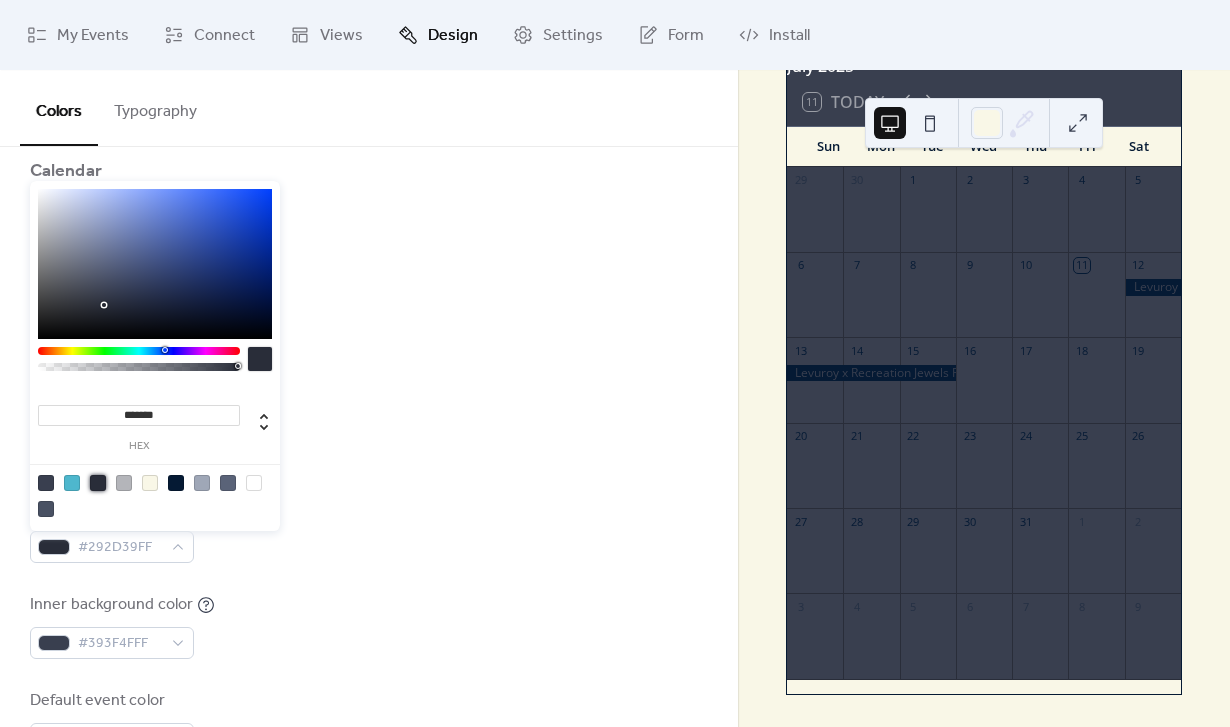 click at bounding box center (176, 483) 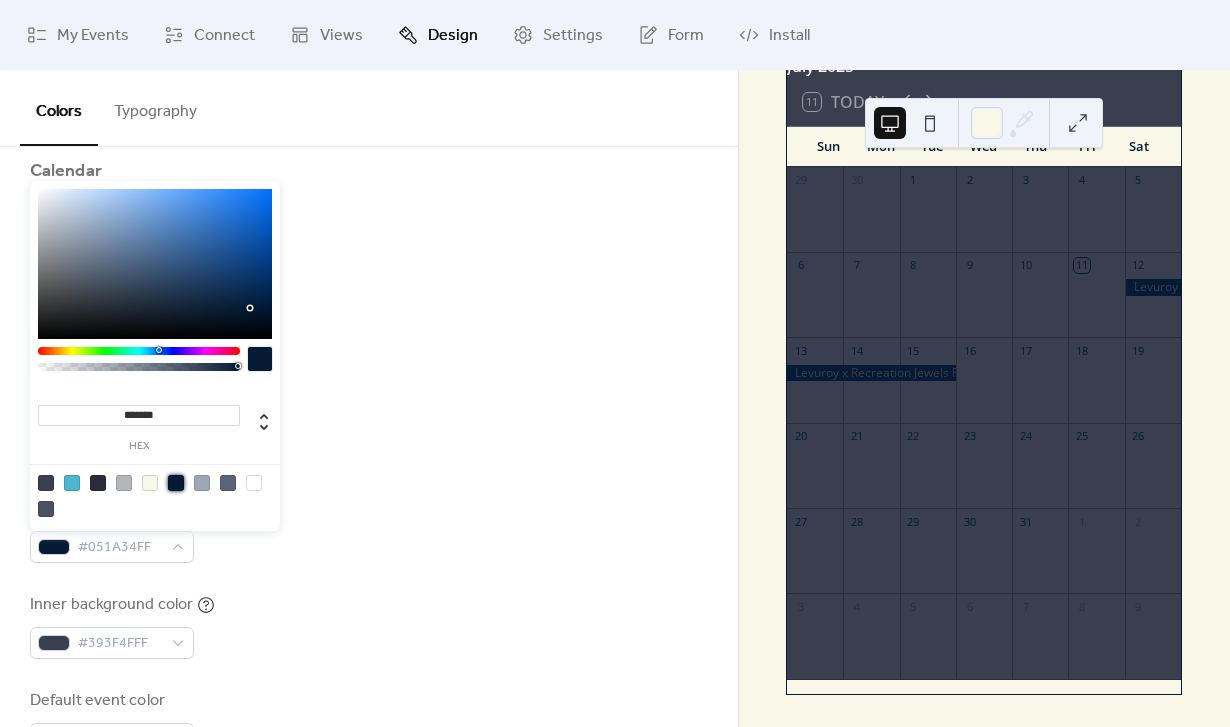 click on "Inner border color #051A34FF" at bounding box center (369, 530) 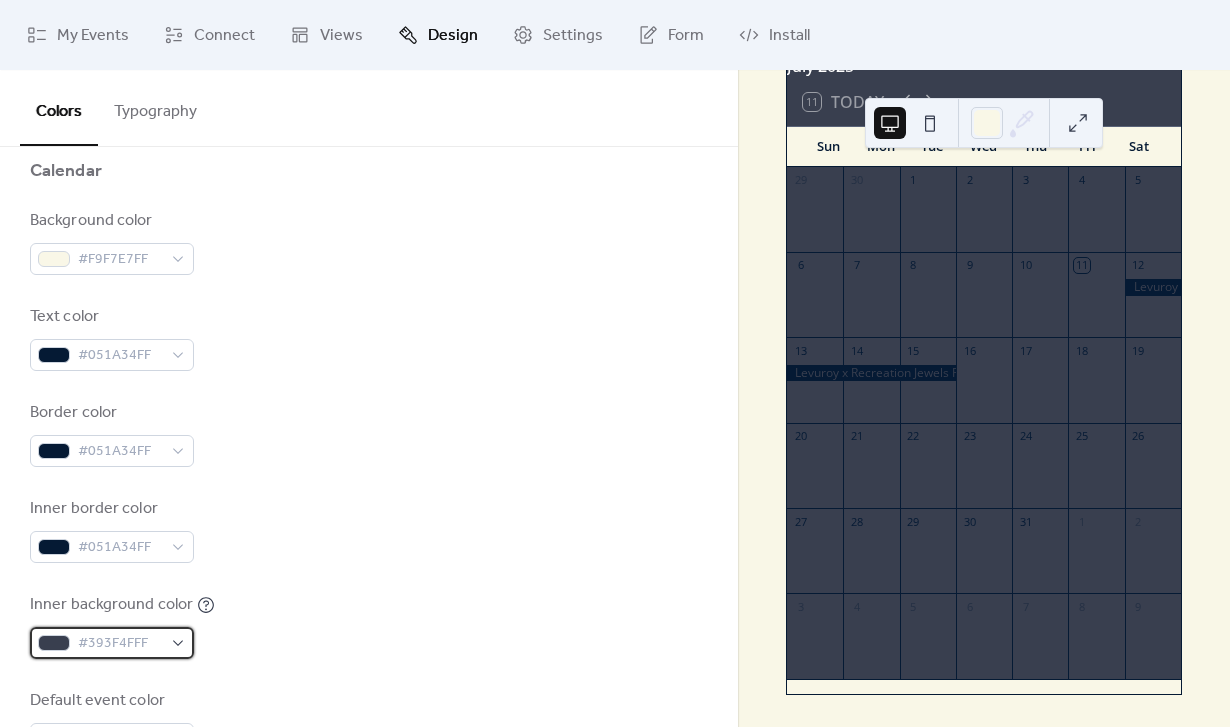 click on "#393F4FFF" at bounding box center (120, 644) 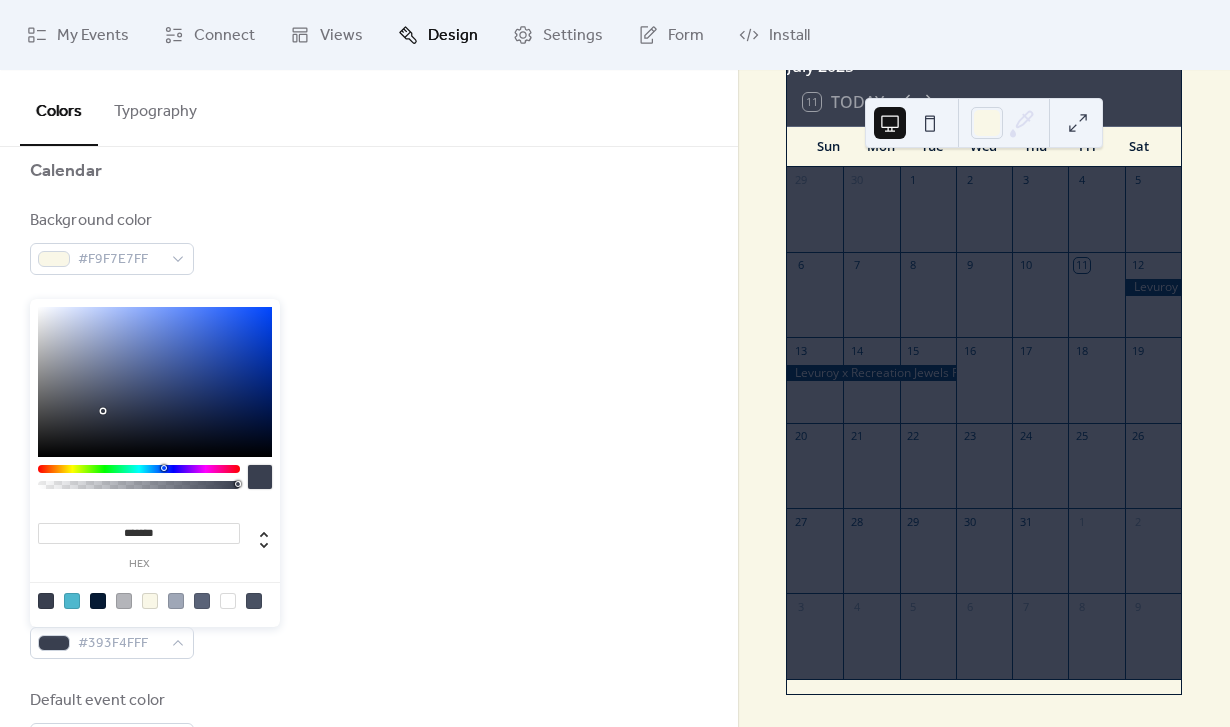 click at bounding box center (150, 601) 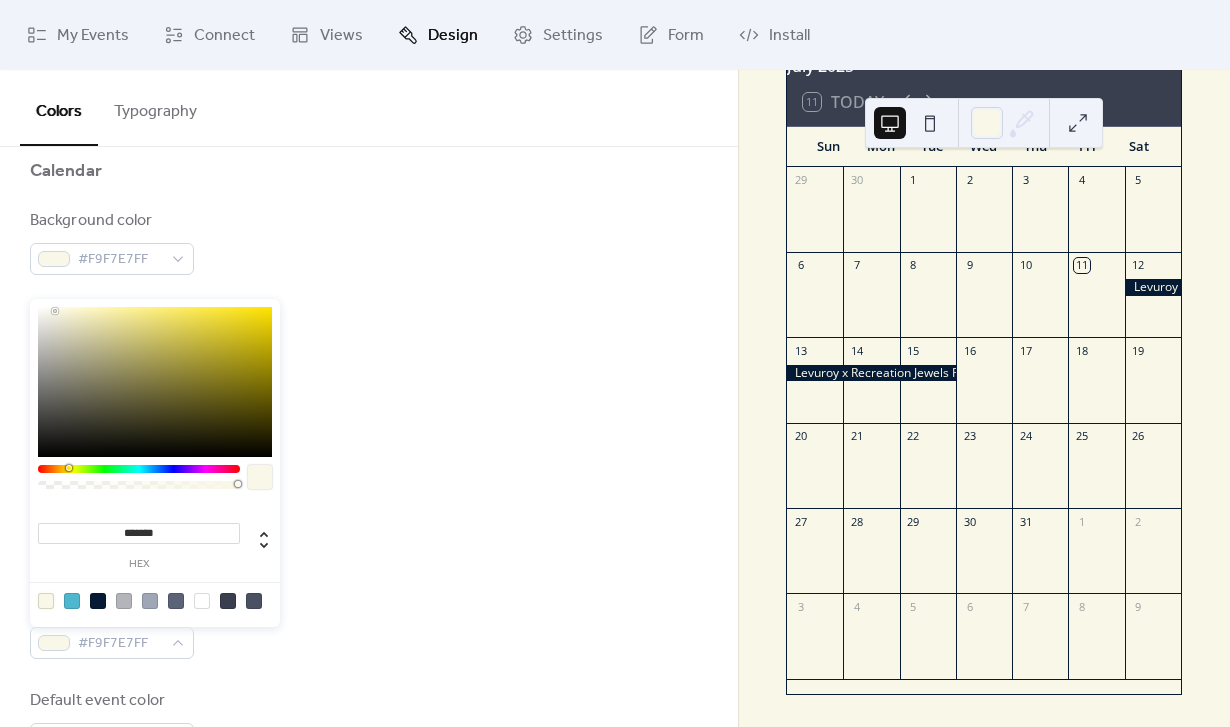 click on "Inner border color #051A34FF" at bounding box center [369, 530] 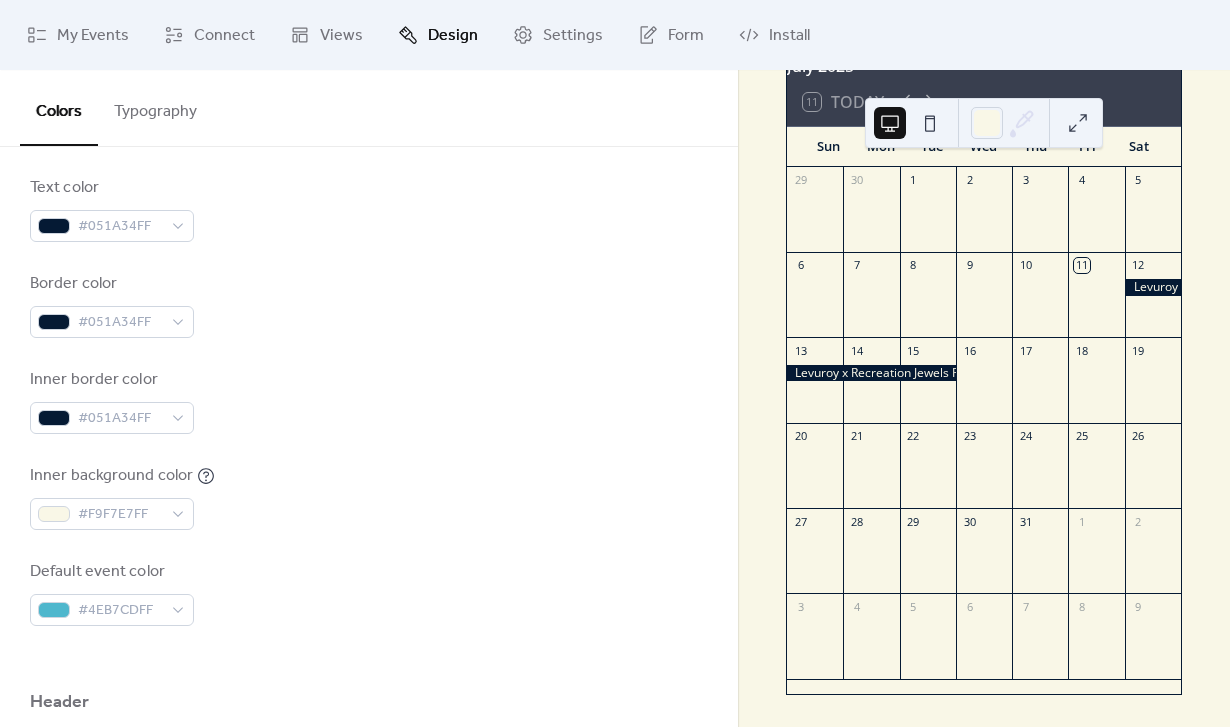 scroll, scrollTop: 354, scrollLeft: 0, axis: vertical 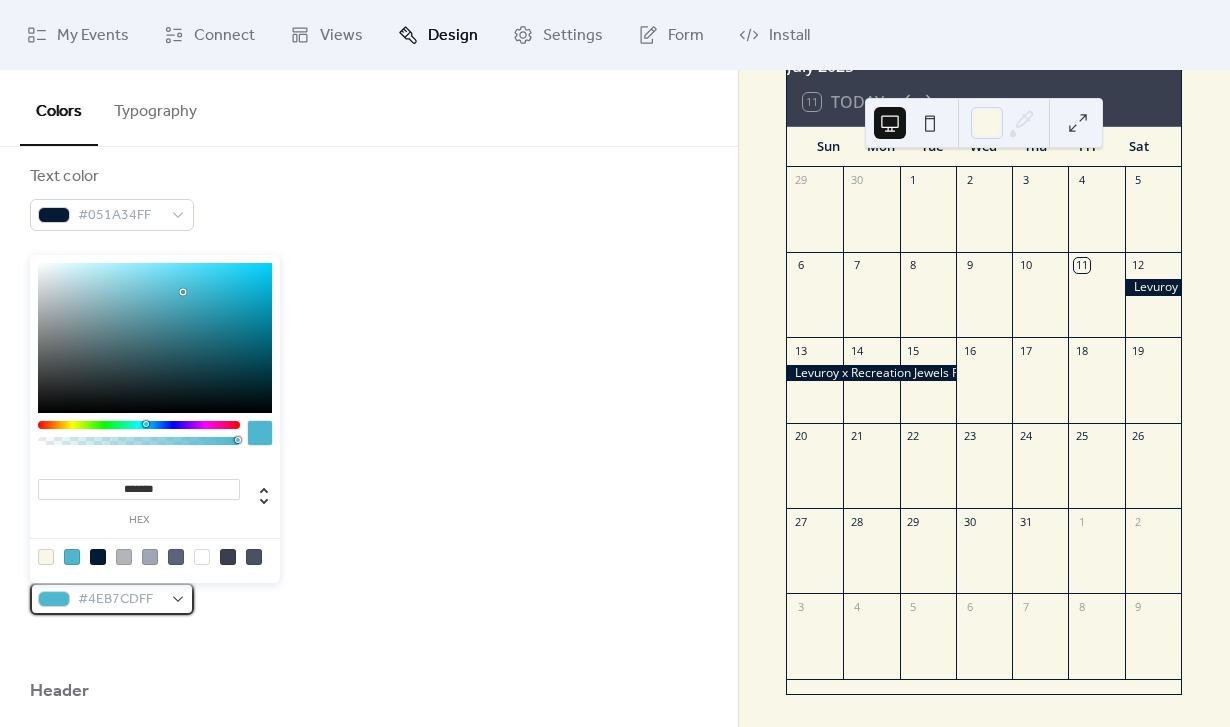 click on "#4EB7CDFF" at bounding box center (120, 600) 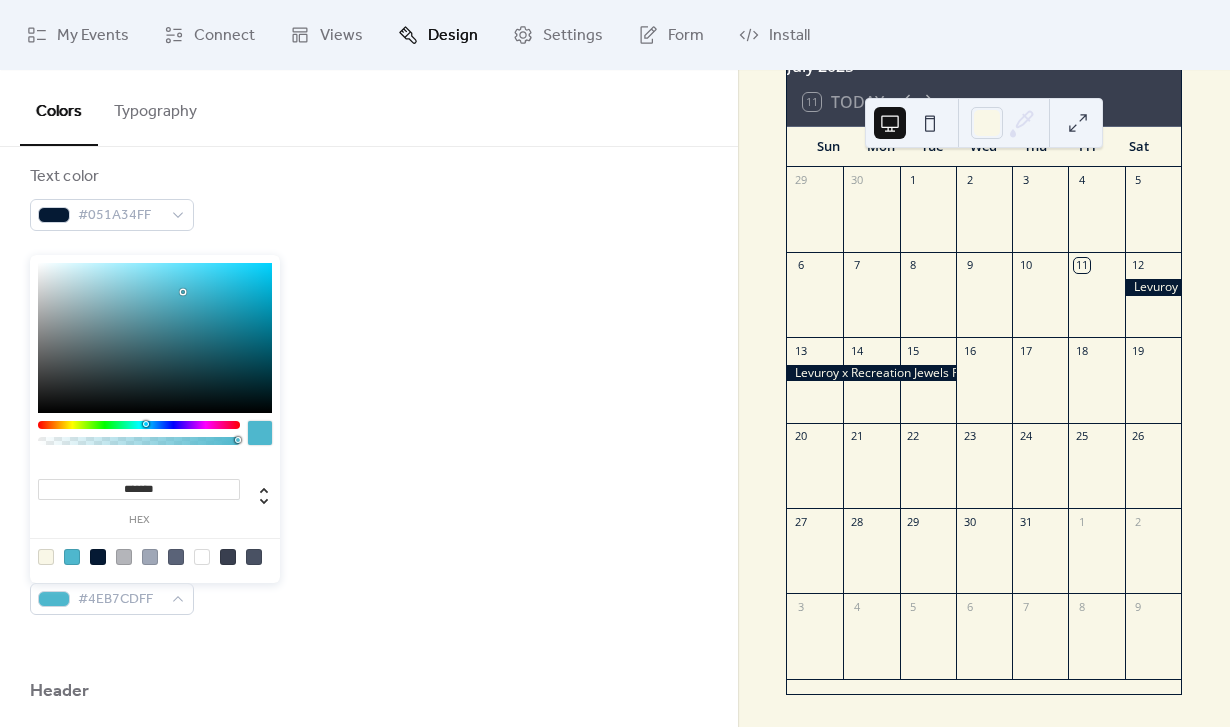 click on "*******" at bounding box center [139, 489] 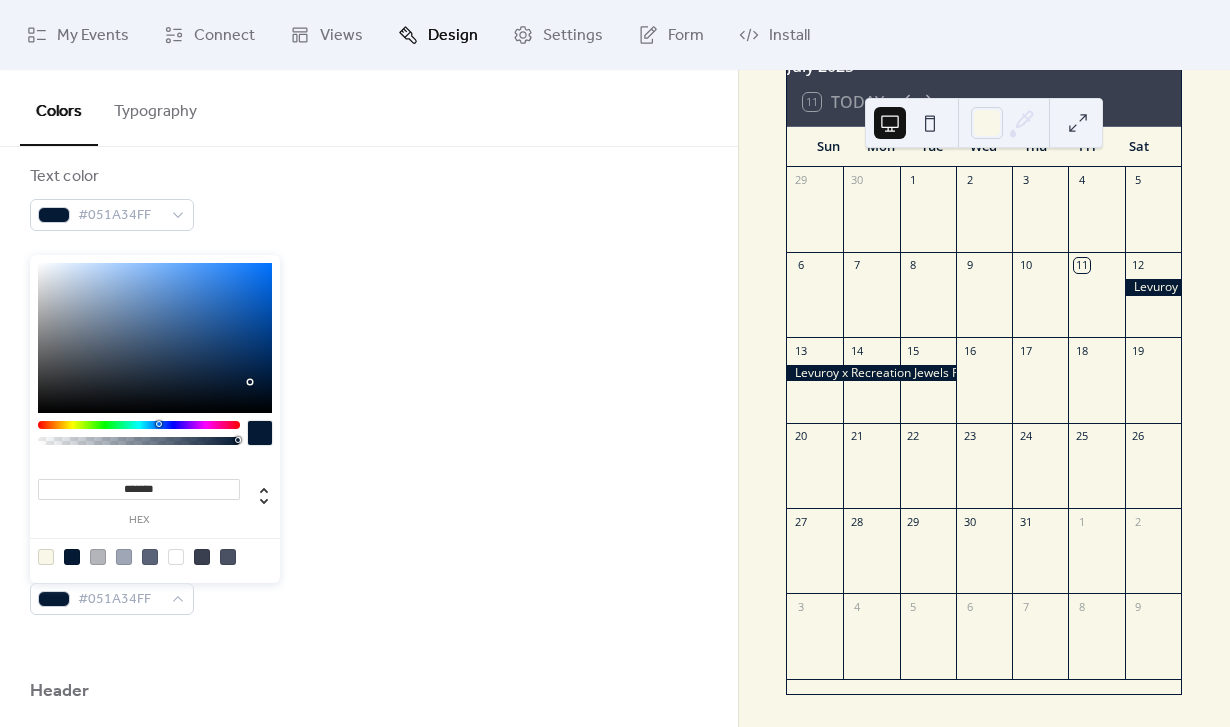 type on "*******" 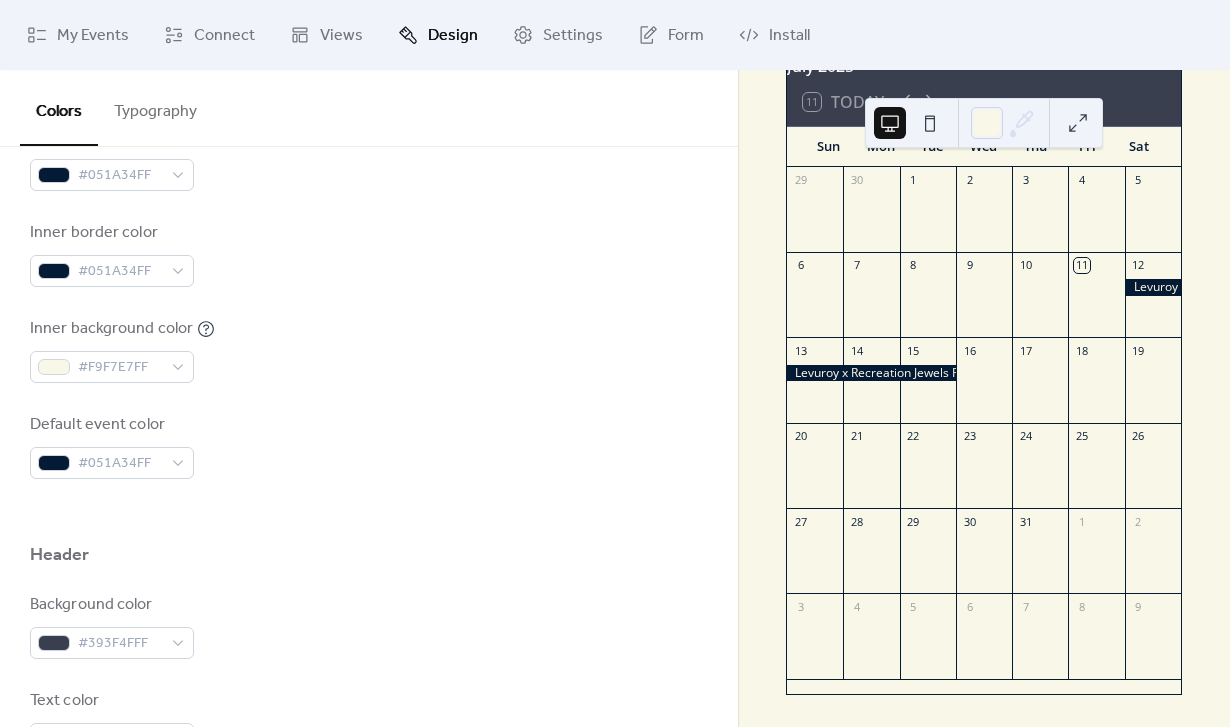 scroll, scrollTop: 501, scrollLeft: 0, axis: vertical 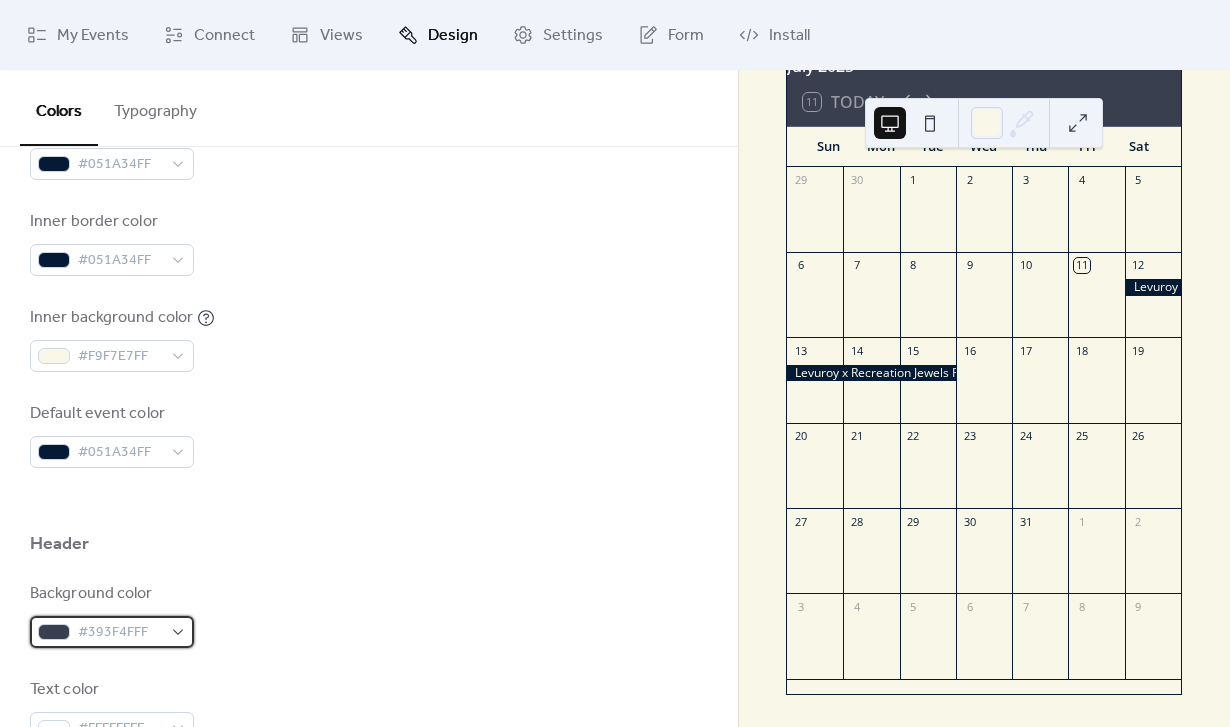 click on "#393F4FFF" at bounding box center [120, 633] 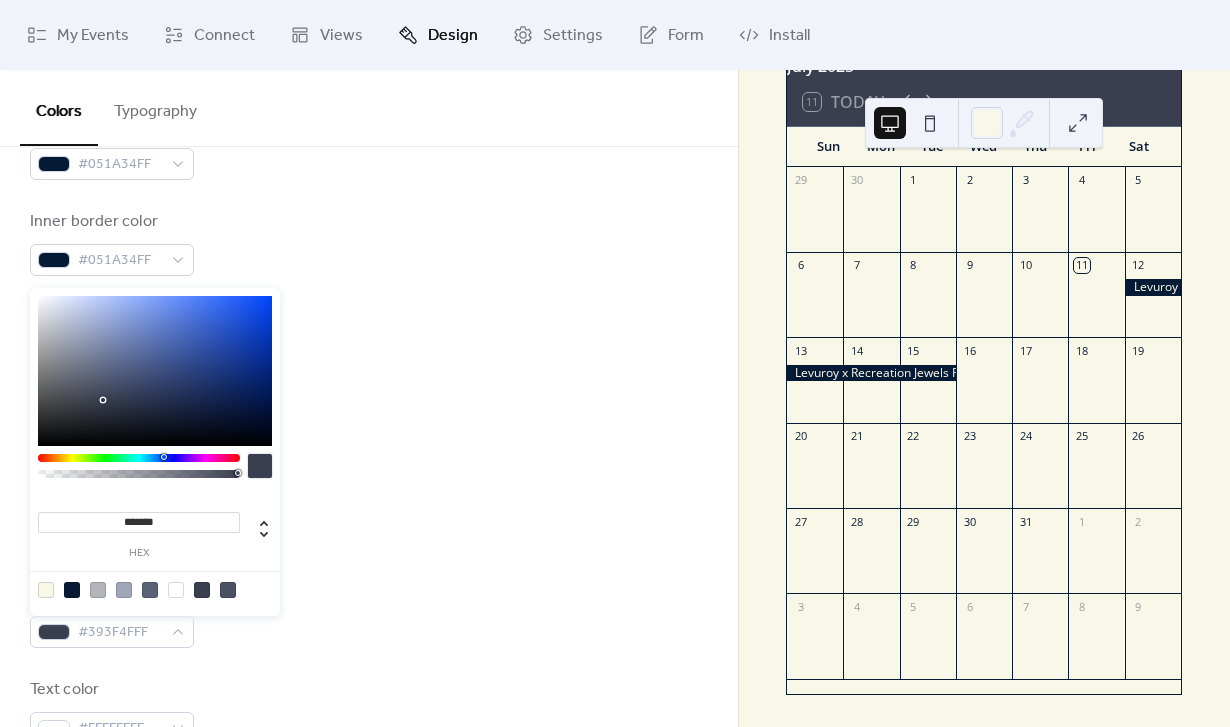 click at bounding box center [72, 590] 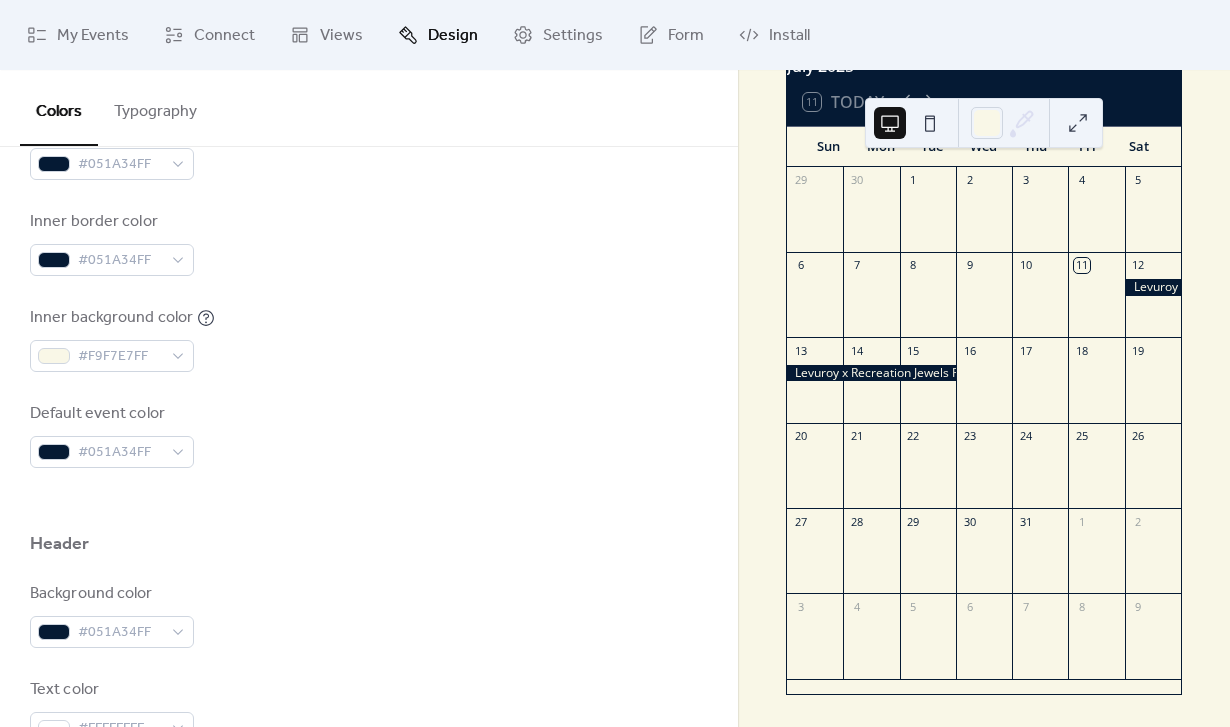 click at bounding box center [369, 574] 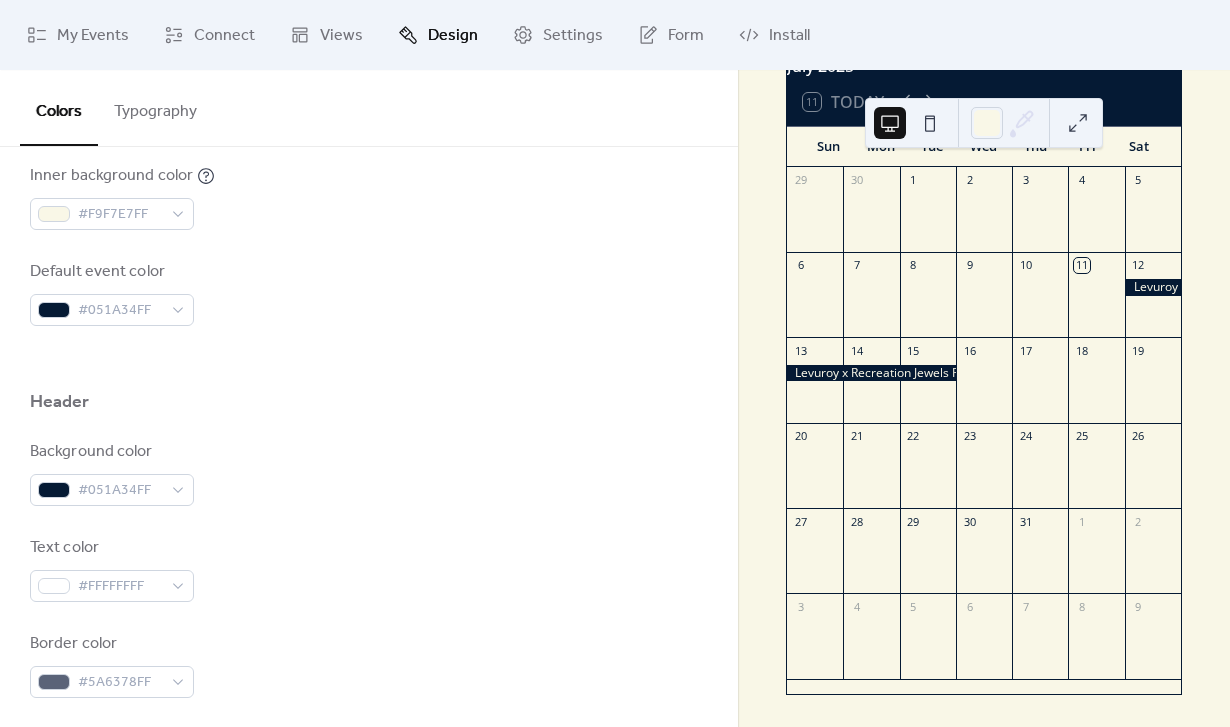 scroll, scrollTop: 662, scrollLeft: 0, axis: vertical 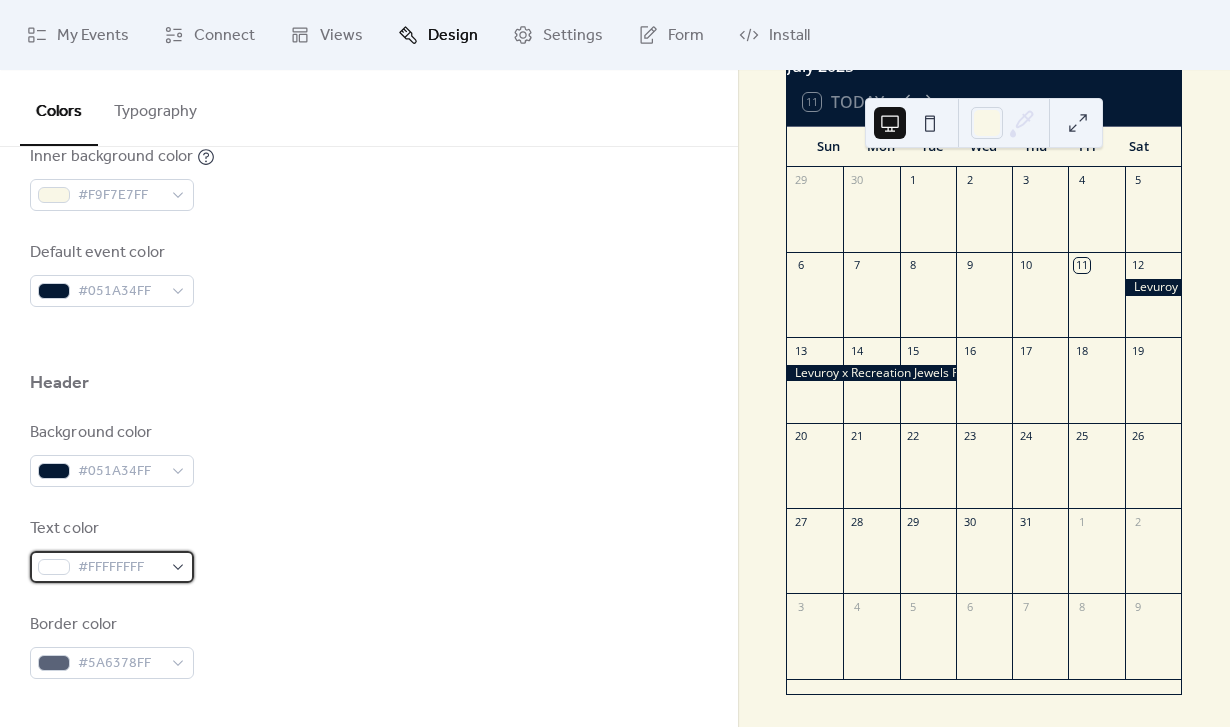 click on "#FFFFFFFF" at bounding box center (120, 568) 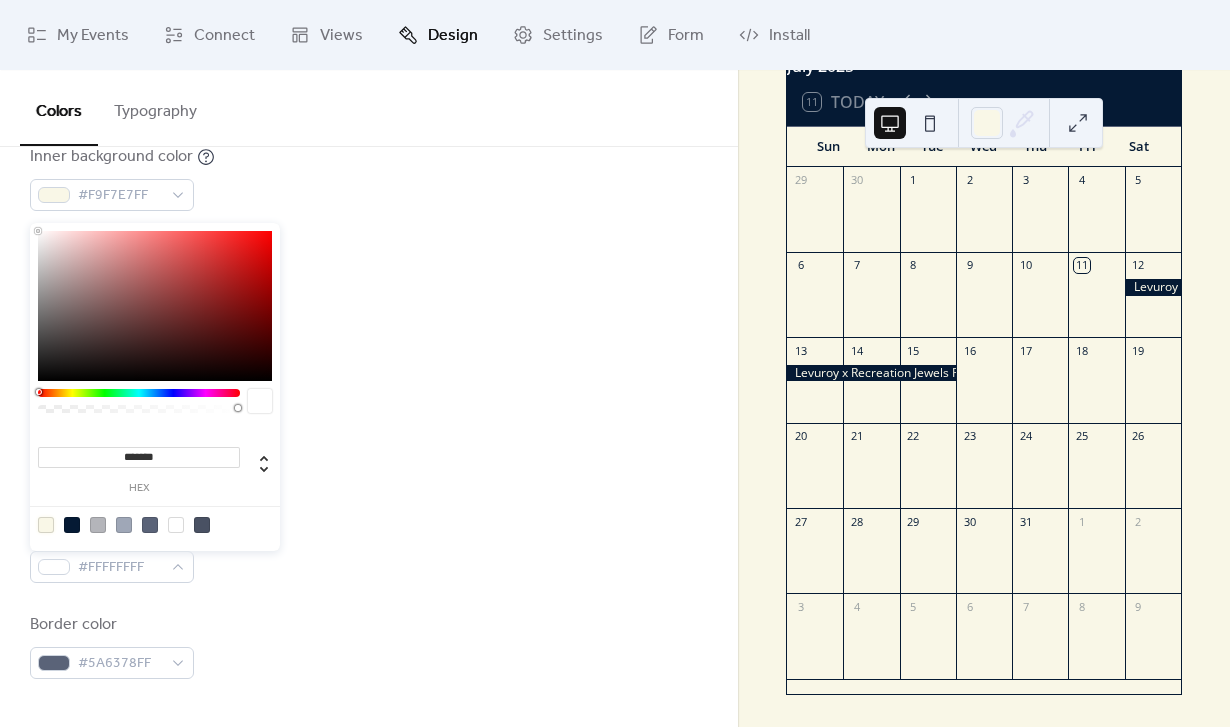 click at bounding box center [46, 525] 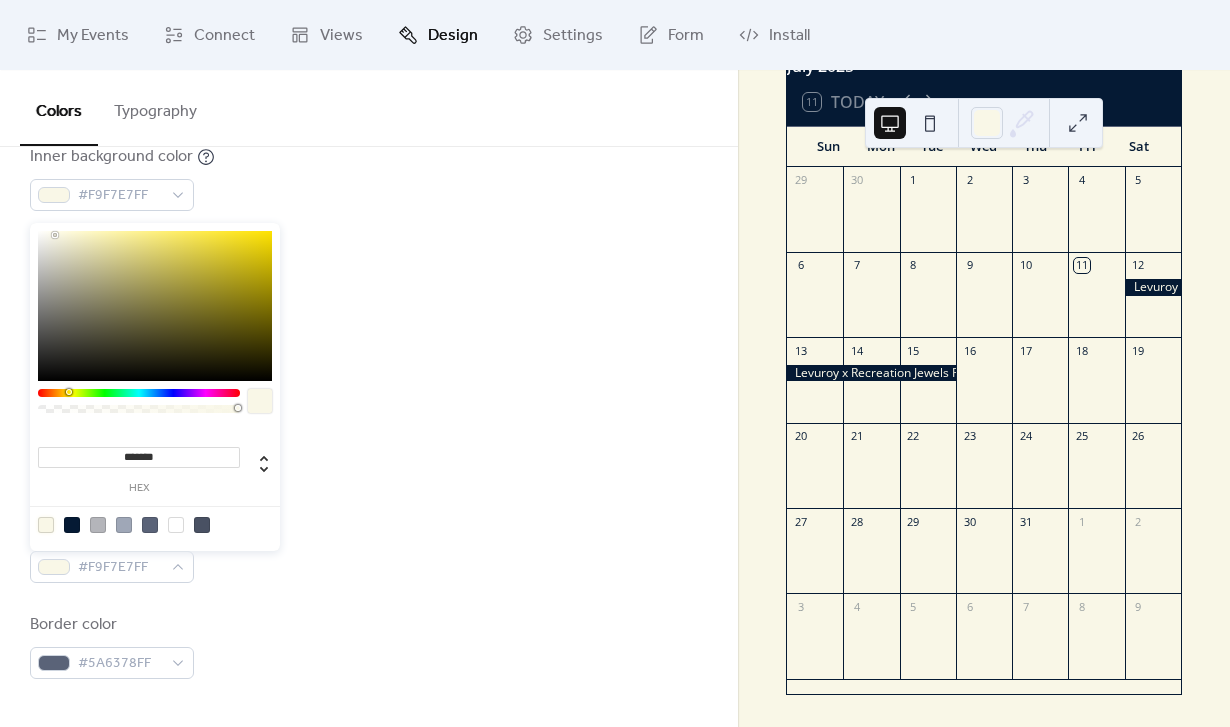 click on "Text color #F9F7E7FF" at bounding box center [369, 550] 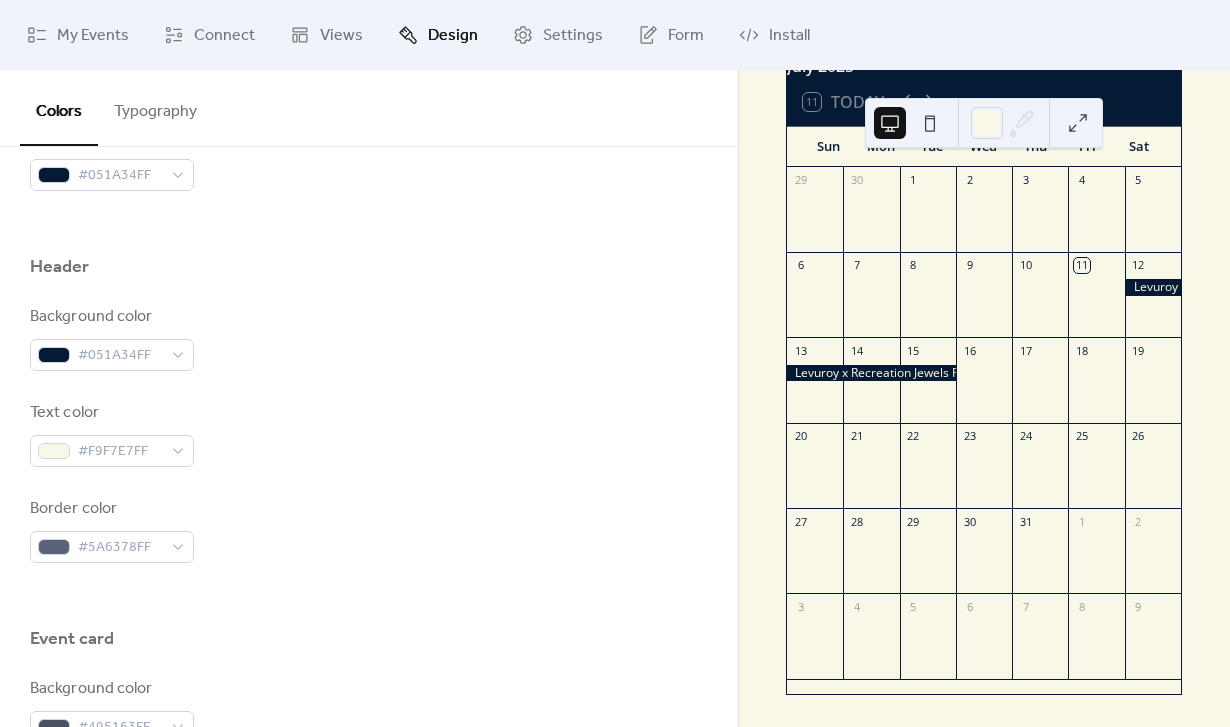 scroll, scrollTop: 815, scrollLeft: 0, axis: vertical 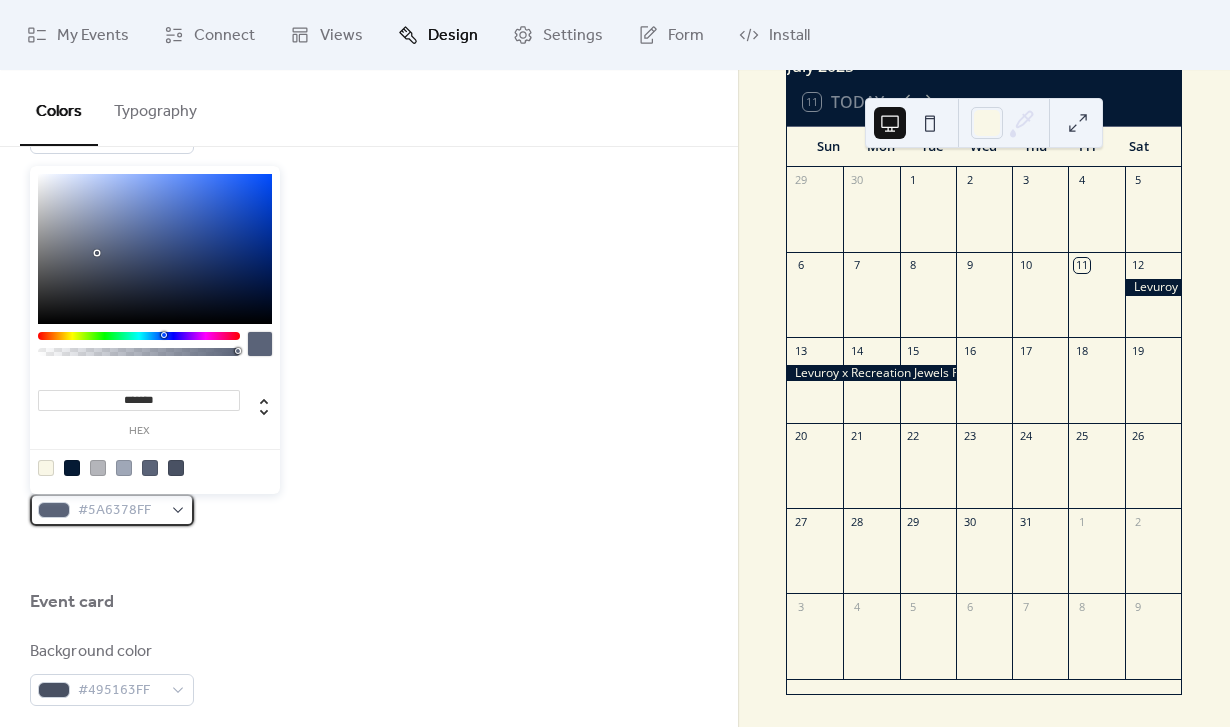 click on "#5A6378FF" at bounding box center (120, 511) 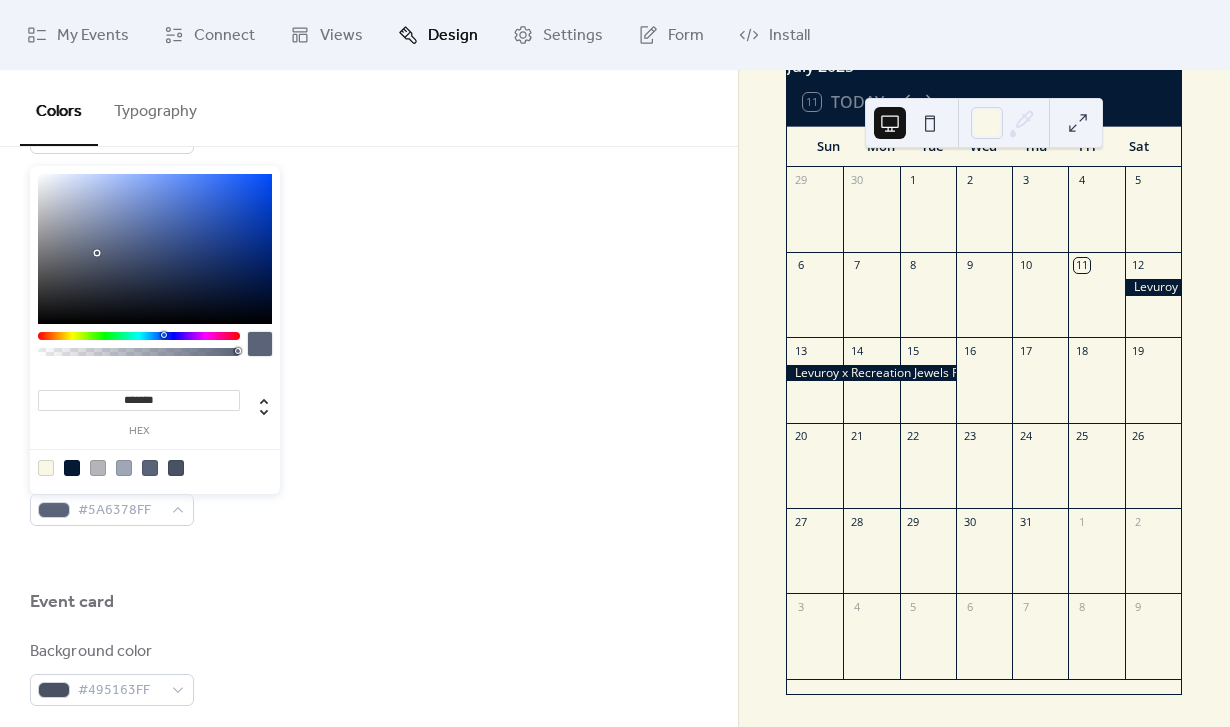 click at bounding box center [72, 468] 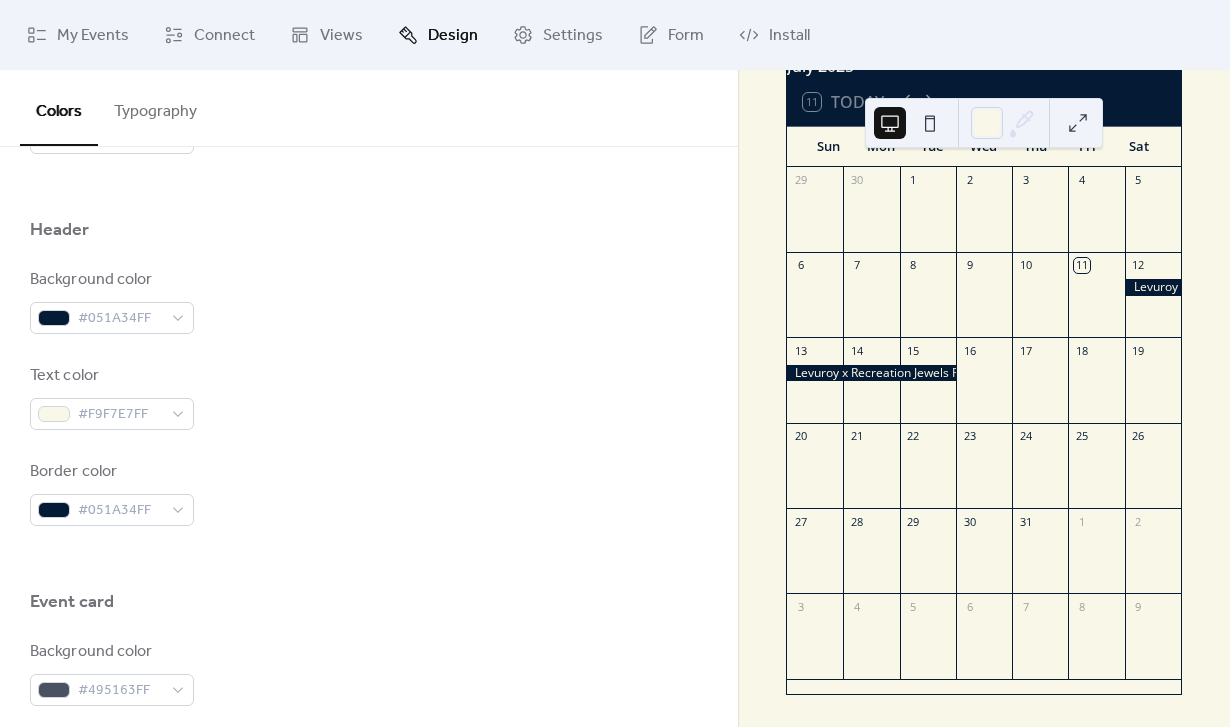 click at bounding box center [369, 558] 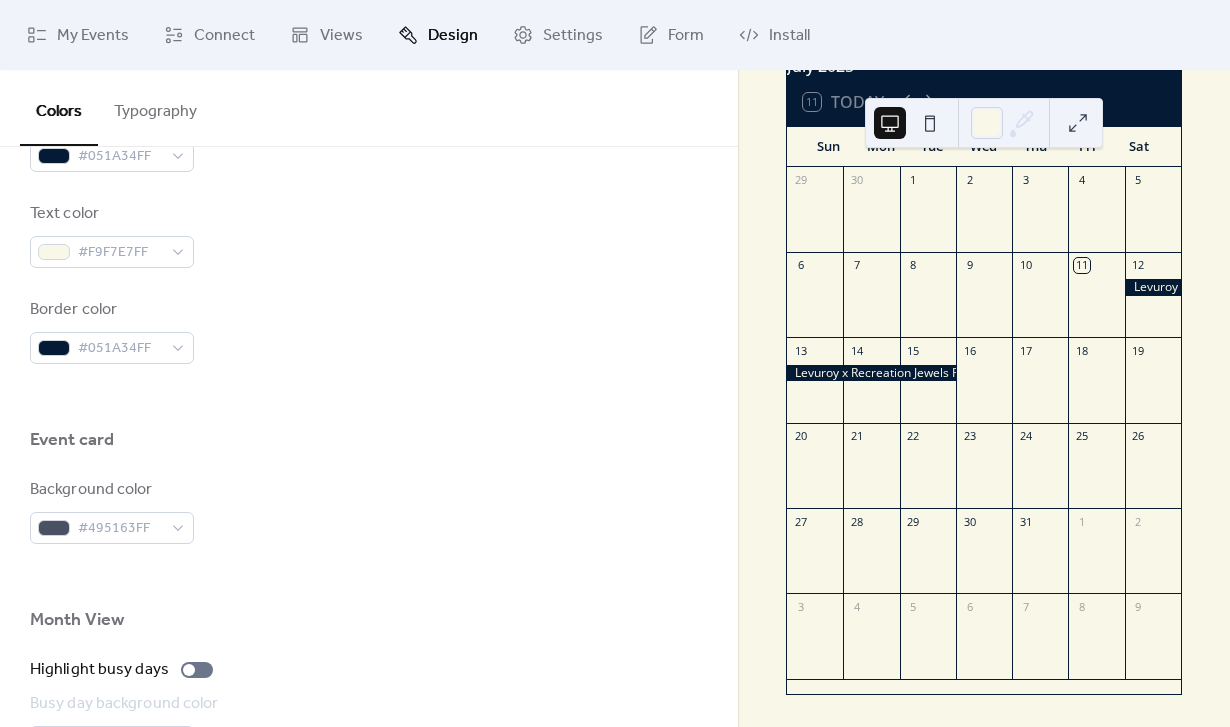 scroll, scrollTop: 979, scrollLeft: 0, axis: vertical 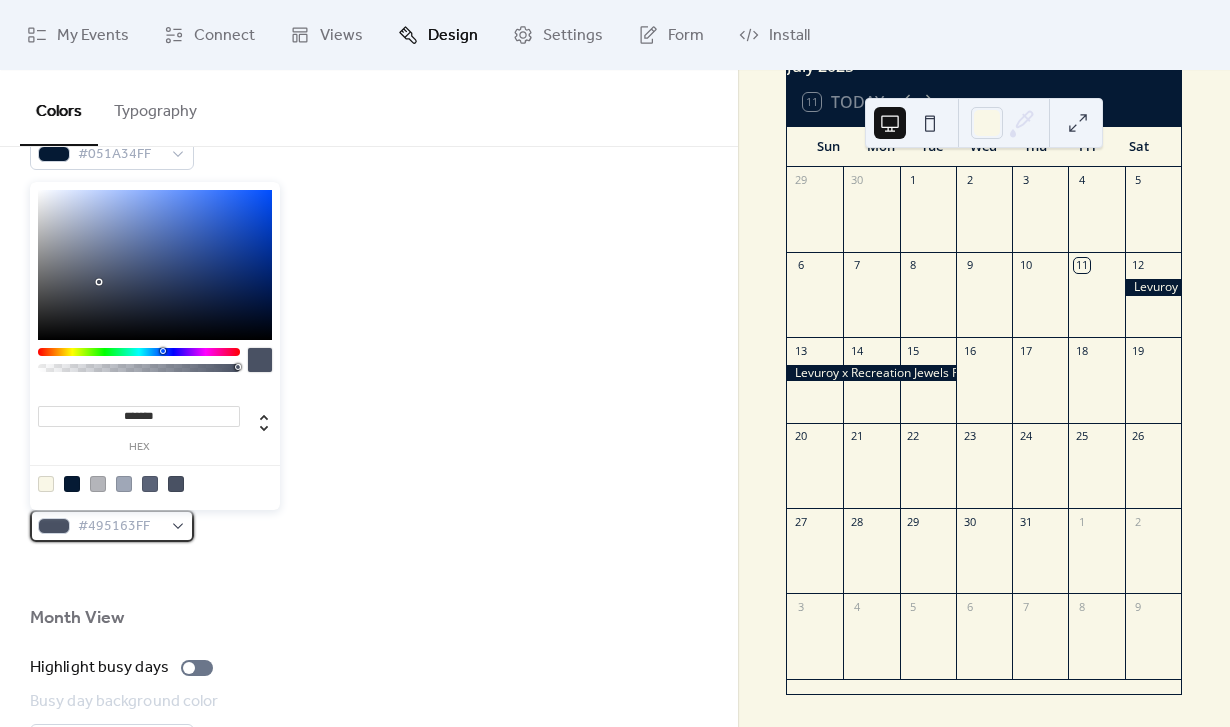 click on "#495163FF" at bounding box center (120, 527) 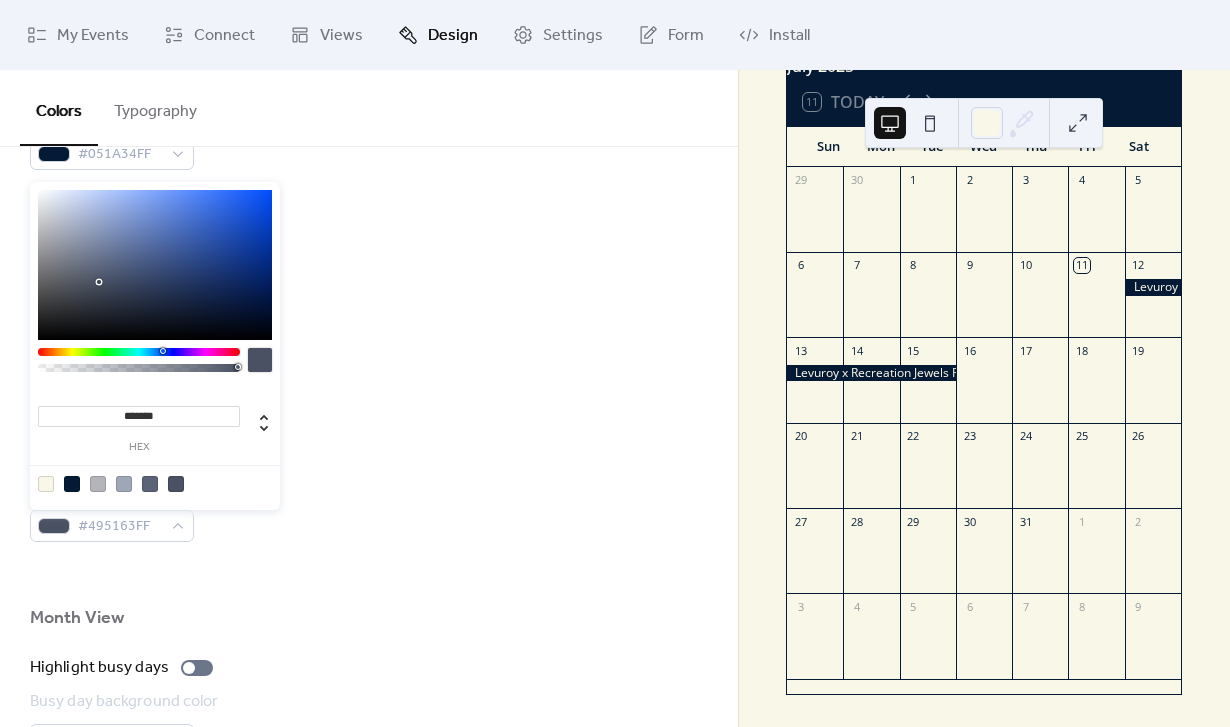 click at bounding box center [72, 484] 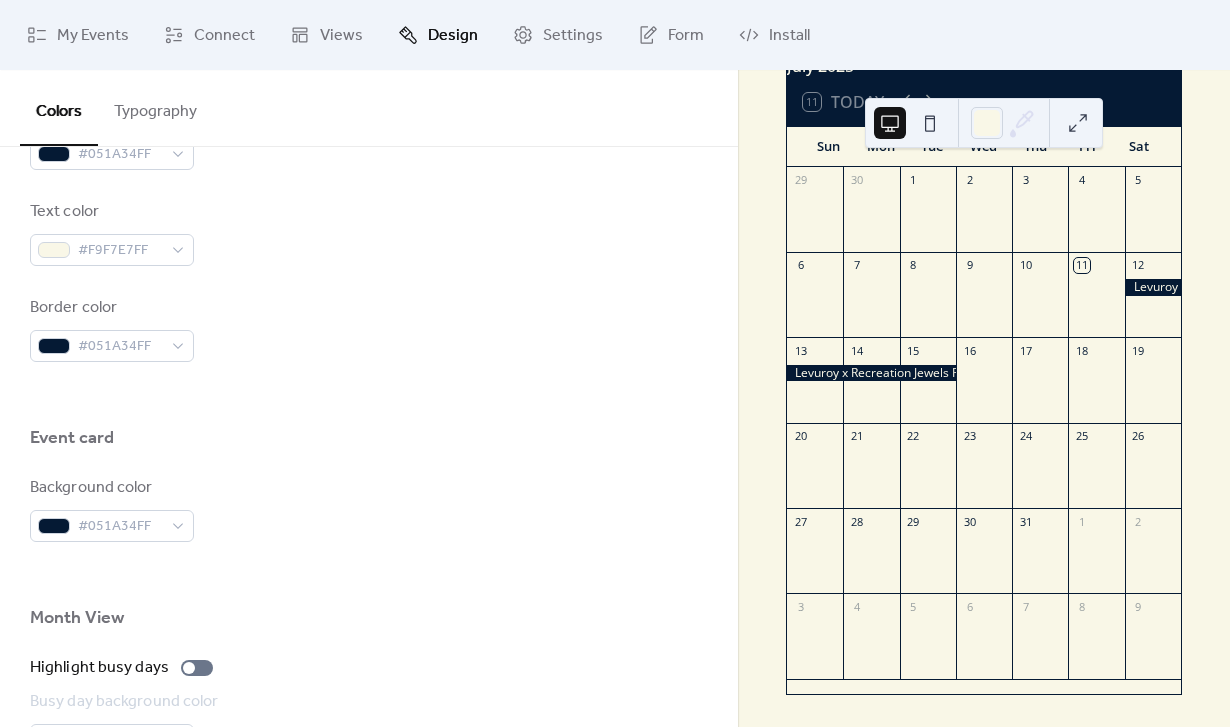 click at bounding box center [369, 574] 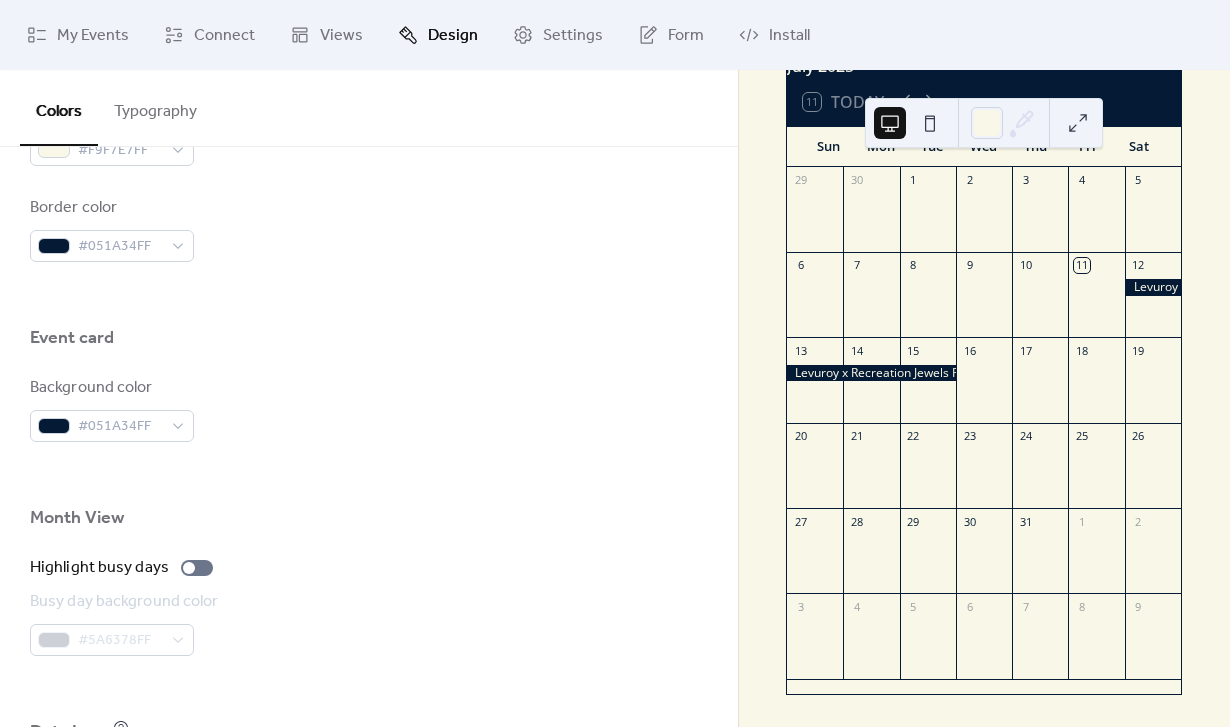 scroll, scrollTop: 1090, scrollLeft: 0, axis: vertical 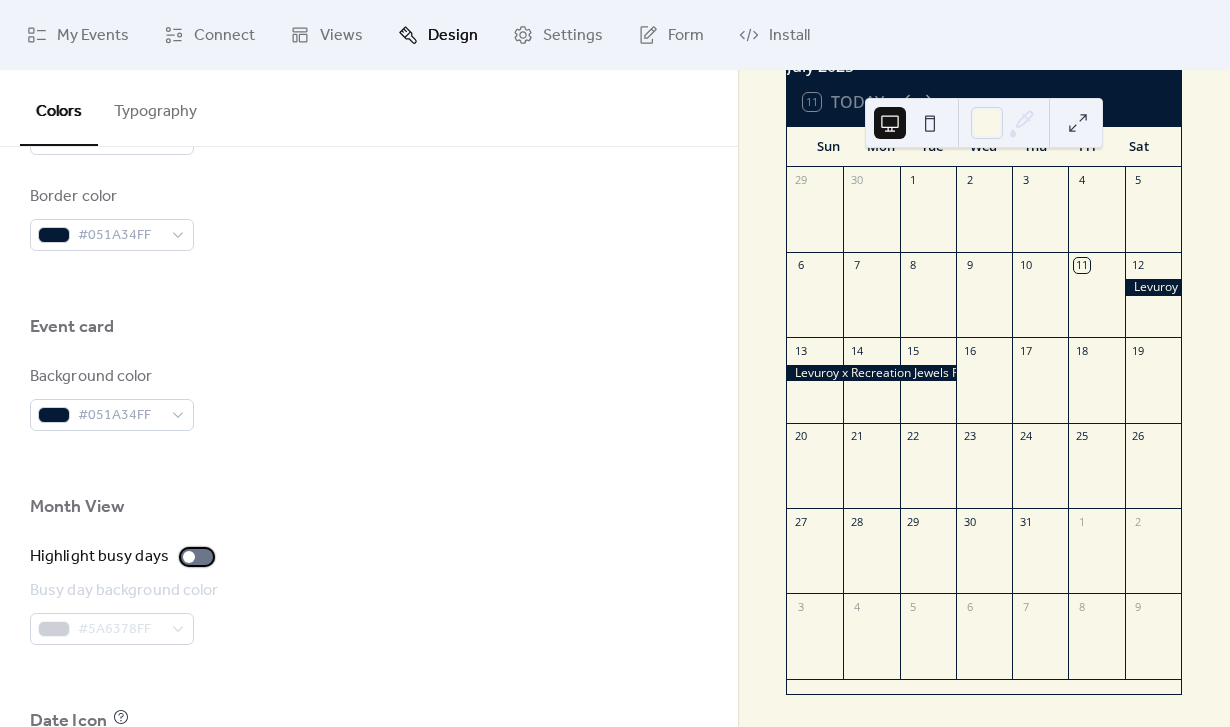click at bounding box center [197, 557] 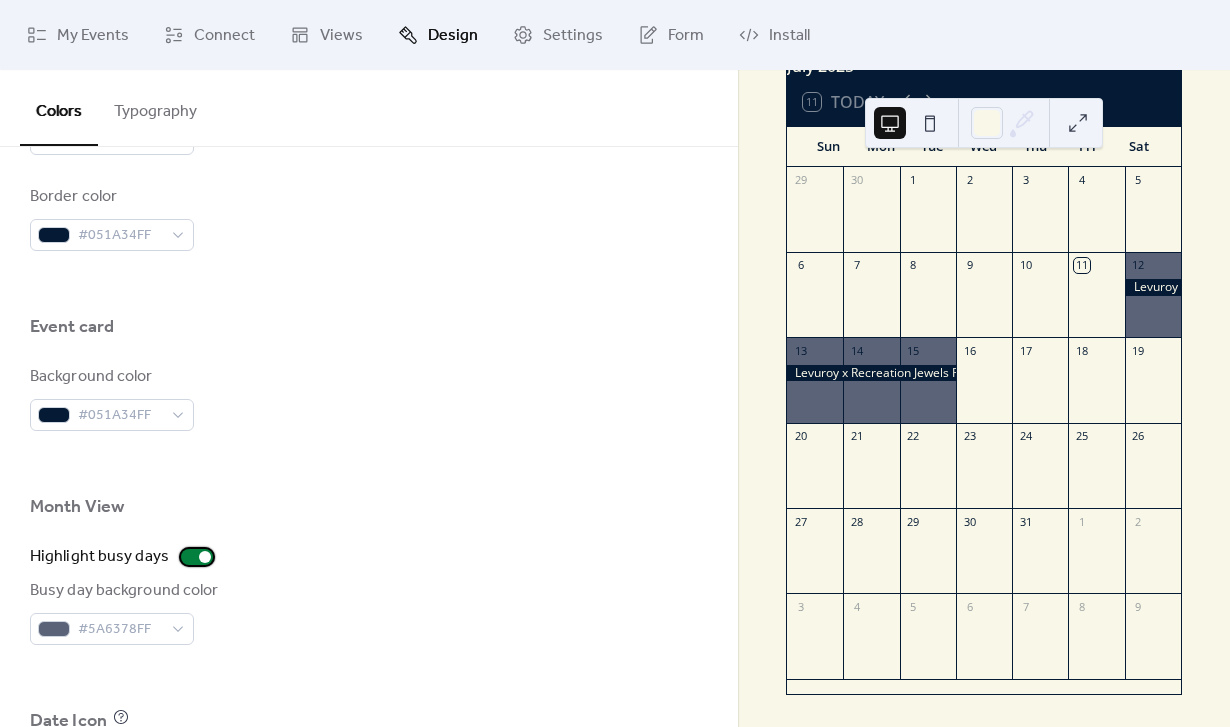 scroll, scrollTop: 1170, scrollLeft: 0, axis: vertical 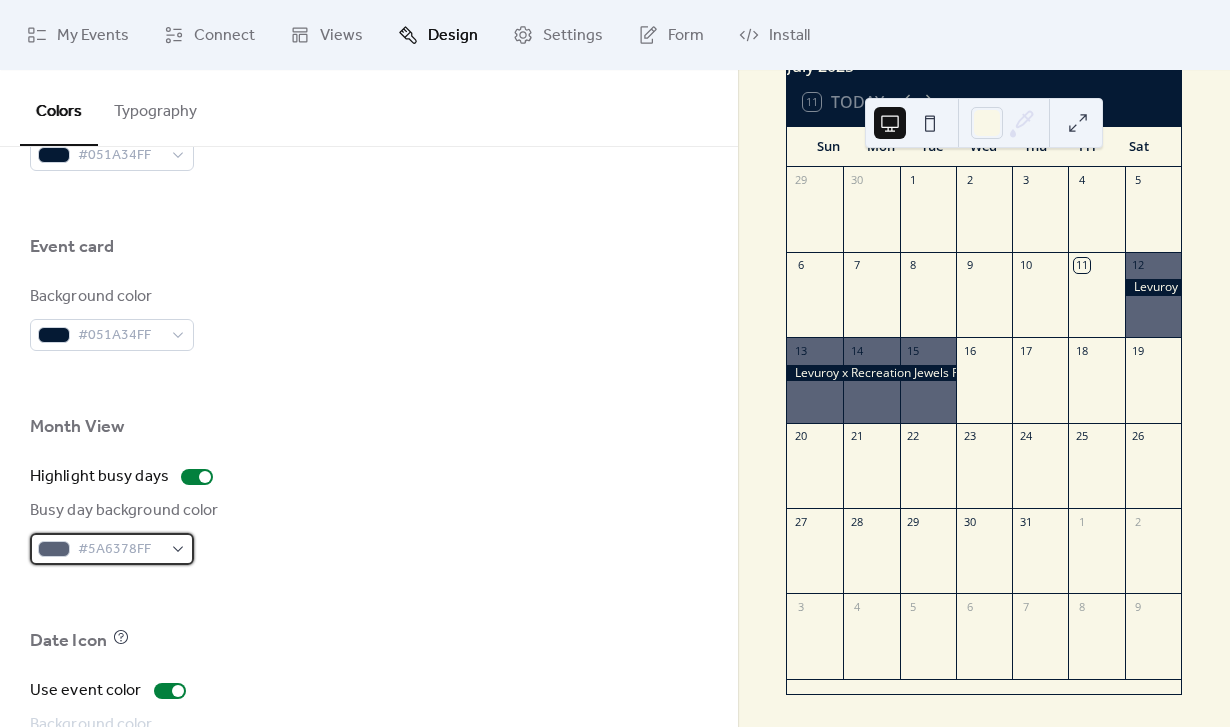 click on "#5A6378FF" at bounding box center (112, 549) 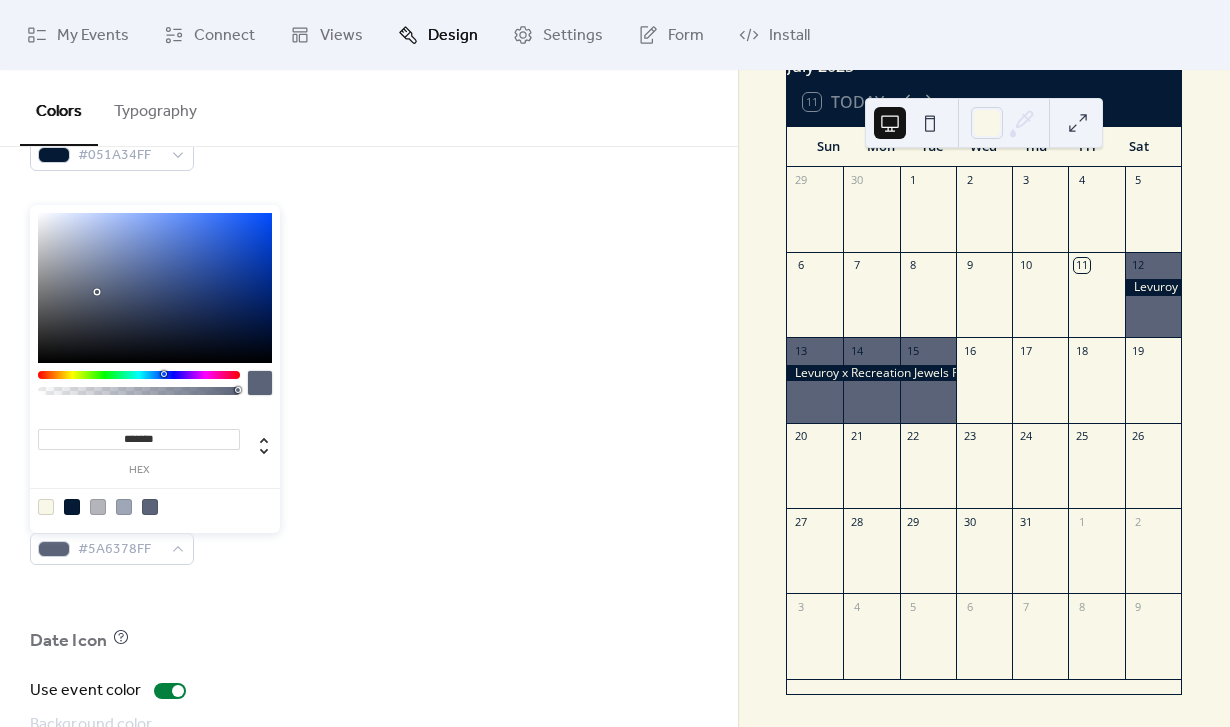 click at bounding box center (72, 507) 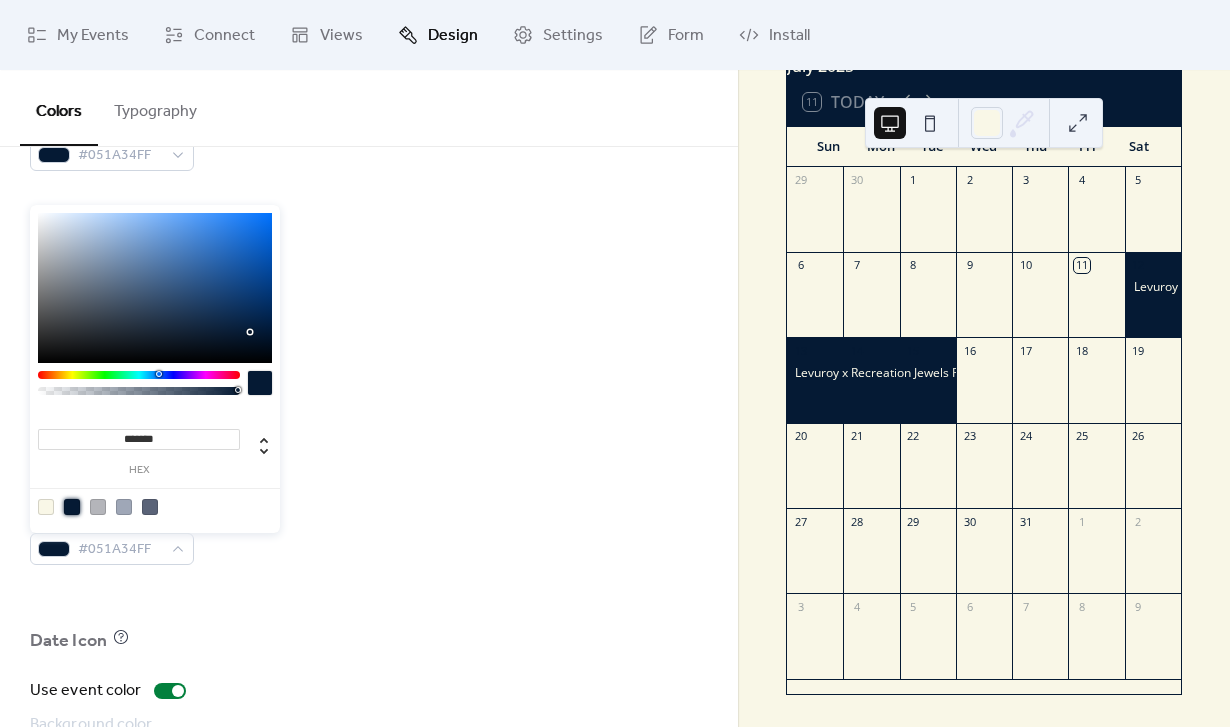 click on "Busy day background color #051A34FF" at bounding box center (369, 532) 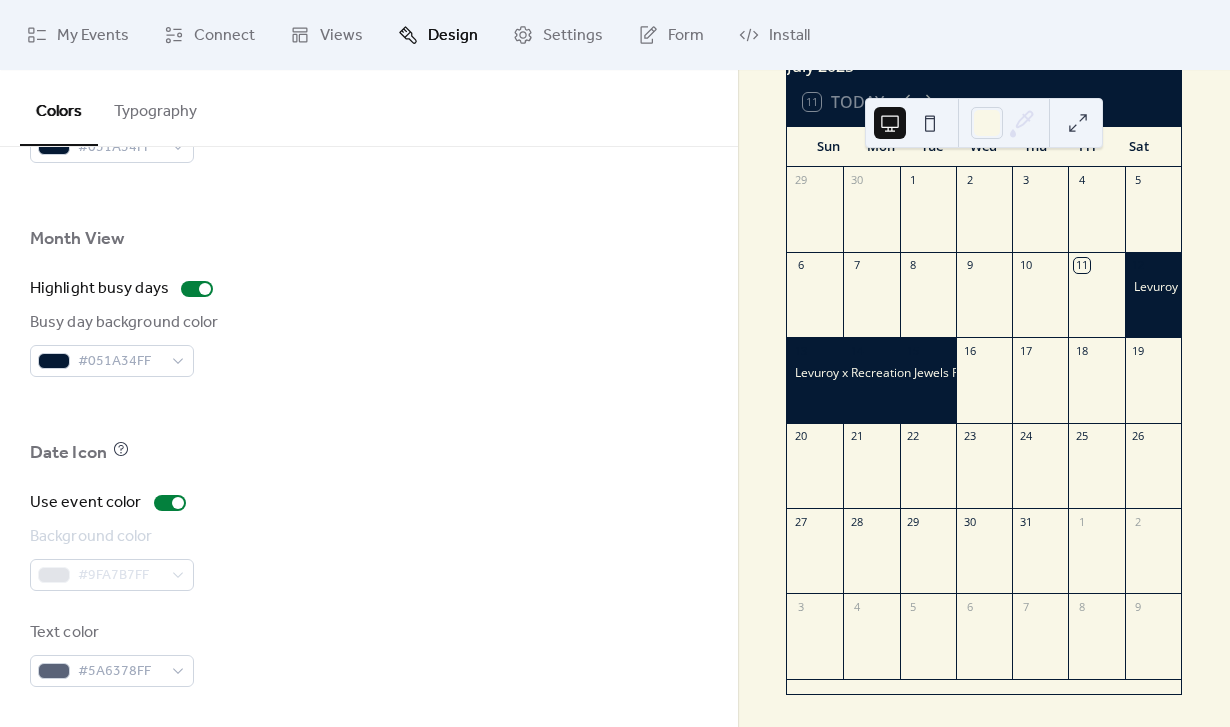 scroll, scrollTop: 1358, scrollLeft: 0, axis: vertical 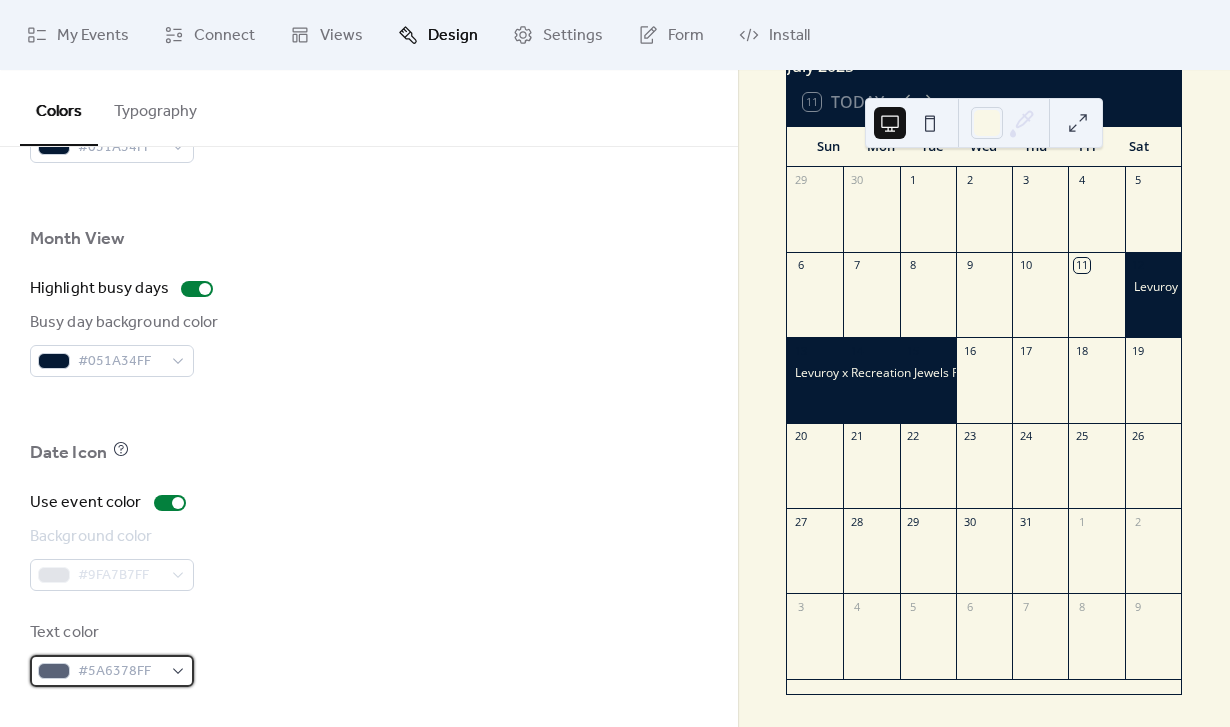 click on "#5A6378FF" at bounding box center [120, 672] 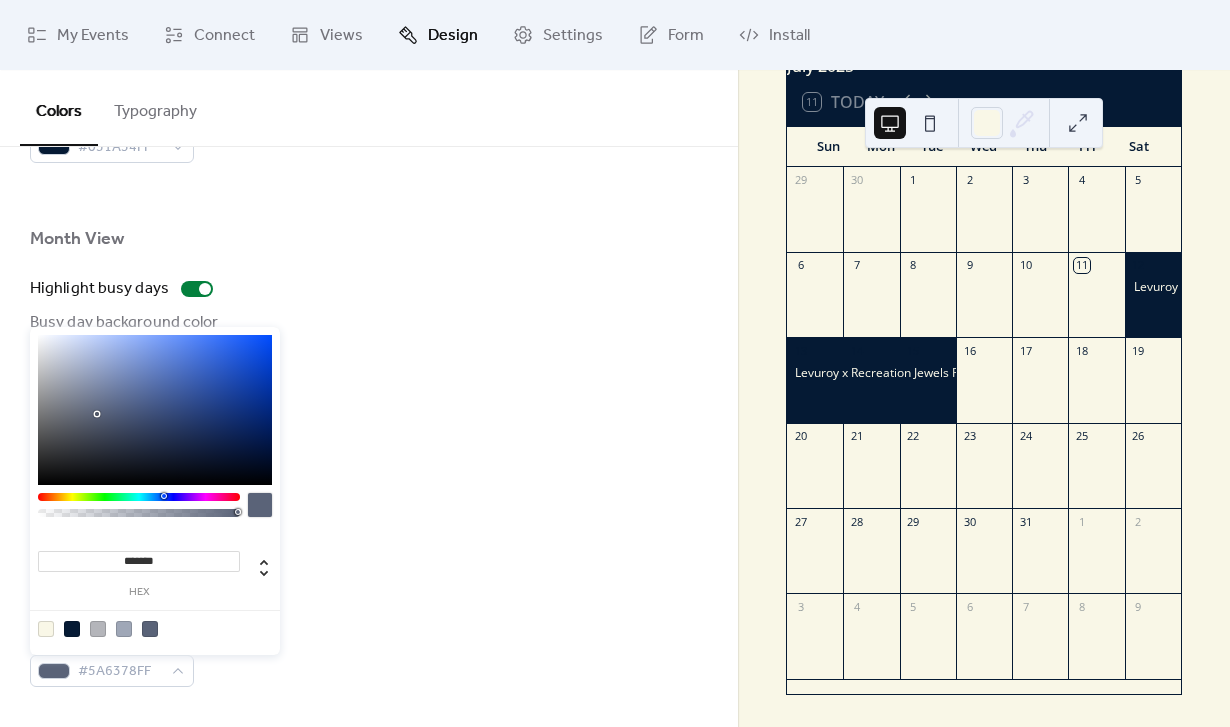 click at bounding box center [46, 629] 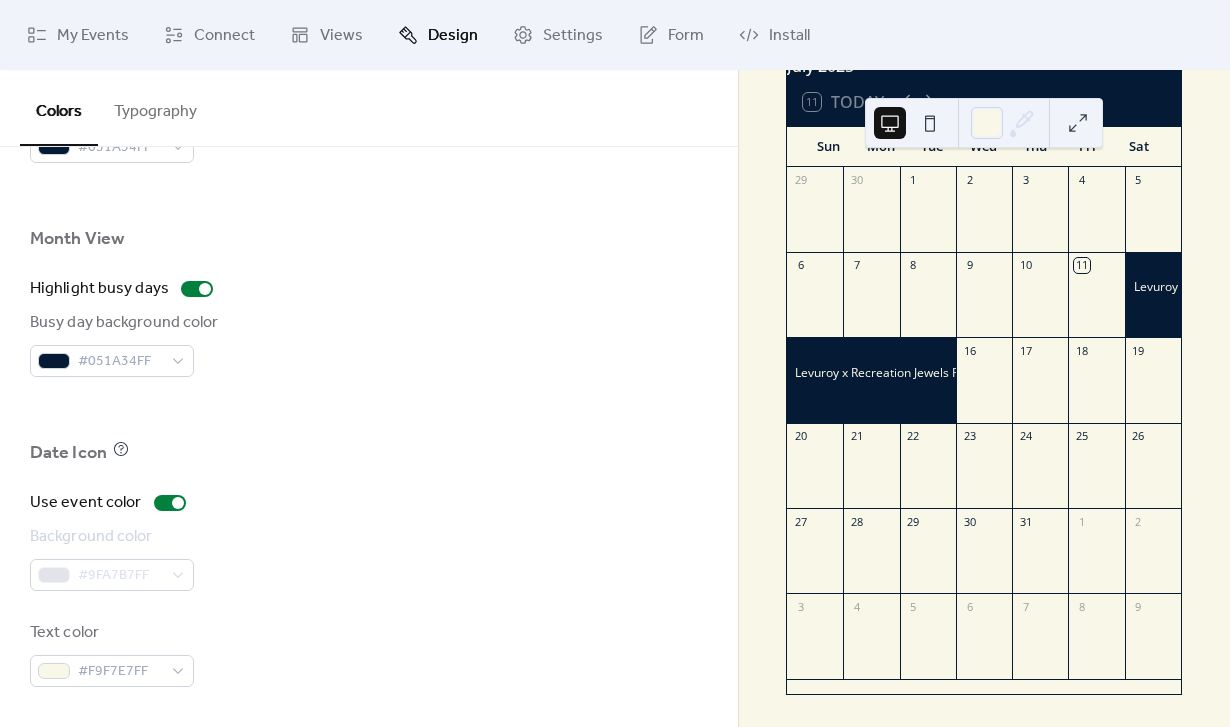 click on "Use event color Background color #9FA7B7FF Text color #F9F7E7FF" at bounding box center (369, 589) 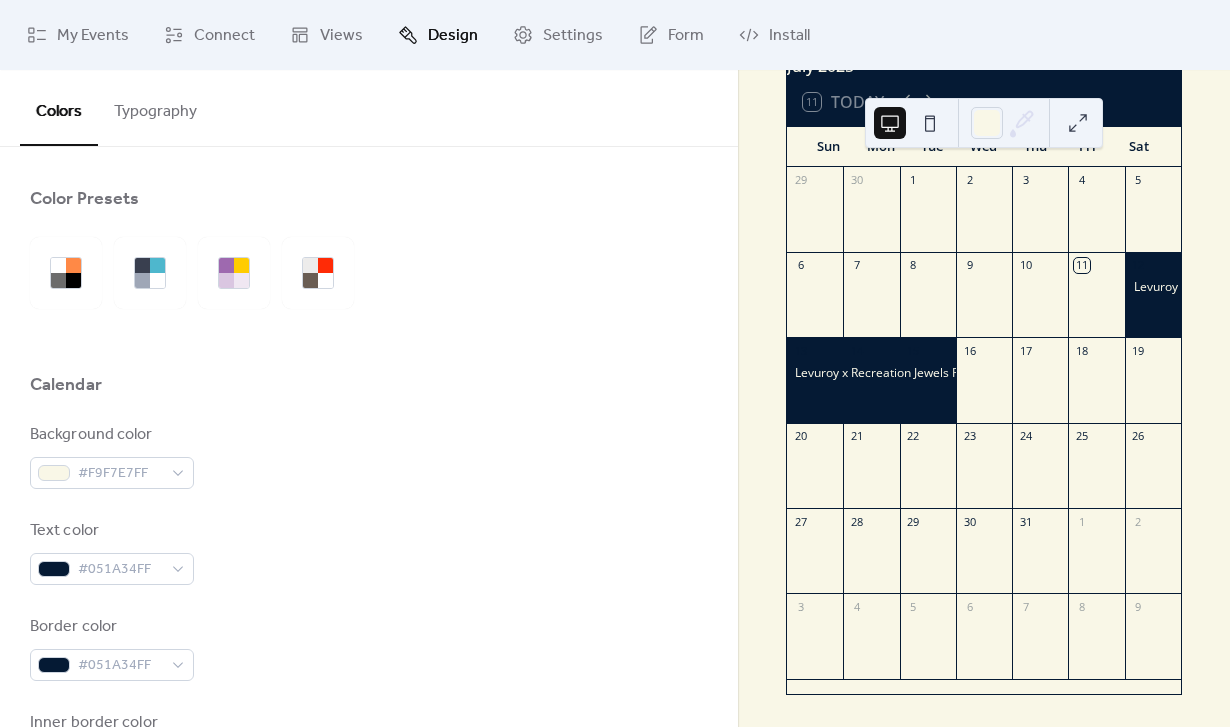 scroll, scrollTop: 0, scrollLeft: 0, axis: both 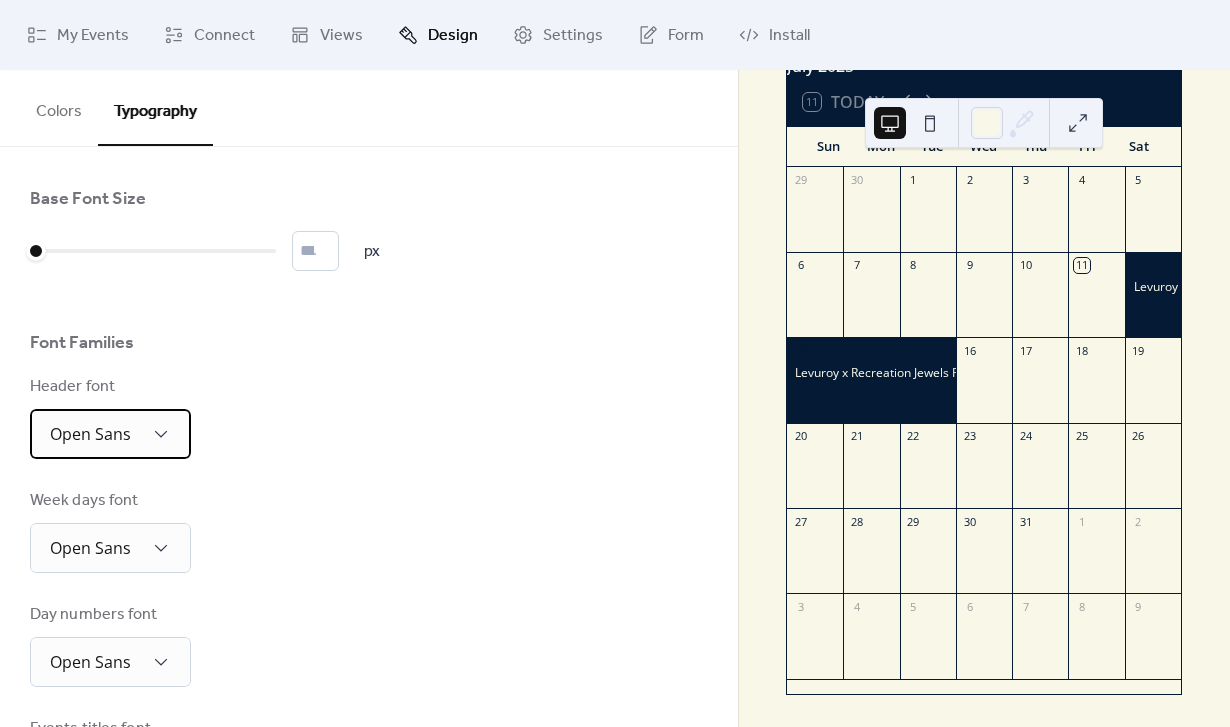 click on "Open Sans" at bounding box center (90, 434) 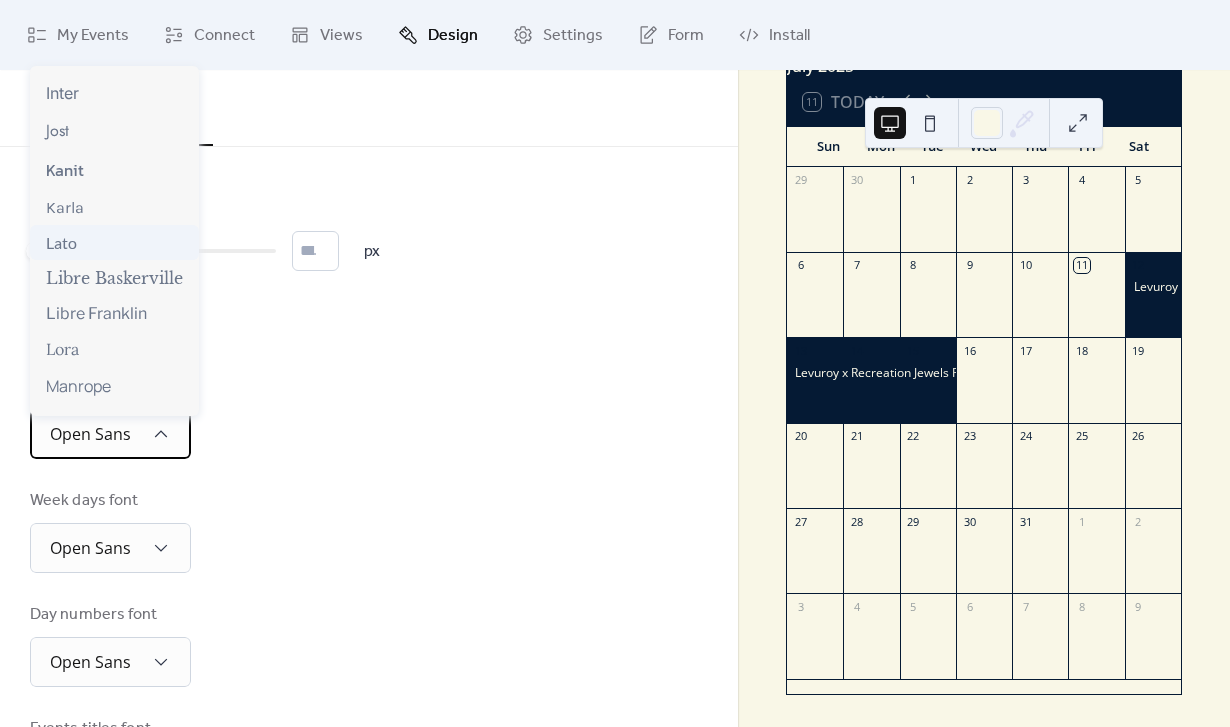 scroll, scrollTop: 506, scrollLeft: 0, axis: vertical 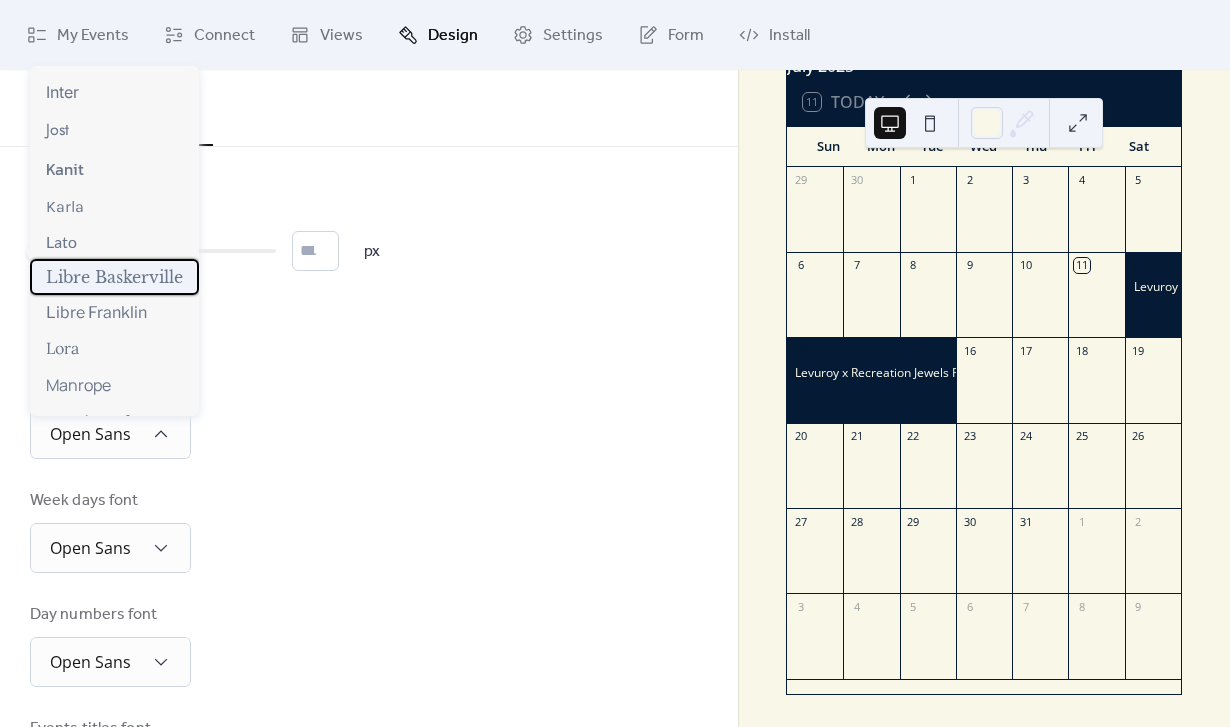 click on "Libre Baskerville" at bounding box center (114, 277) 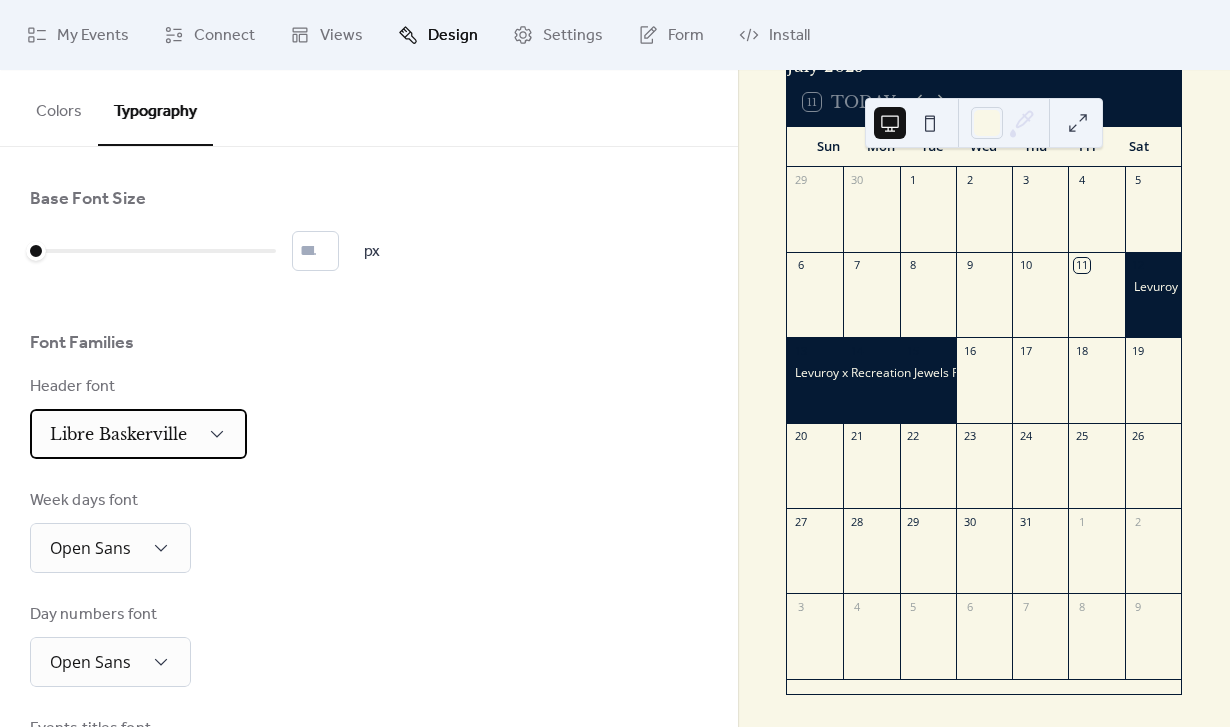 click on "Libre Baskerville" at bounding box center [118, 435] 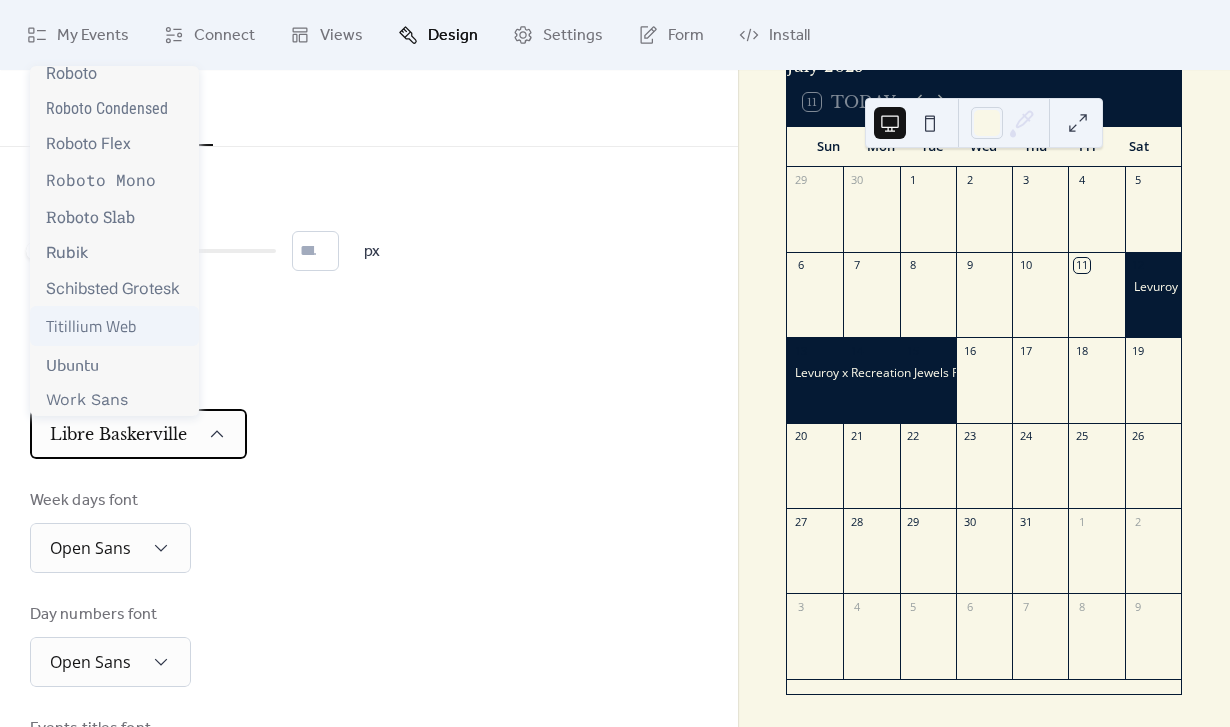 scroll, scrollTop: 1645, scrollLeft: 0, axis: vertical 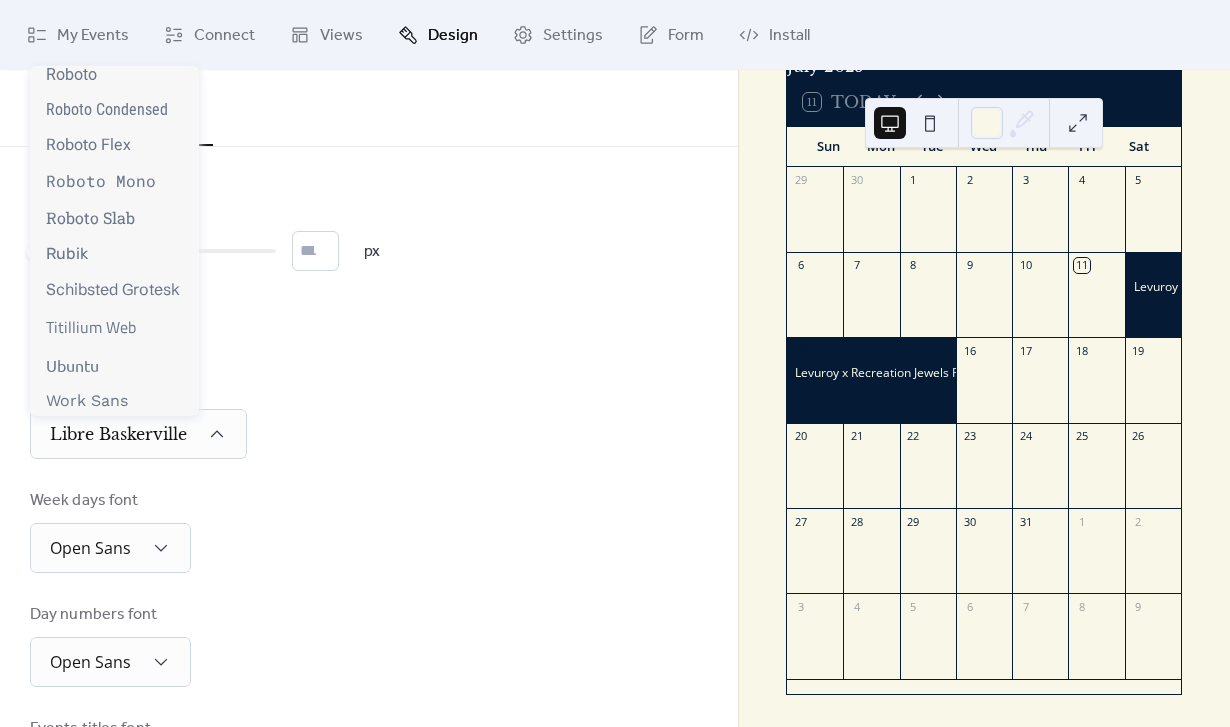click on "Header font Libre Baskerville" at bounding box center [369, 417] 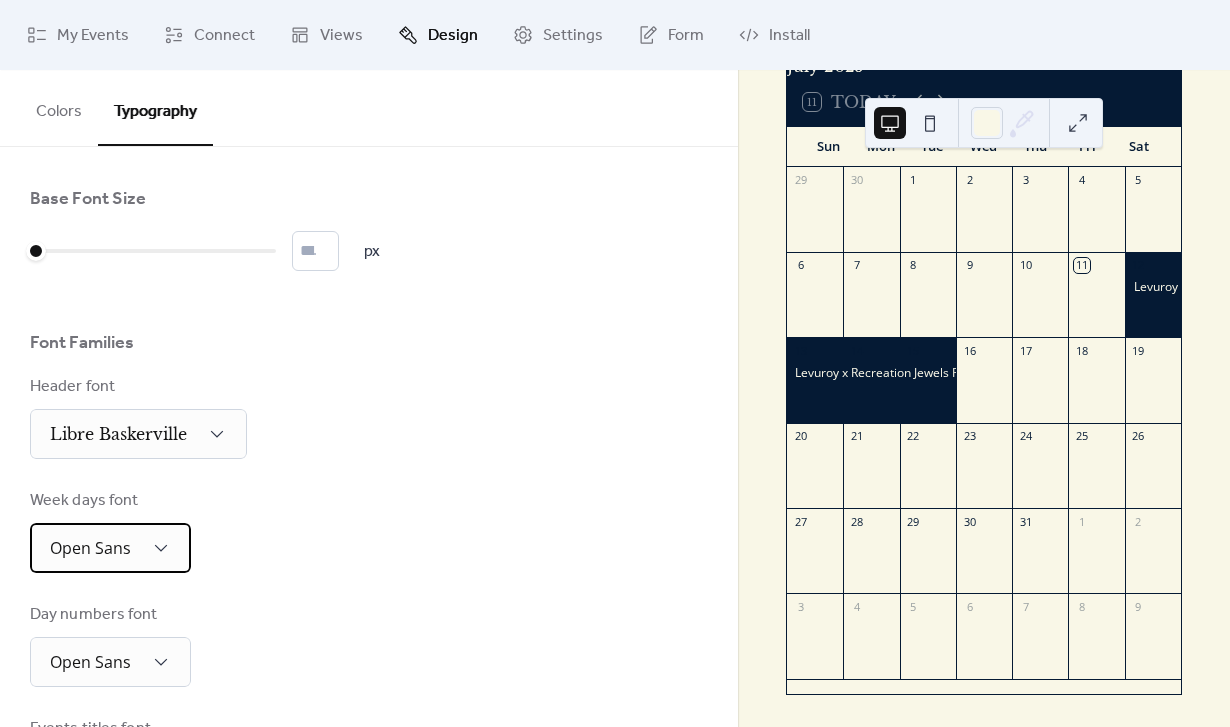 click on "Open Sans" at bounding box center [90, 549] 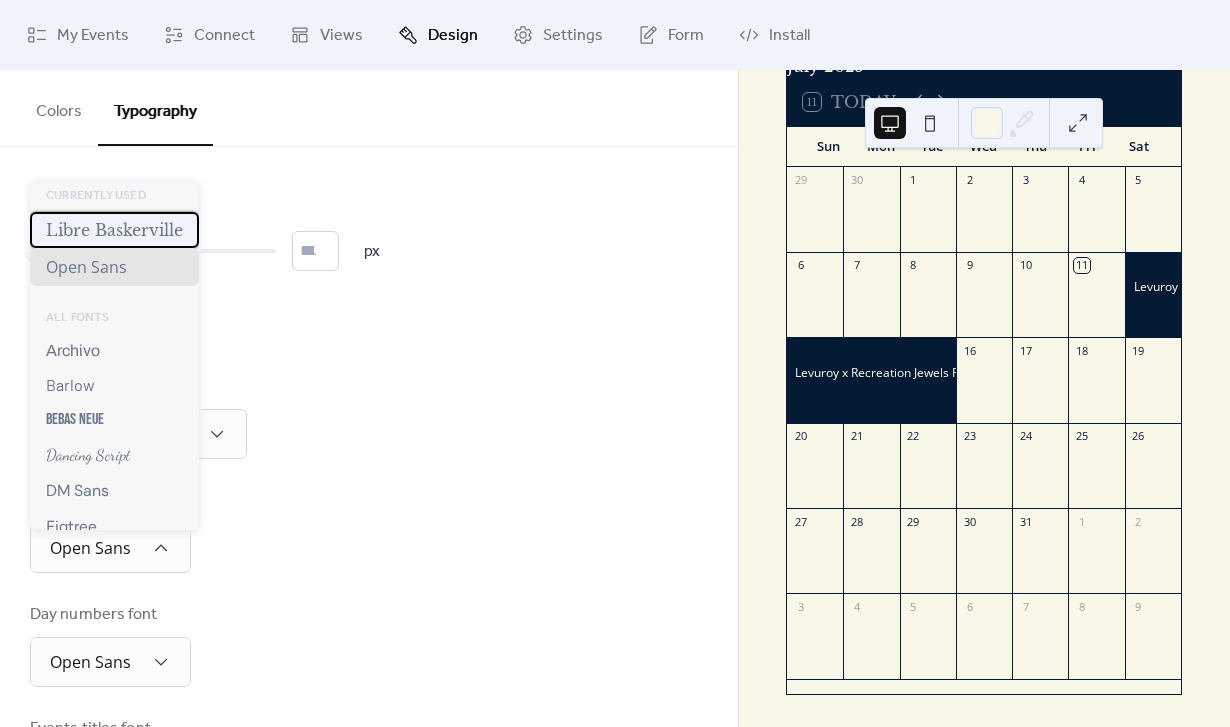 click on "Libre Baskerville" at bounding box center (114, 230) 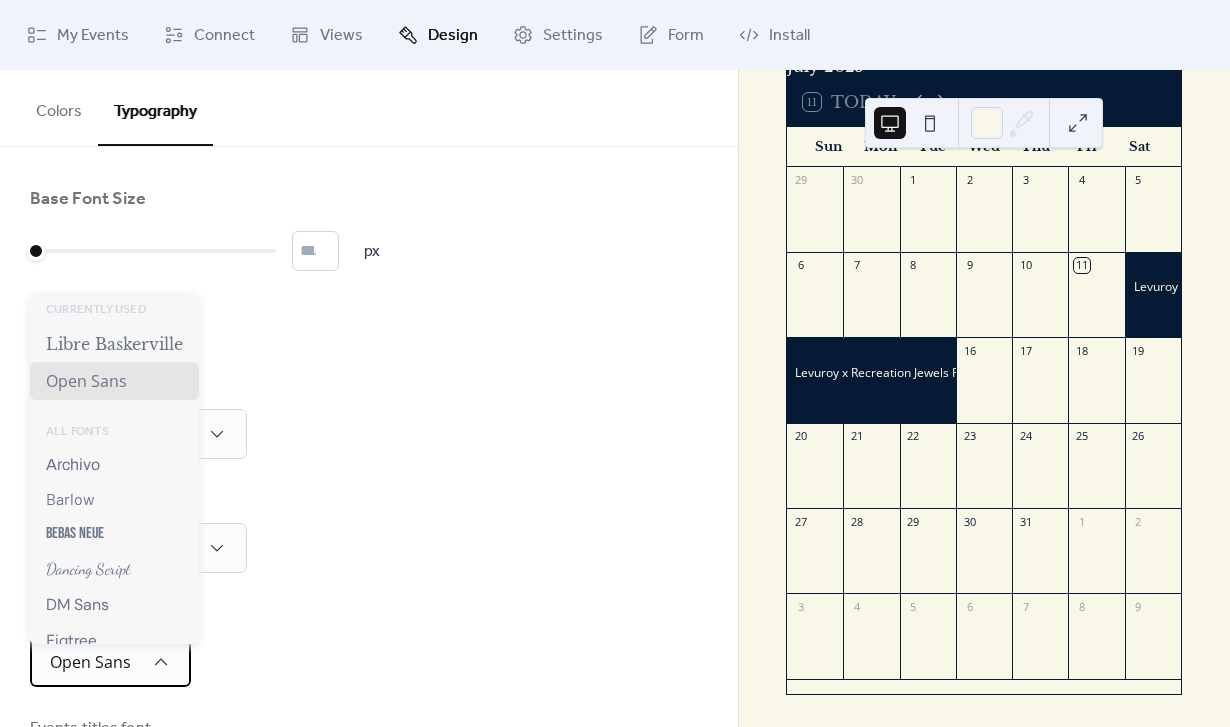 click on "Open Sans" at bounding box center [110, 662] 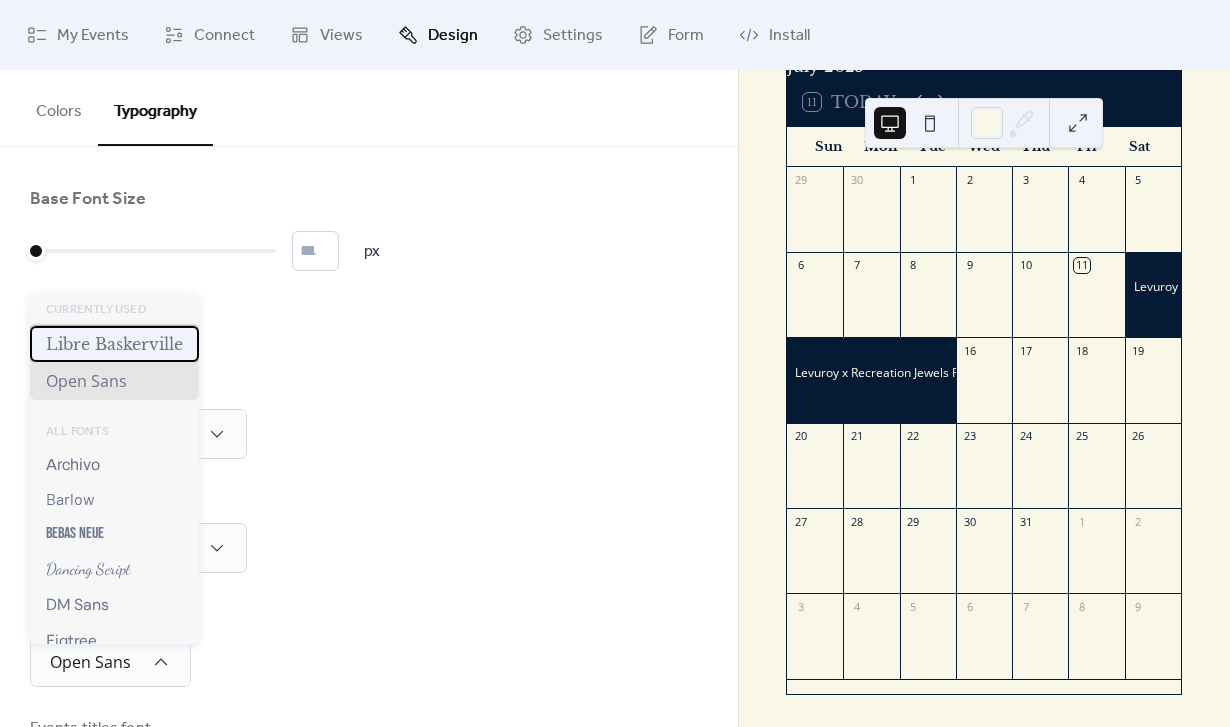 click on "Libre Baskerville" at bounding box center (114, 344) 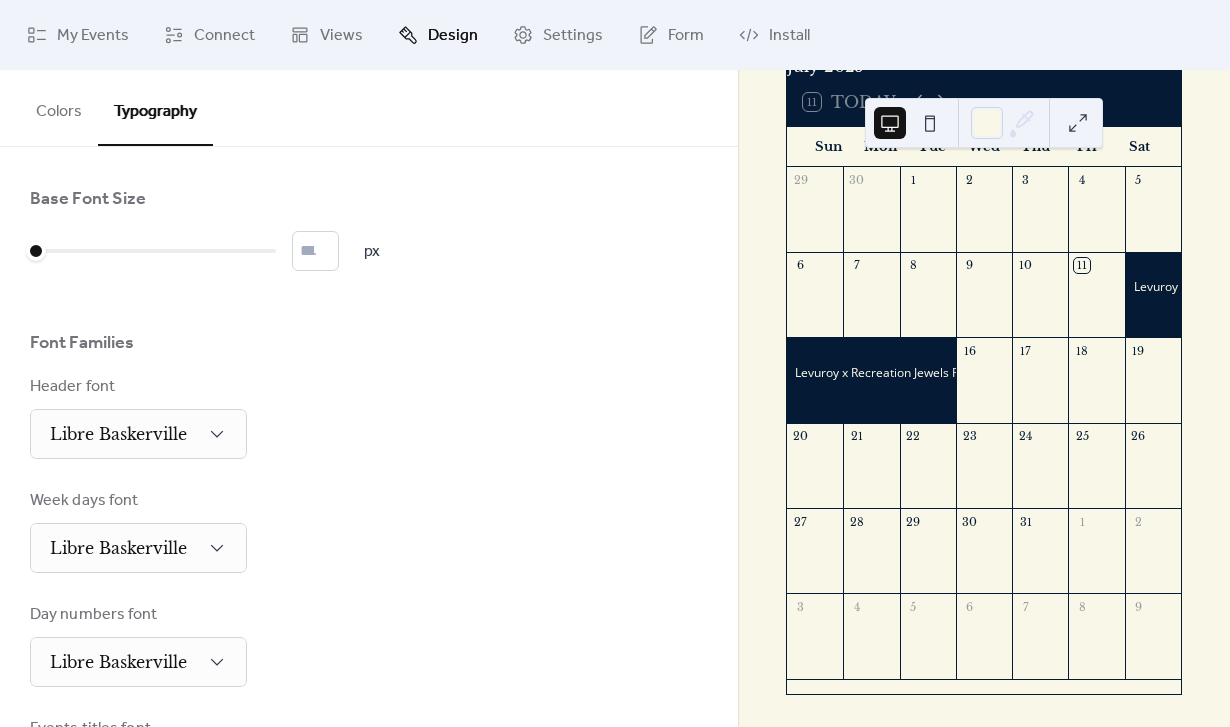click on "Week days font Libre Baskerville" at bounding box center [369, 531] 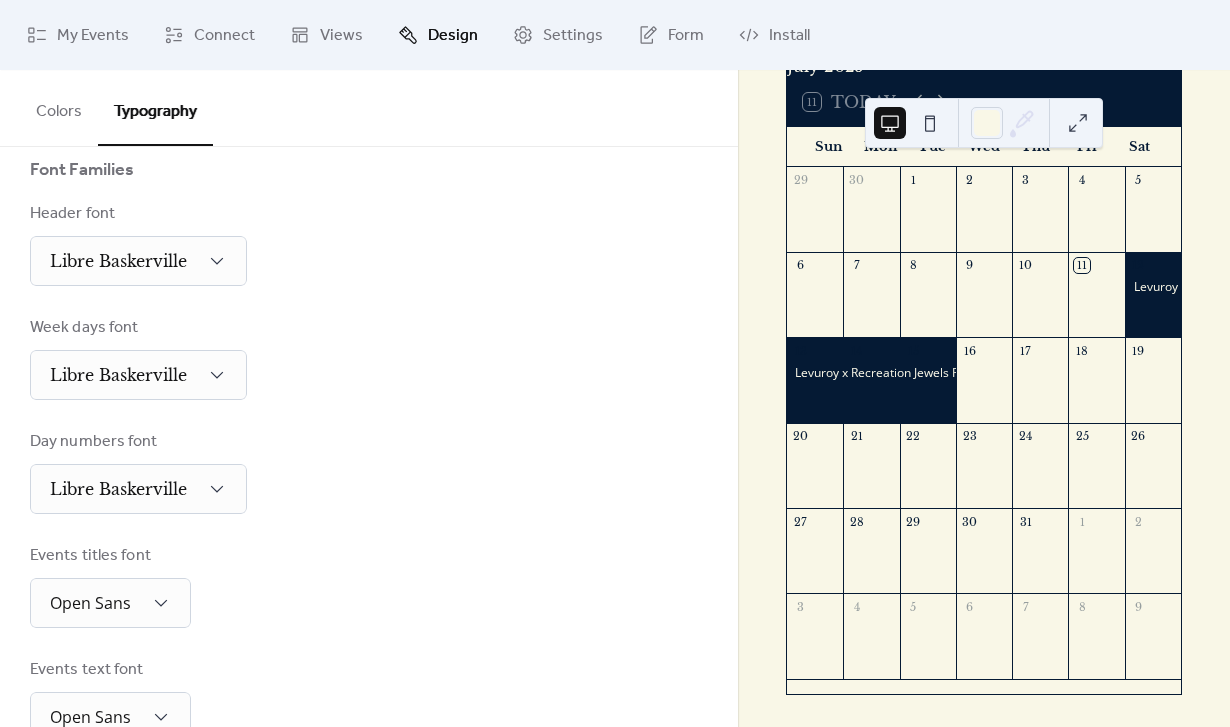 scroll, scrollTop: 193, scrollLeft: 0, axis: vertical 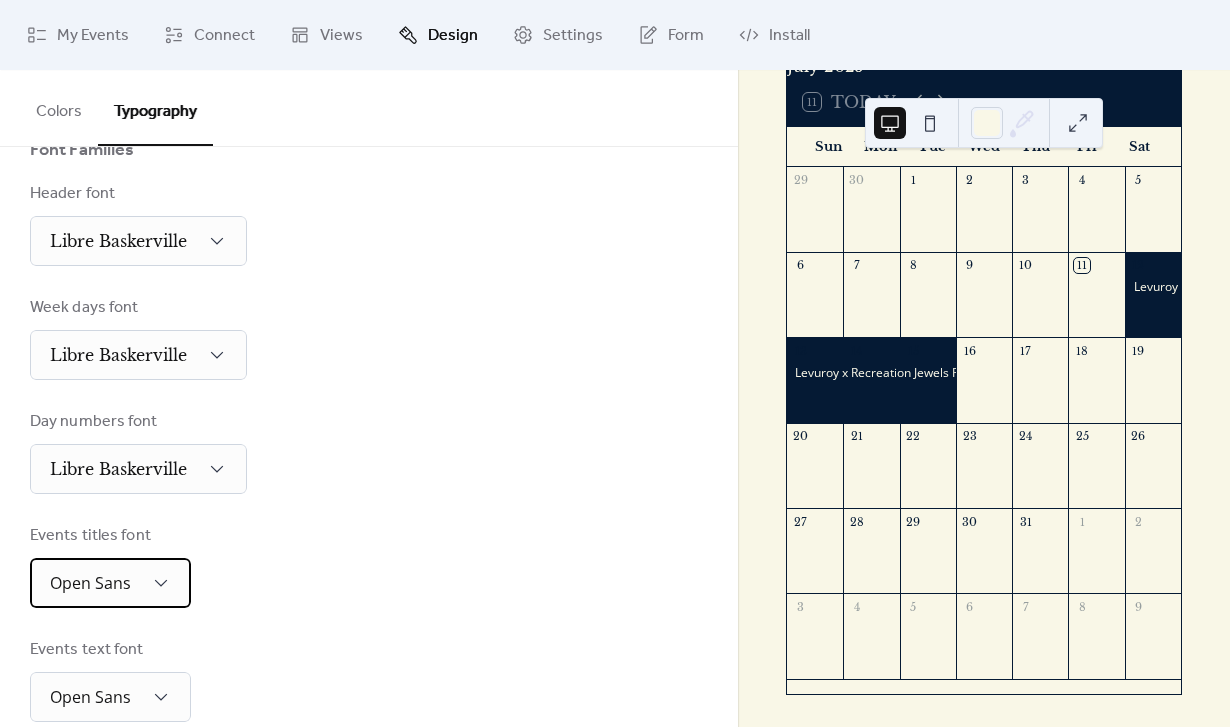 click on "Open Sans" at bounding box center [110, 583] 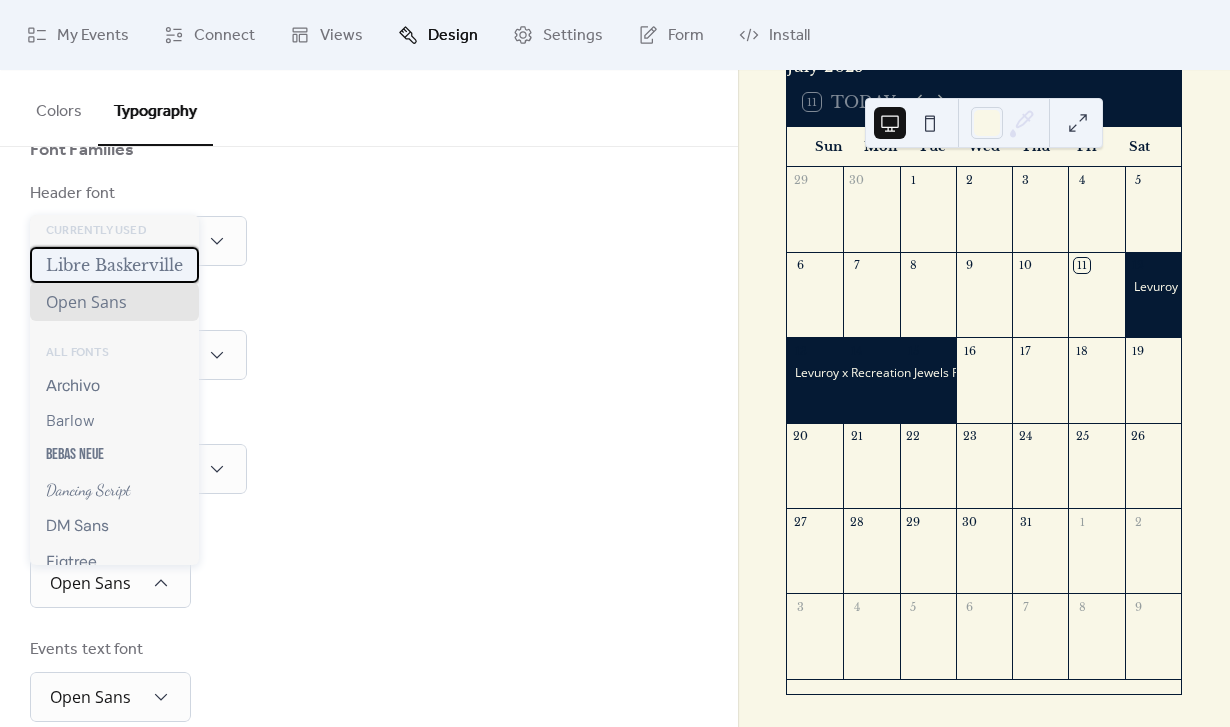 click on "Libre Baskerville" at bounding box center [114, 265] 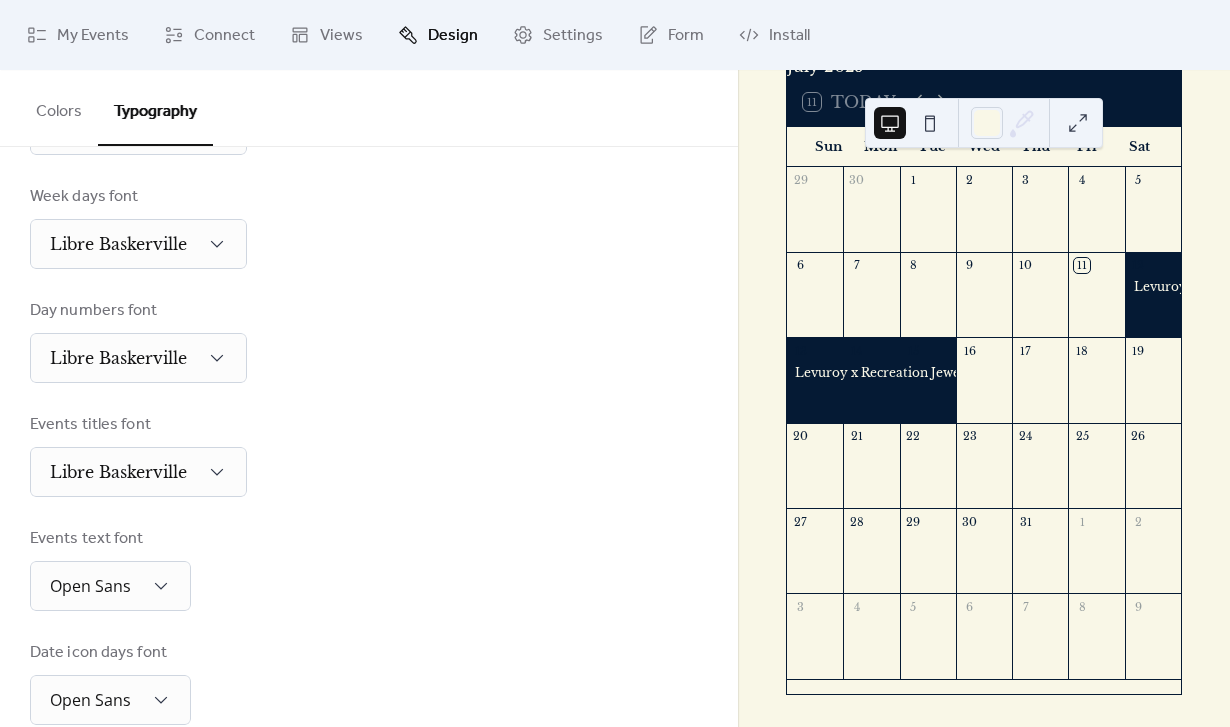 scroll, scrollTop: 308, scrollLeft: 0, axis: vertical 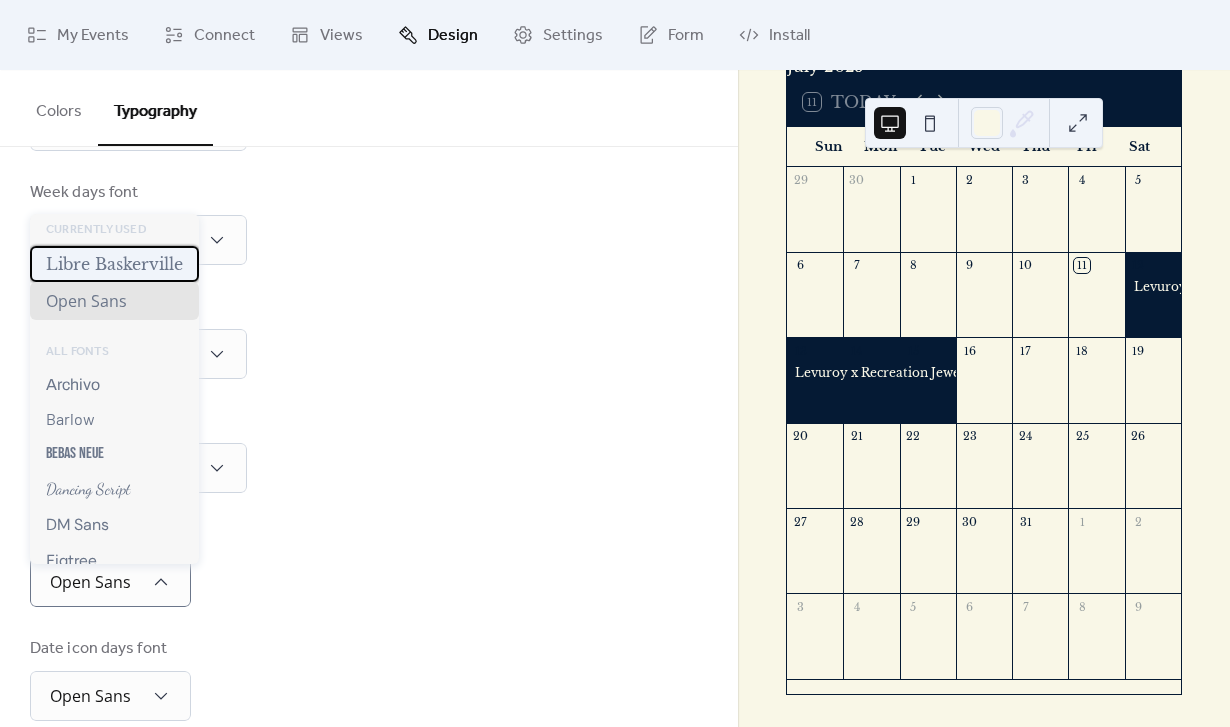 click on "Libre Baskerville" at bounding box center (114, 264) 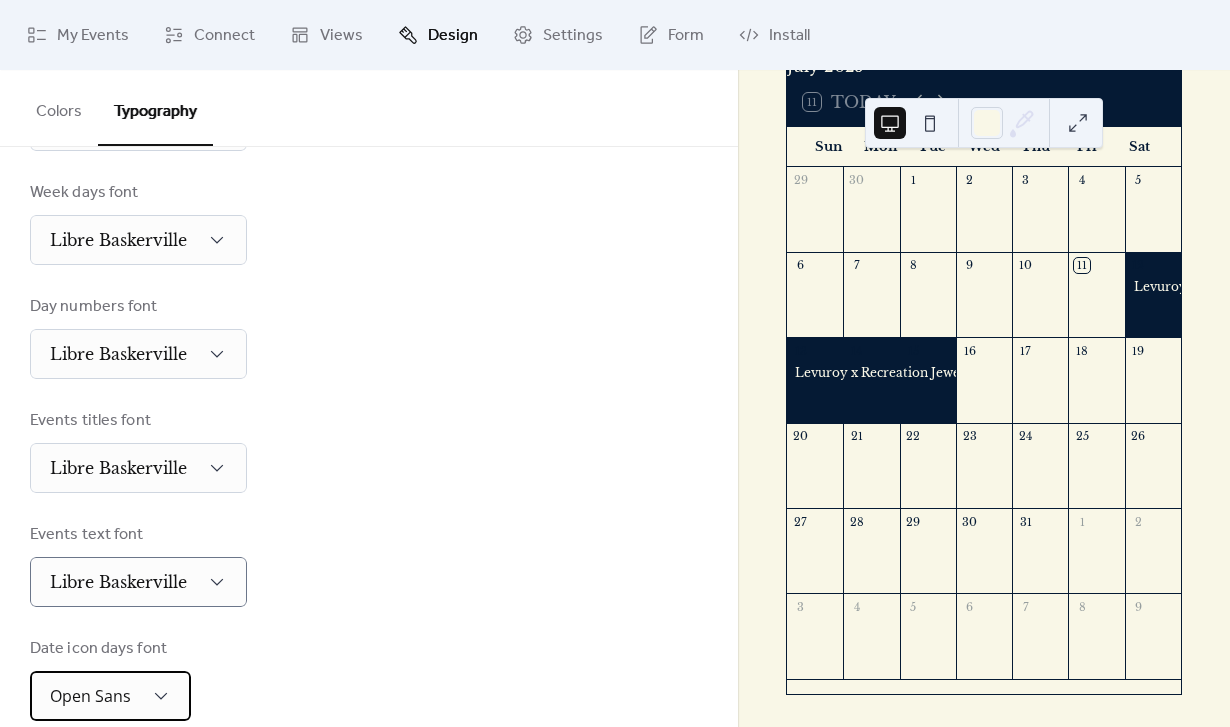 click on "Open Sans" at bounding box center (110, 696) 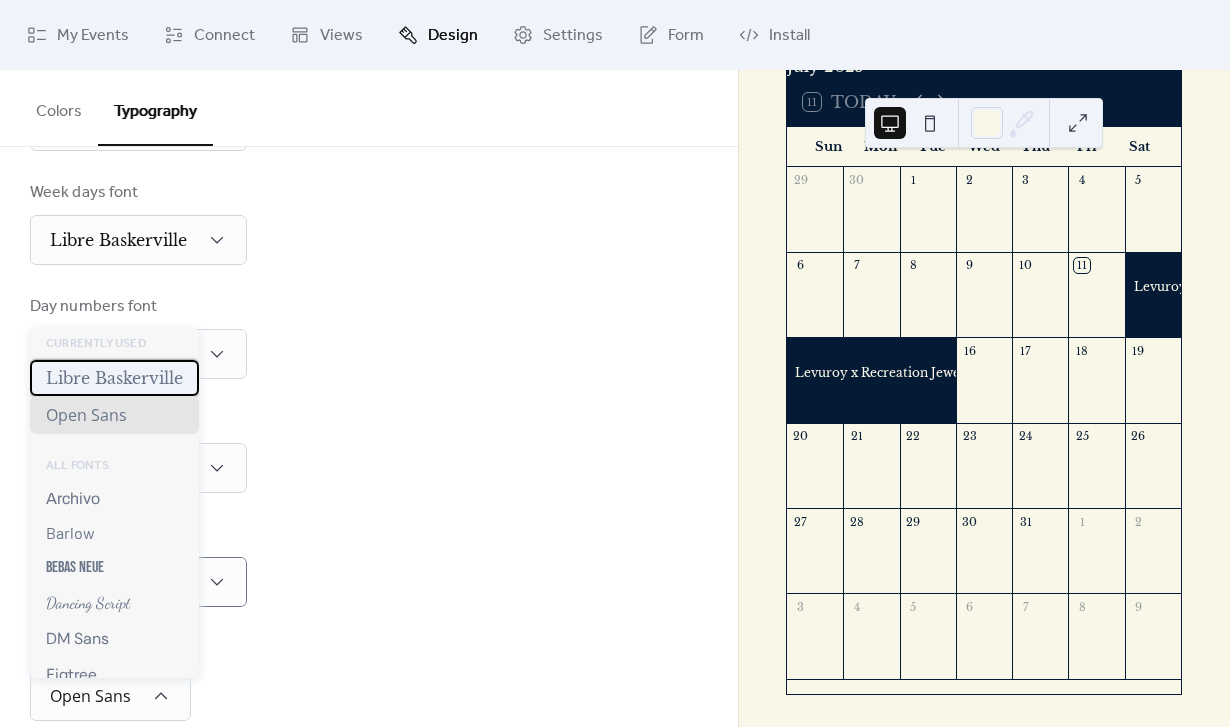 click on "Libre Baskerville" at bounding box center (114, 378) 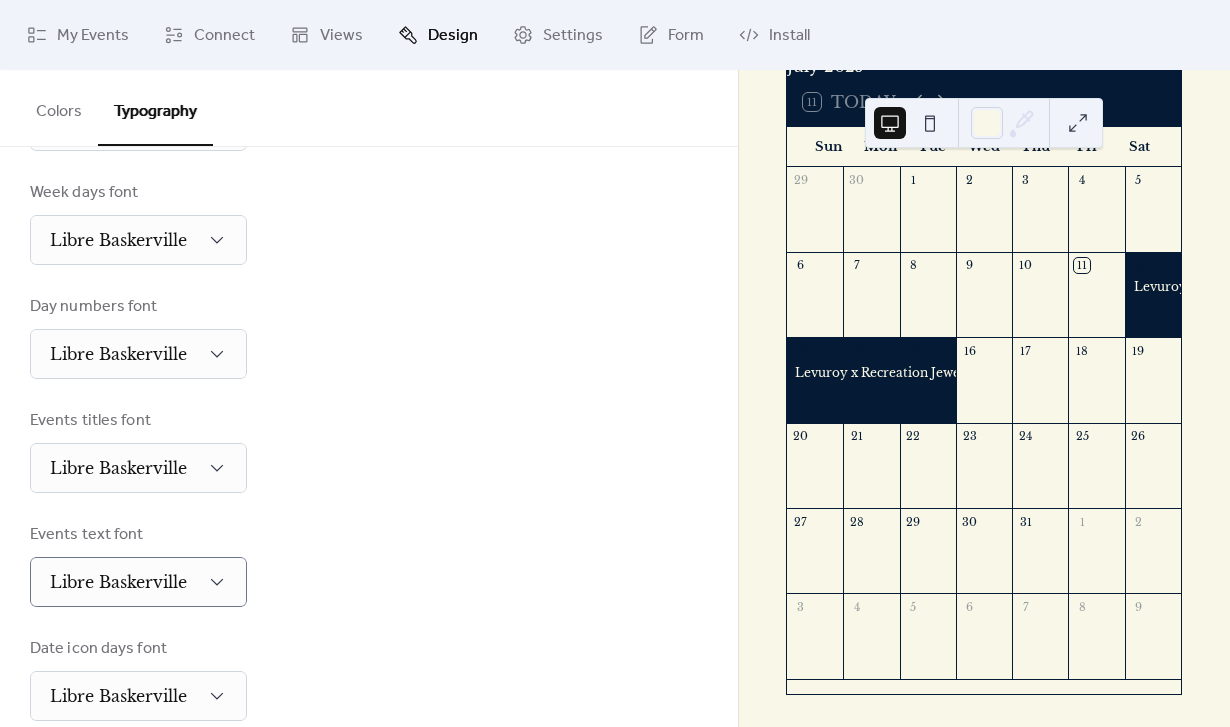 click on "Base Font Size * px Font Families Header font Libre Baskerville Week days font Libre Baskerville Day numbers font Libre Baskerville Events titles font Libre Baskerville Events text font Libre Baskerville Date icon days font Libre Baskerville Date icon months font Open Sans" at bounding box center (369, 357) 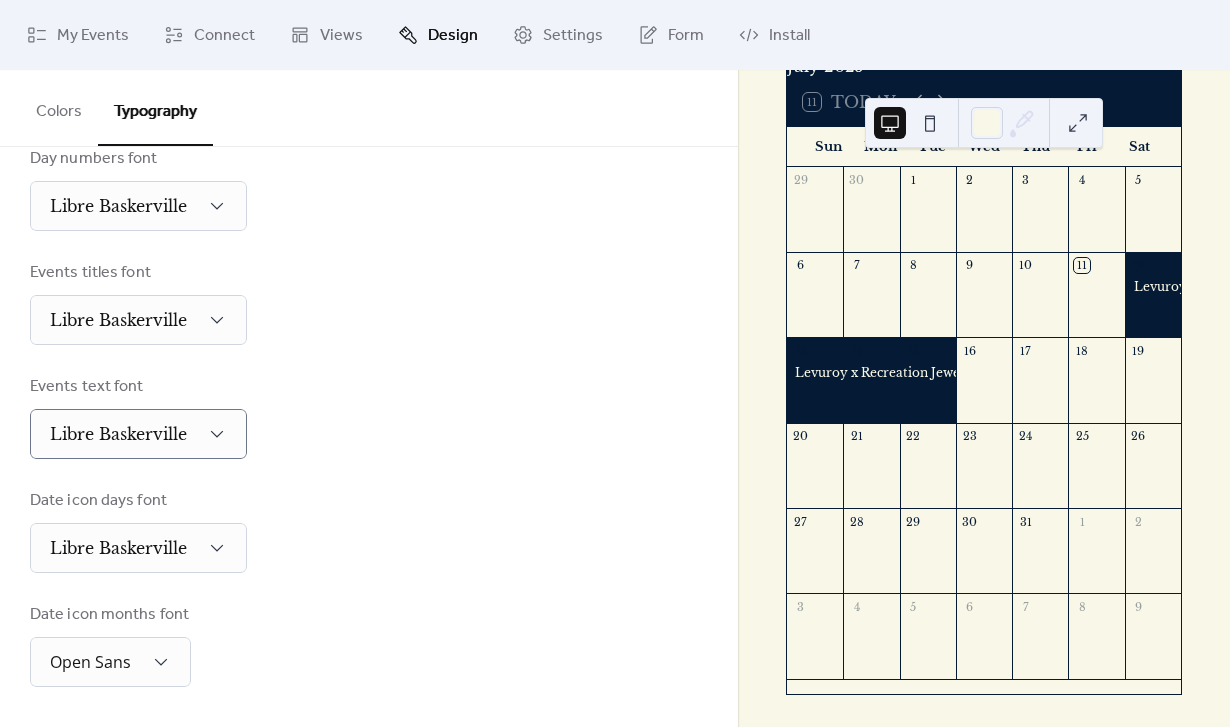 scroll, scrollTop: 463, scrollLeft: 0, axis: vertical 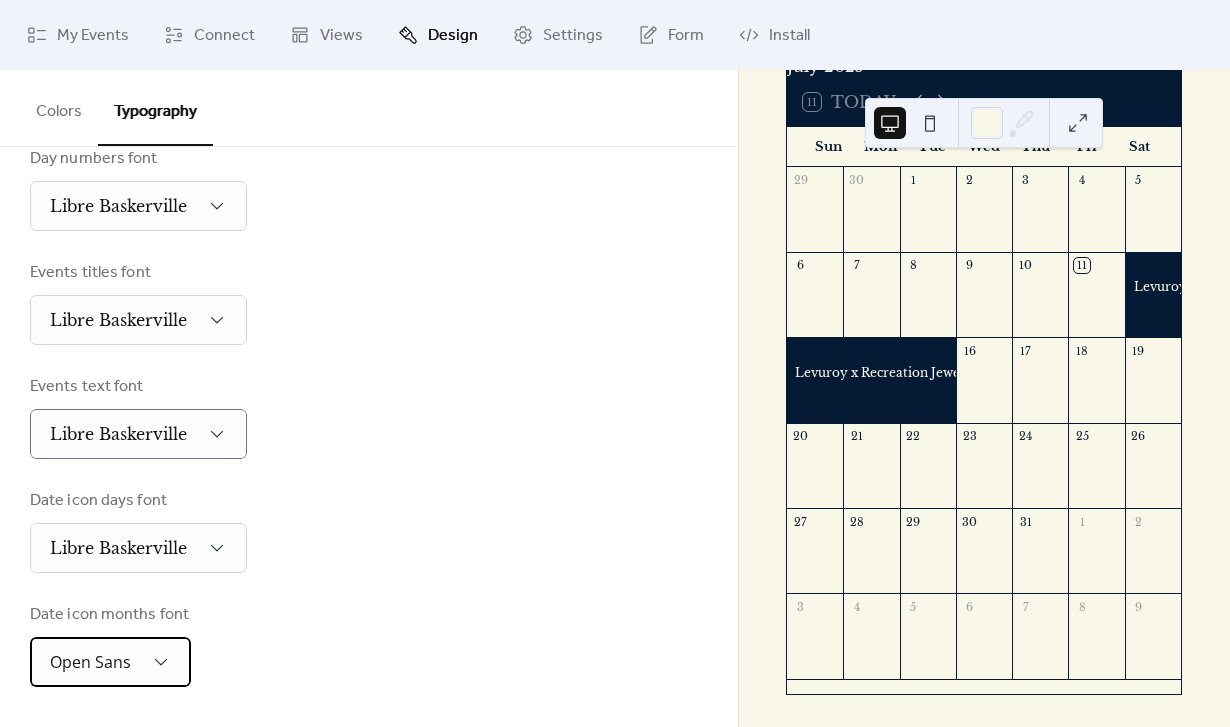 click on "Open Sans" at bounding box center (110, 662) 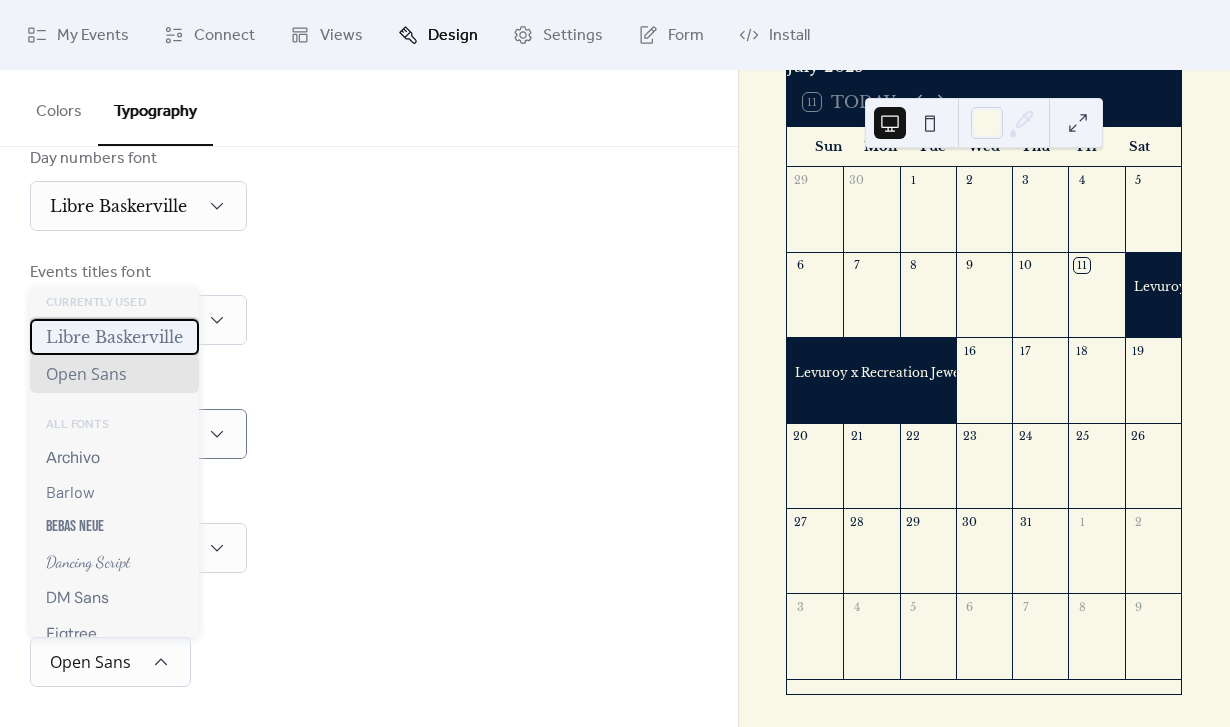 click on "Libre Baskerville" at bounding box center [114, 337] 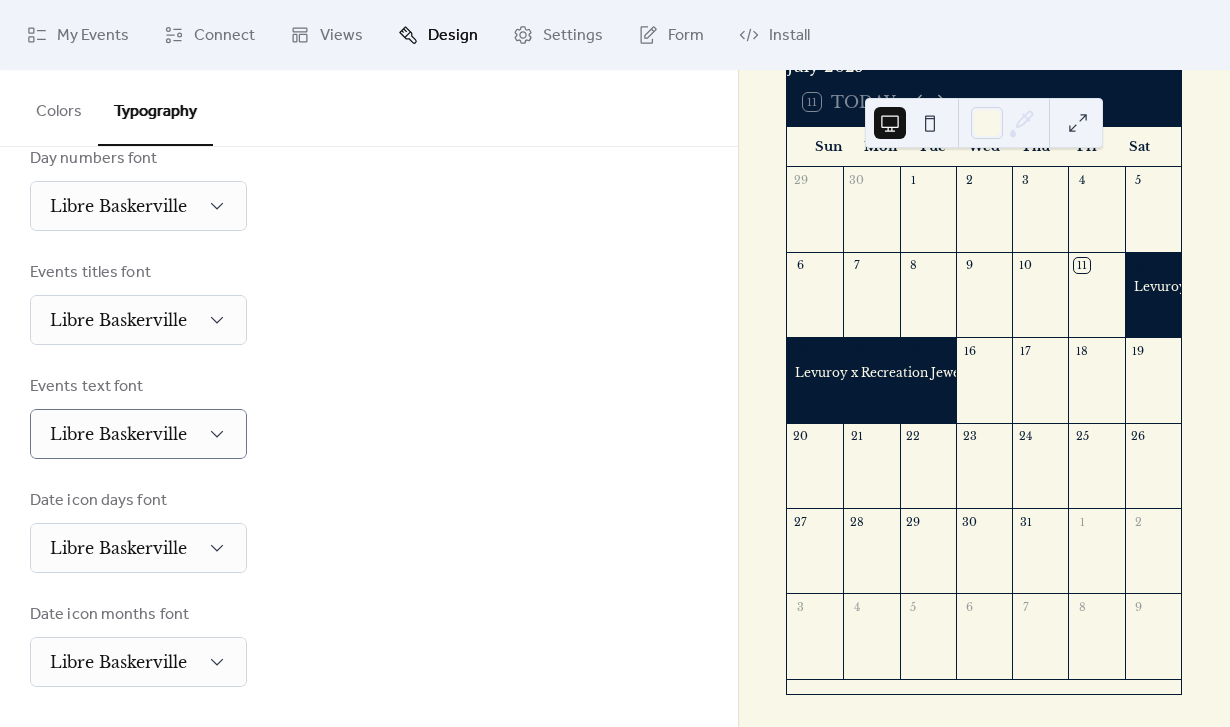 click on "Events text font Libre Baskerville" at bounding box center (369, 417) 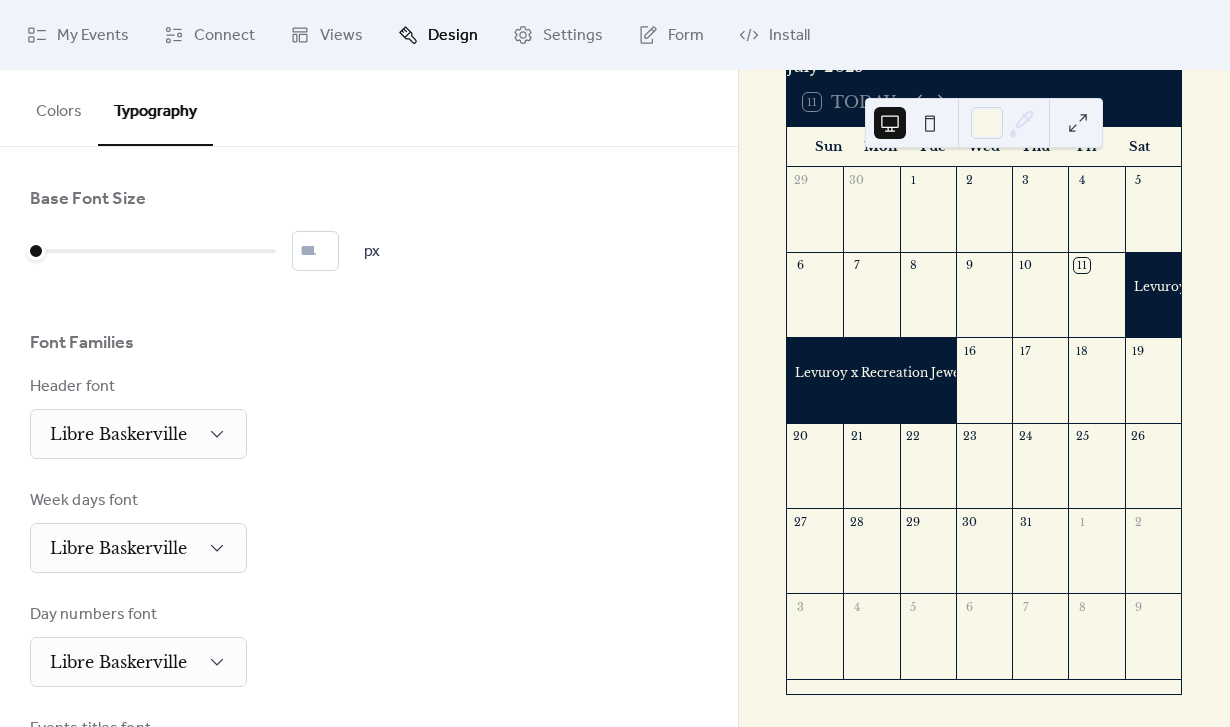 scroll, scrollTop: 0, scrollLeft: 0, axis: both 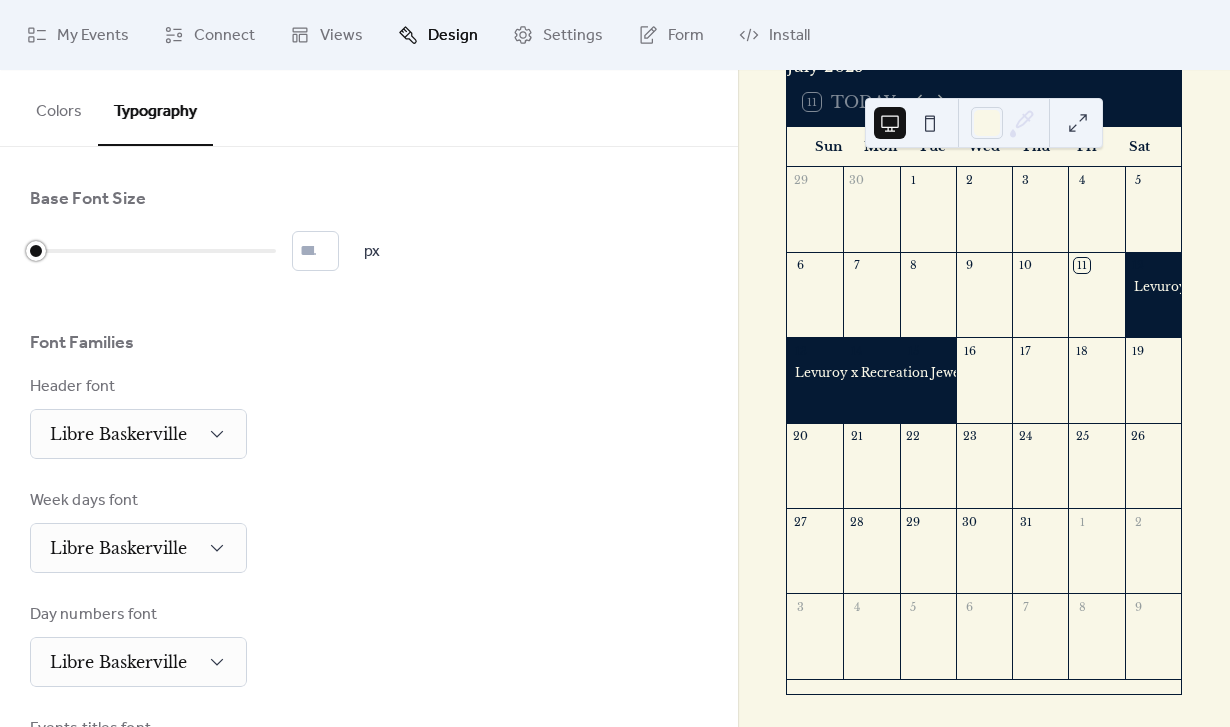 drag, startPoint x: 32, startPoint y: 257, endPoint x: 16, endPoint y: 257, distance: 16 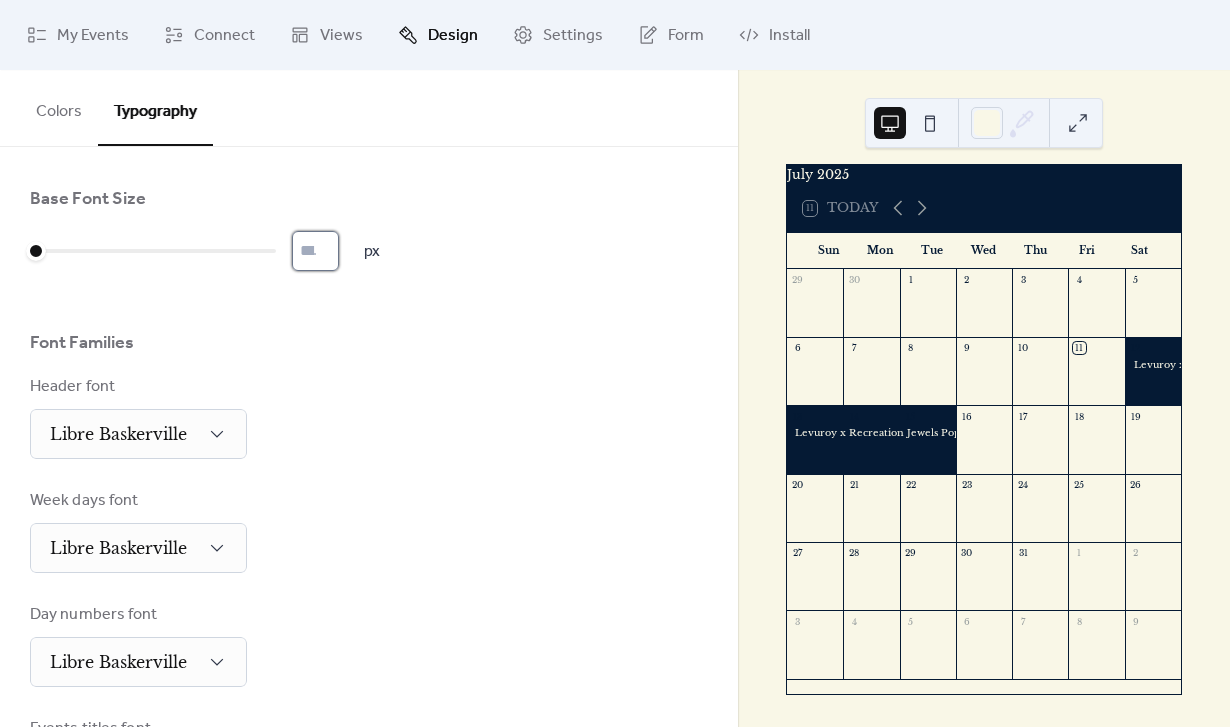 click on "*" at bounding box center (315, 251) 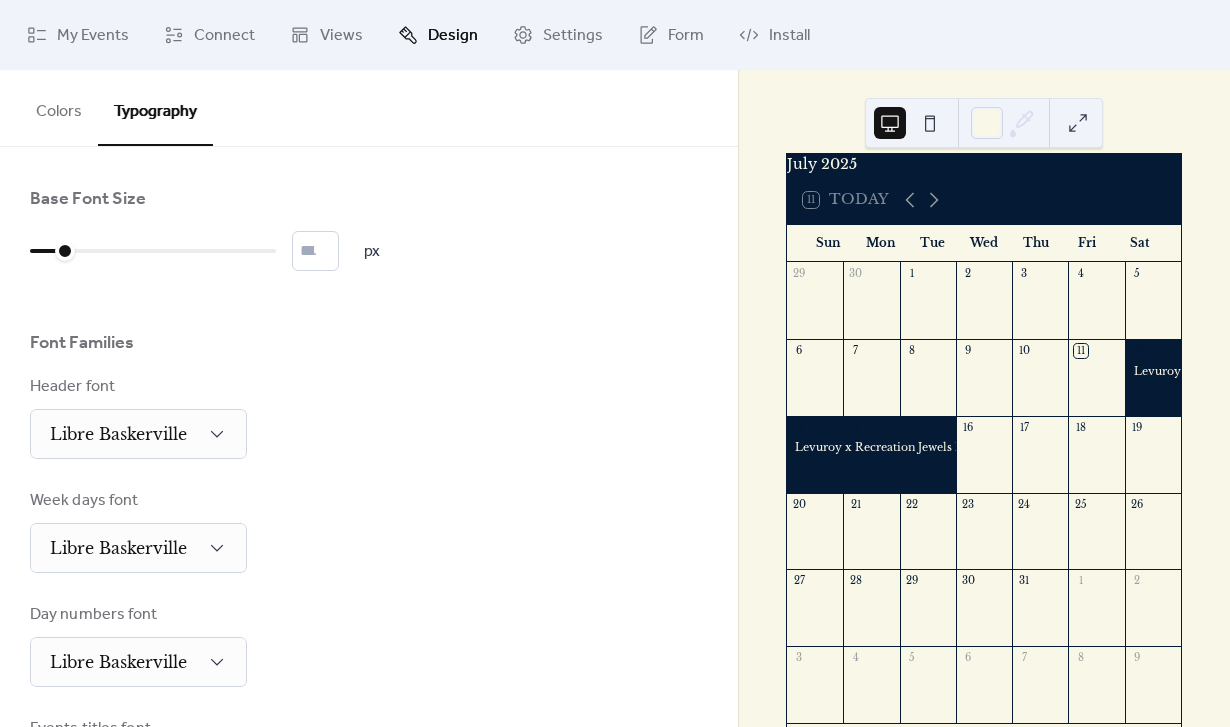 click on "Base Font Size * px Font Families Header font Libre Baskerville Week days font Libre Baskerville Day numbers font Libre Baskerville Events titles font Libre Baskerville Events text font Libre Baskerville Date icon days font Libre Baskerville Date icon months font Libre Baskerville" at bounding box center [369, 665] 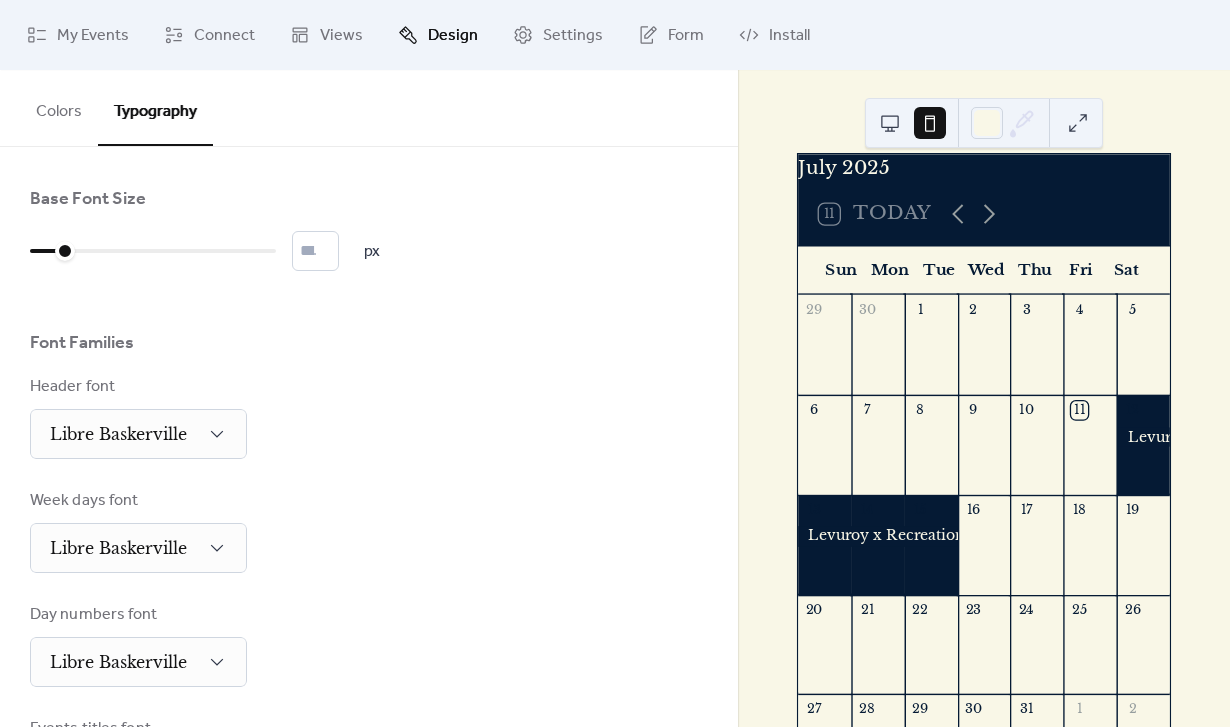 scroll, scrollTop: 0, scrollLeft: 0, axis: both 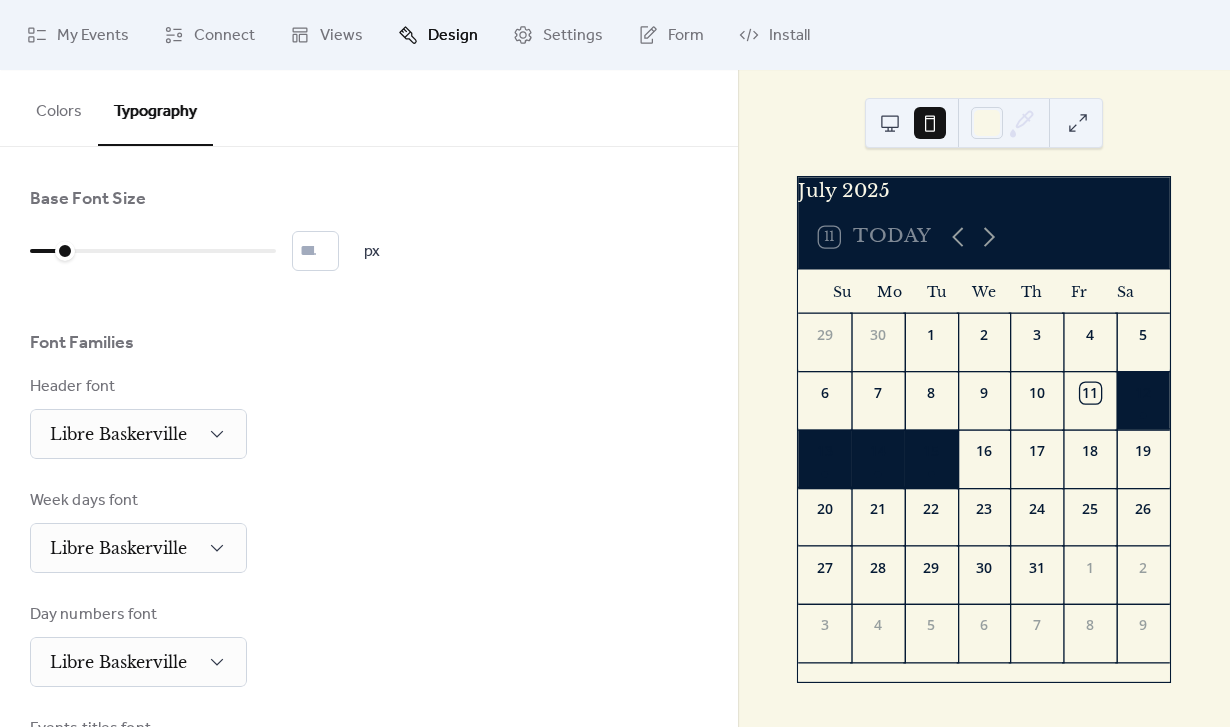 click at bounding box center [890, 123] 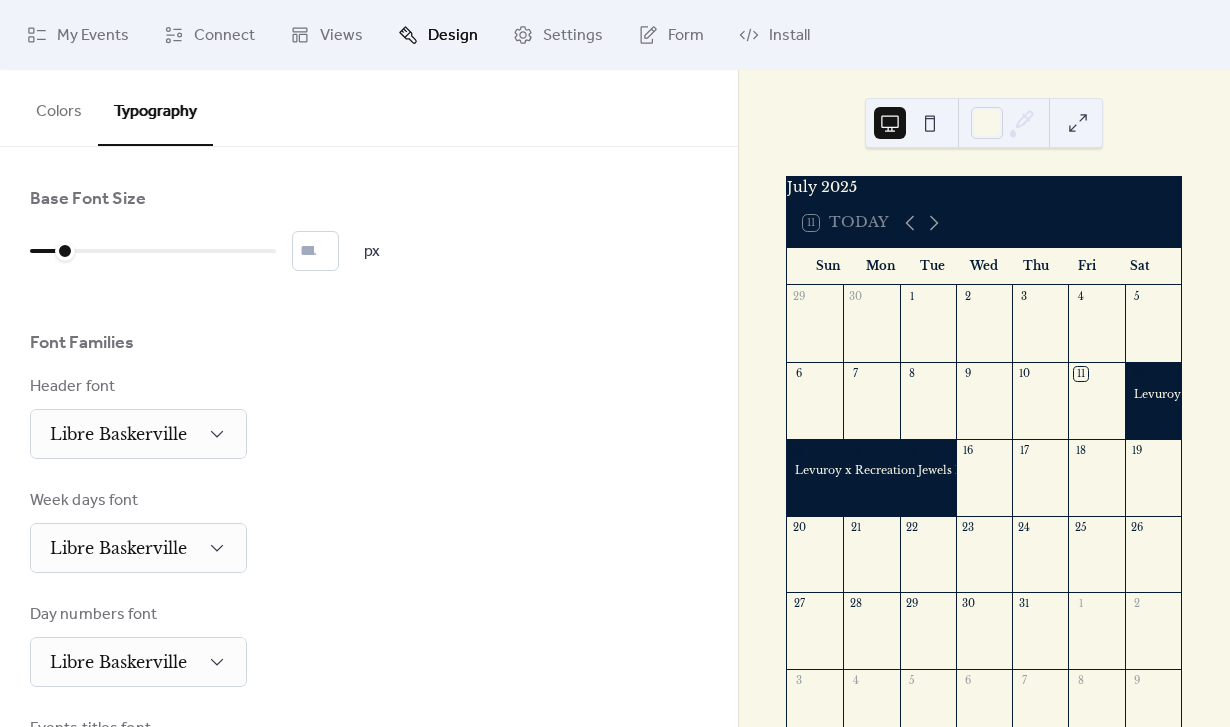 click at bounding box center [910, 123] 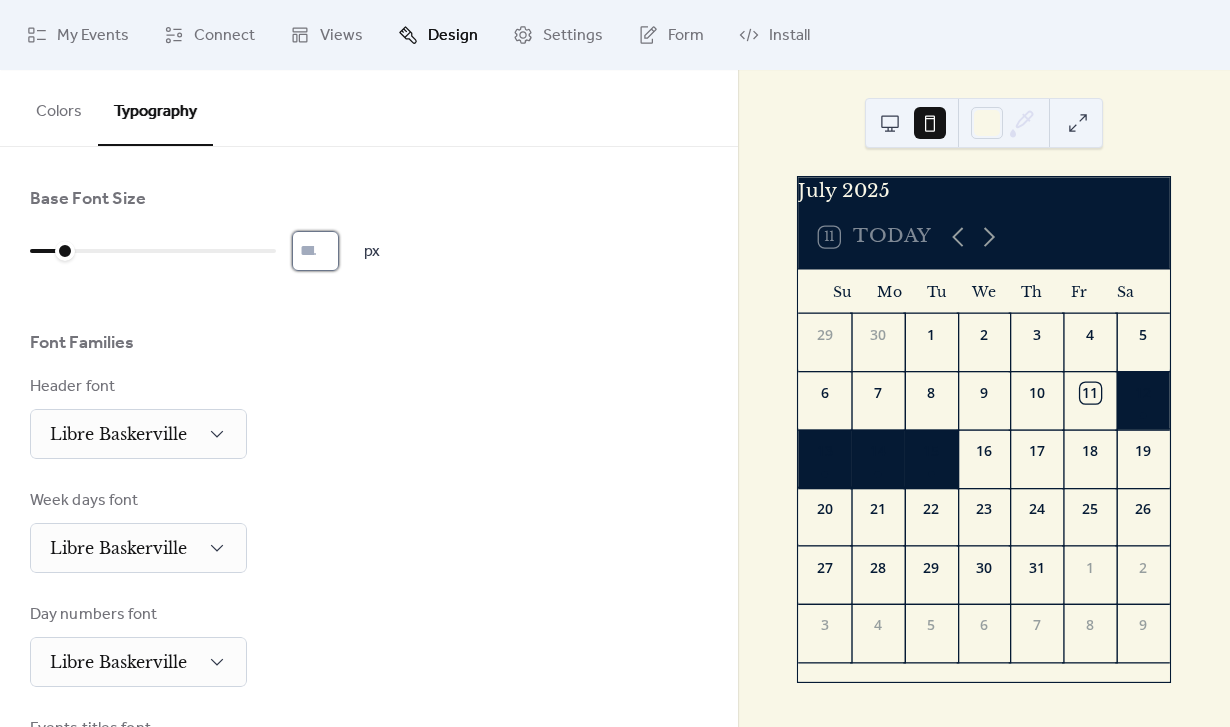 type on "*" 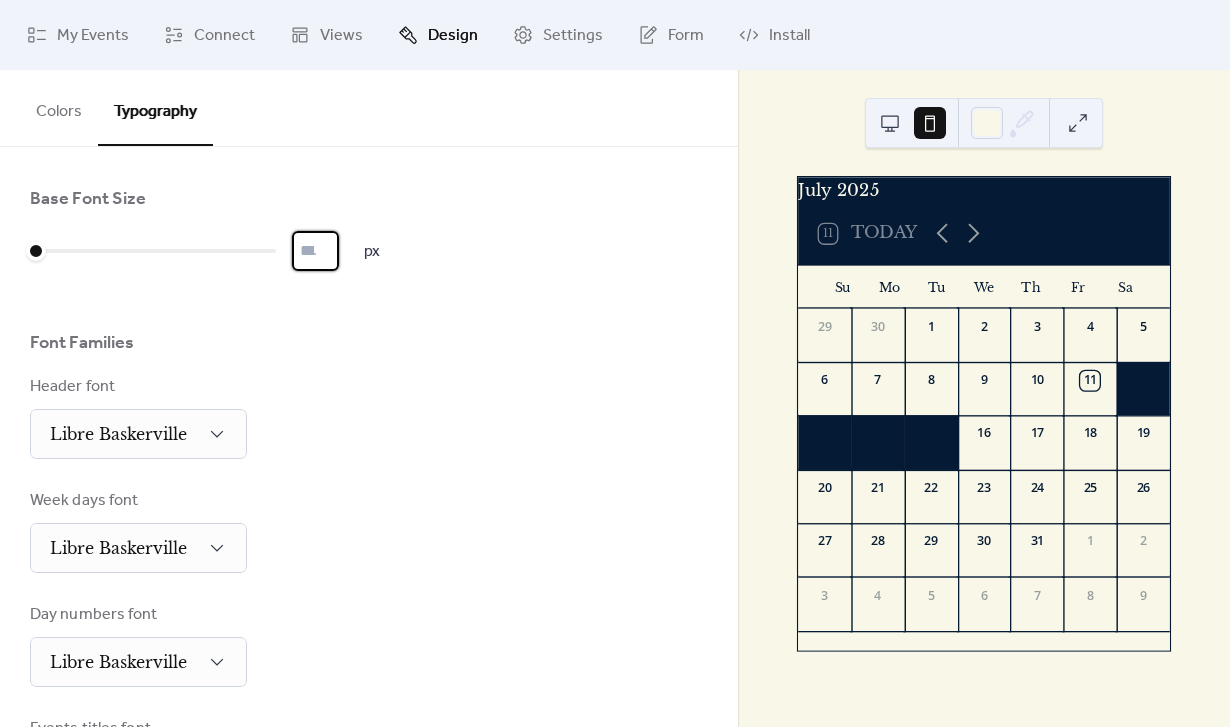 click on "Colors" at bounding box center (59, 107) 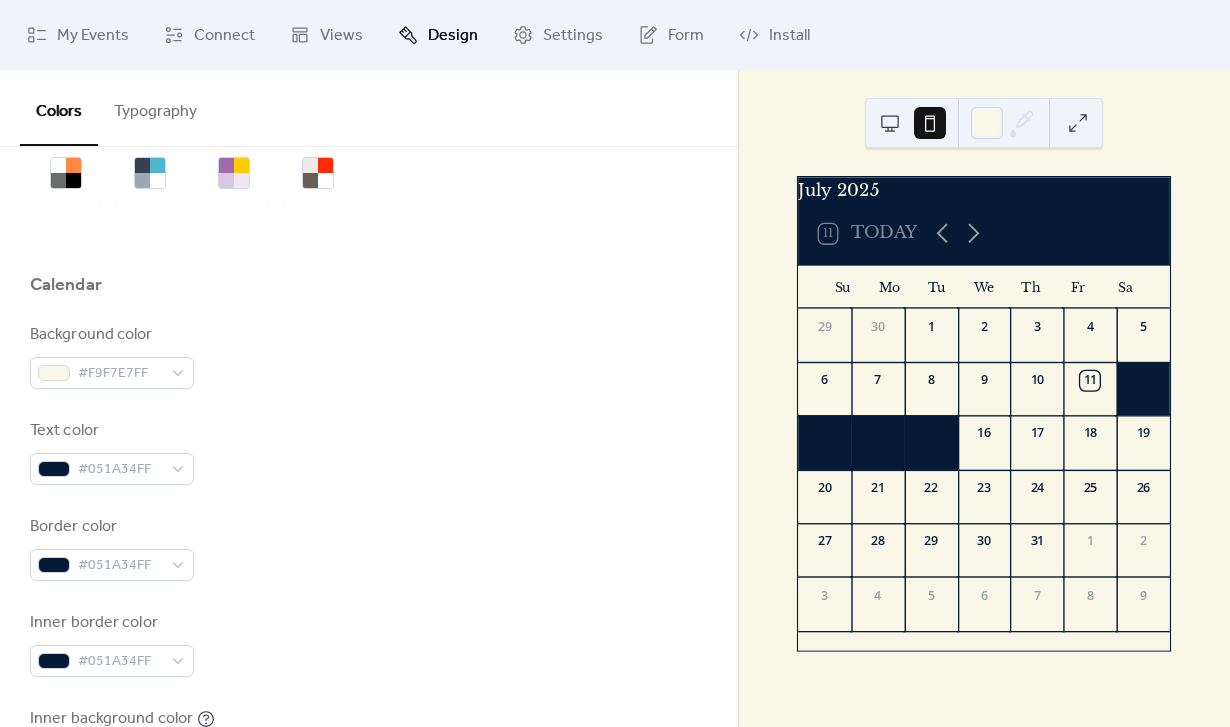 scroll, scrollTop: 123, scrollLeft: 0, axis: vertical 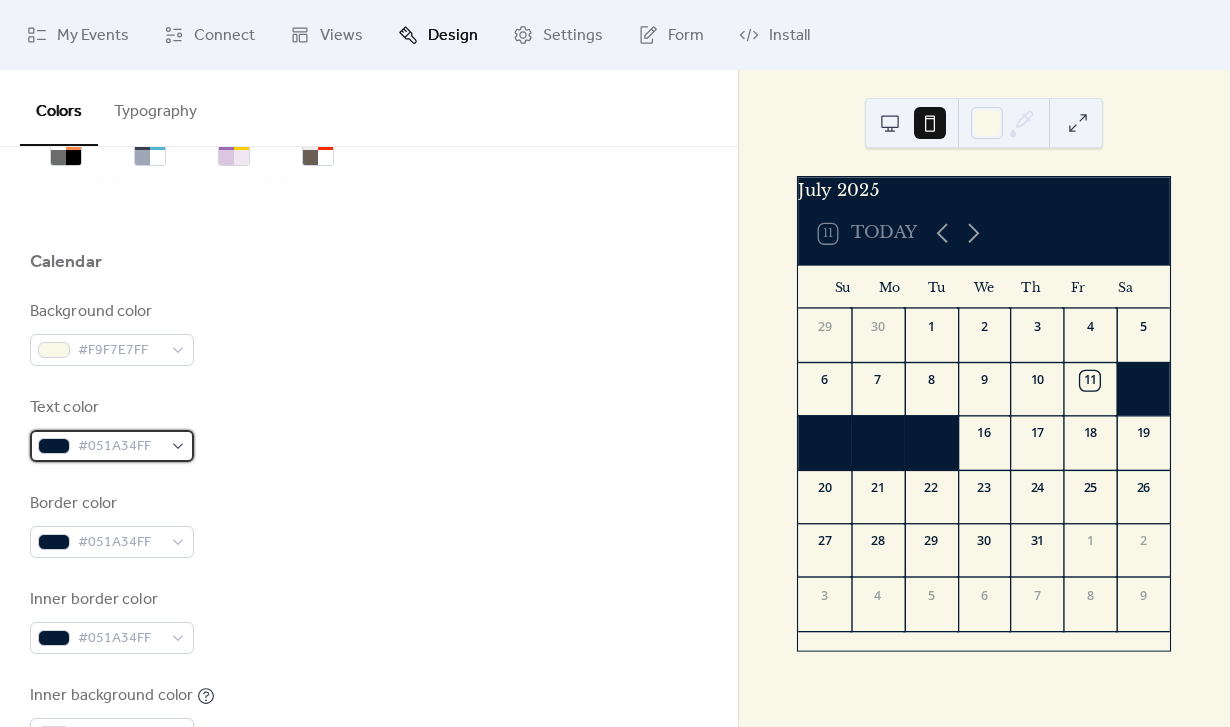 click on "#051A34FF" at bounding box center (120, 447) 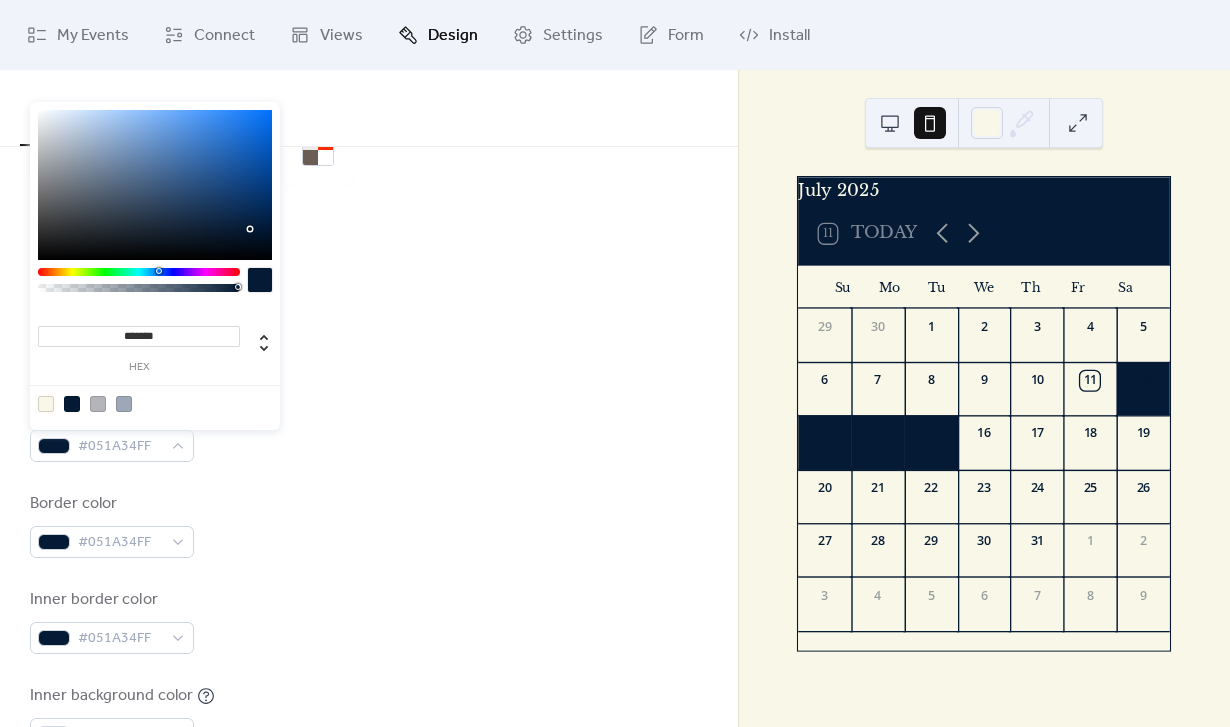 click at bounding box center [46, 404] 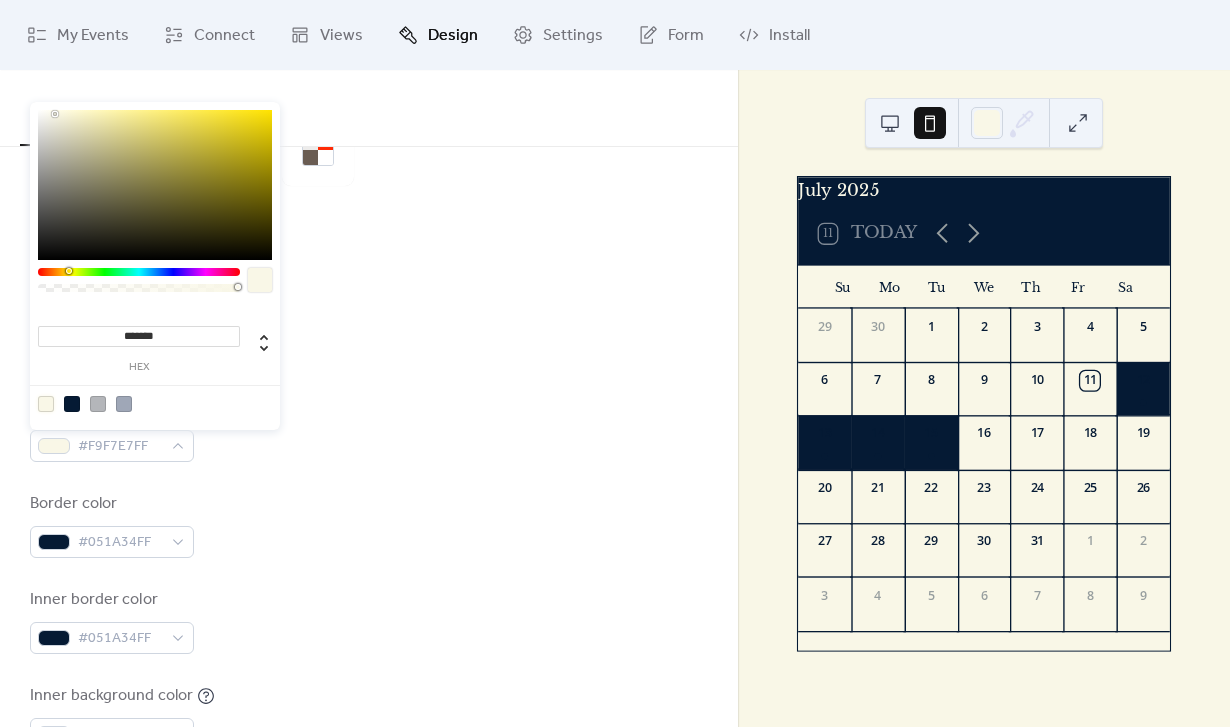 click on "Text color #F9F7E7FF" at bounding box center [369, 429] 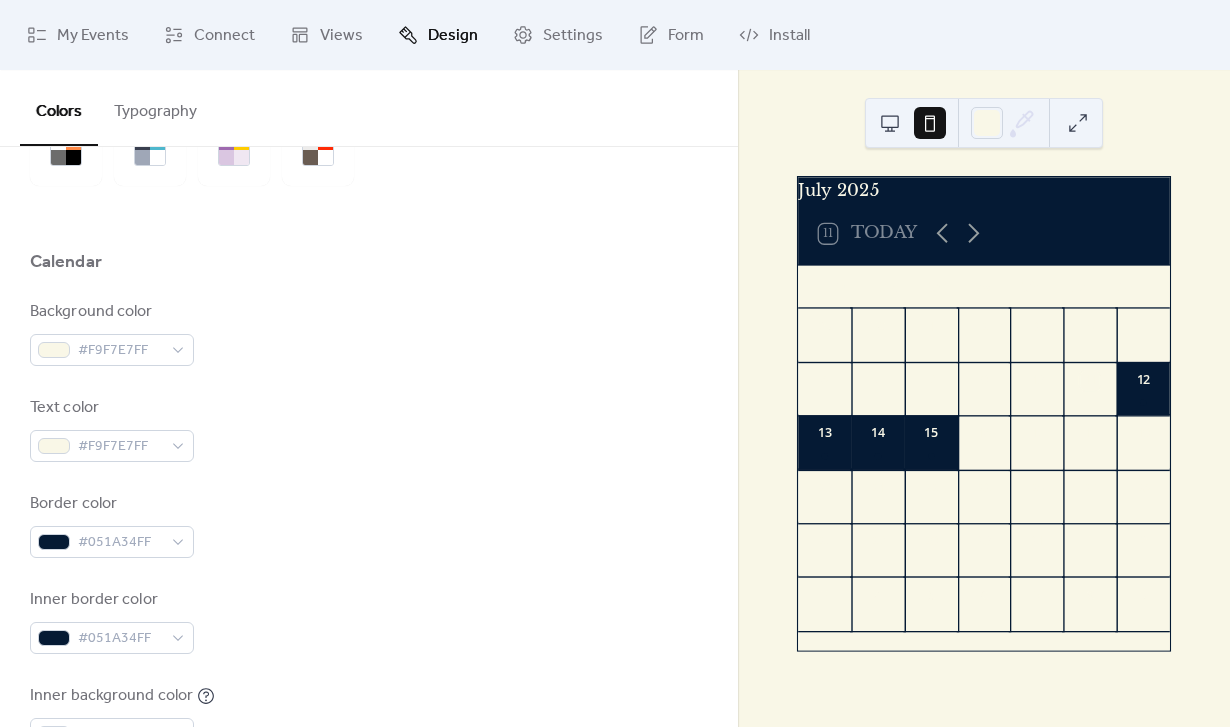 click at bounding box center [890, 123] 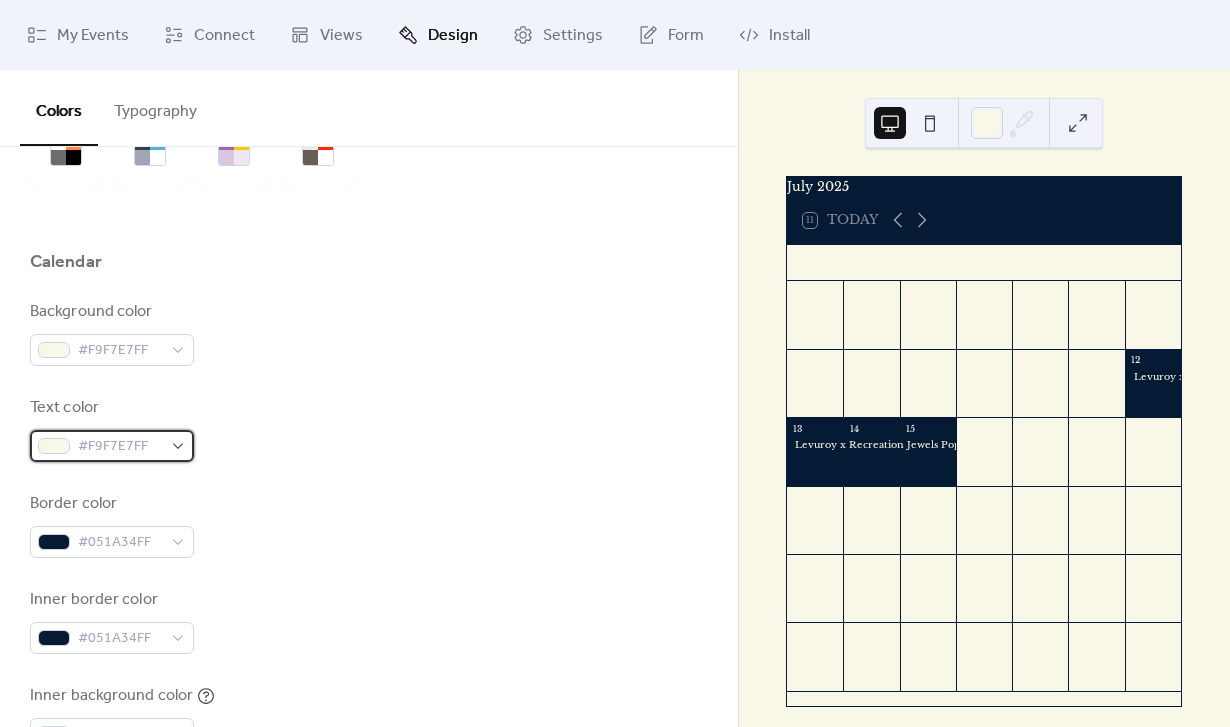 click on "#F9F7E7FF" at bounding box center [112, 446] 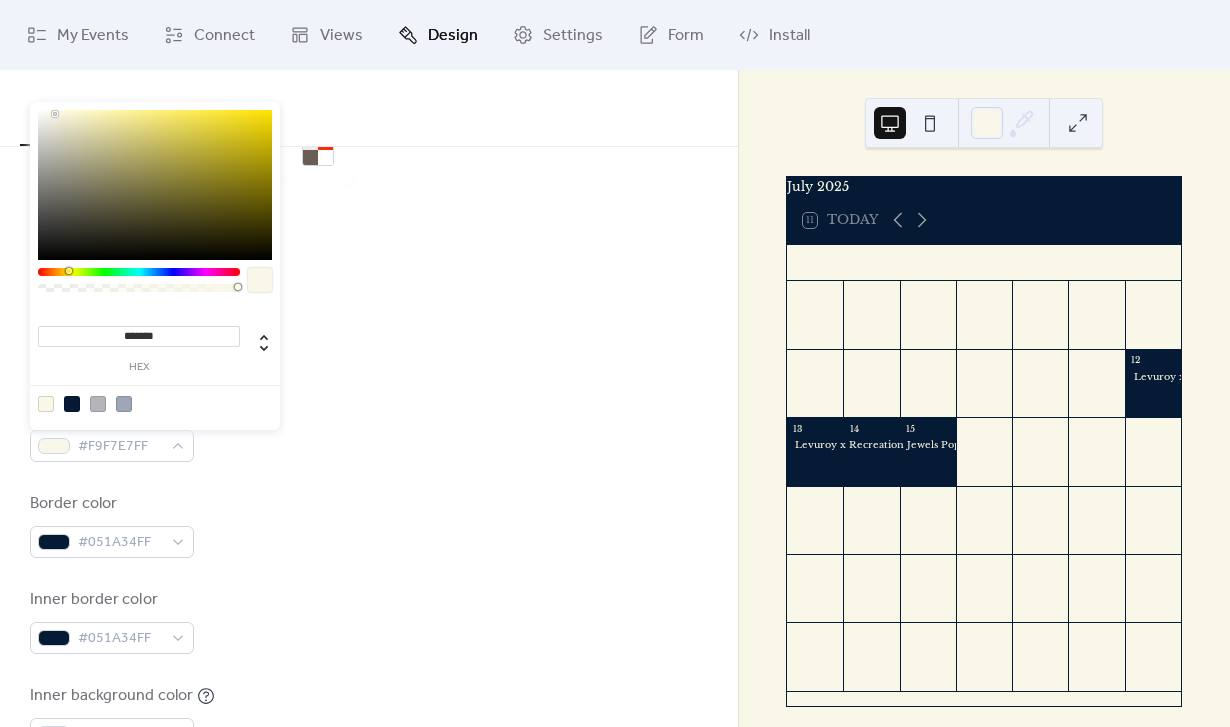 click at bounding box center [72, 404] 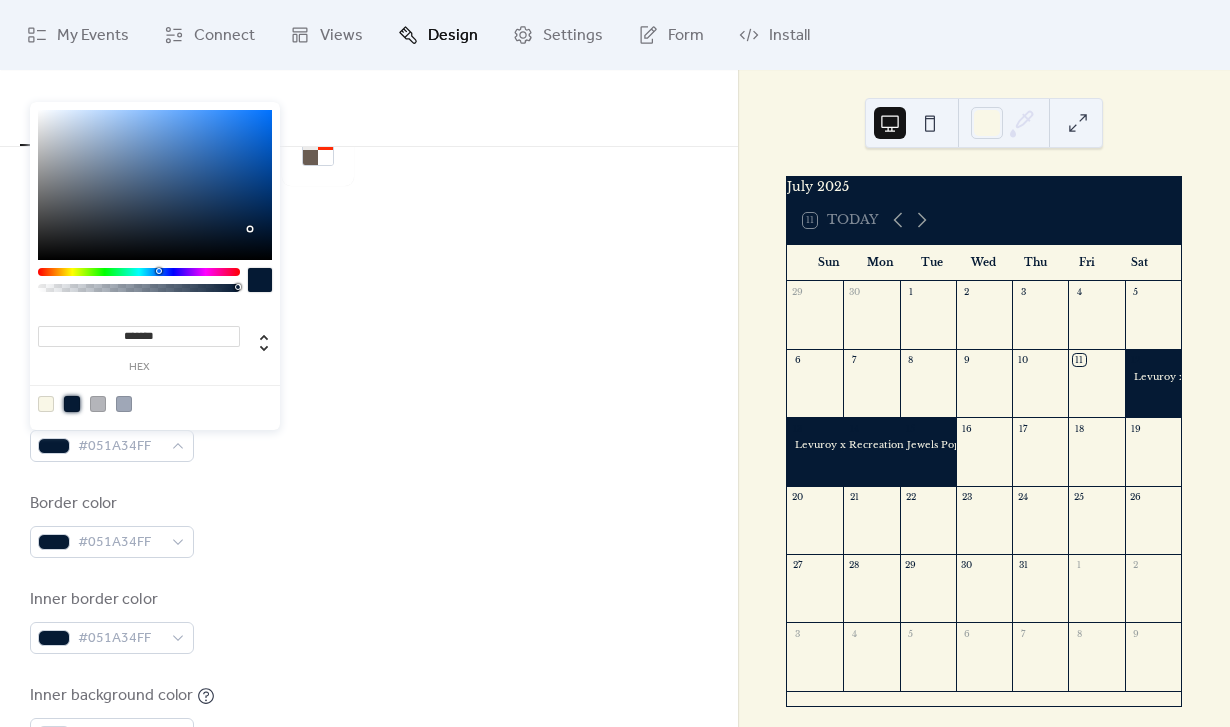 click on "Inner border color #051A34FF" at bounding box center (369, 621) 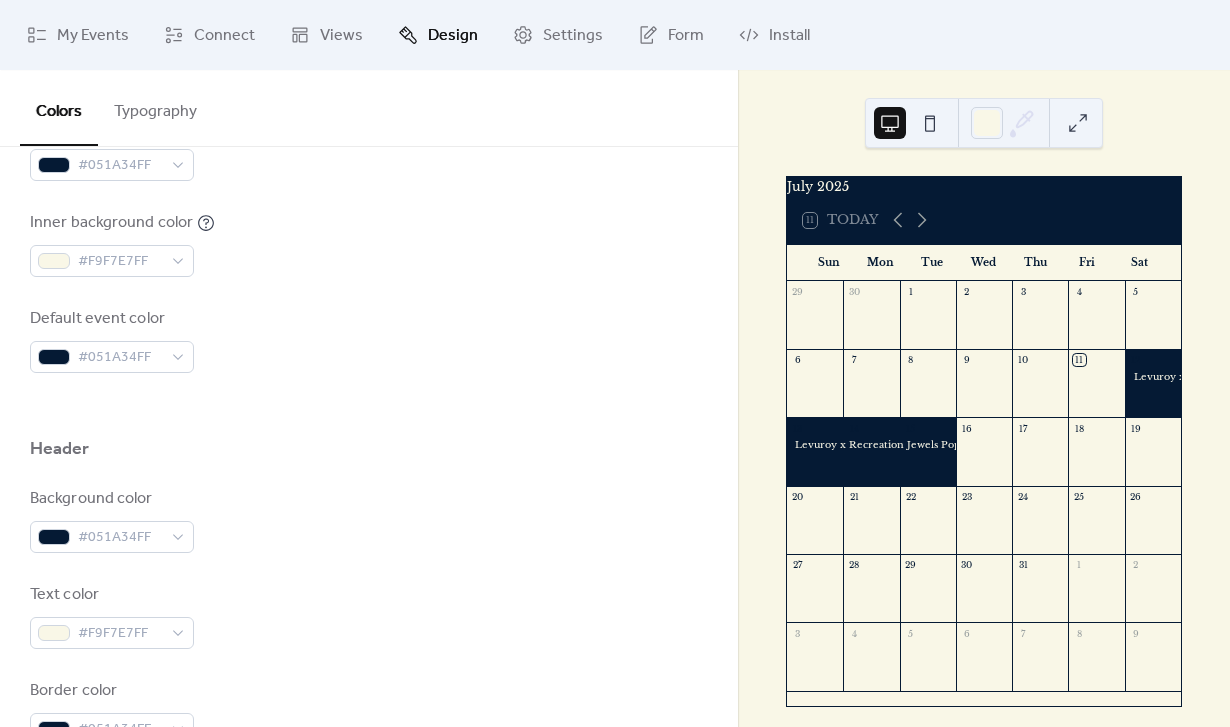 scroll, scrollTop: 597, scrollLeft: 0, axis: vertical 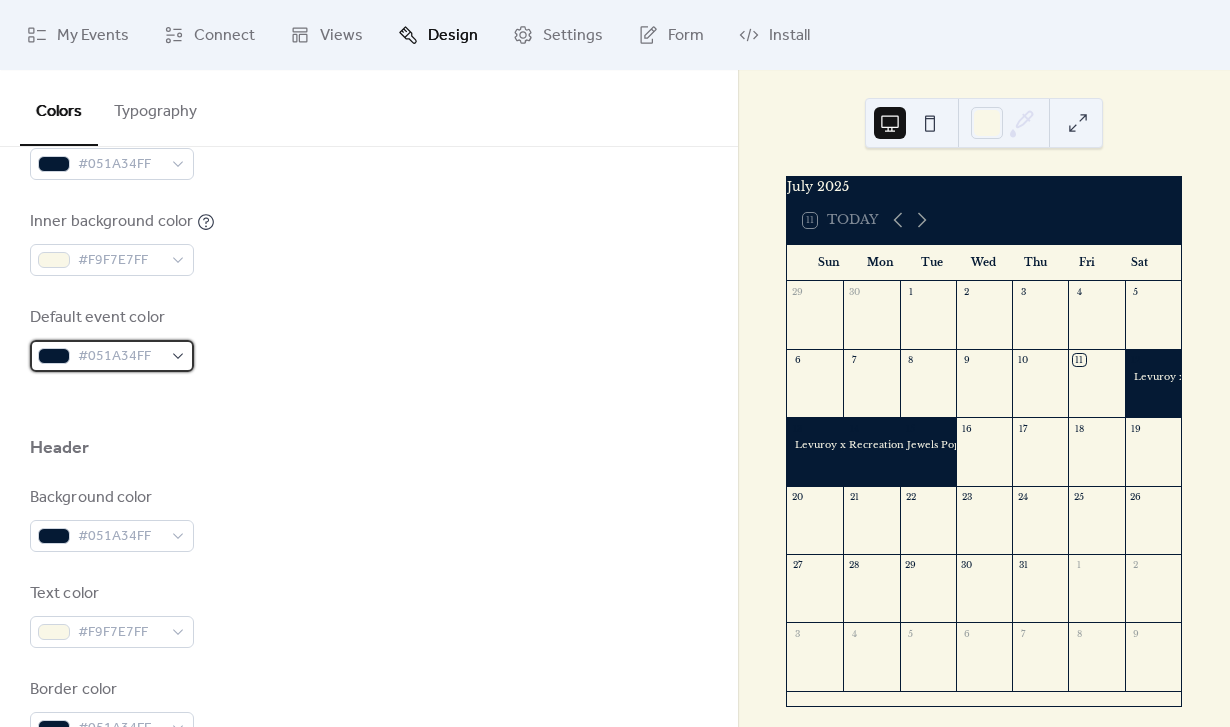 click on "#051A34FF" at bounding box center [120, 357] 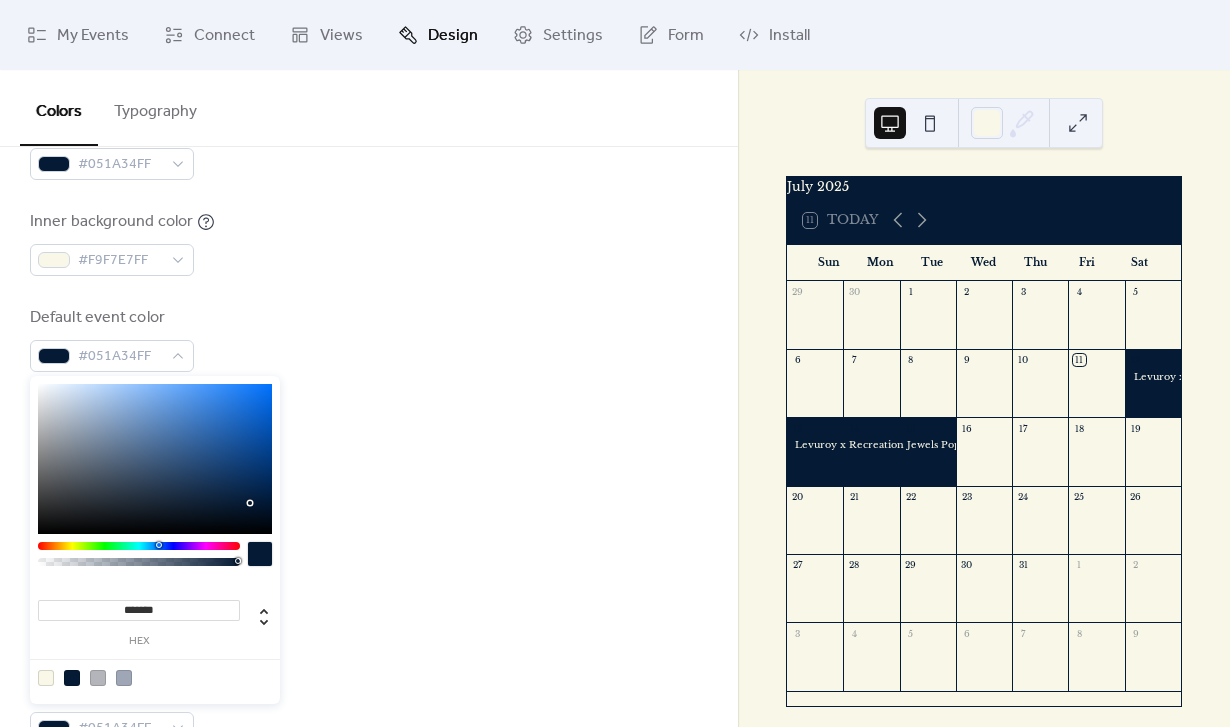 type on "*******" 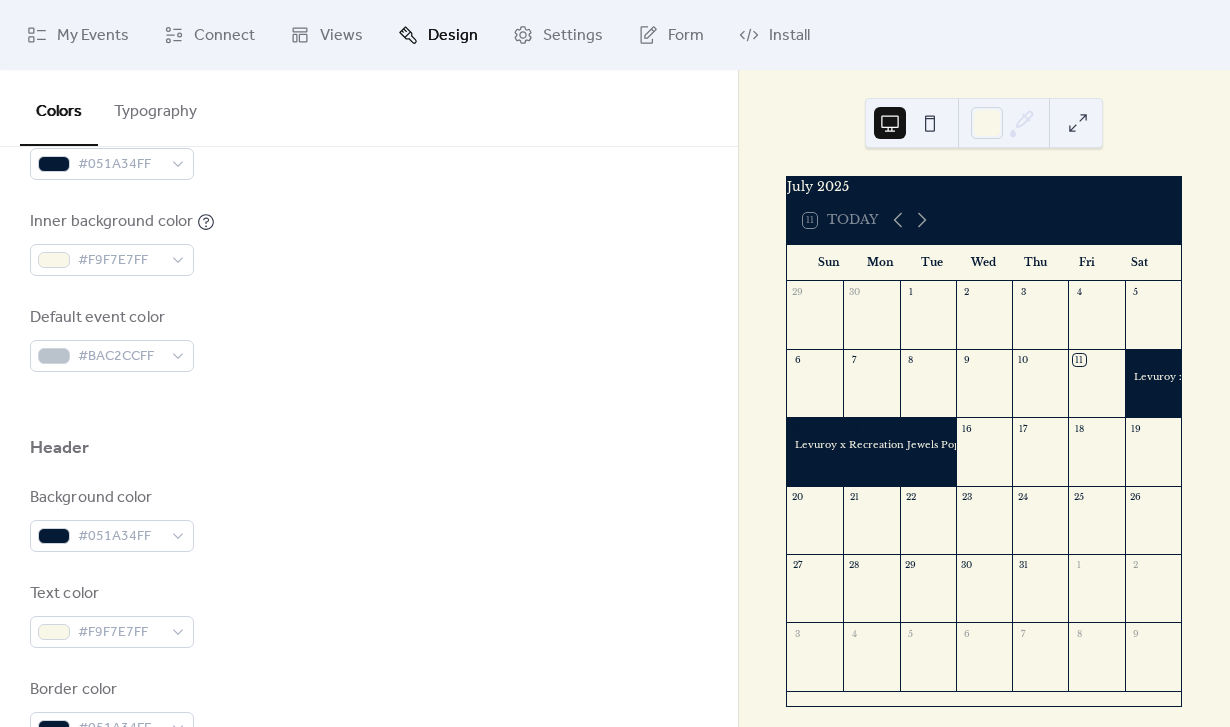 click on "Header" at bounding box center (369, 453) 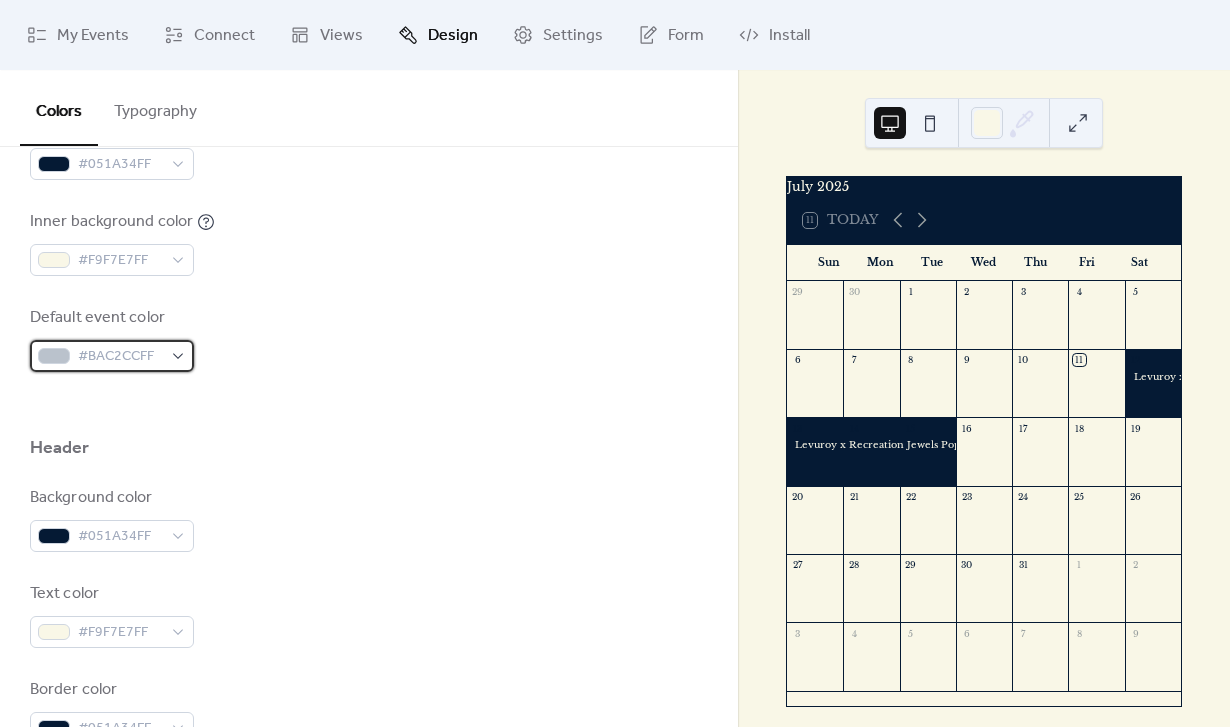 click on "#BAC2CCFF" at bounding box center (112, 356) 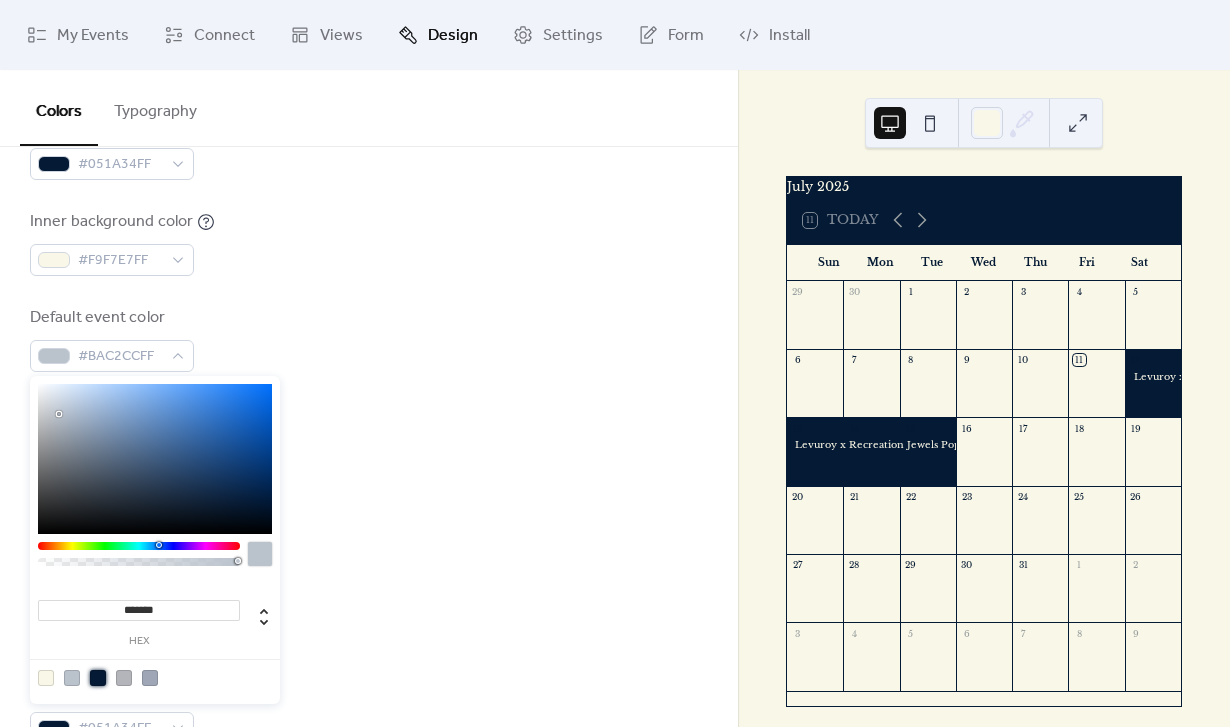 click at bounding box center [98, 678] 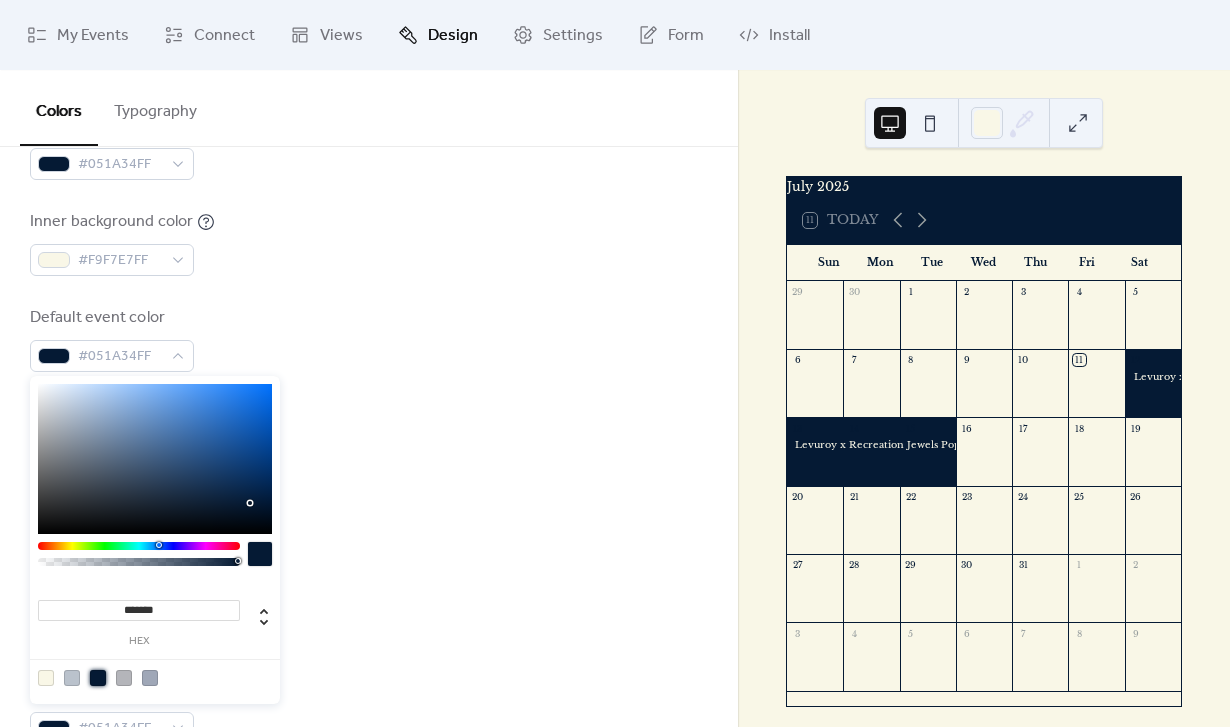 click on "Background color #051A34FF" at bounding box center [369, 519] 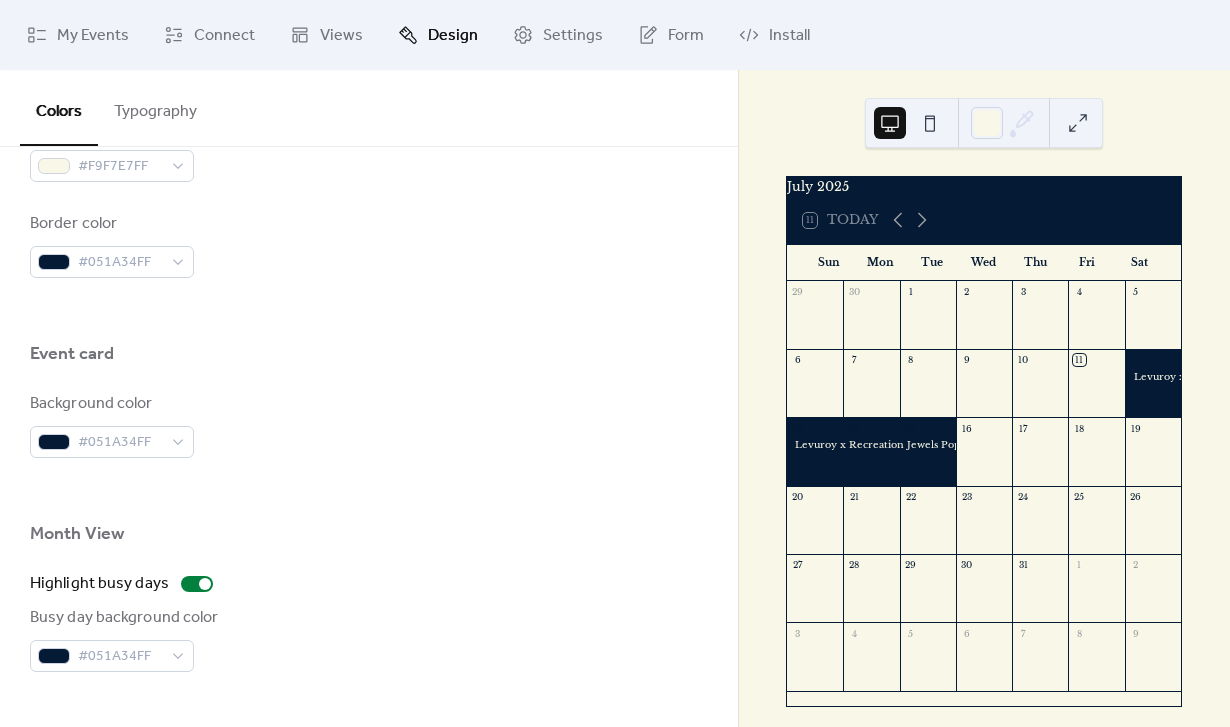 scroll, scrollTop: 1063, scrollLeft: 0, axis: vertical 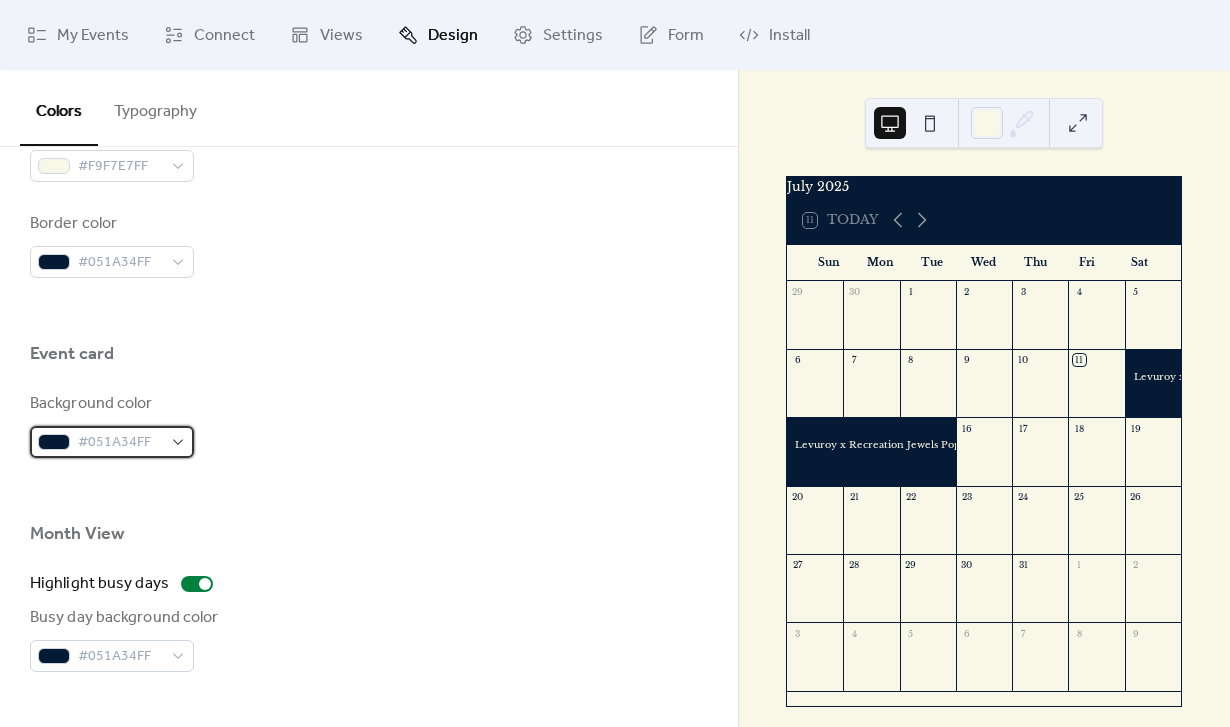 click on "#051A34FF" at bounding box center [120, 443] 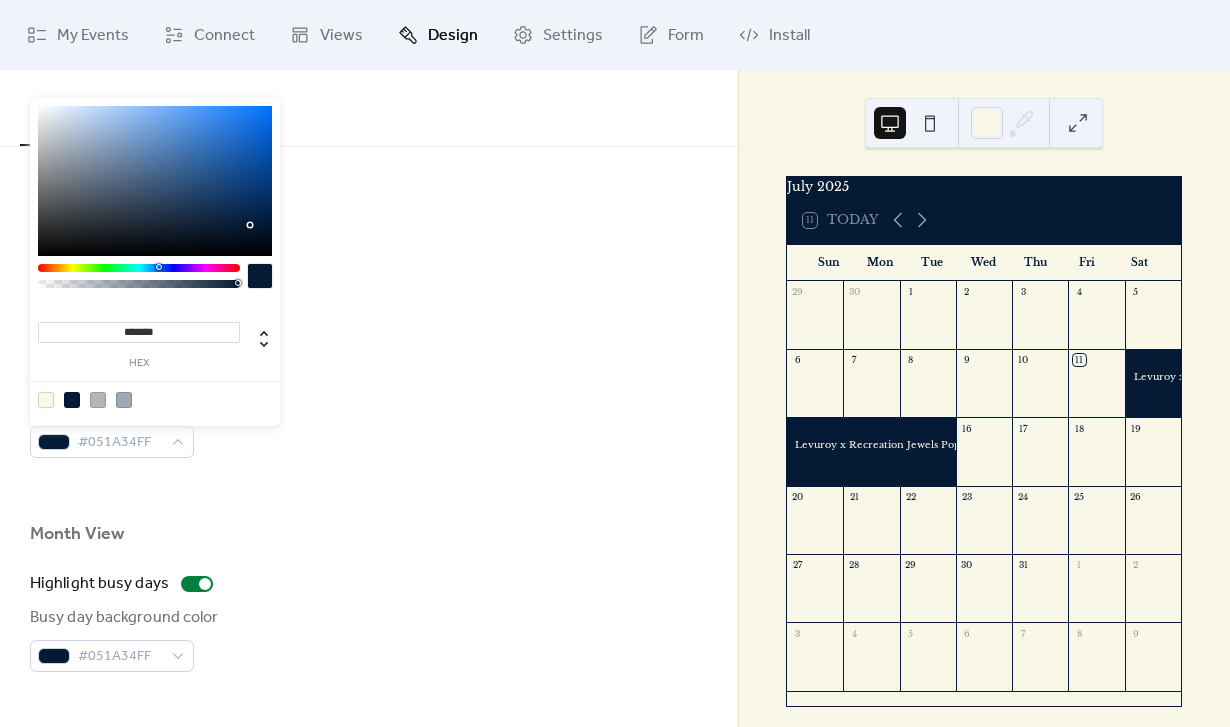 click at bounding box center [46, 400] 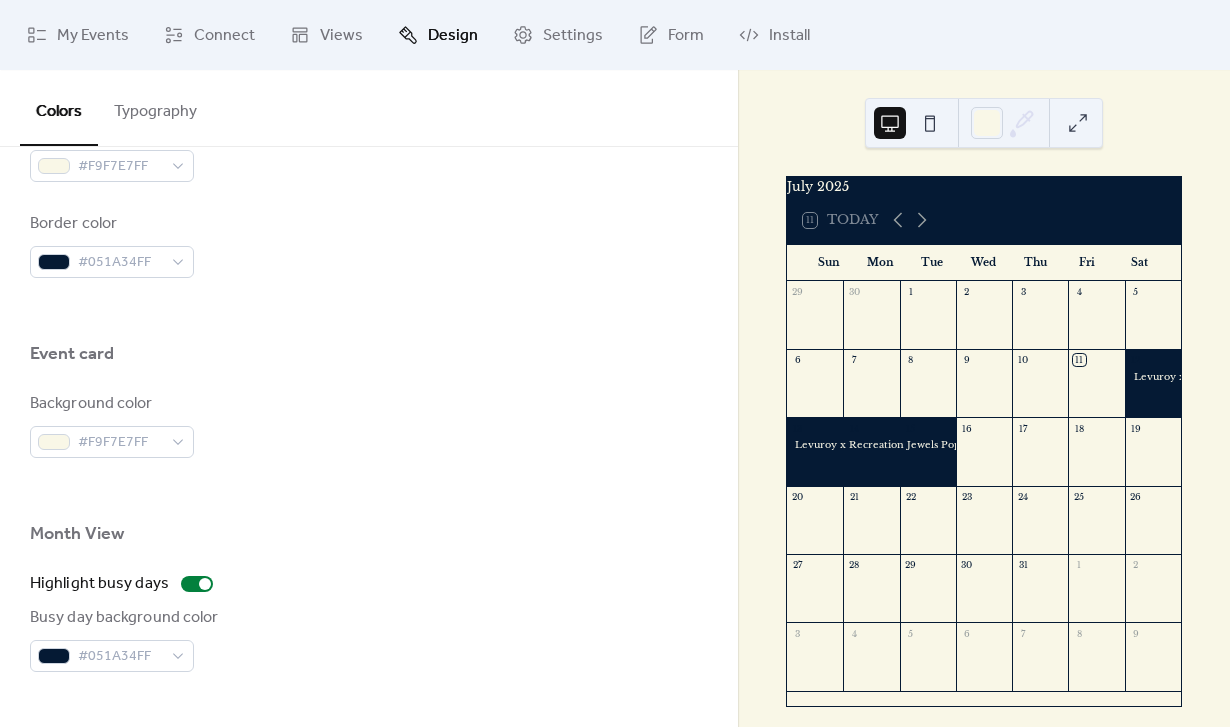 click at bounding box center (369, 490) 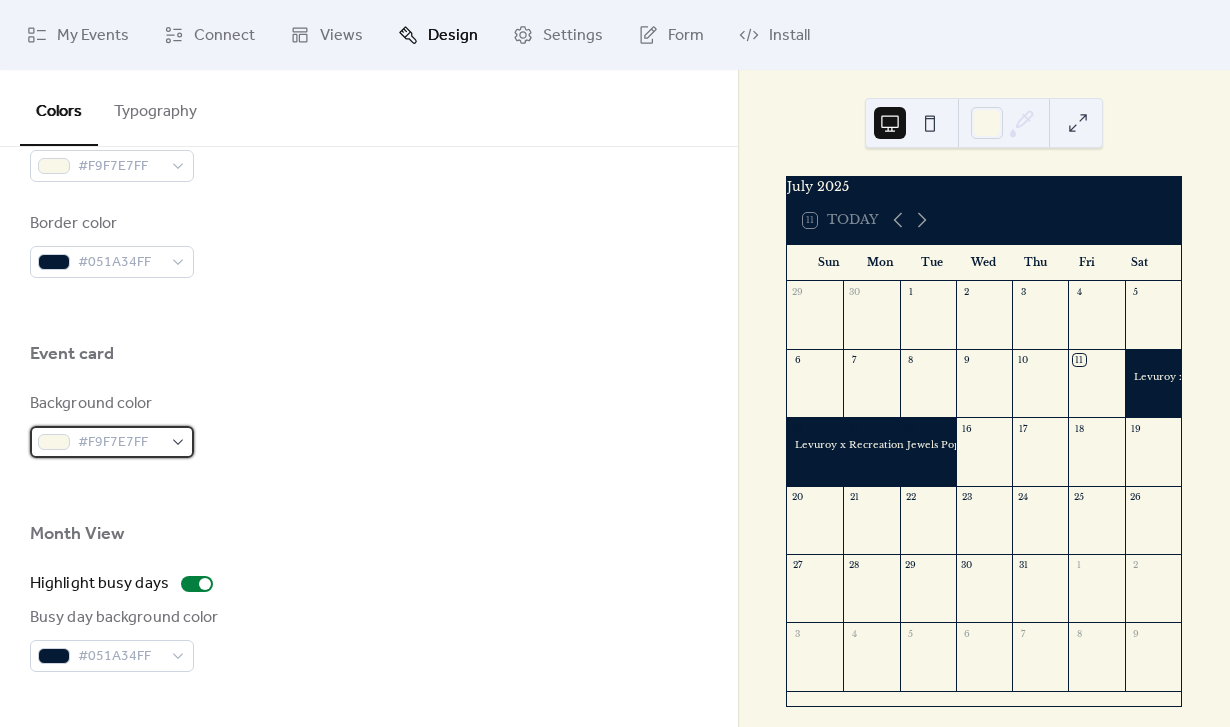 click on "#F9F7E7FF" at bounding box center [120, 443] 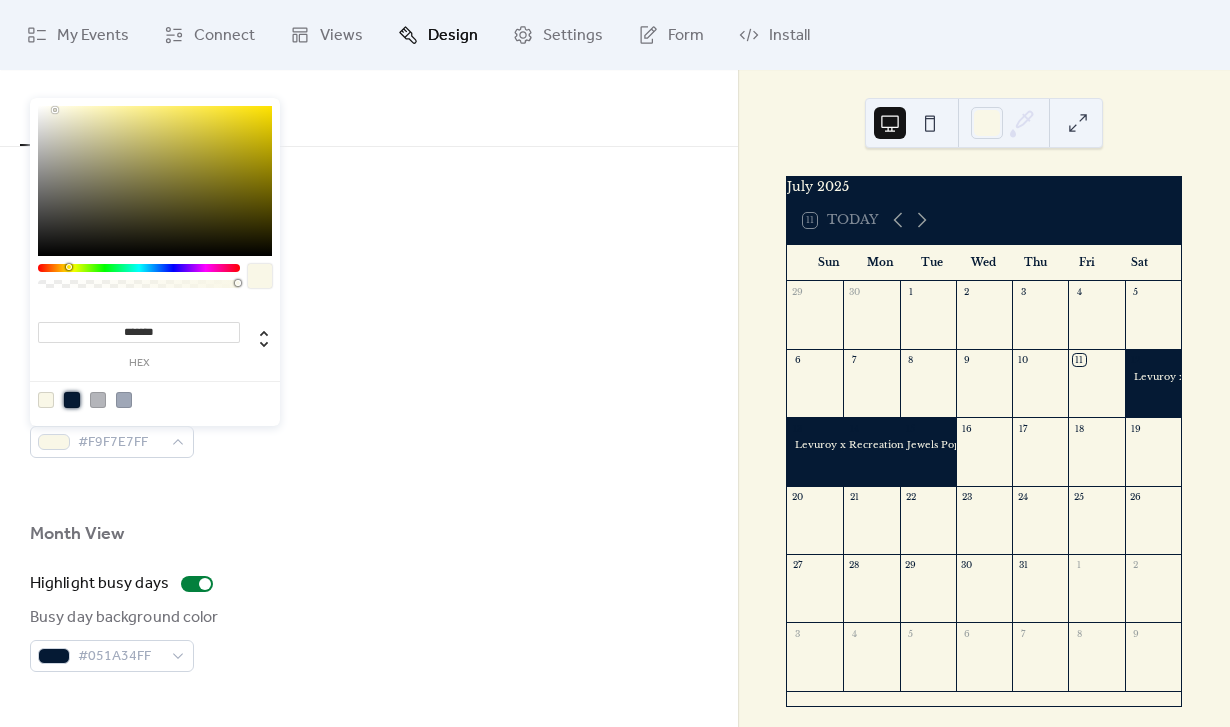 click at bounding box center (72, 400) 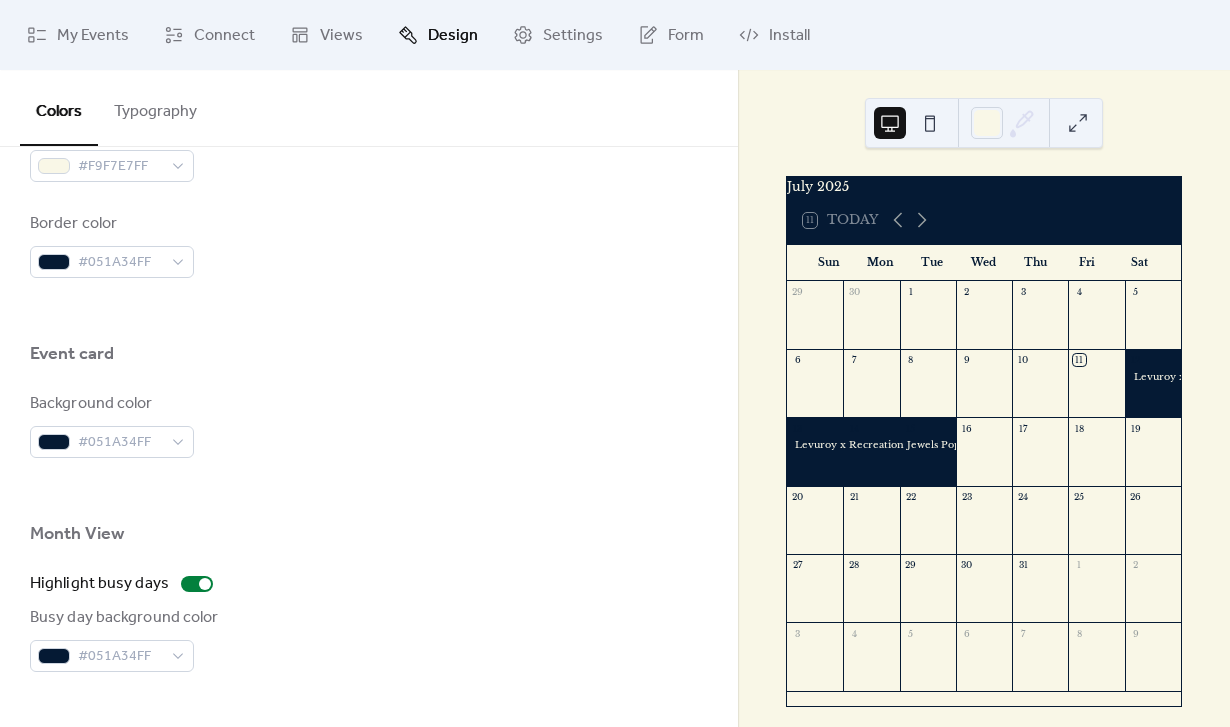 click at bounding box center [369, 490] 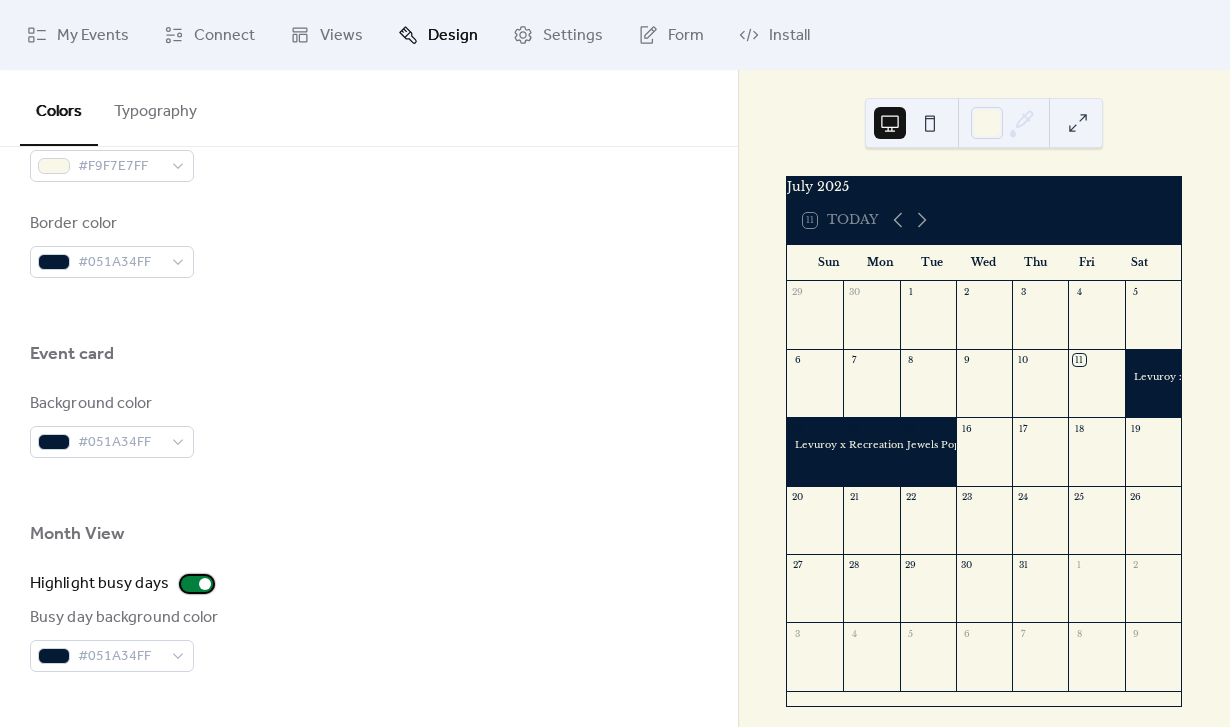 click at bounding box center (205, 584) 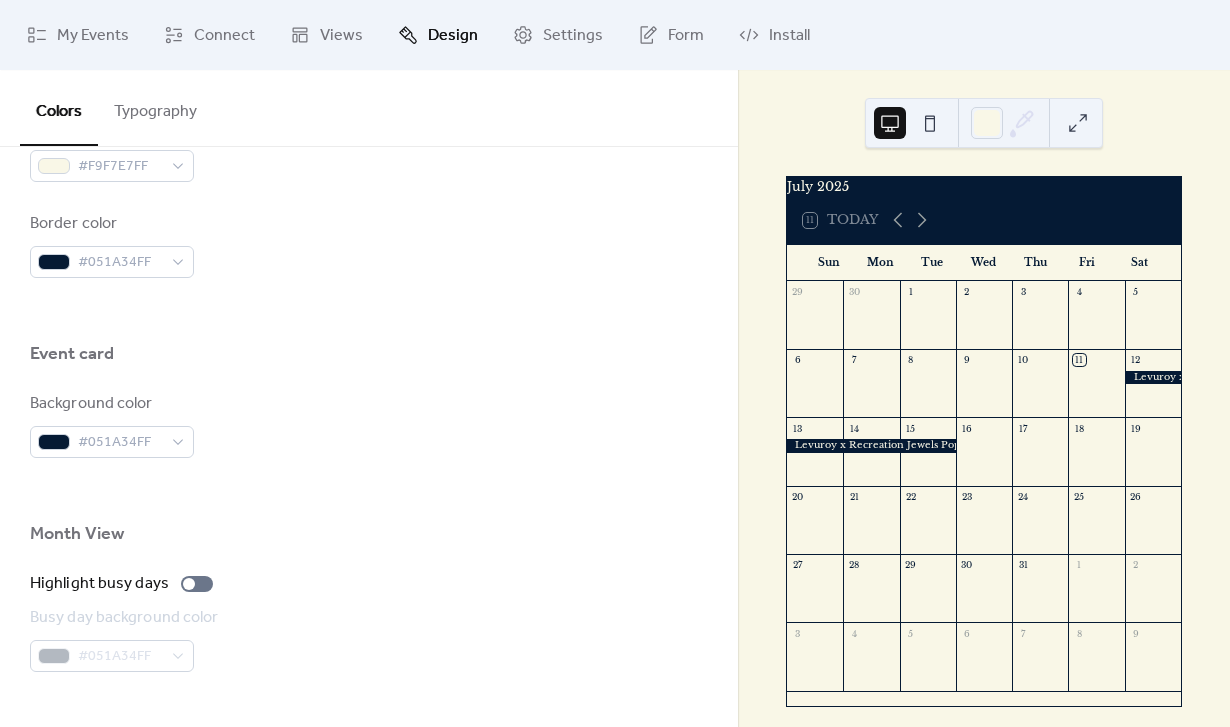 click on "Month View" at bounding box center [369, 539] 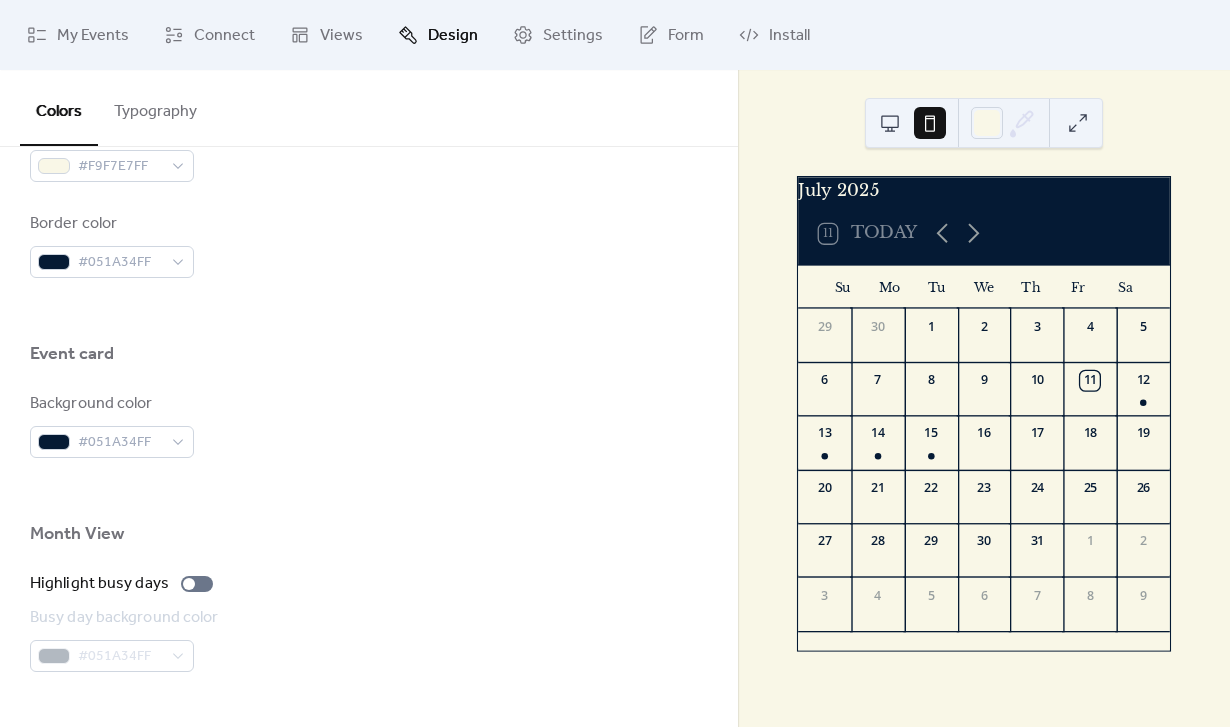 click at bounding box center [890, 123] 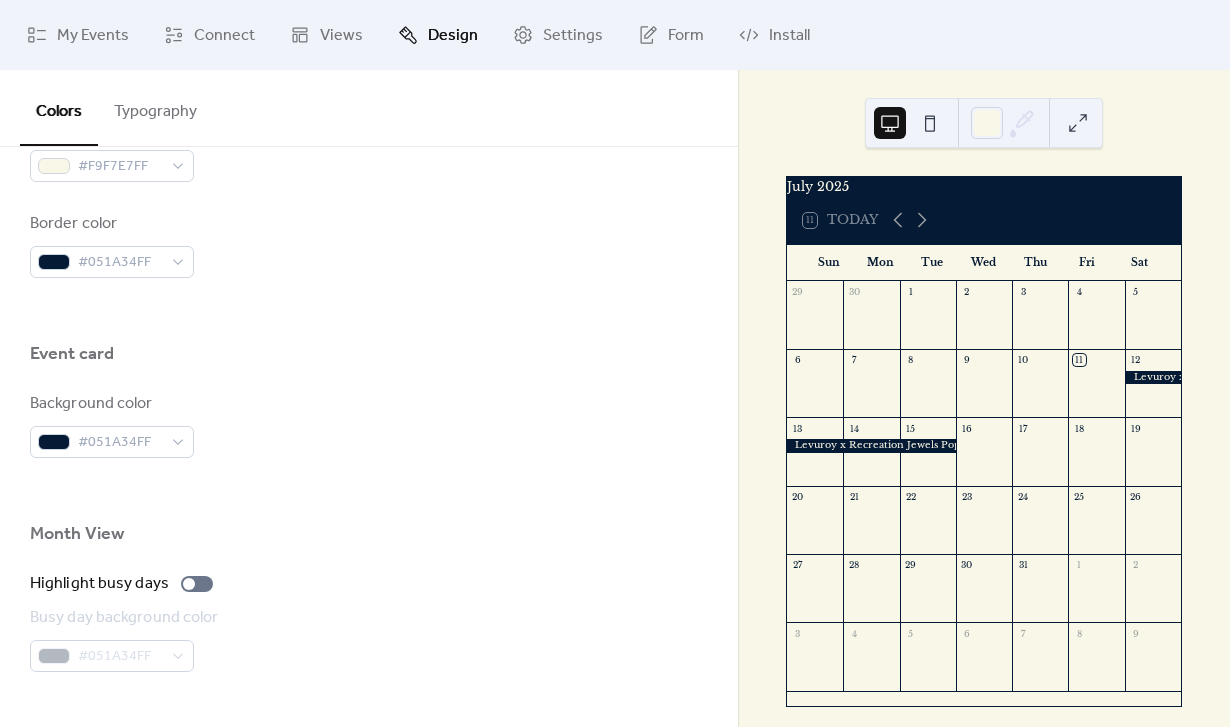 click at bounding box center (930, 123) 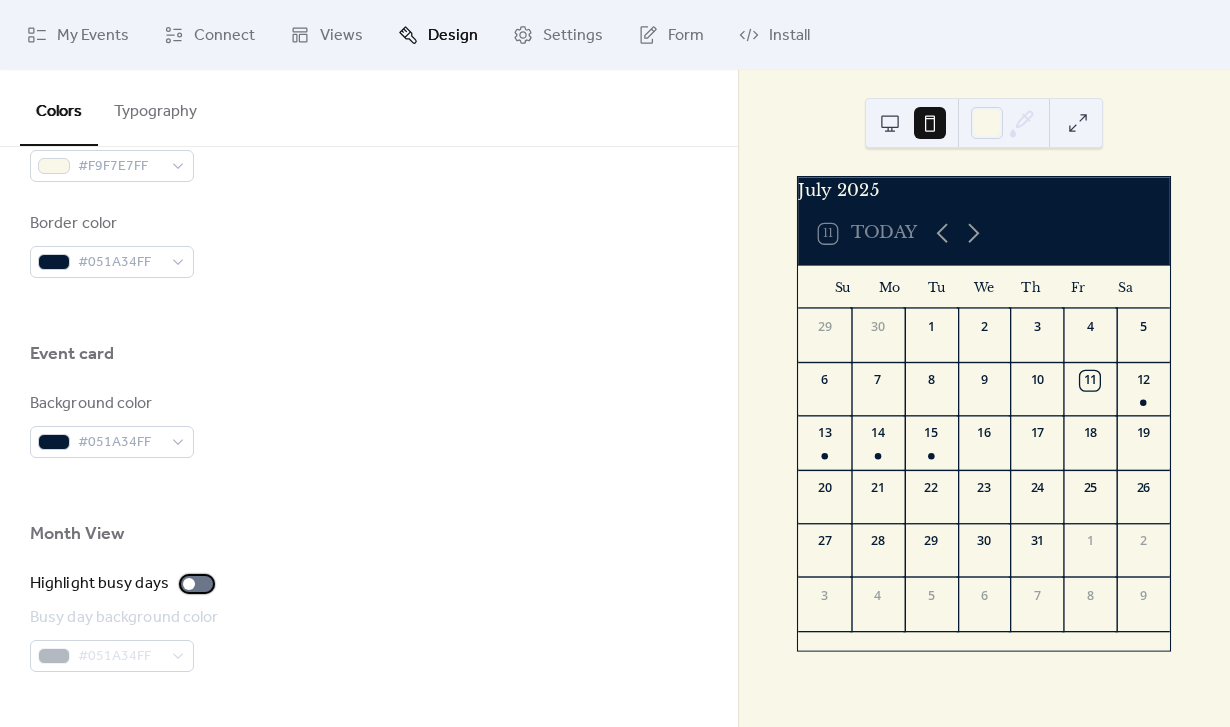 click at bounding box center [197, 584] 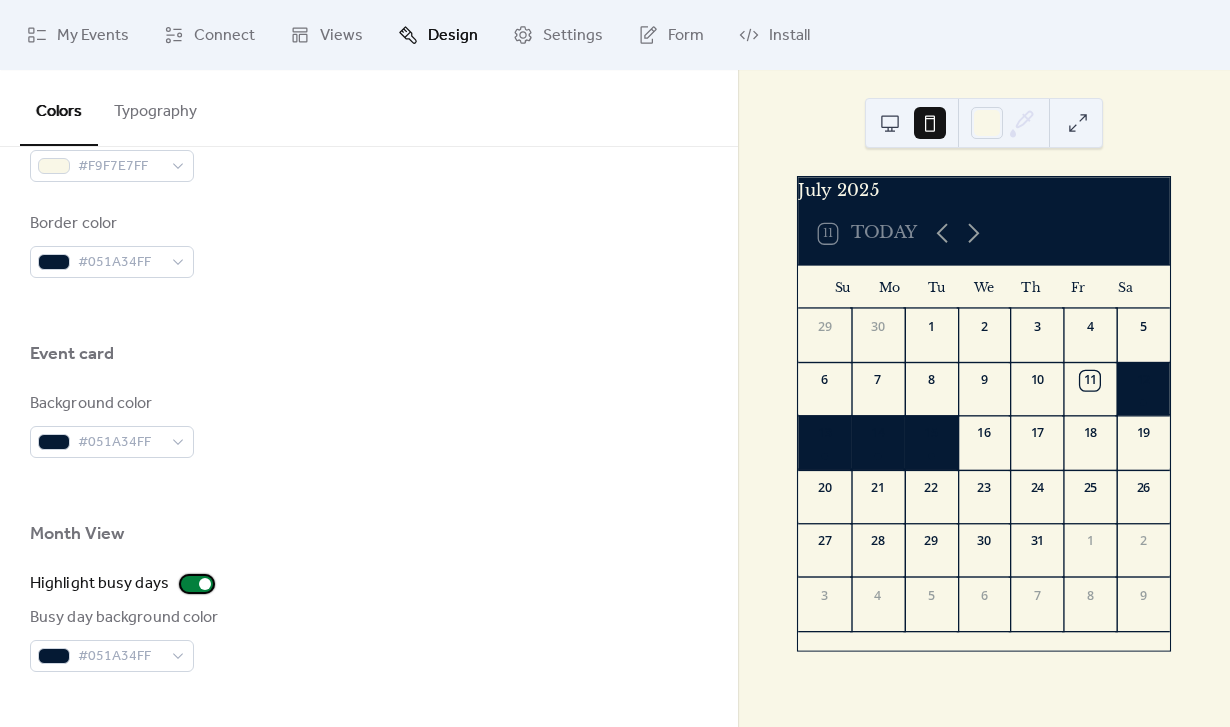 click at bounding box center [205, 584] 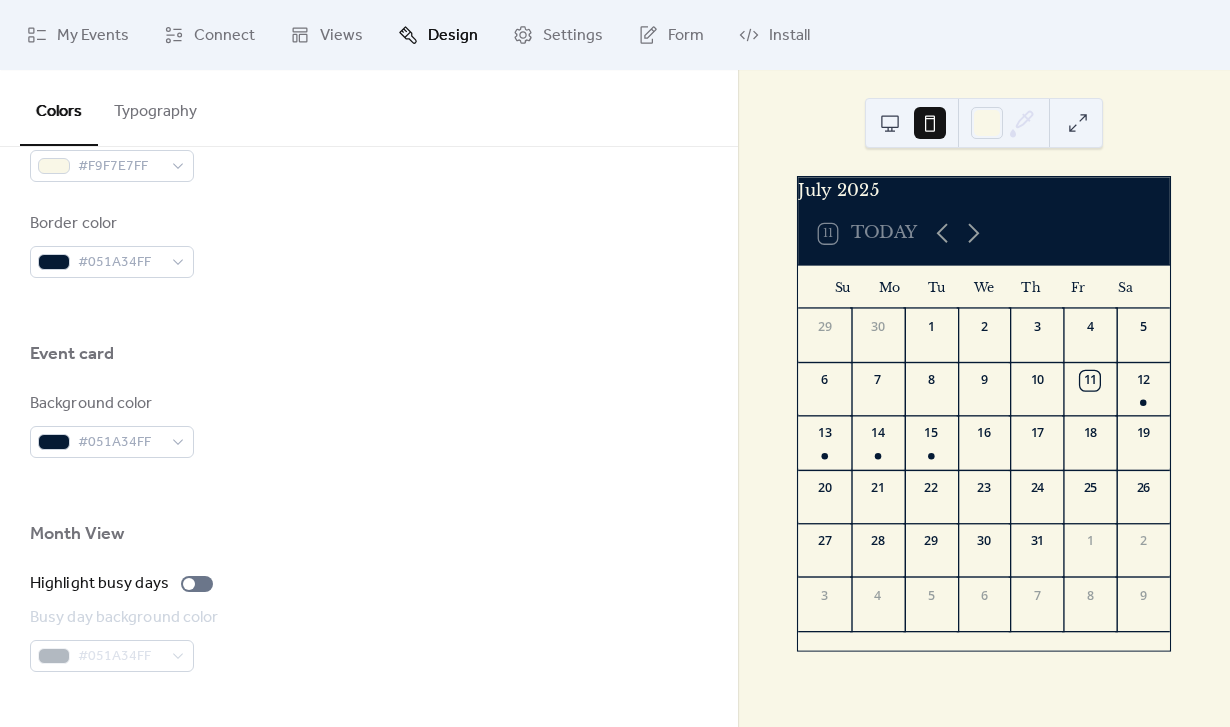 click at bounding box center (890, 123) 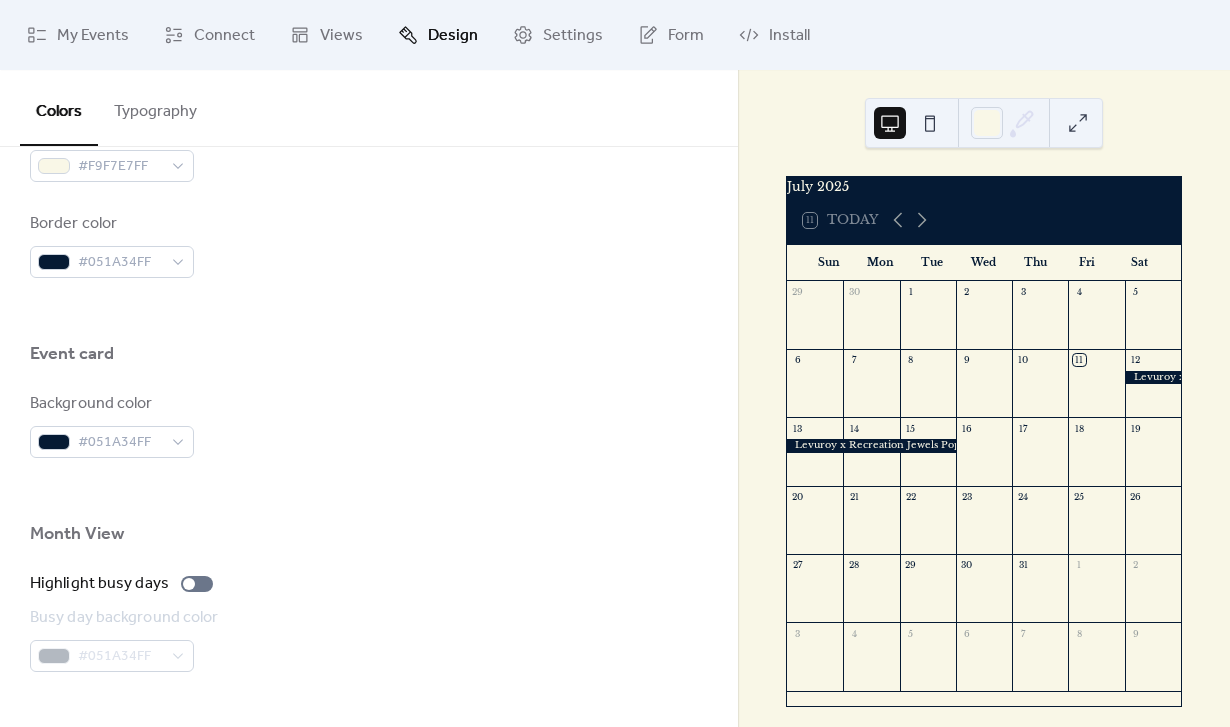 click at bounding box center (369, 310) 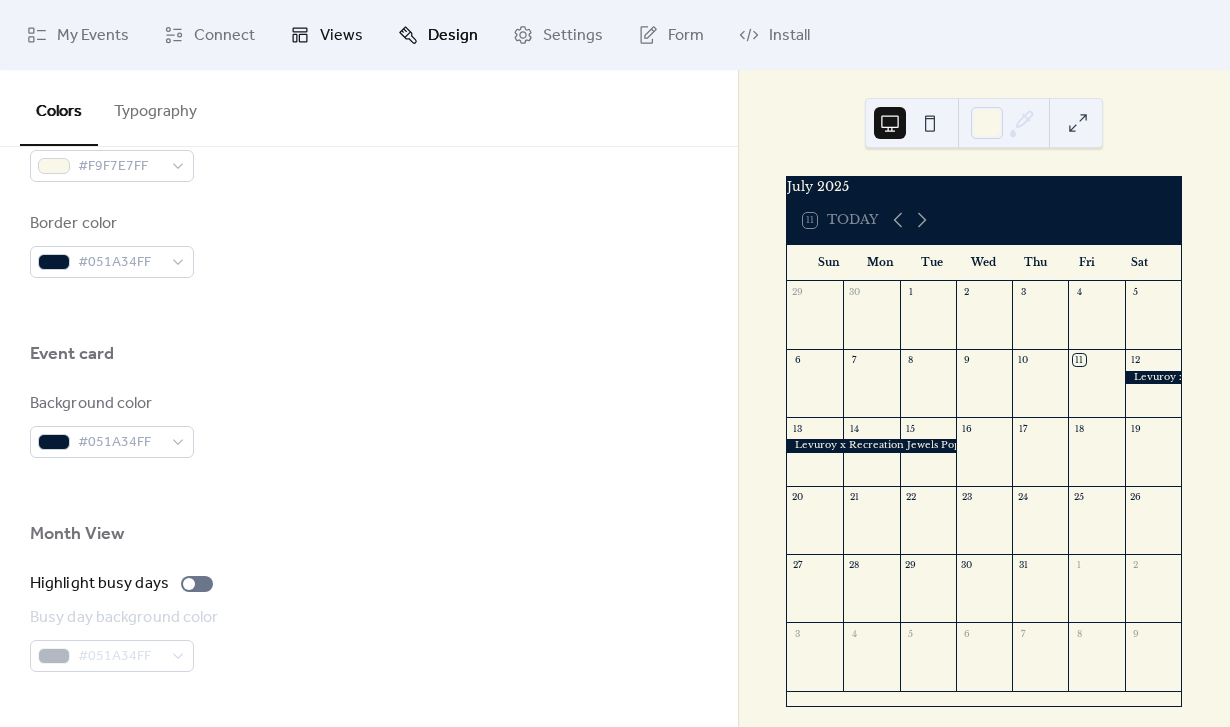 click 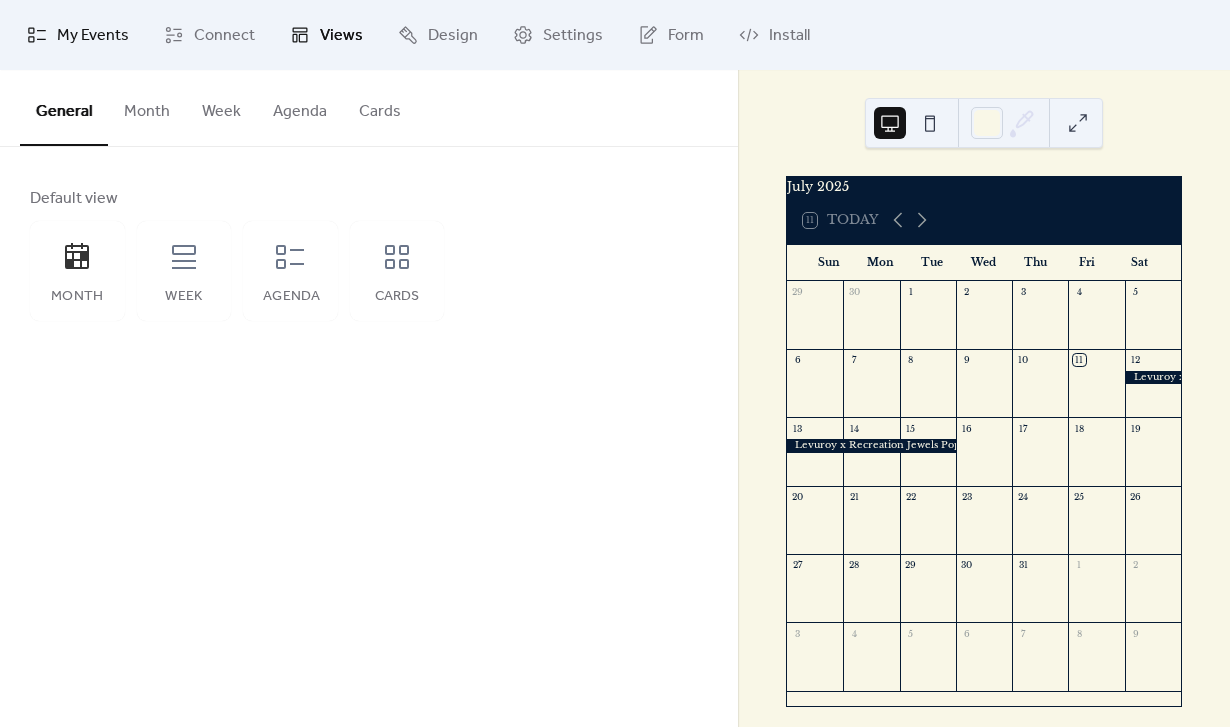 click on "My Events" at bounding box center (78, 35) 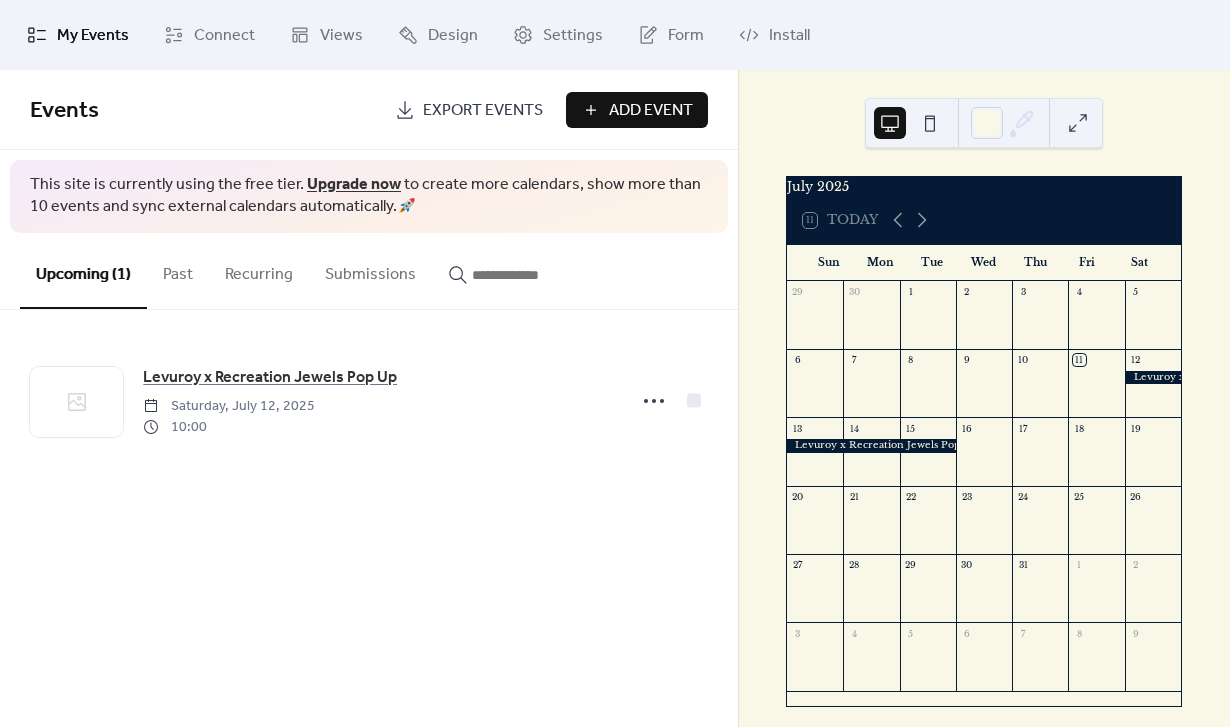 click on "Add Event" at bounding box center (651, 111) 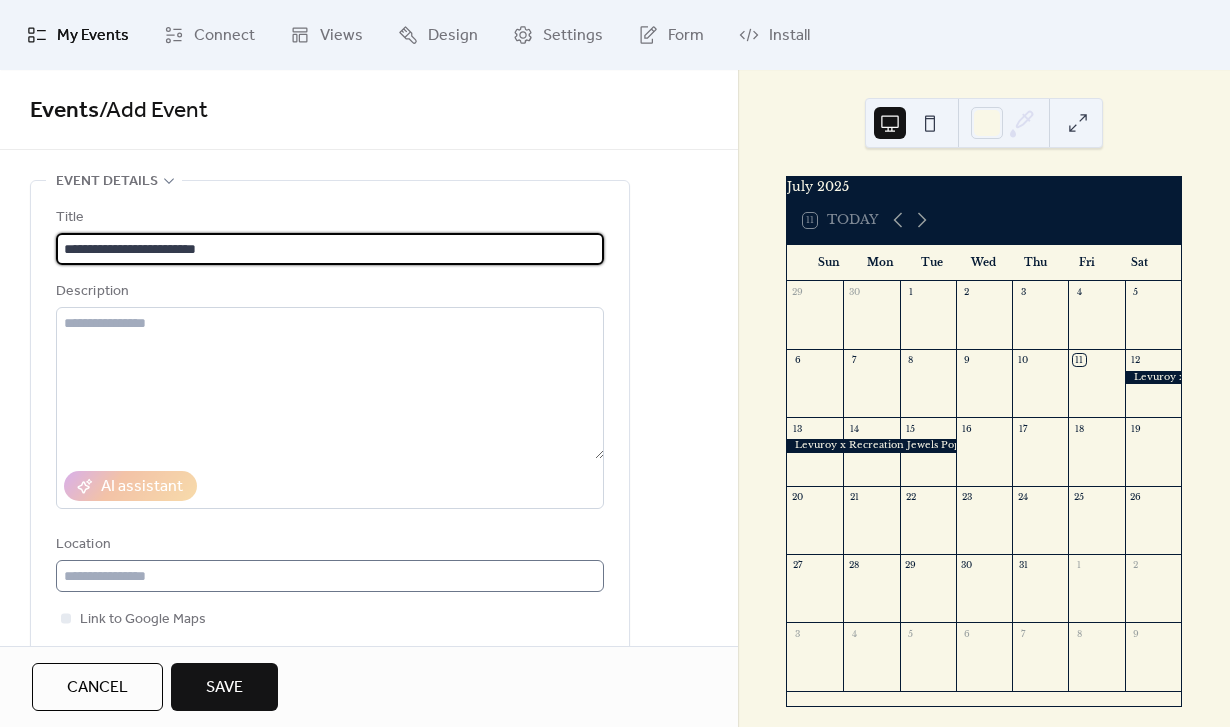 type on "**********" 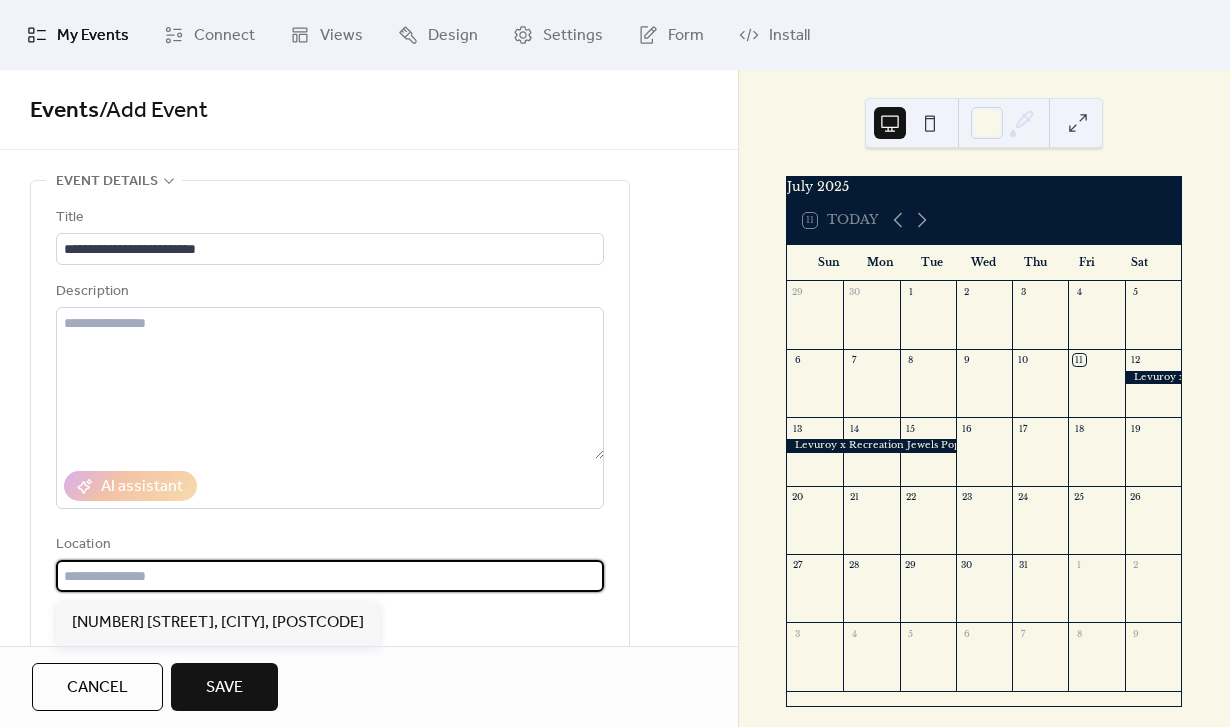 click at bounding box center [330, 576] 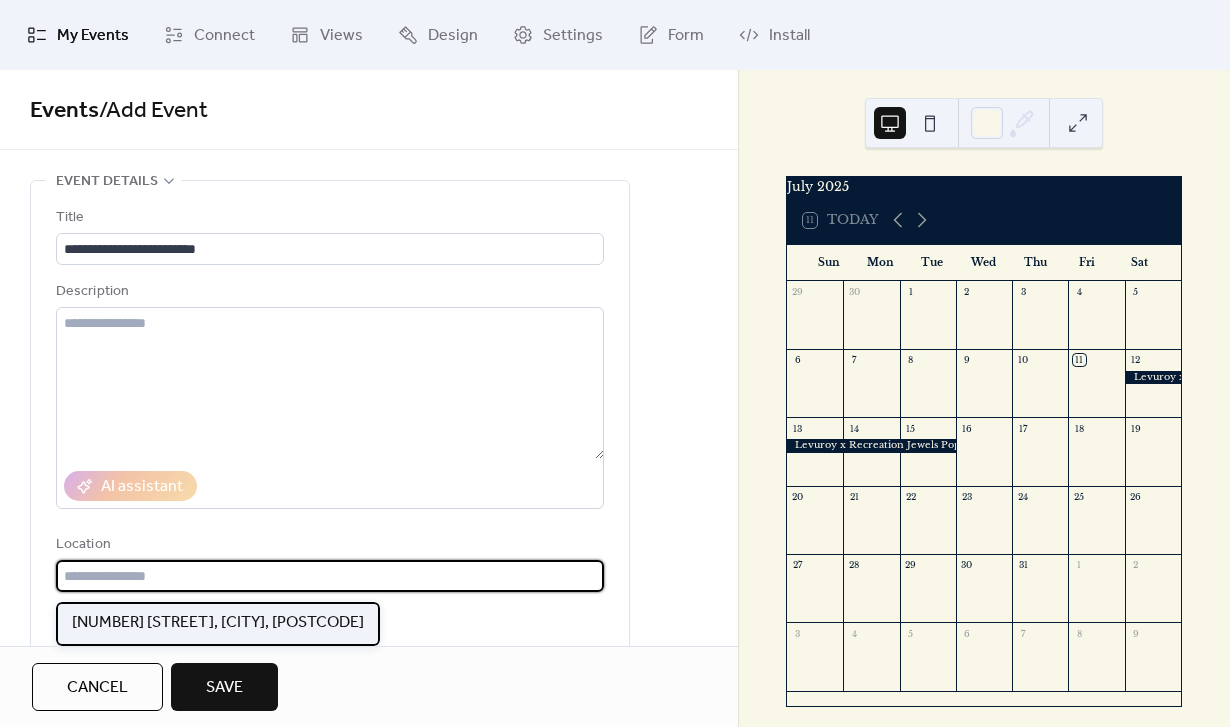 click on "[NUMBER] [STREET], [CITY], [POSTCODE]" at bounding box center [218, 623] 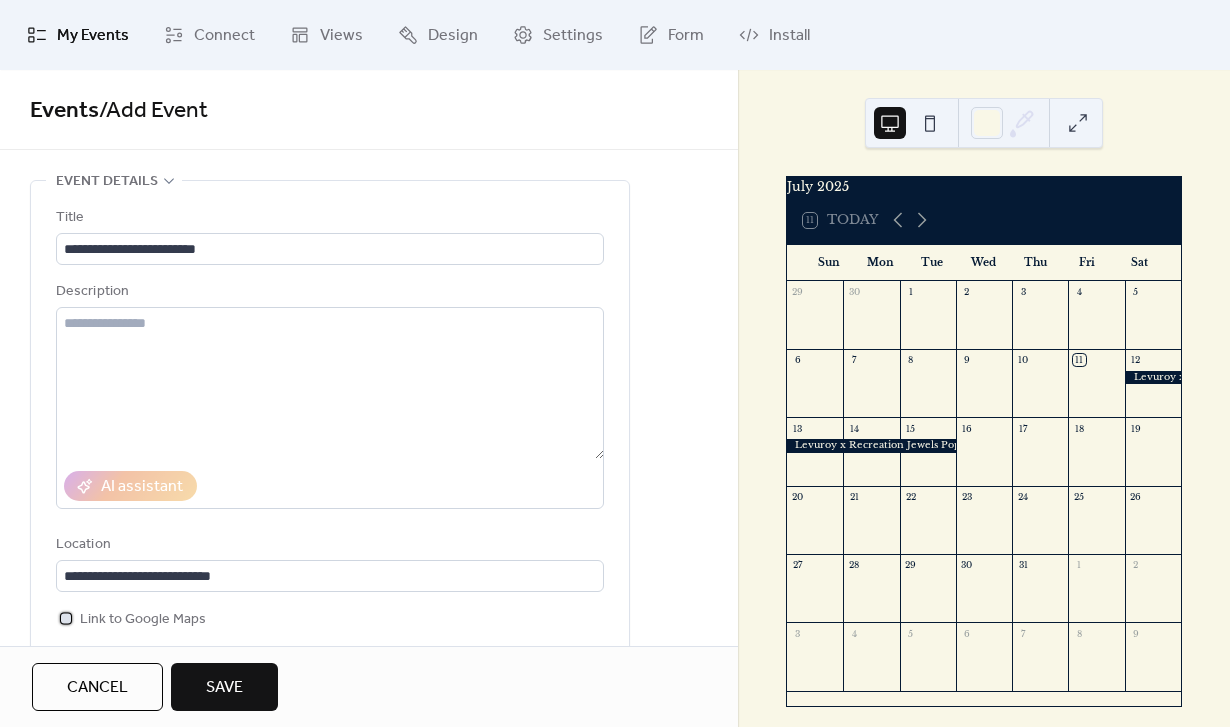 click on "Link to Google Maps" at bounding box center (143, 620) 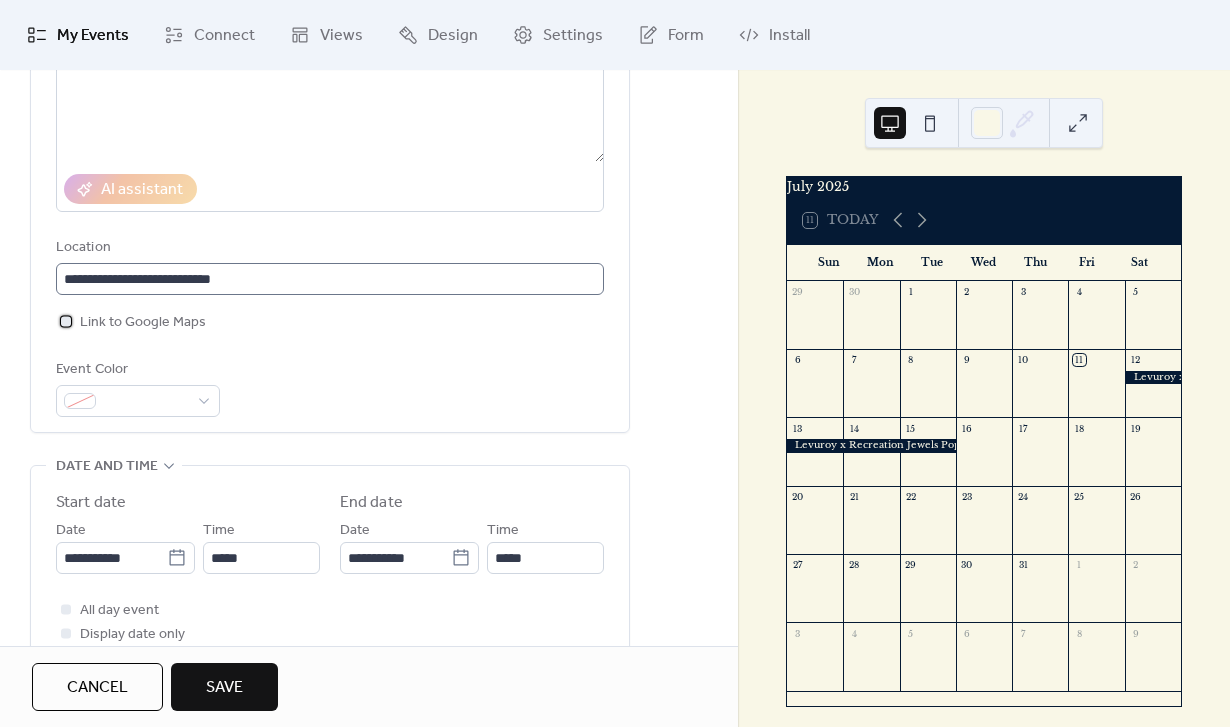 scroll, scrollTop: 312, scrollLeft: 0, axis: vertical 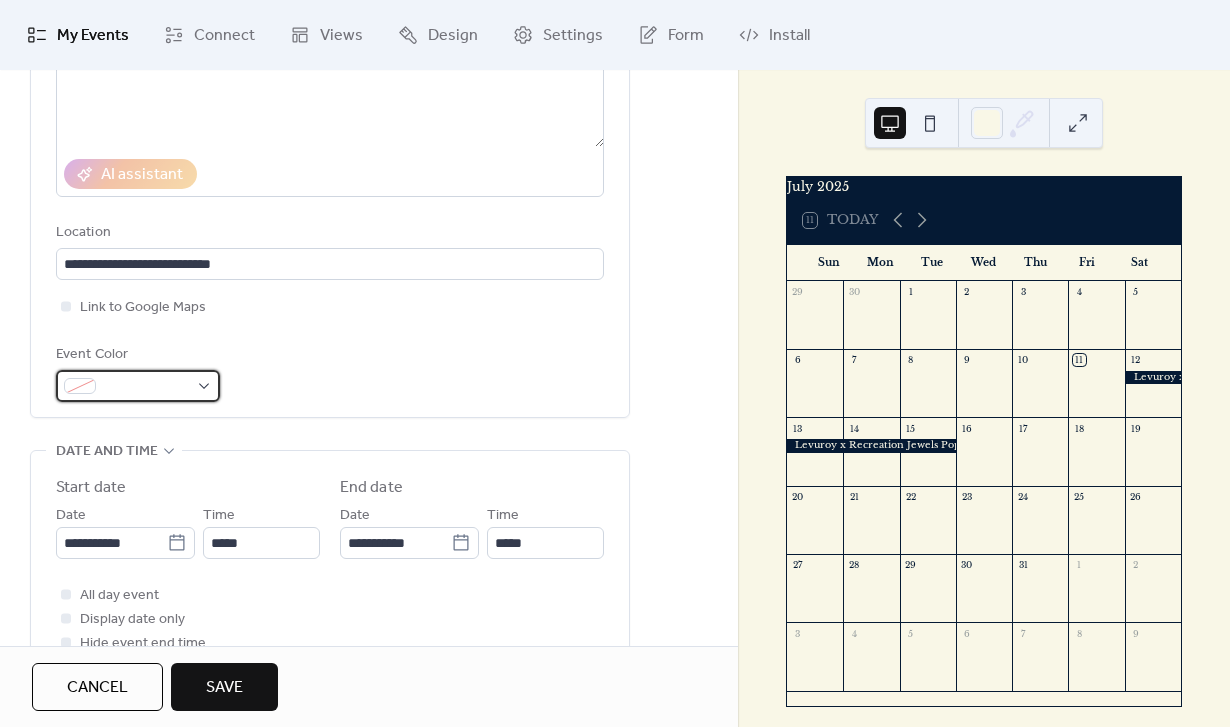 click at bounding box center (138, 386) 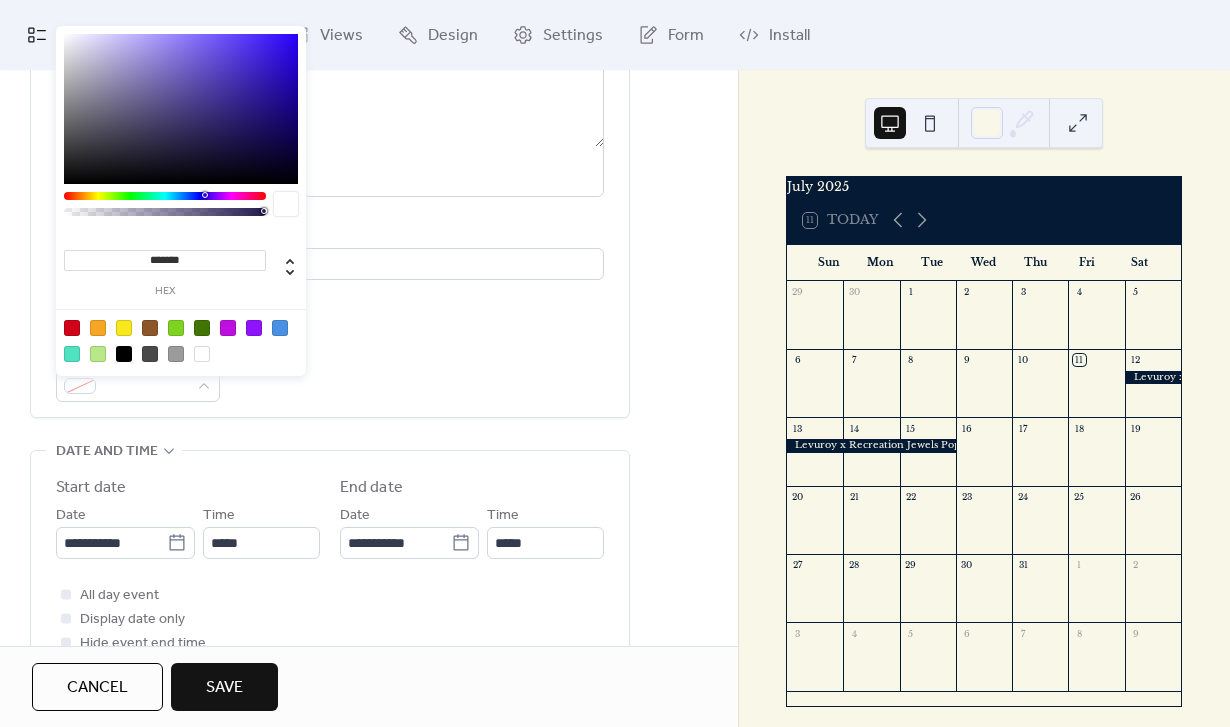 click at bounding box center (124, 354) 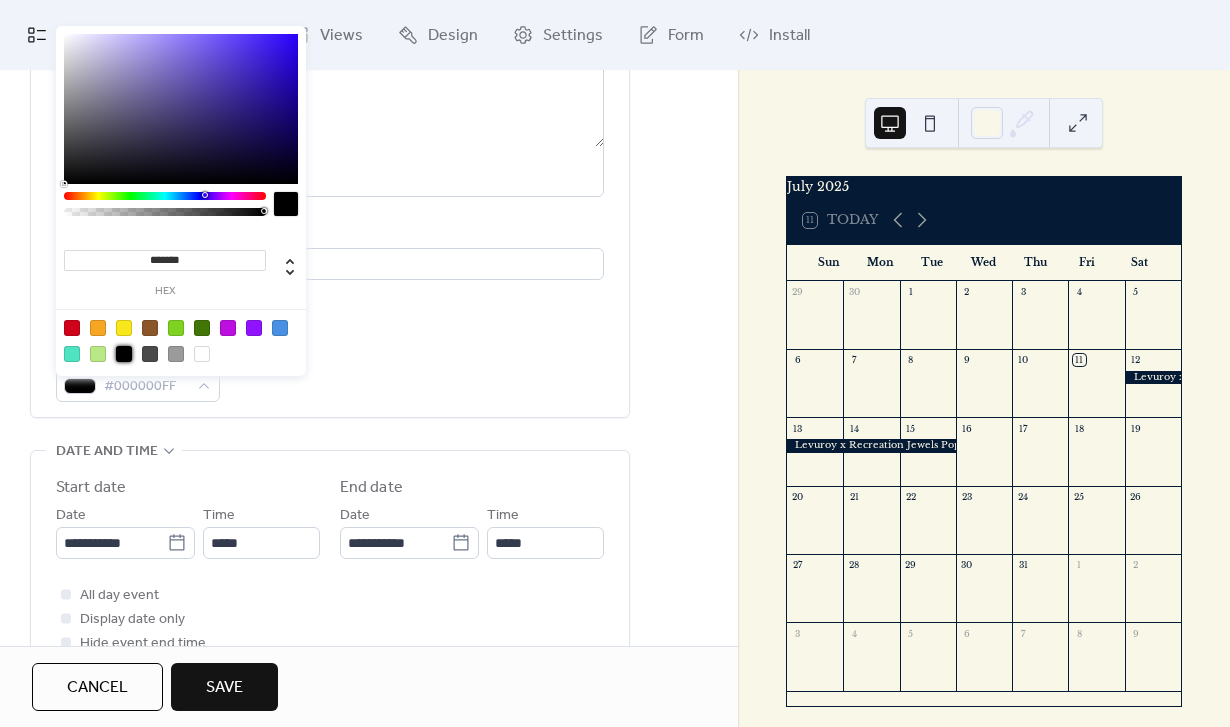 click on "Event Color #000000FF" at bounding box center [330, 372] 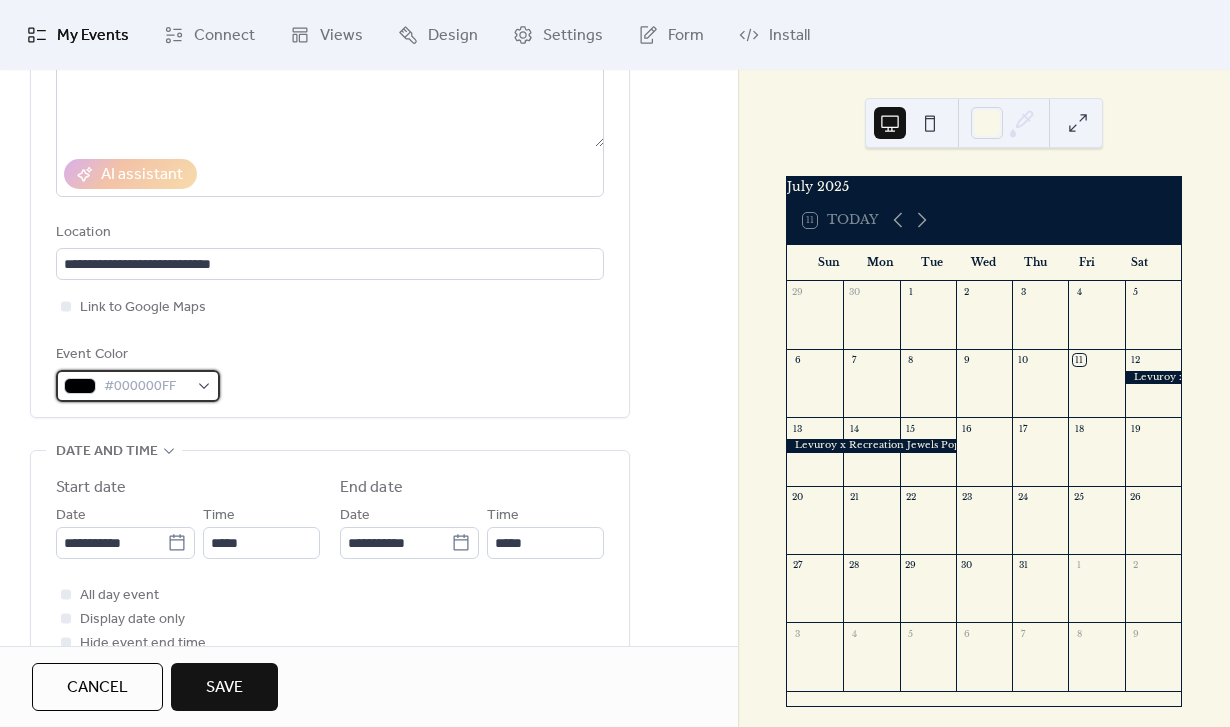 click on "#000000FF" at bounding box center (146, 387) 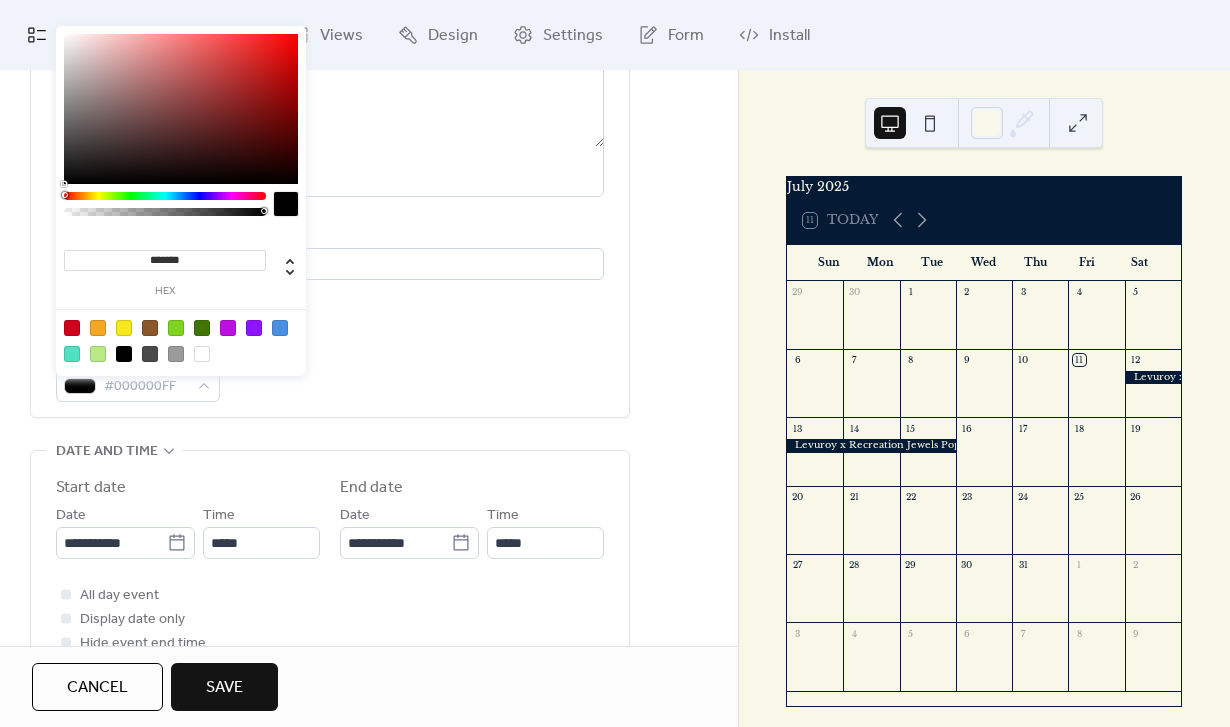 click on "*******" at bounding box center (165, 260) 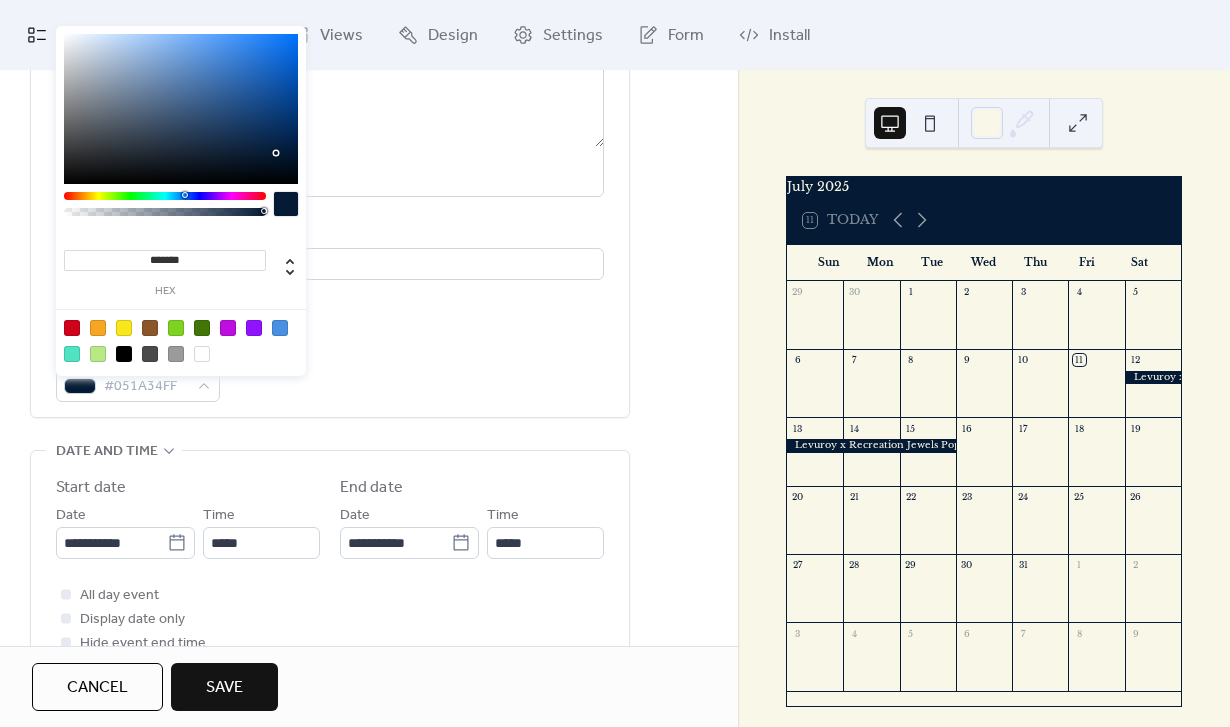 type on "*******" 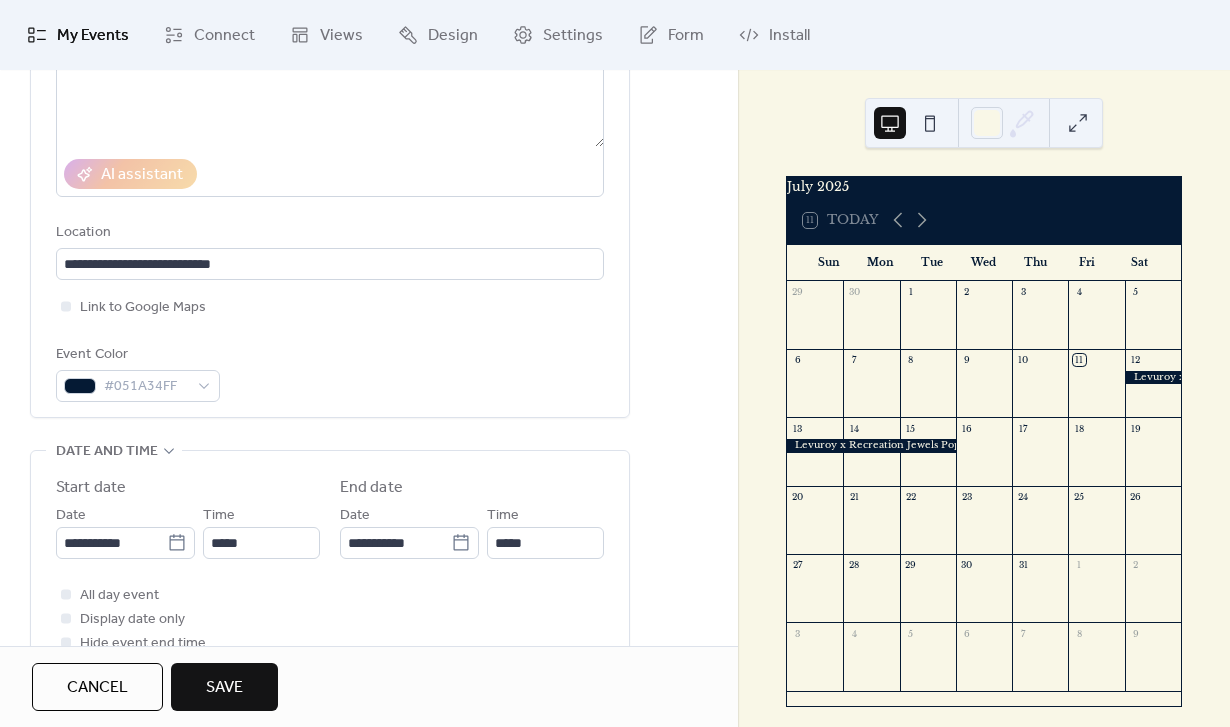 click on "**********" at bounding box center [330, 143] 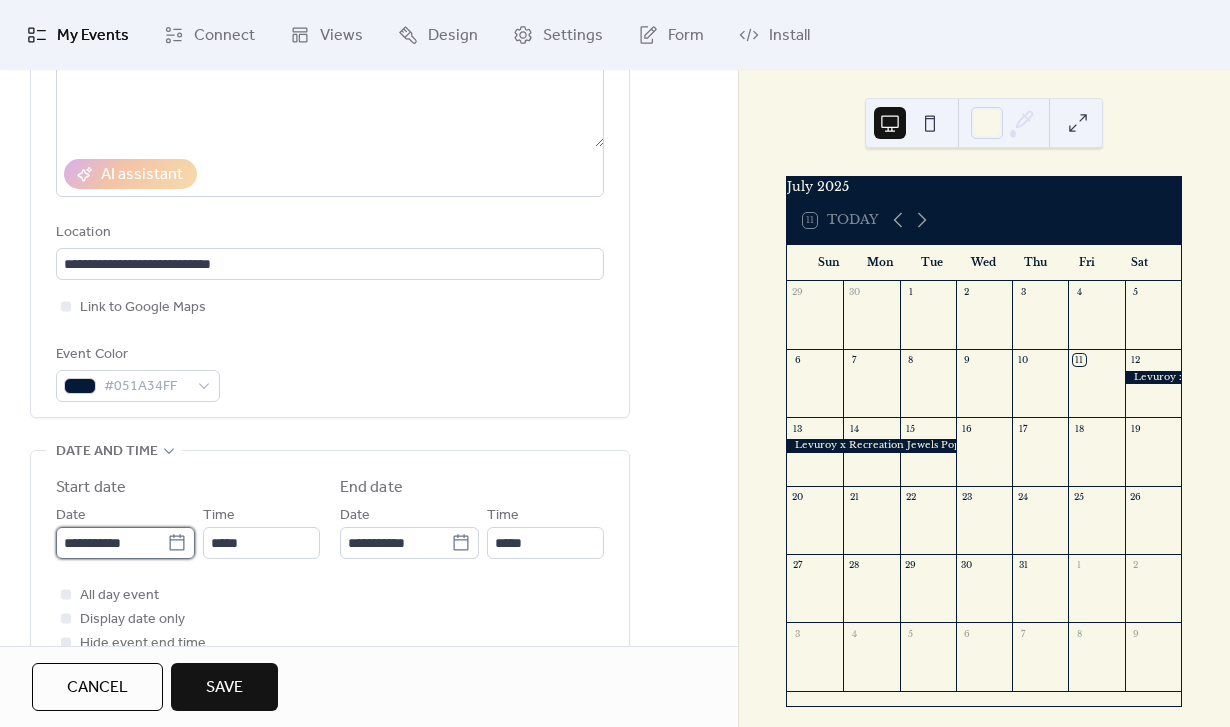 click on "**********" at bounding box center (111, 543) 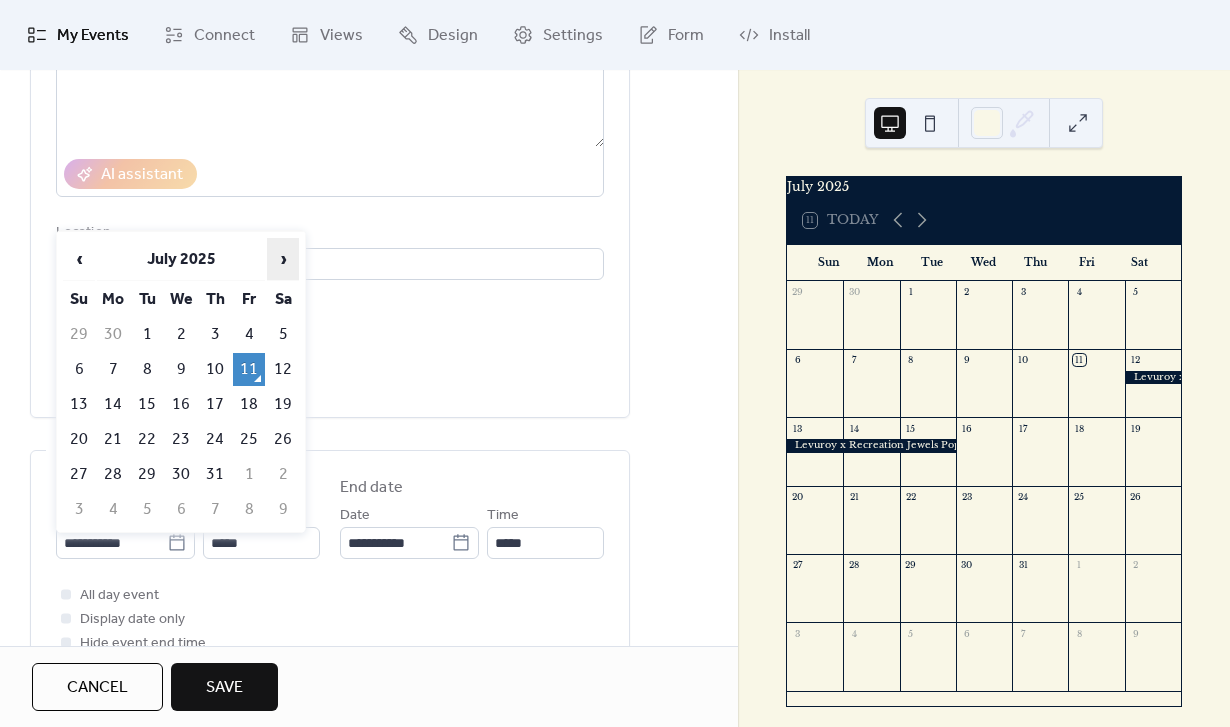 click on "›" at bounding box center [283, 259] 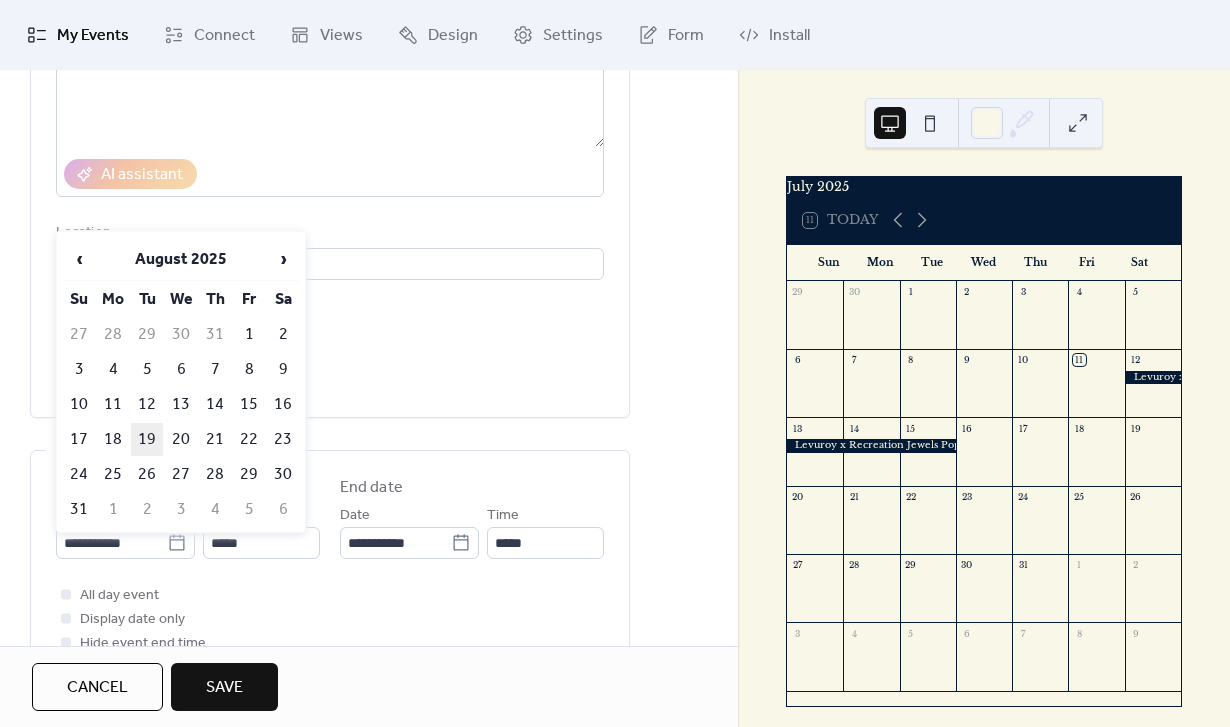 click on "19" at bounding box center [147, 439] 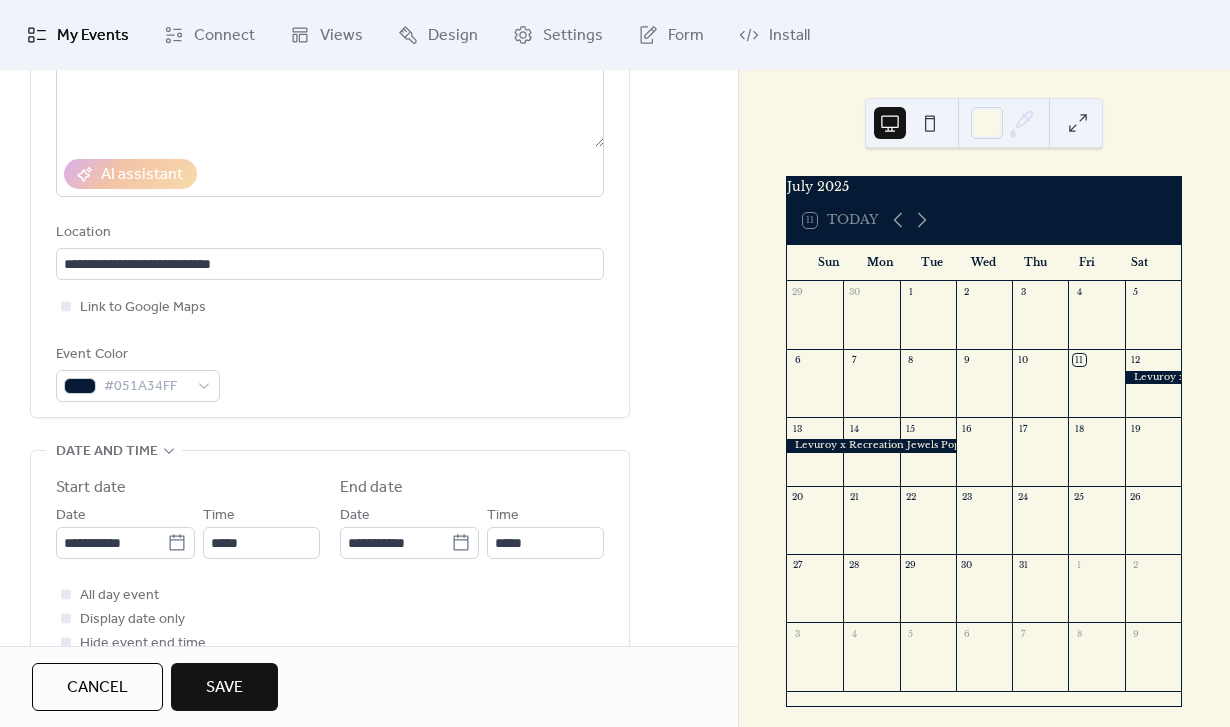 type on "**********" 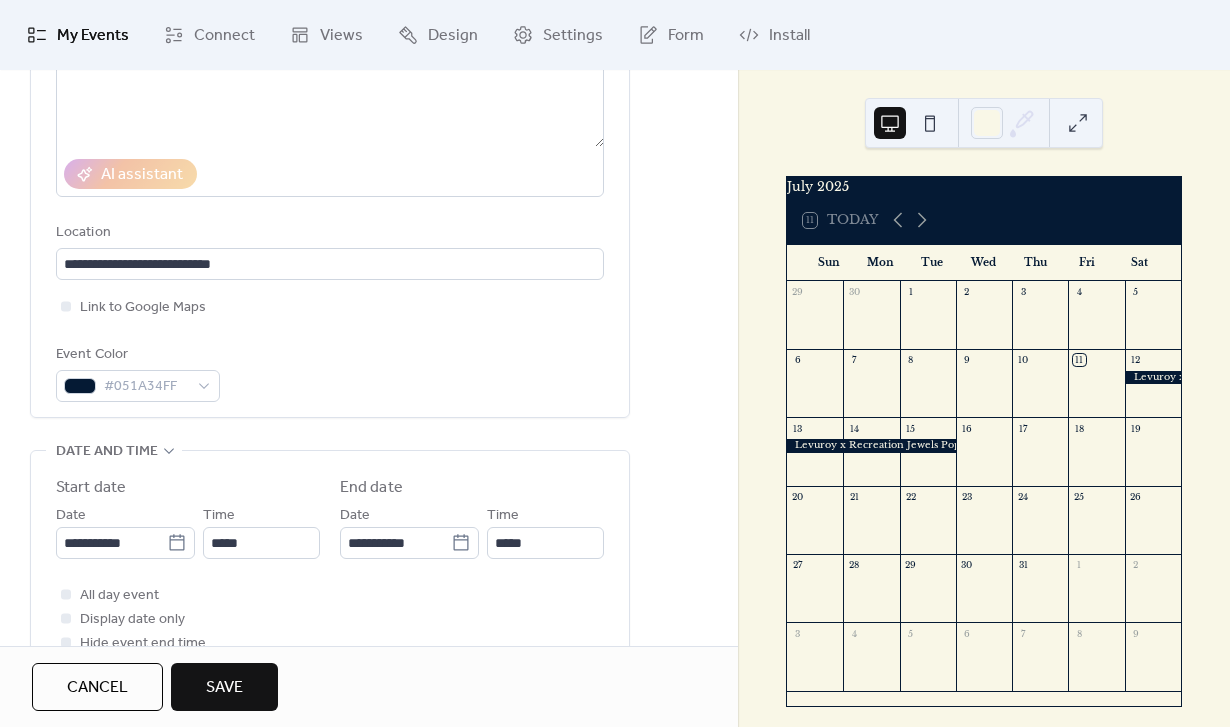 type on "**********" 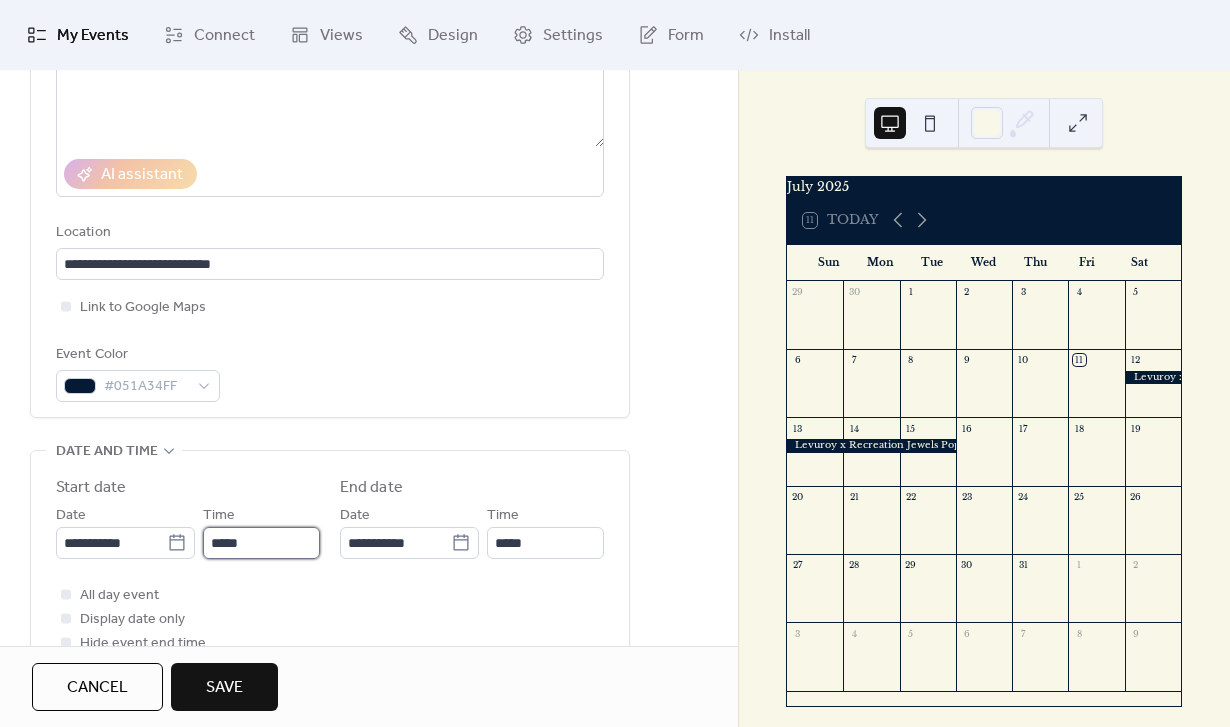 click on "*****" at bounding box center (261, 543) 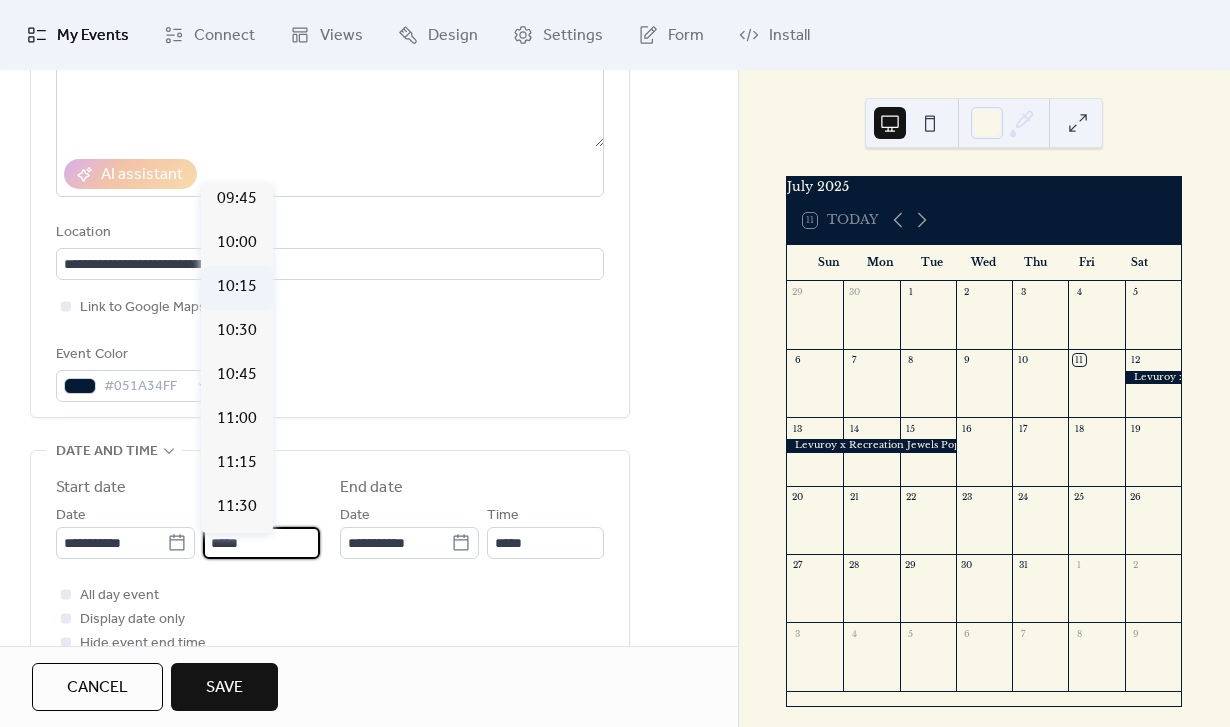 scroll, scrollTop: 1698, scrollLeft: 0, axis: vertical 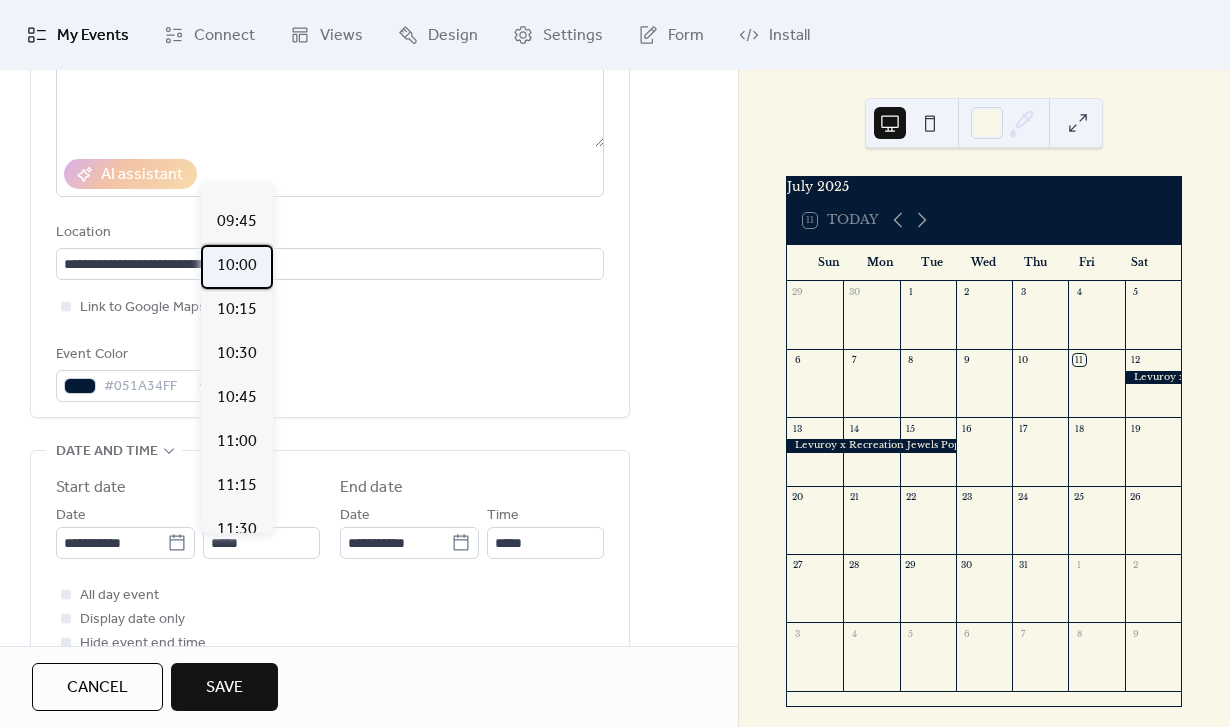 click on "10:00" at bounding box center [237, 266] 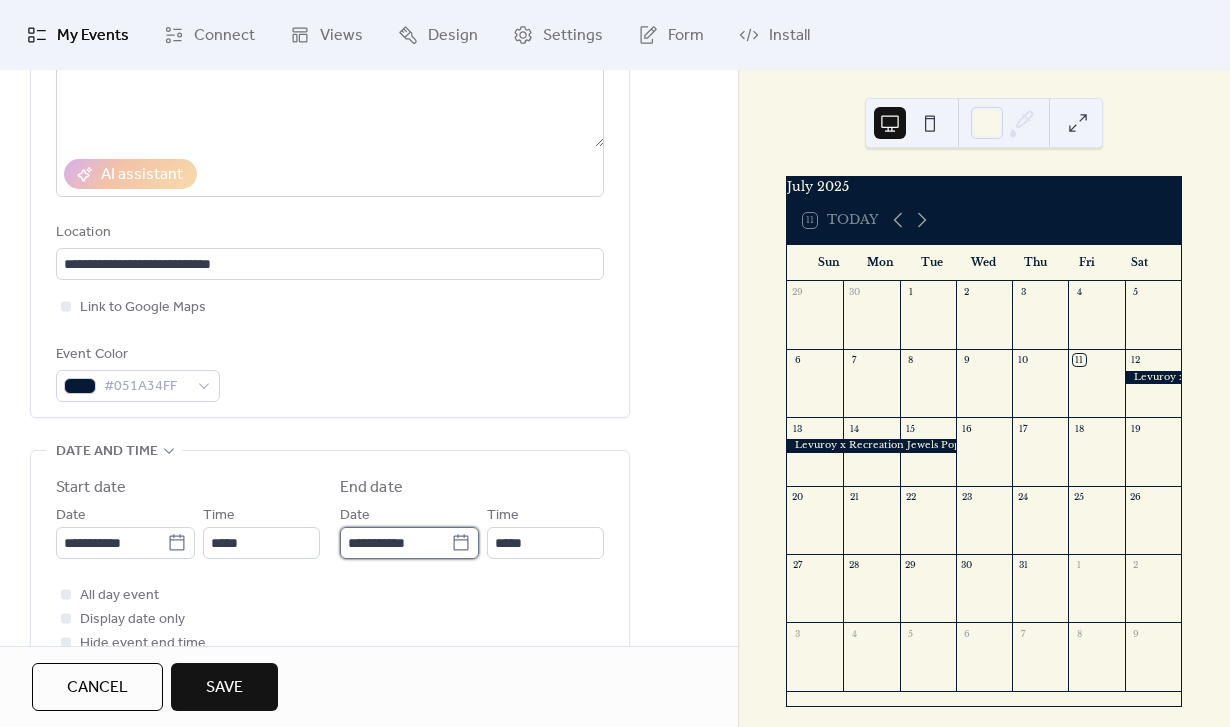 click on "**********" at bounding box center [395, 543] 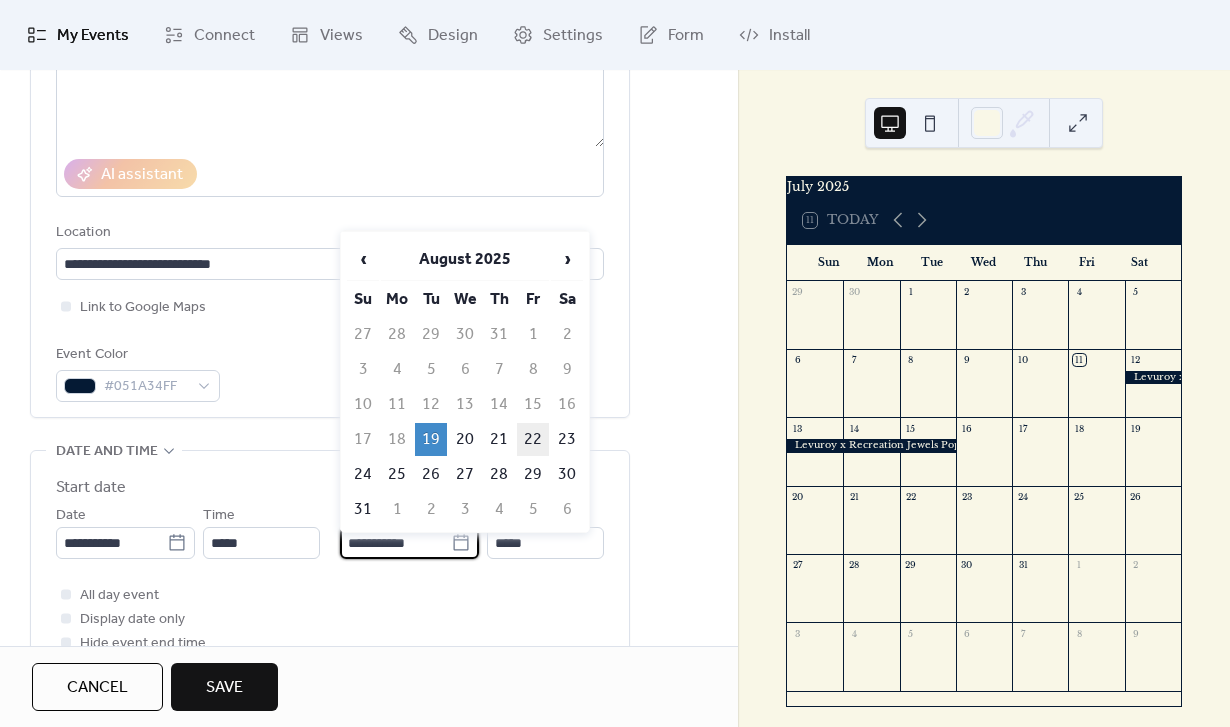 click on "22" at bounding box center (533, 439) 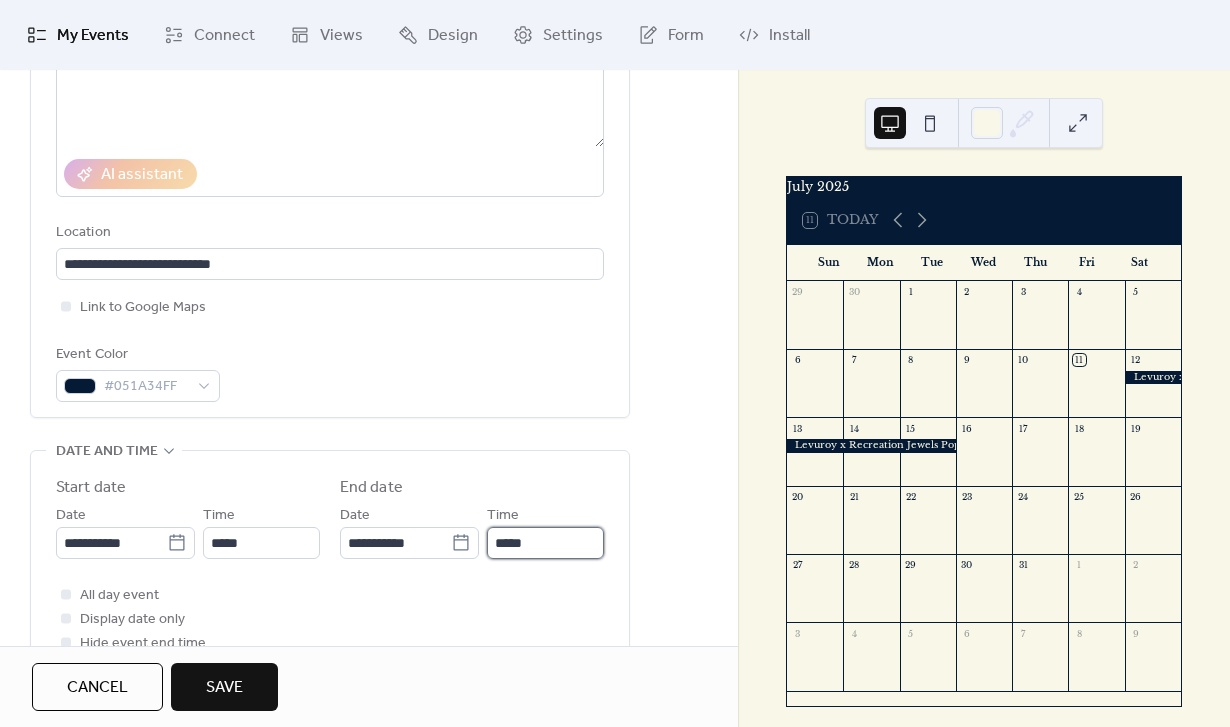 click on "*****" at bounding box center [545, 543] 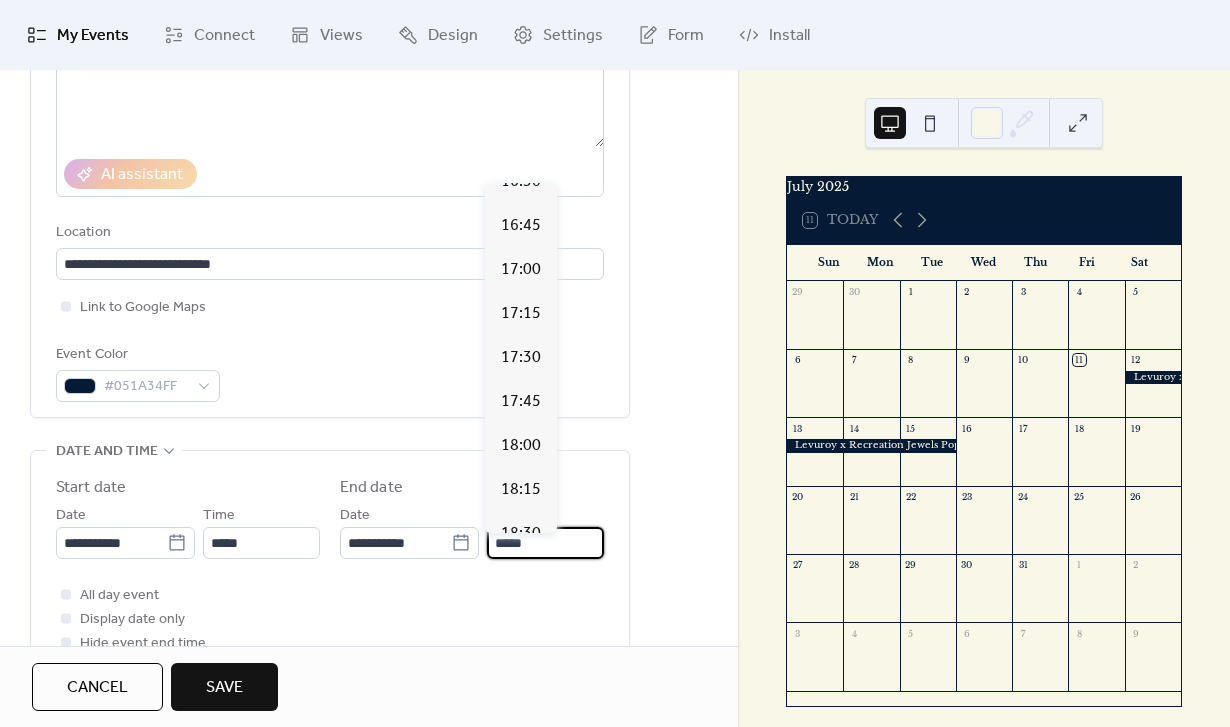 scroll, scrollTop: 2933, scrollLeft: 0, axis: vertical 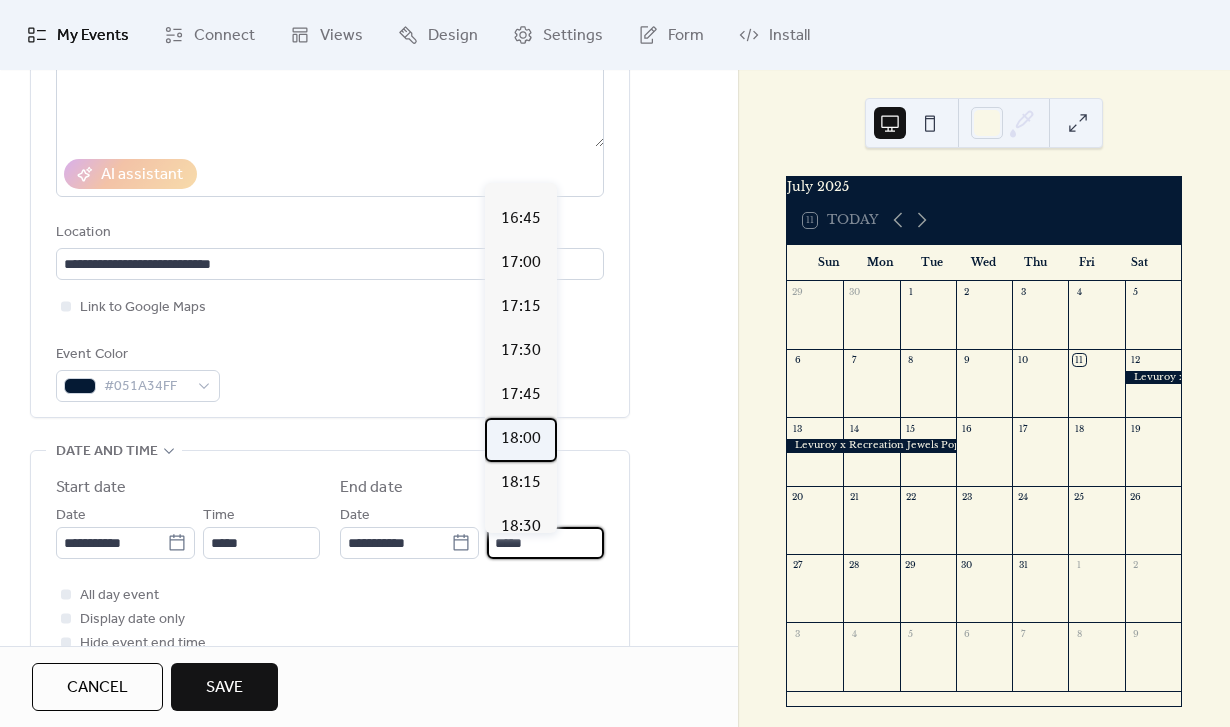 click on "18:00" at bounding box center [521, 439] 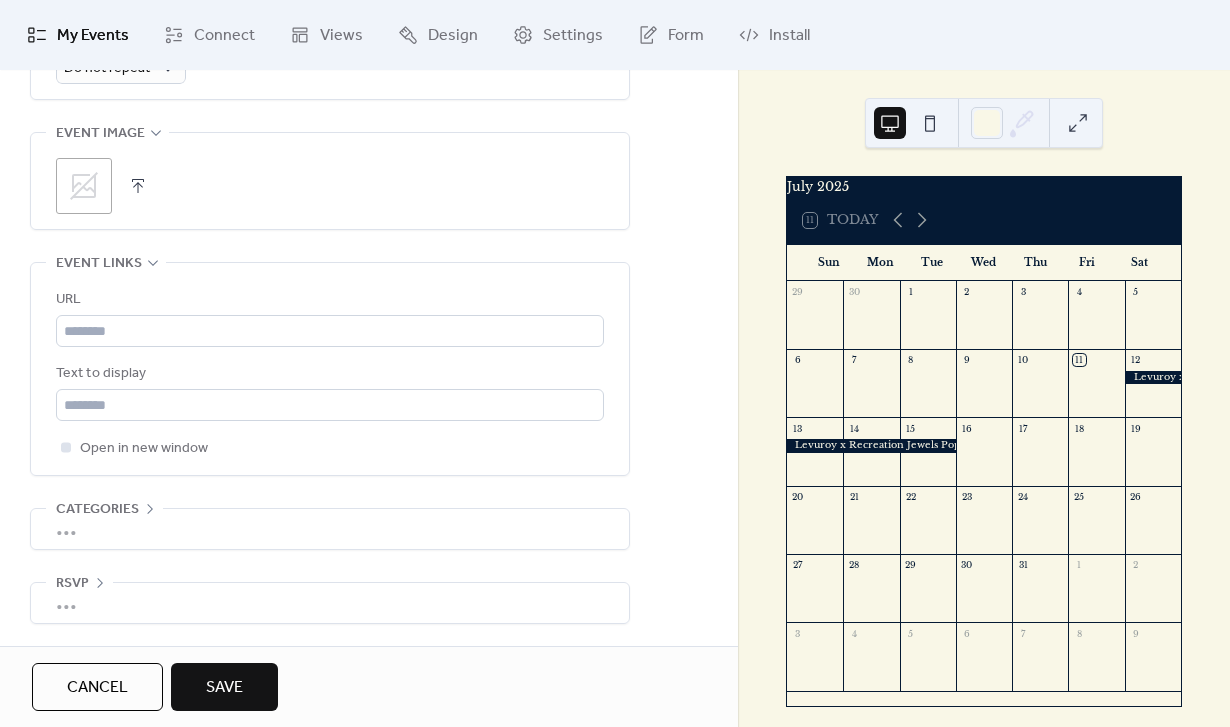 scroll, scrollTop: 1004, scrollLeft: 0, axis: vertical 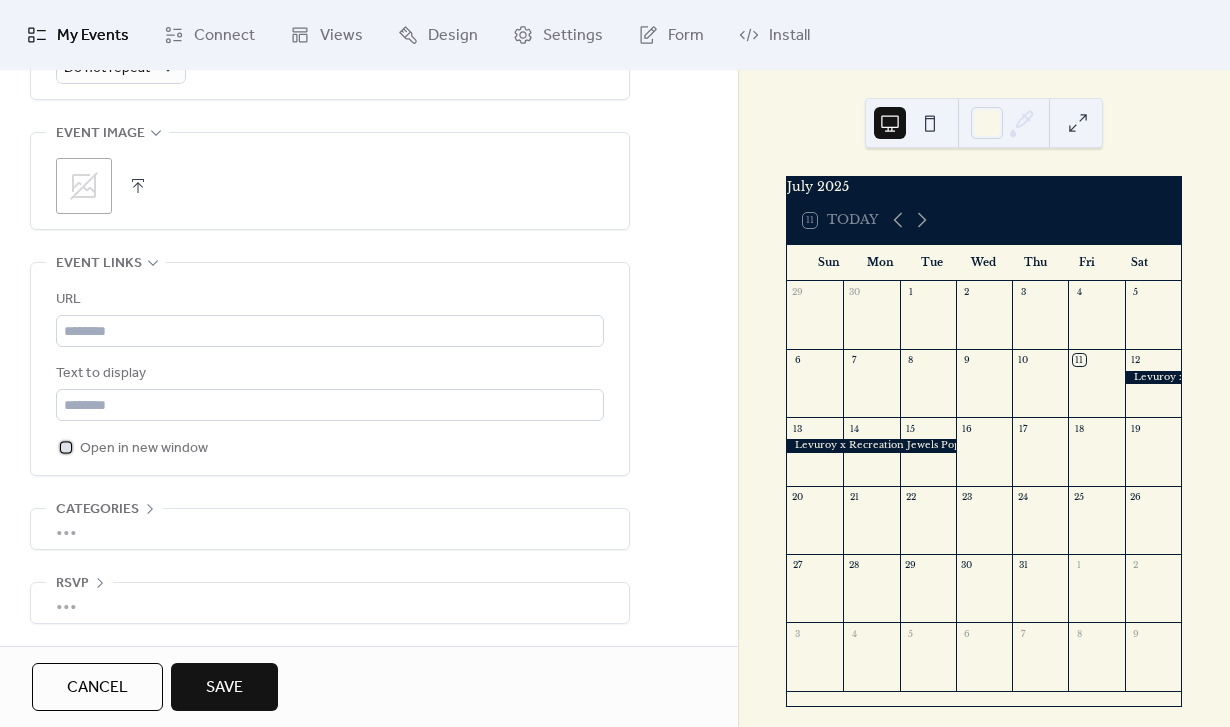 click on "Open in new window" at bounding box center [144, 449] 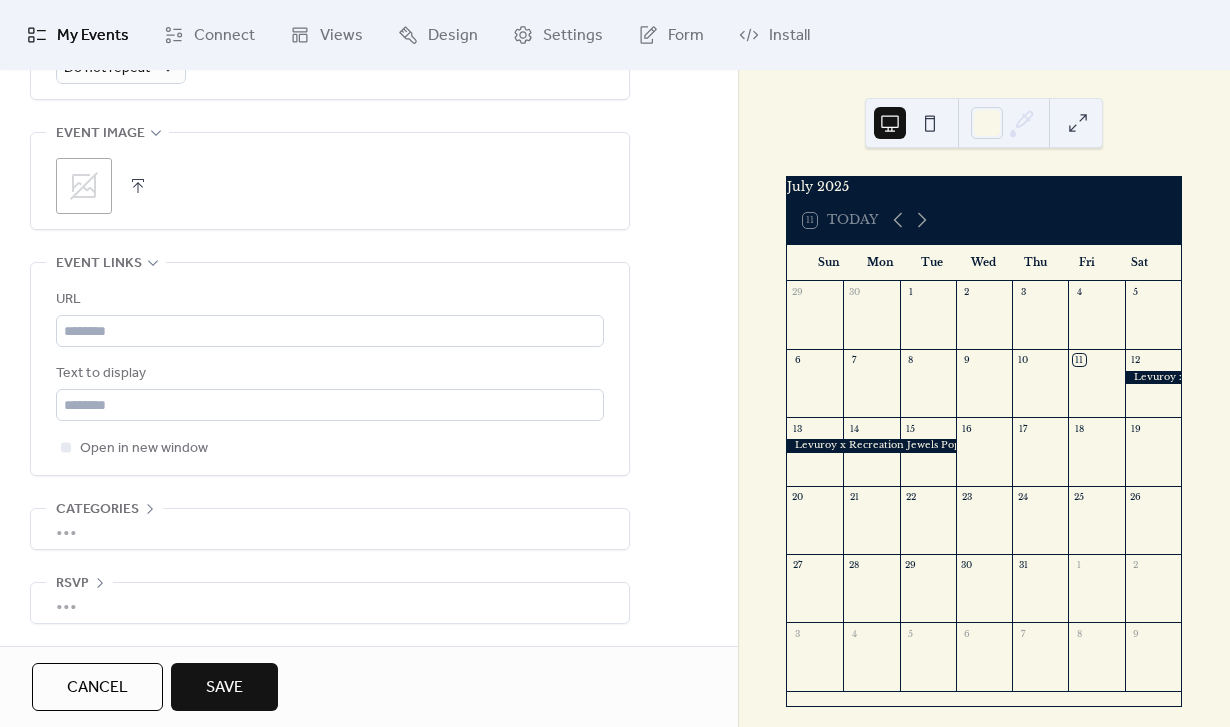 click on "Save" at bounding box center [224, 688] 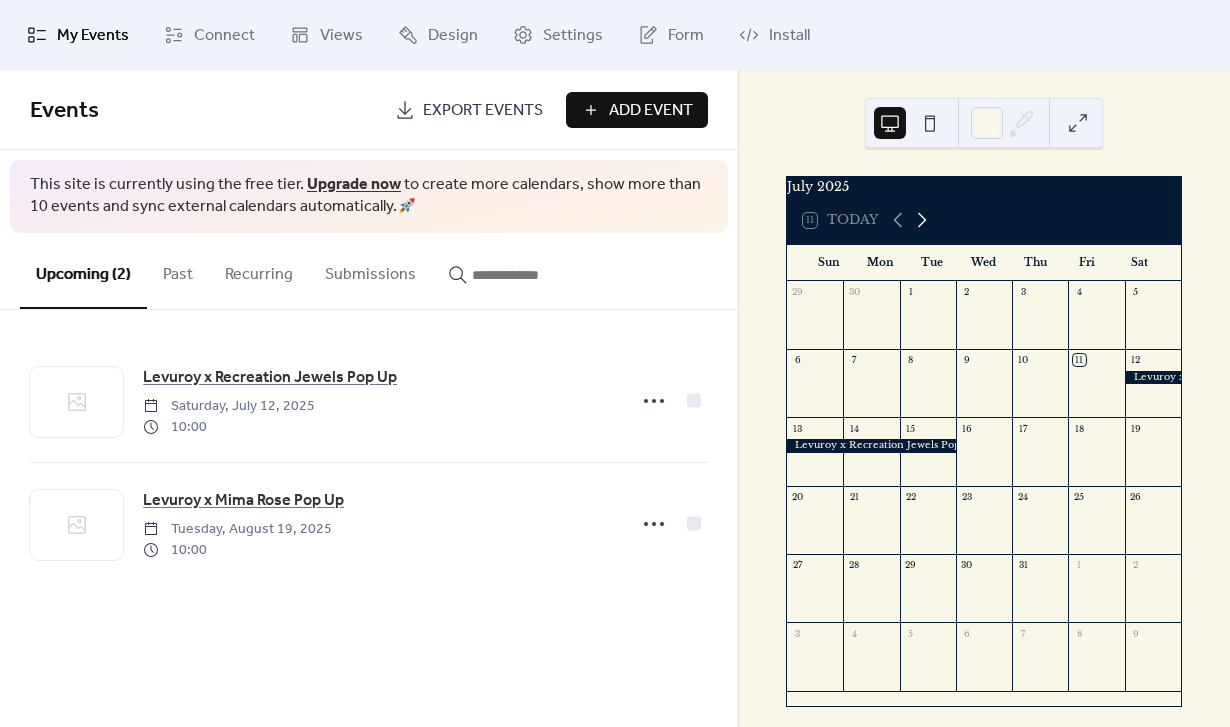 click 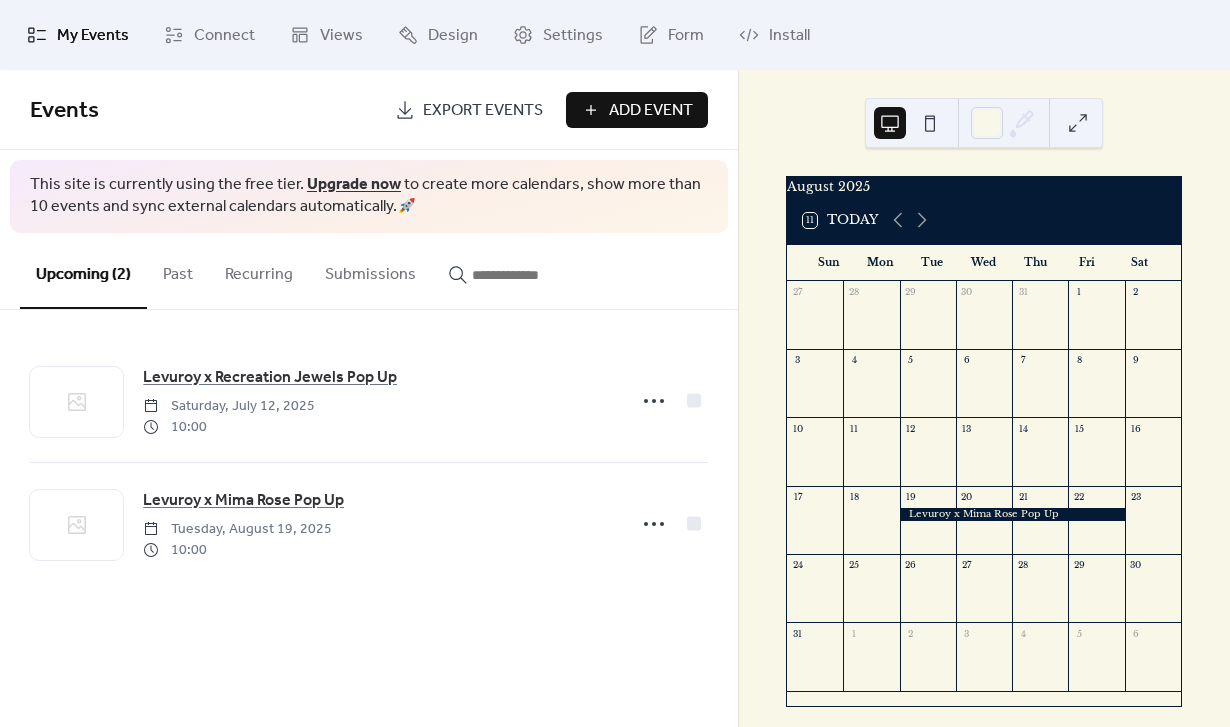 click on "Add Event" at bounding box center (651, 111) 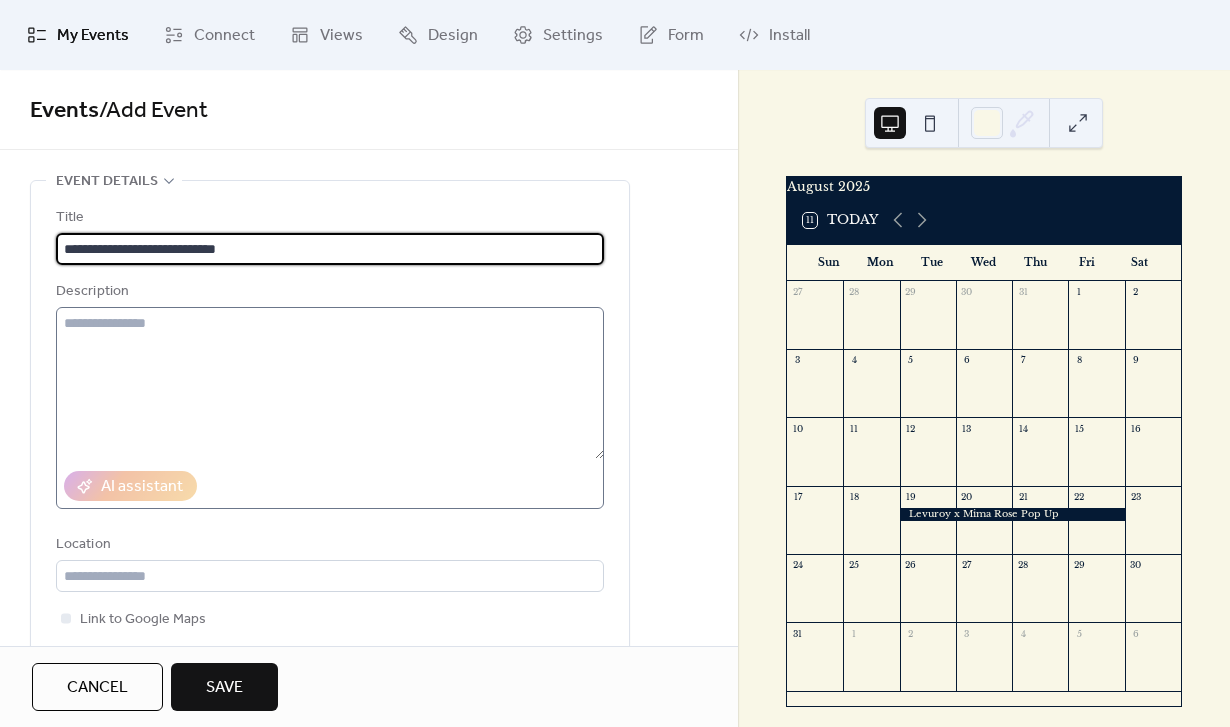 type on "**********" 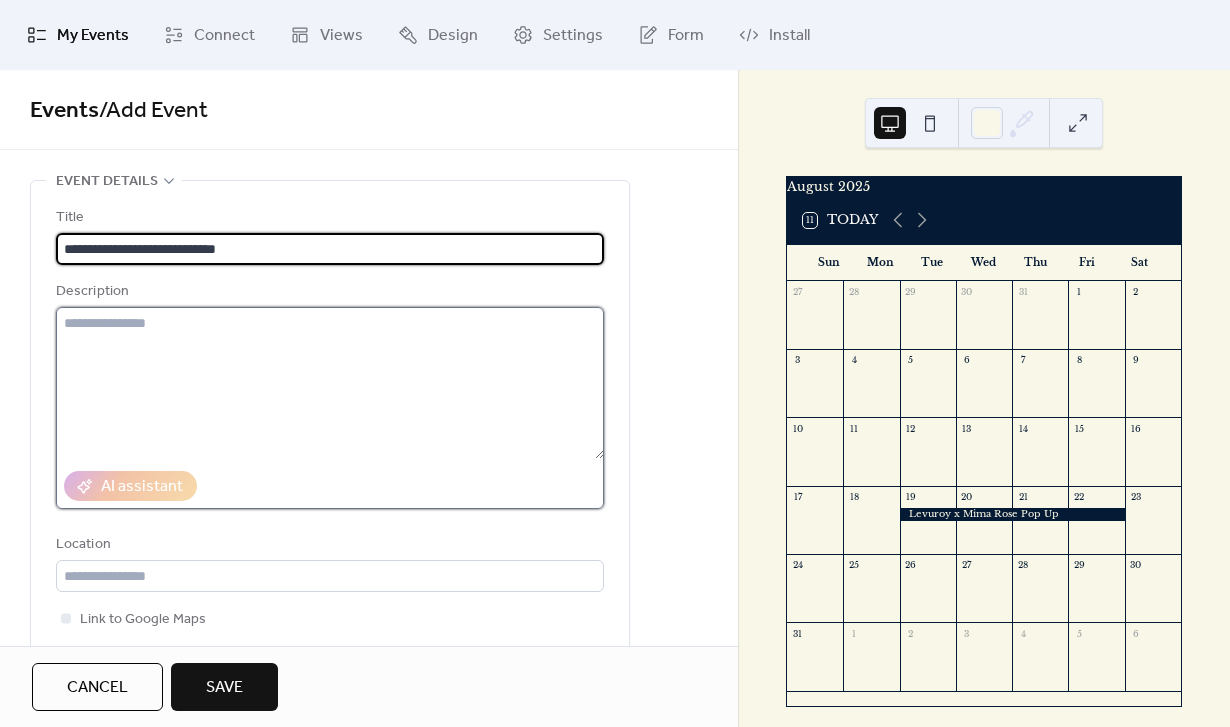 click at bounding box center (330, 383) 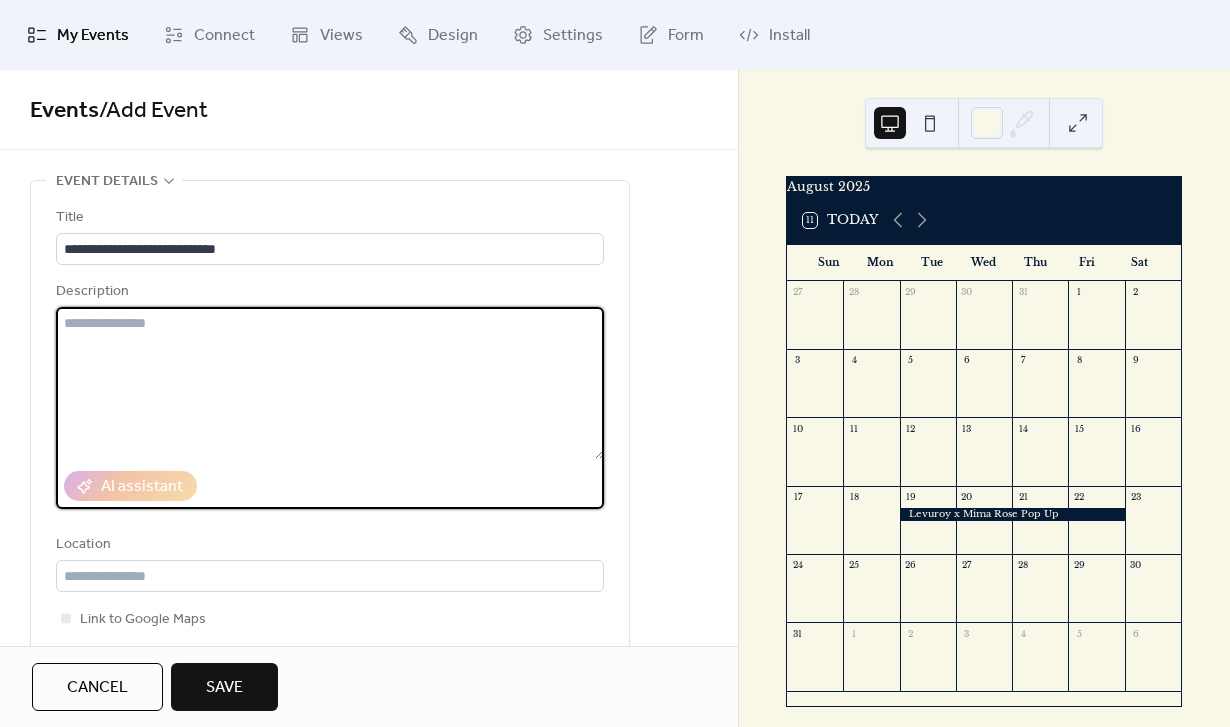 scroll, scrollTop: 79, scrollLeft: 0, axis: vertical 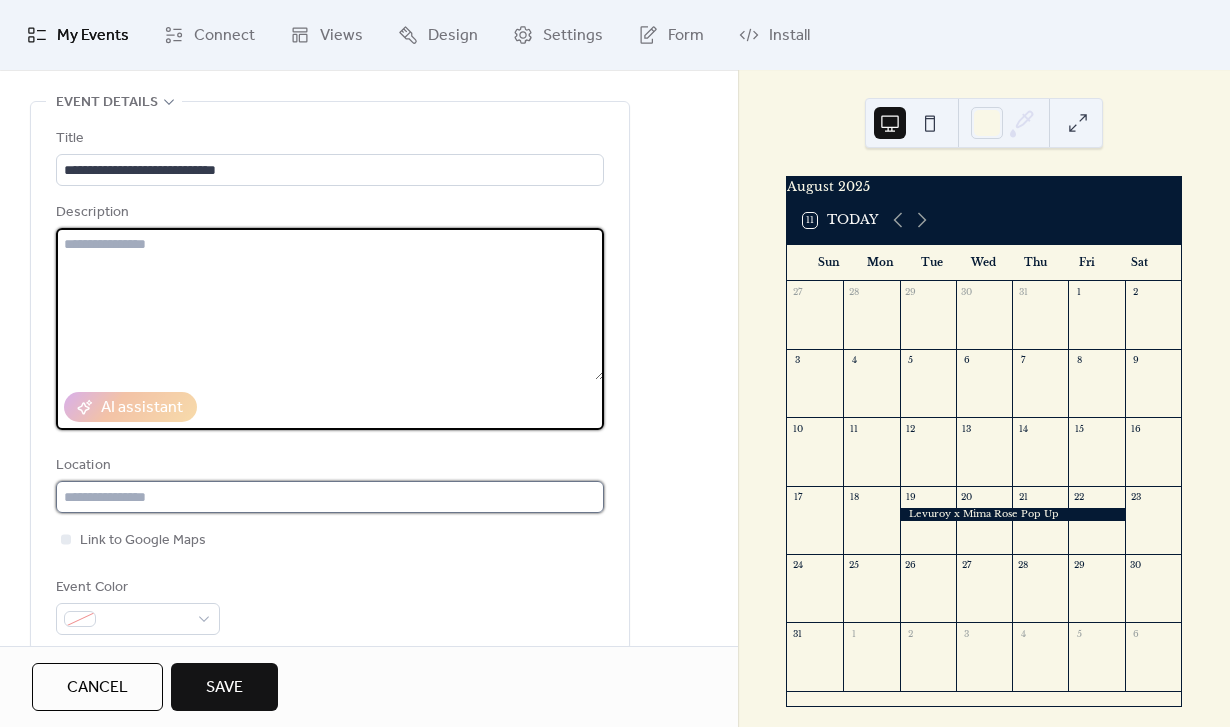 click at bounding box center (330, 497) 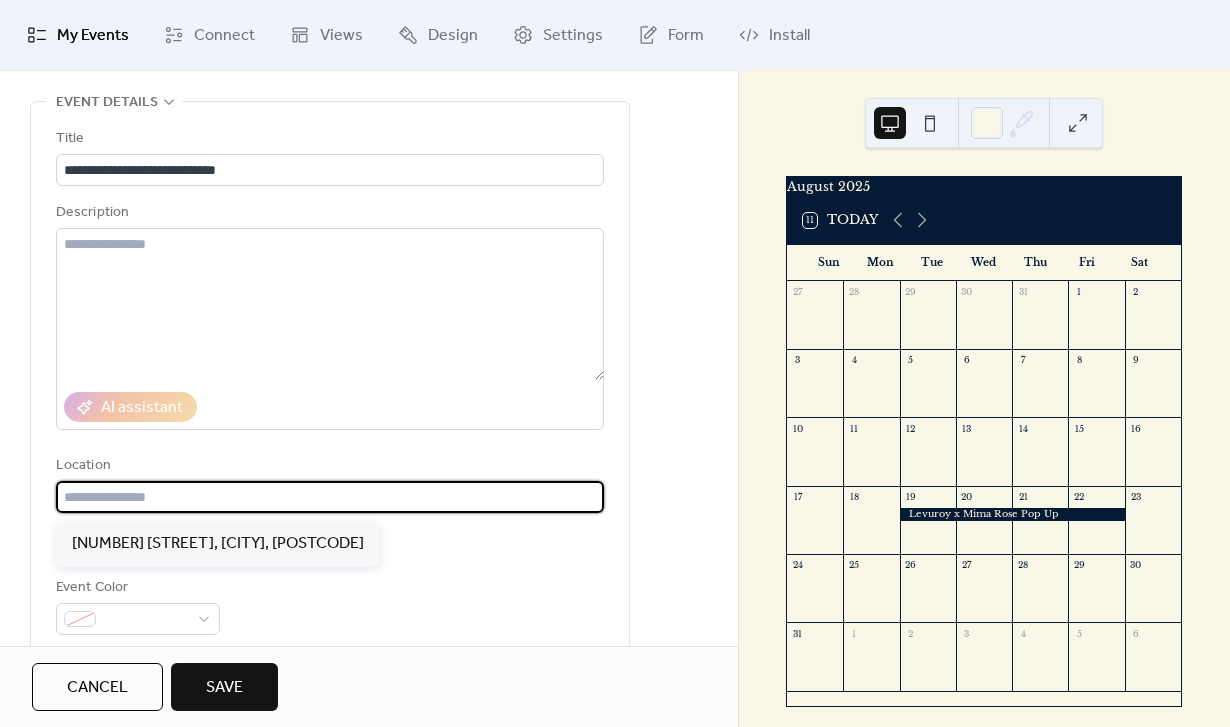type on "*" 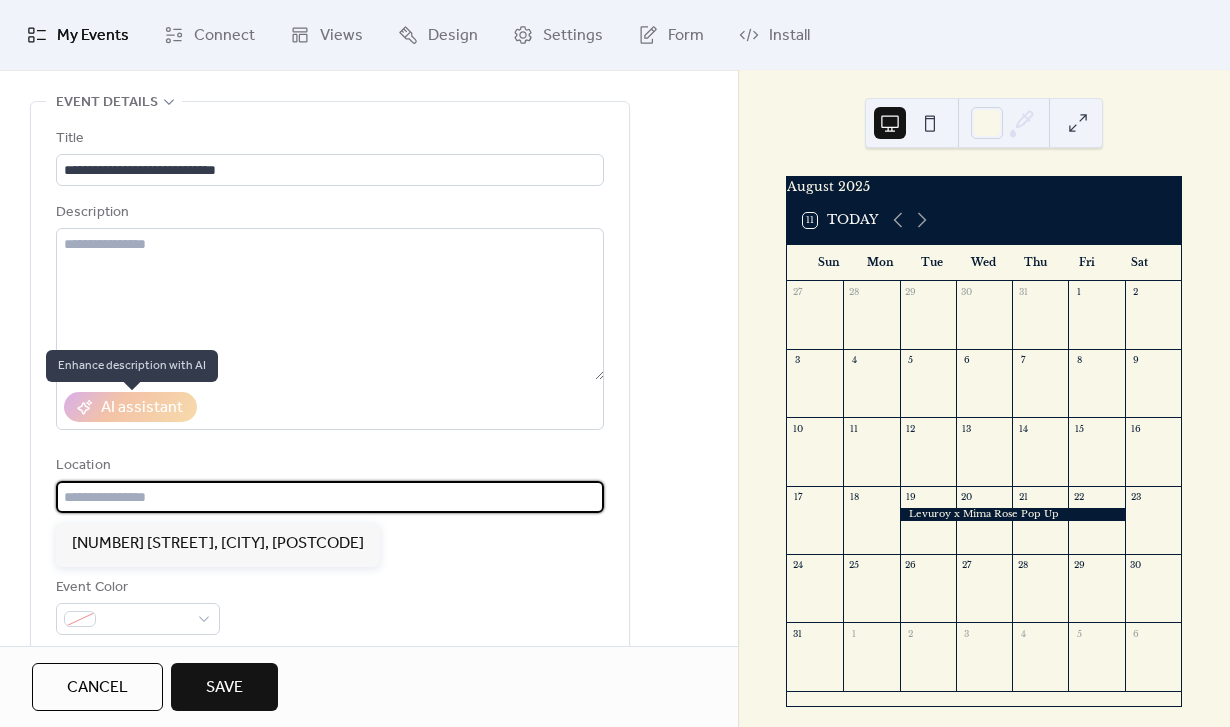 paste on "**********" 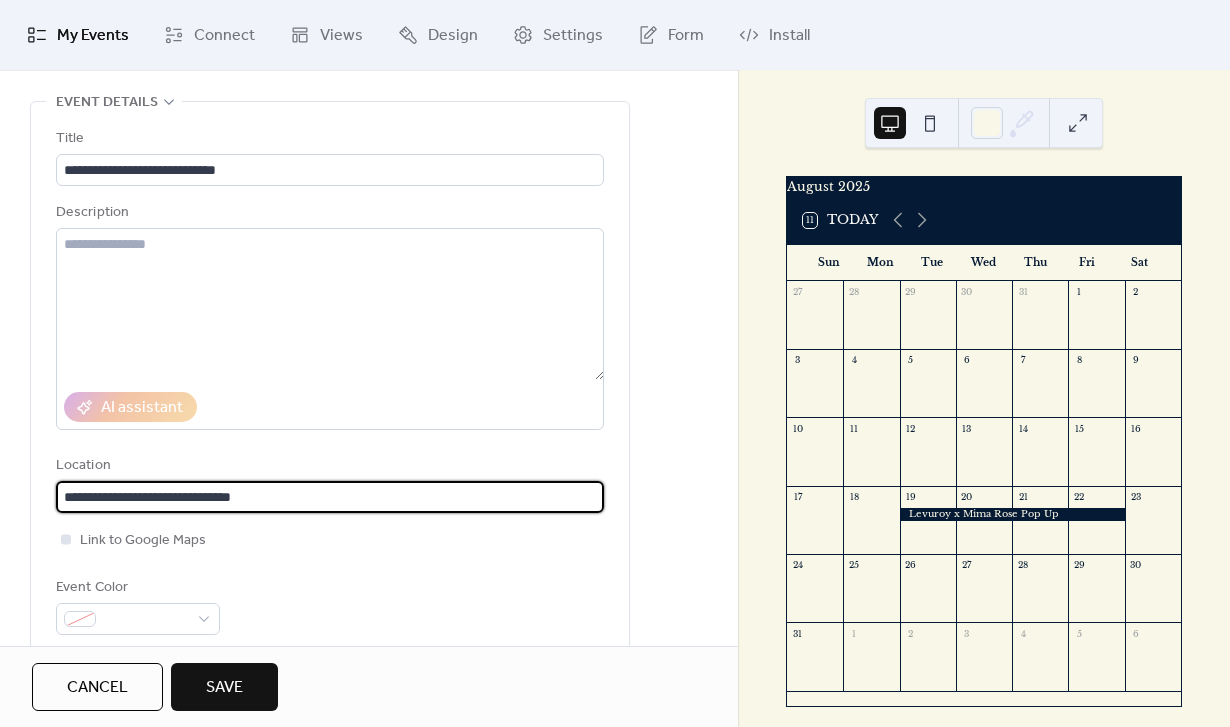 type on "**********" 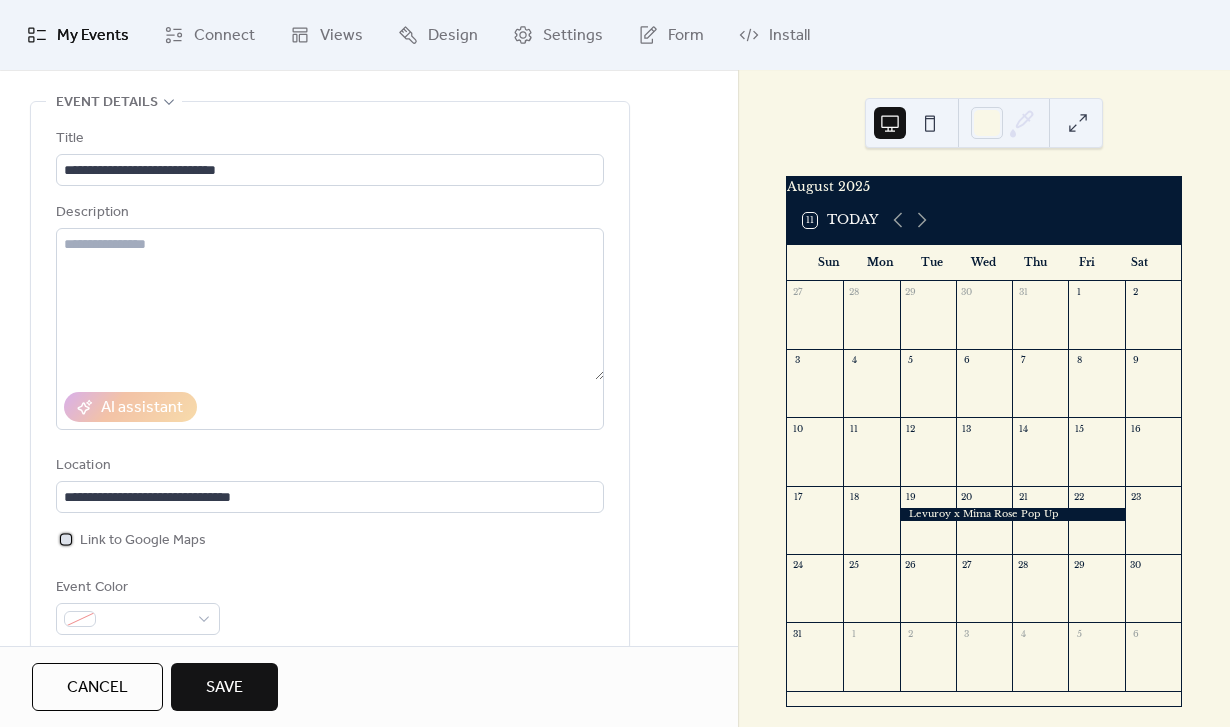 click on "Link to Google Maps" at bounding box center (143, 541) 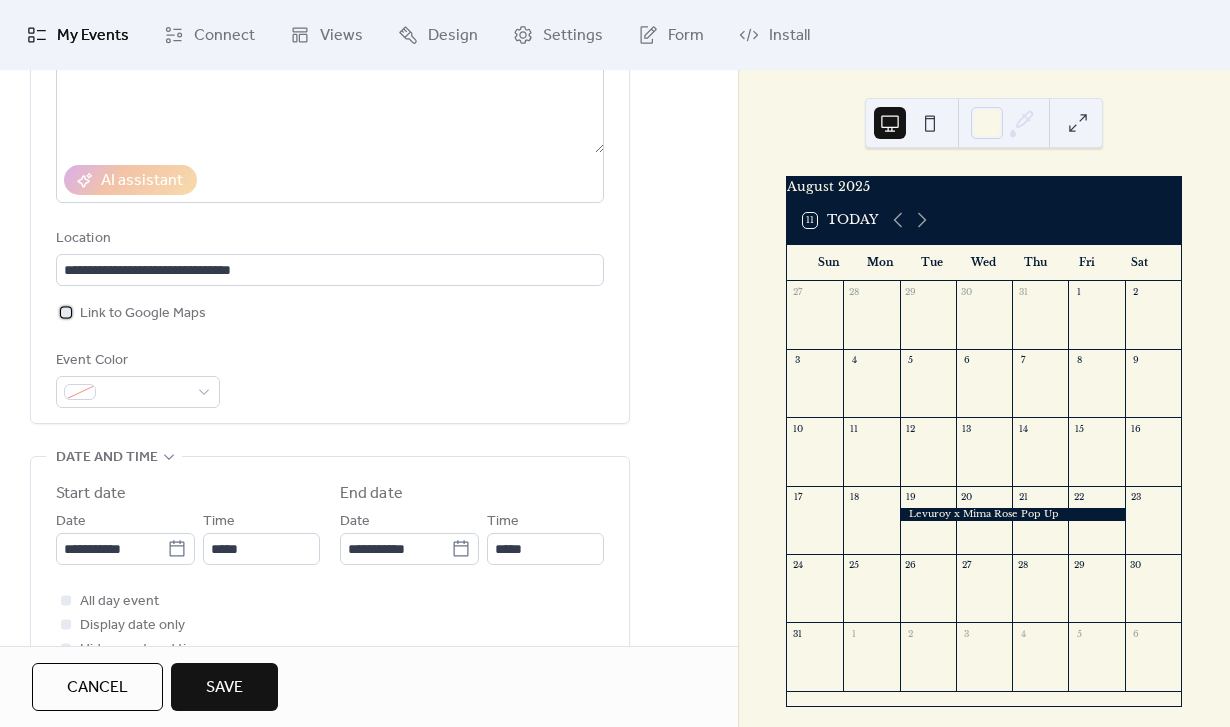 scroll, scrollTop: 314, scrollLeft: 0, axis: vertical 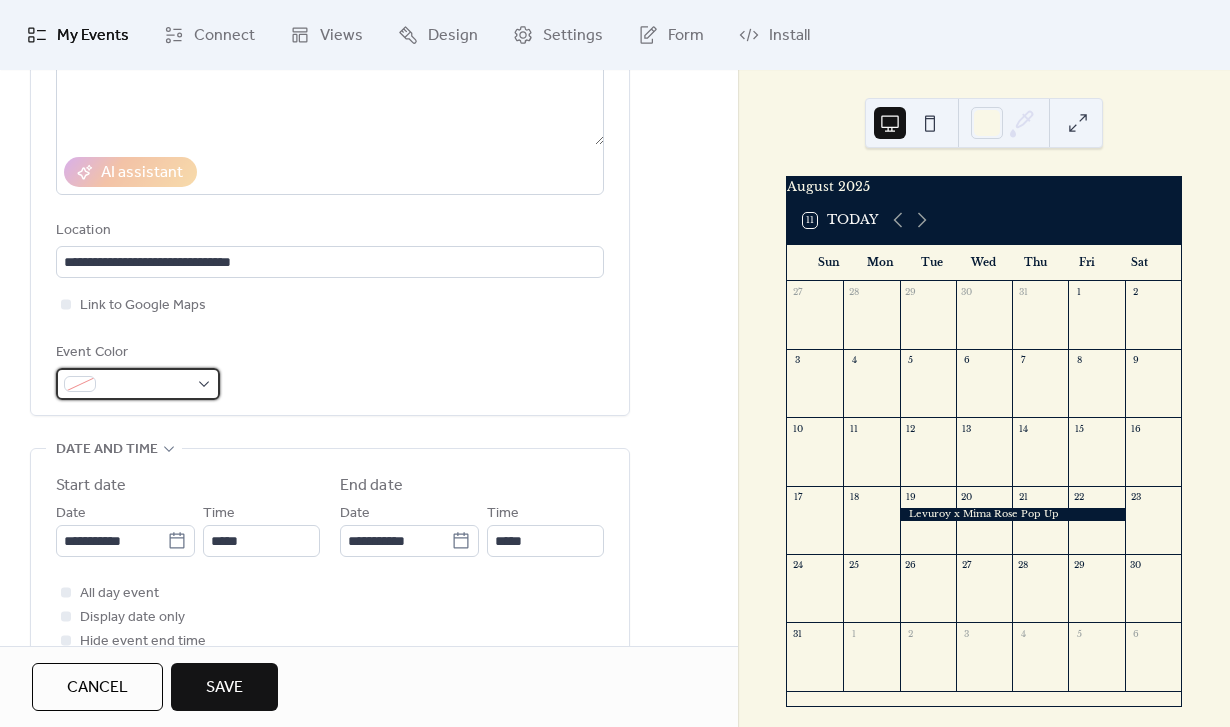 click at bounding box center [146, 385] 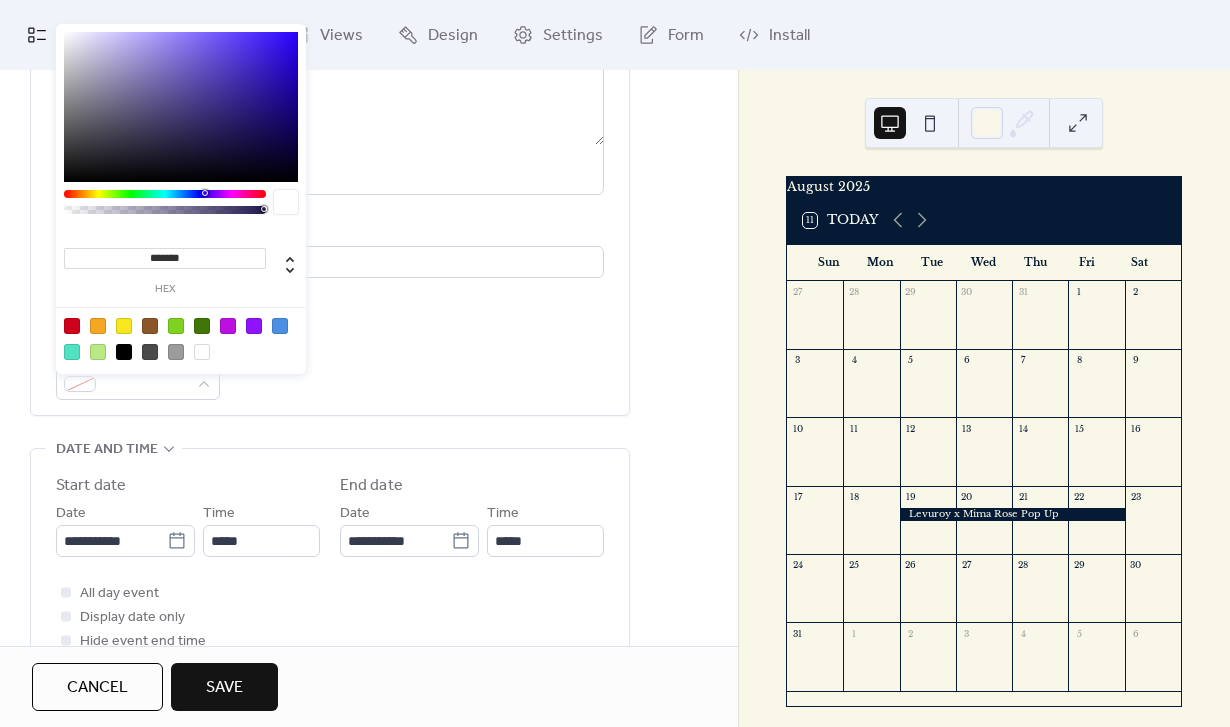 drag, startPoint x: 214, startPoint y: 259, endPoint x: 147, endPoint y: 260, distance: 67.00746 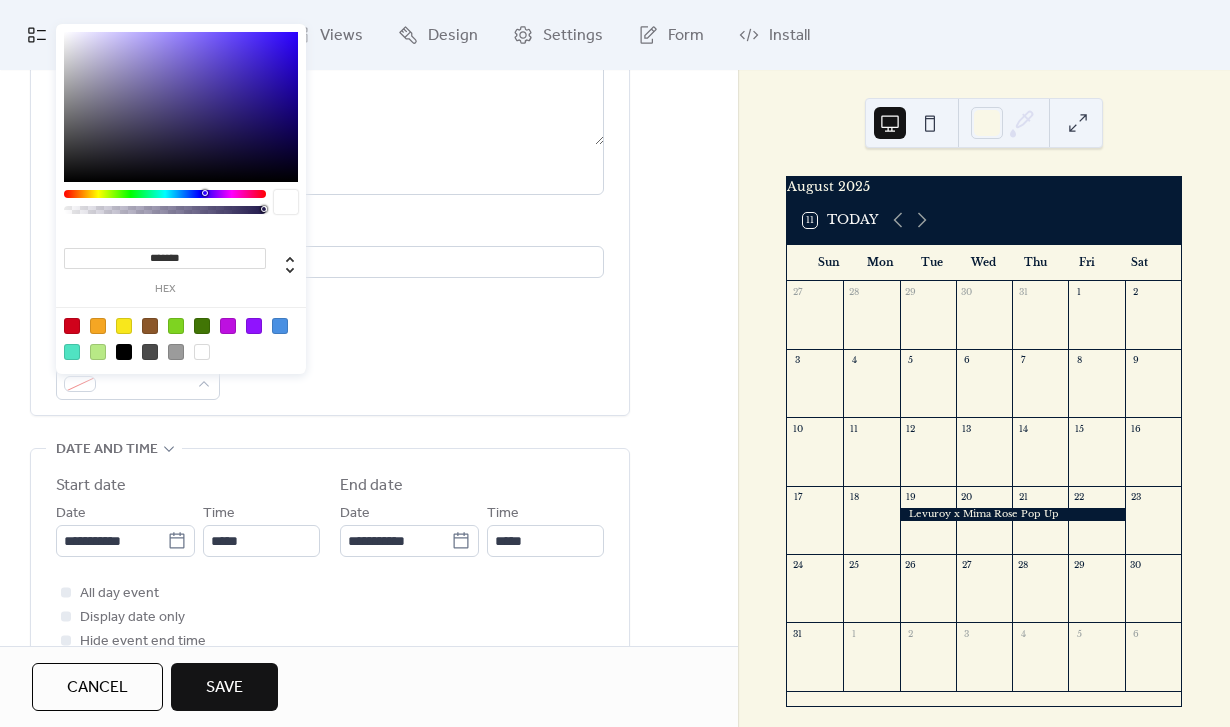 click on "*******" at bounding box center (165, 258) 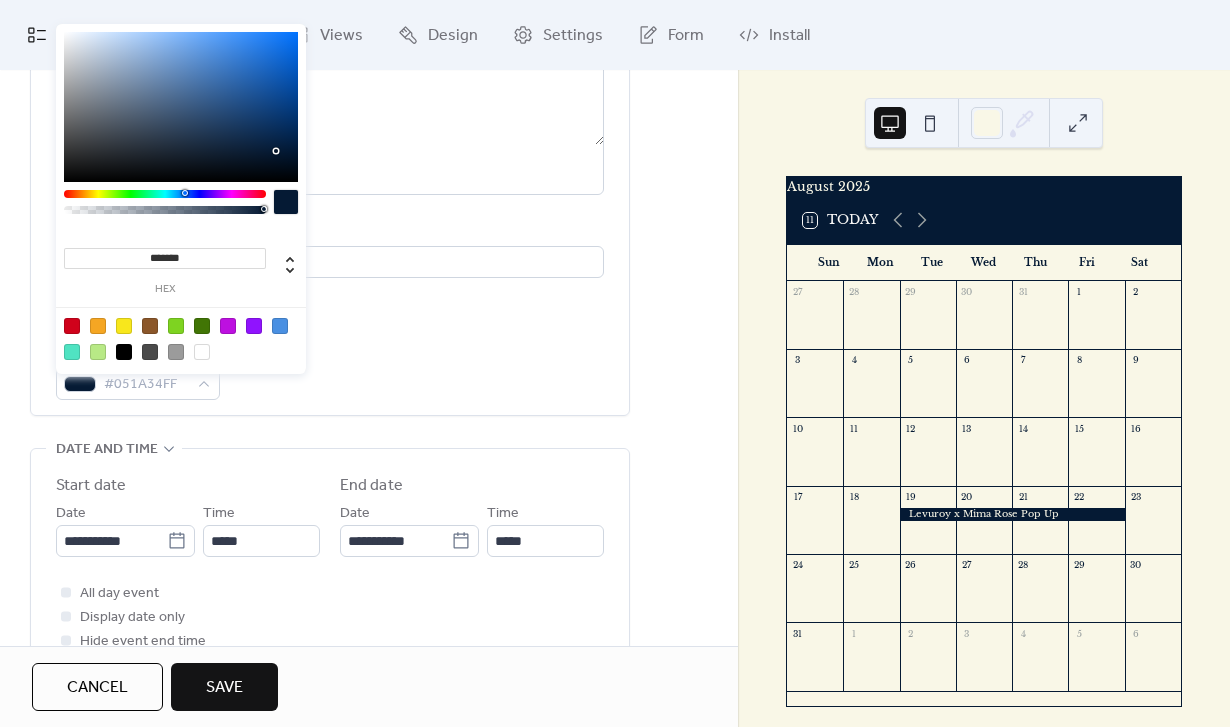 type on "*******" 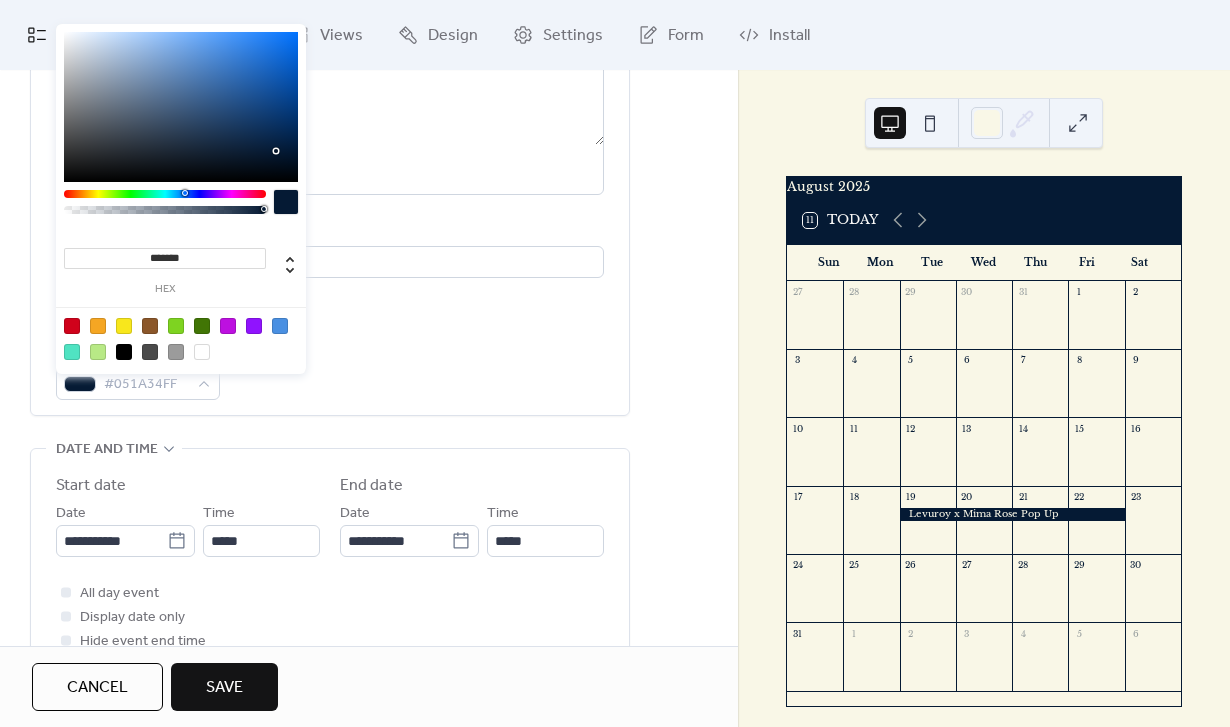 click on "Event Color #051A34FF" at bounding box center [330, 370] 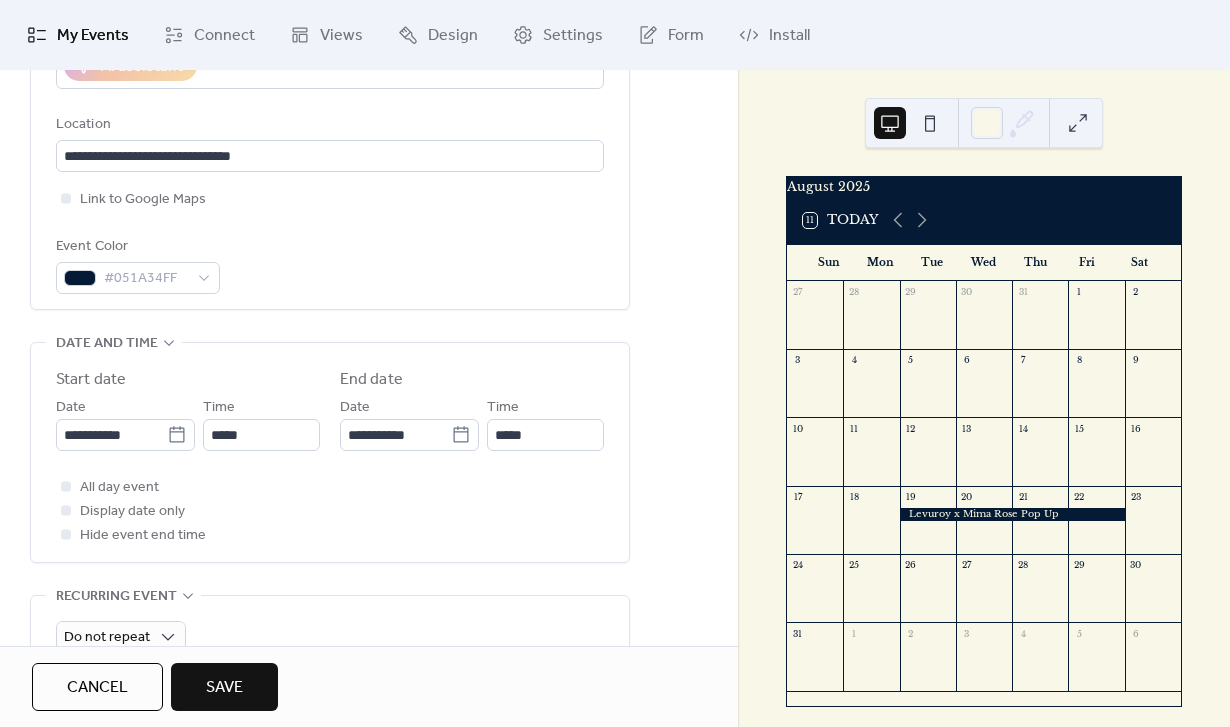 scroll, scrollTop: 430, scrollLeft: 0, axis: vertical 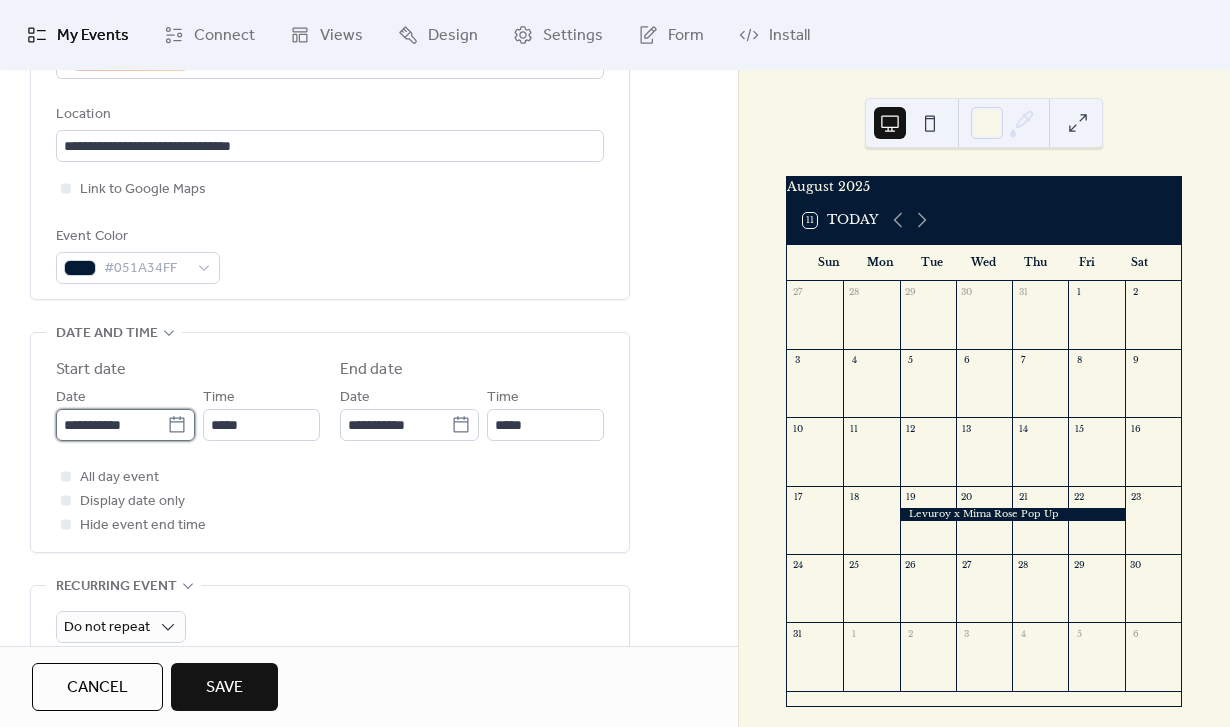 click on "**********" at bounding box center (111, 425) 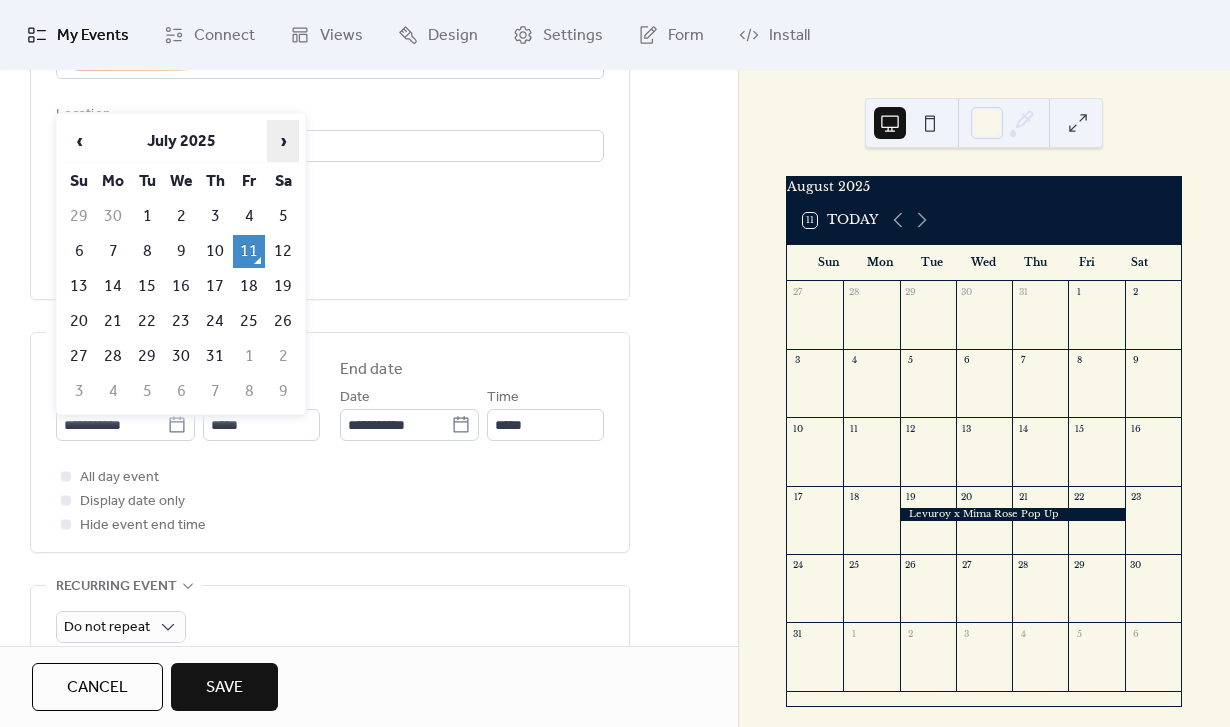 click on "›" at bounding box center [283, 141] 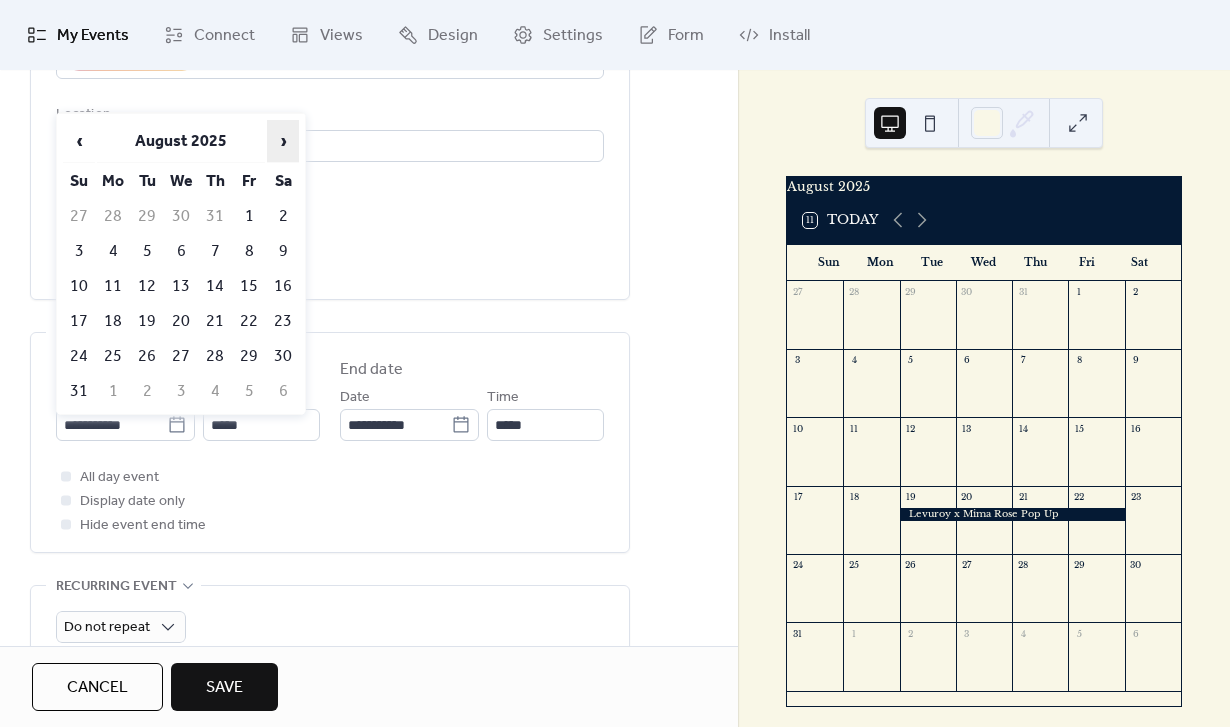 click on "›" at bounding box center [283, 141] 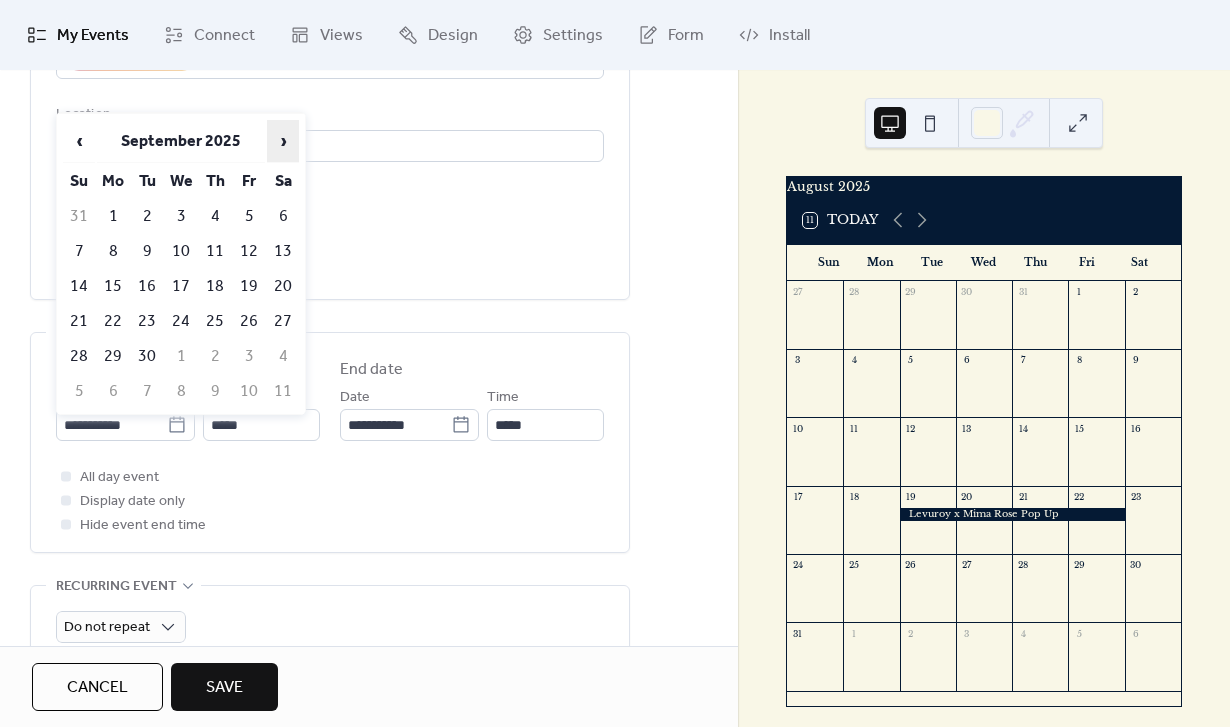 click on "›" at bounding box center (283, 141) 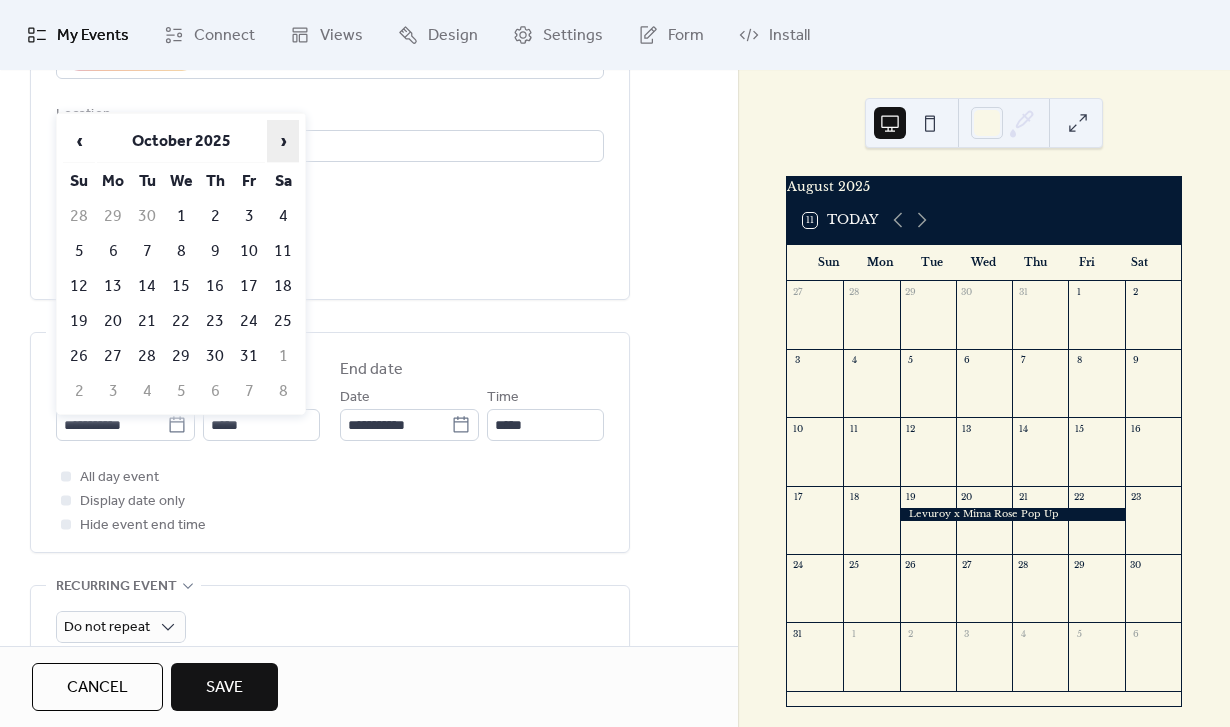 click on "›" at bounding box center [283, 141] 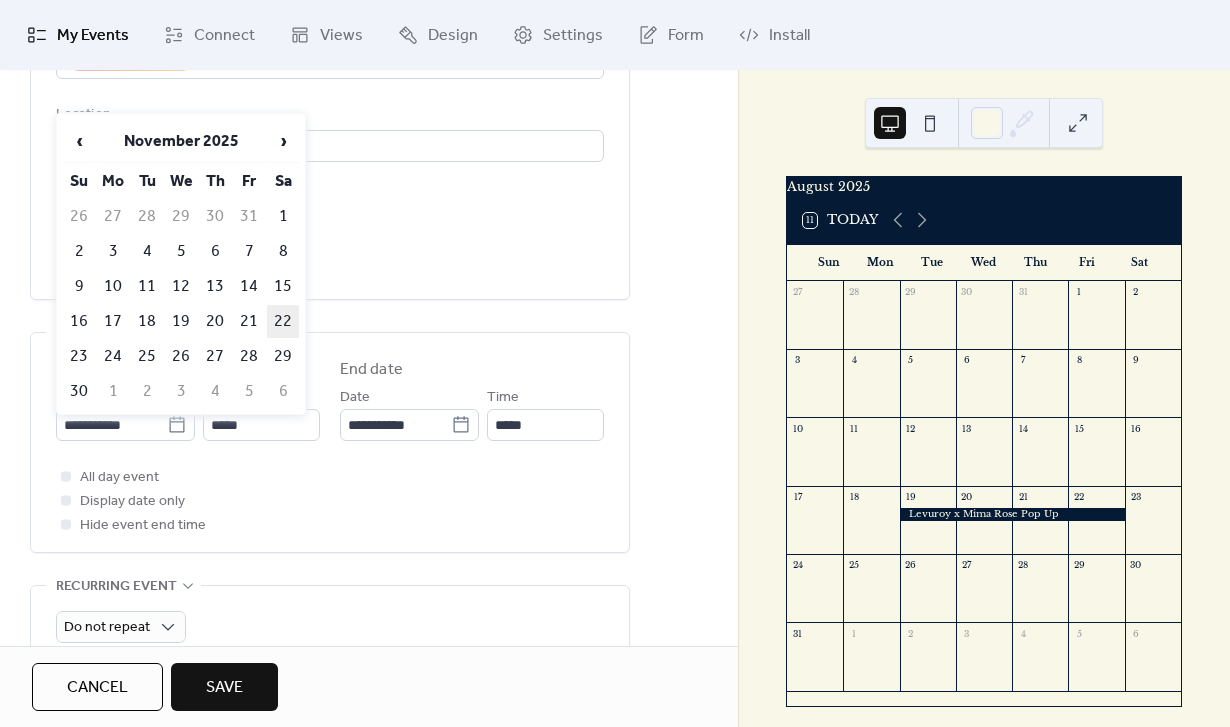 click on "22" at bounding box center [283, 321] 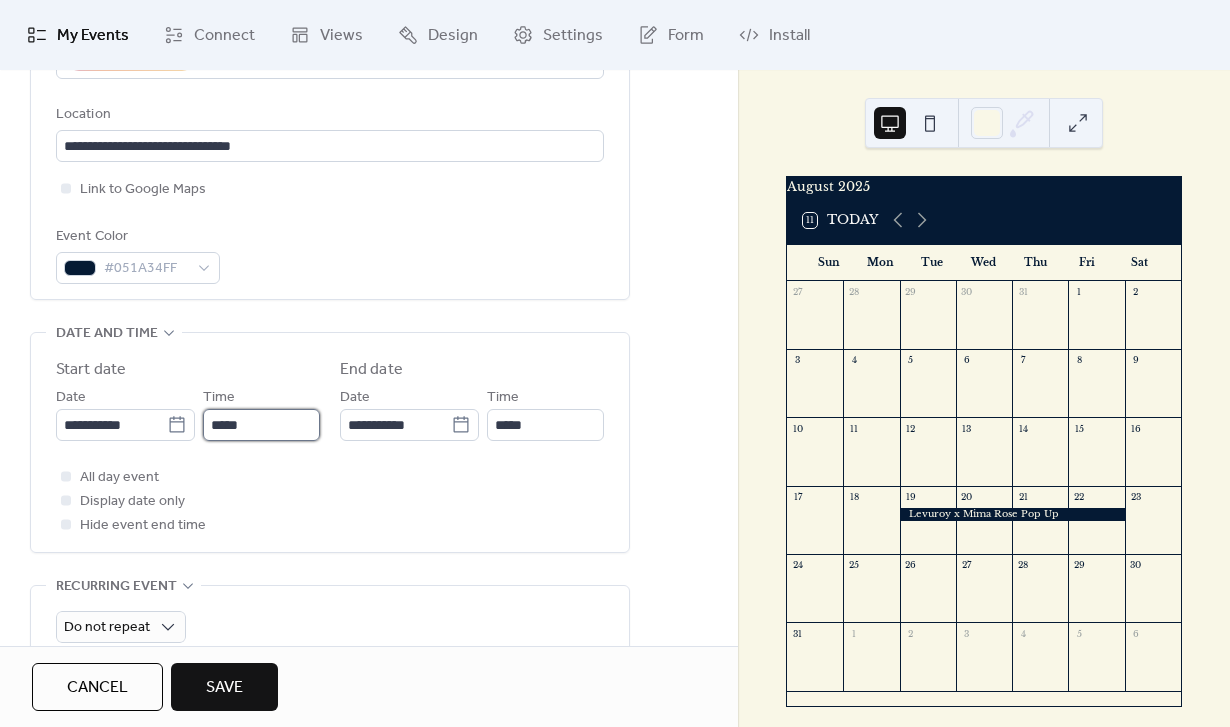 click on "*****" at bounding box center [261, 425] 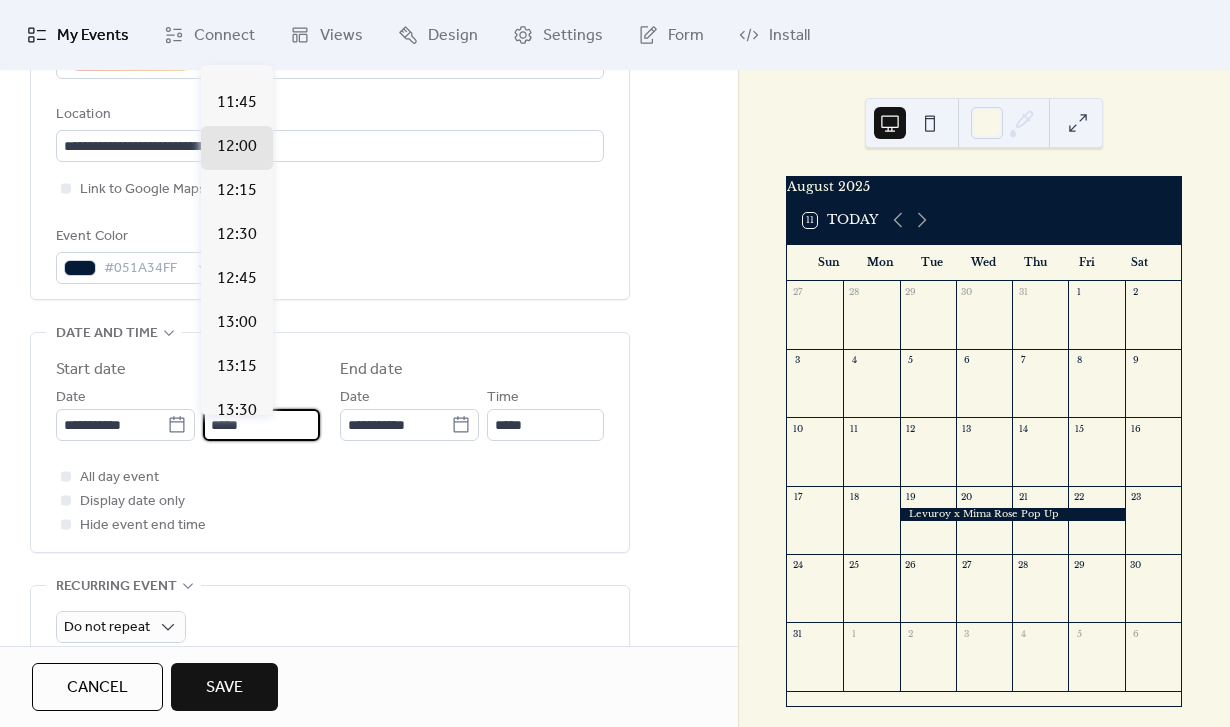 scroll, scrollTop: 1737, scrollLeft: 0, axis: vertical 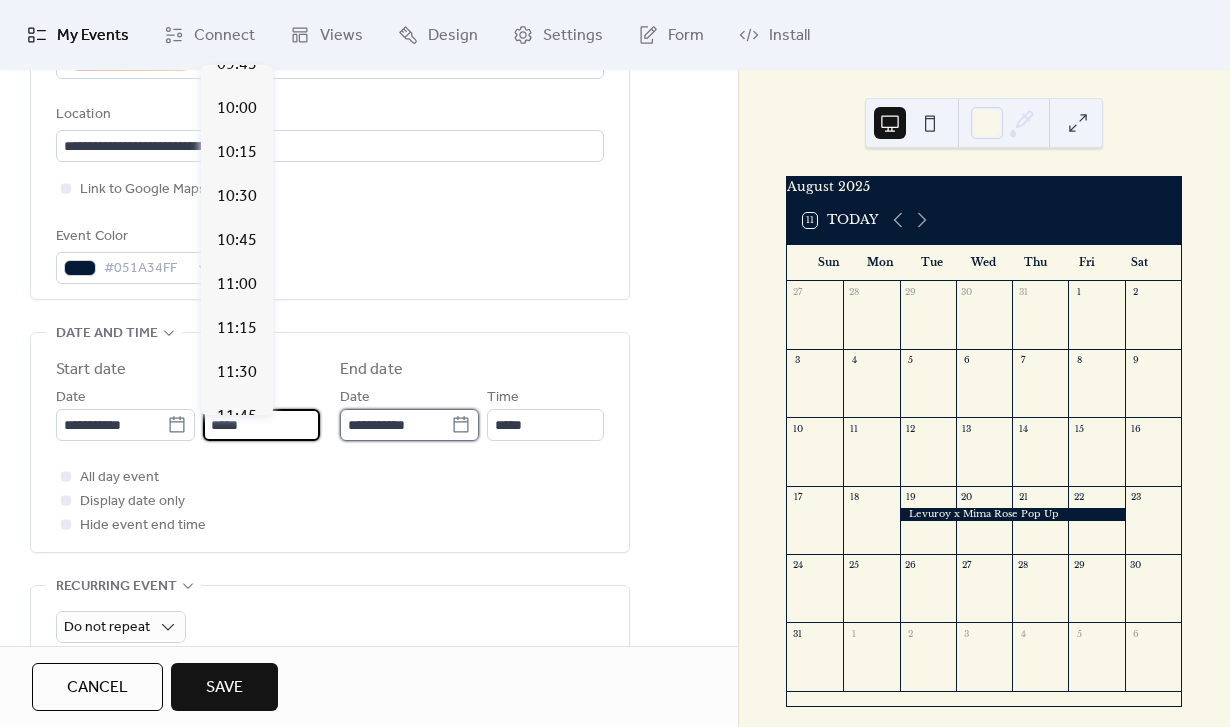 click on "**********" at bounding box center (395, 425) 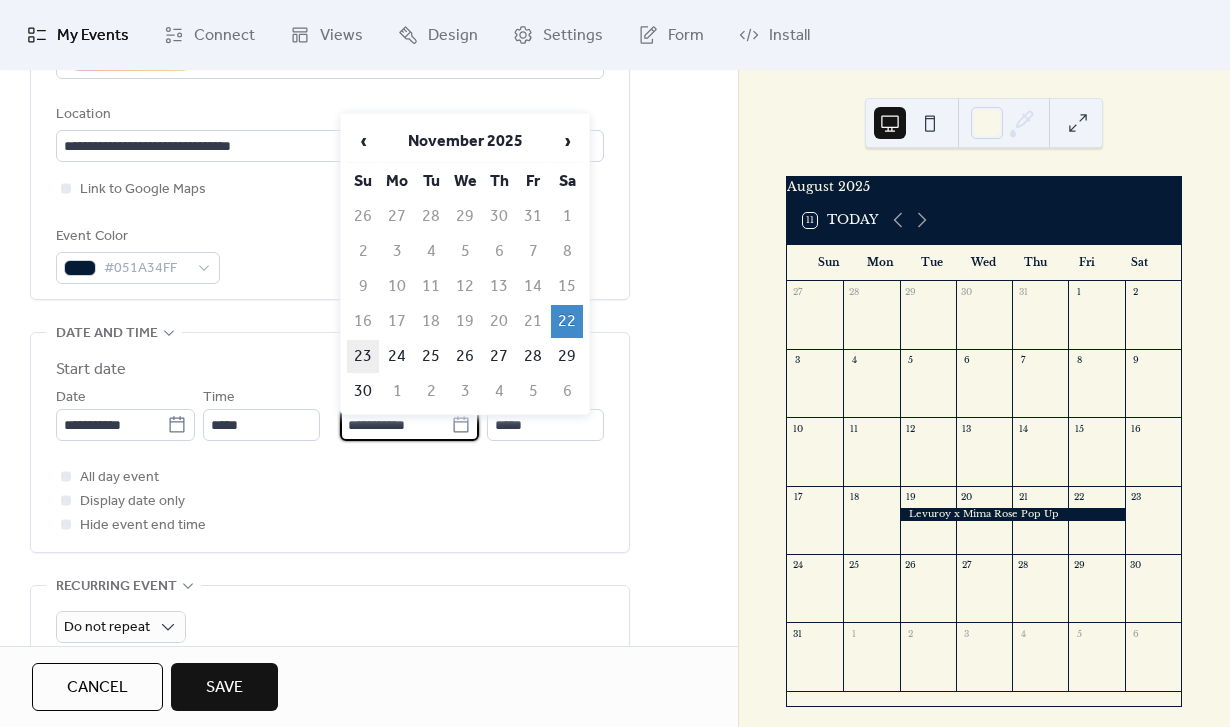 click on "23" at bounding box center (363, 356) 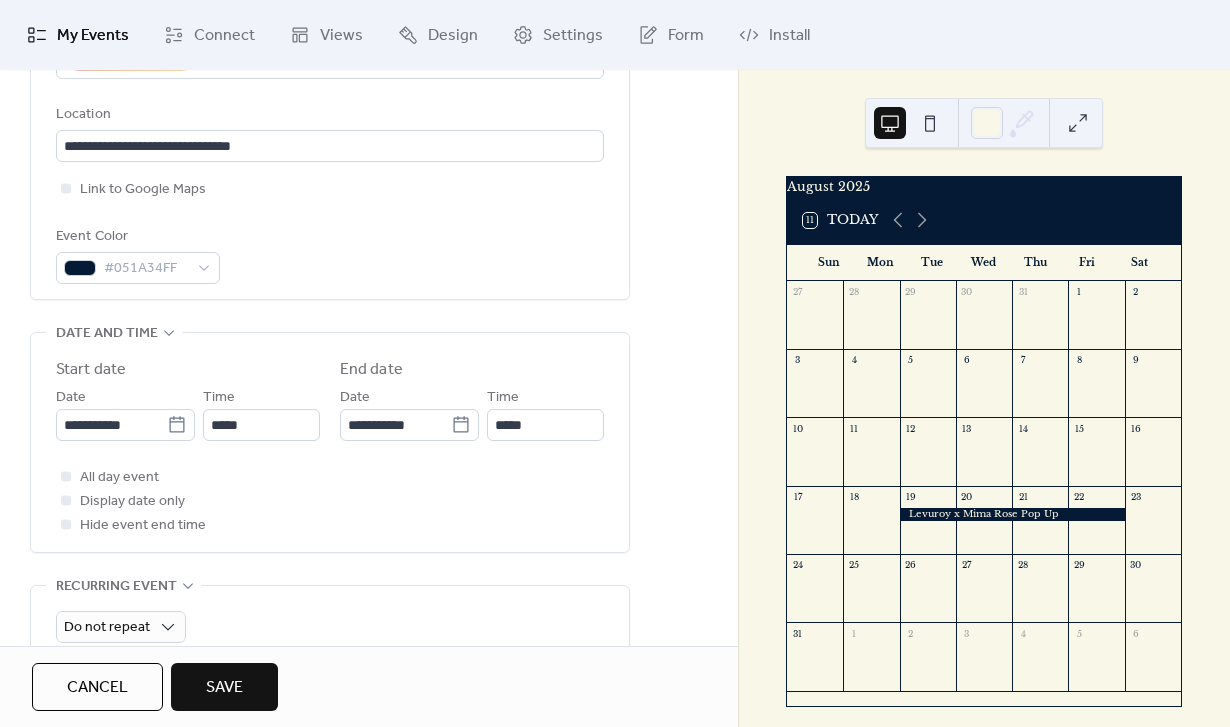 type on "**********" 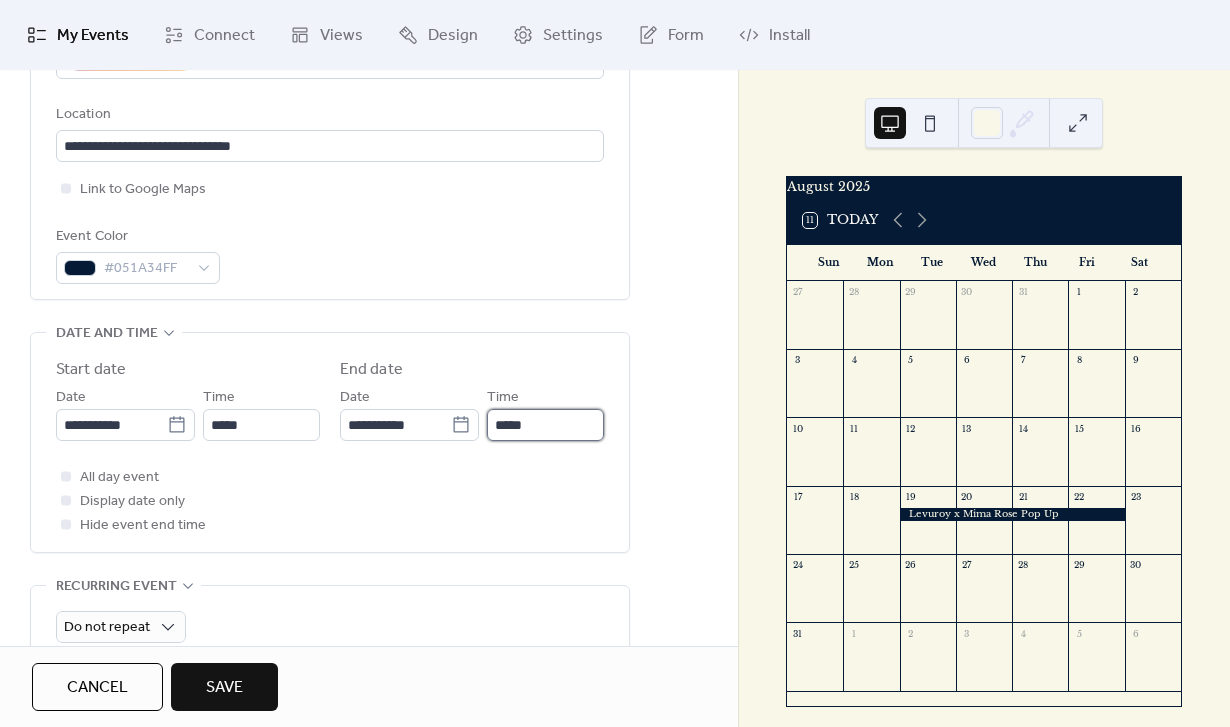 click on "*****" at bounding box center [545, 425] 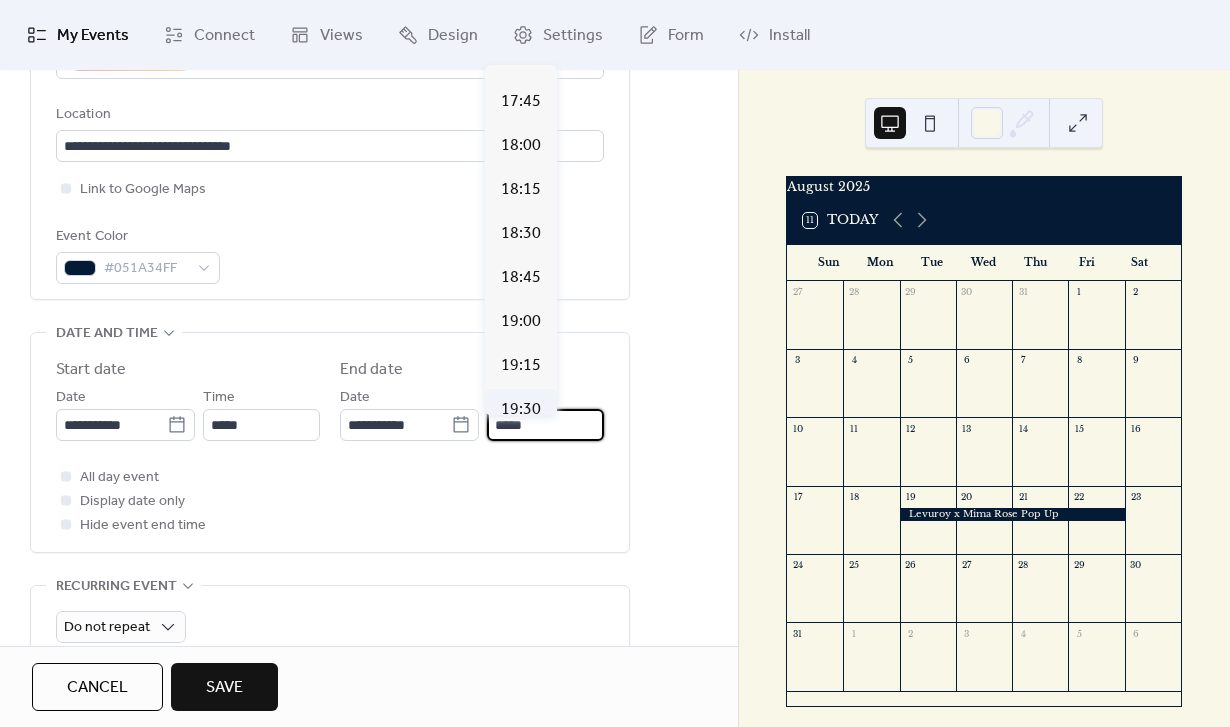 scroll, scrollTop: 3089, scrollLeft: 0, axis: vertical 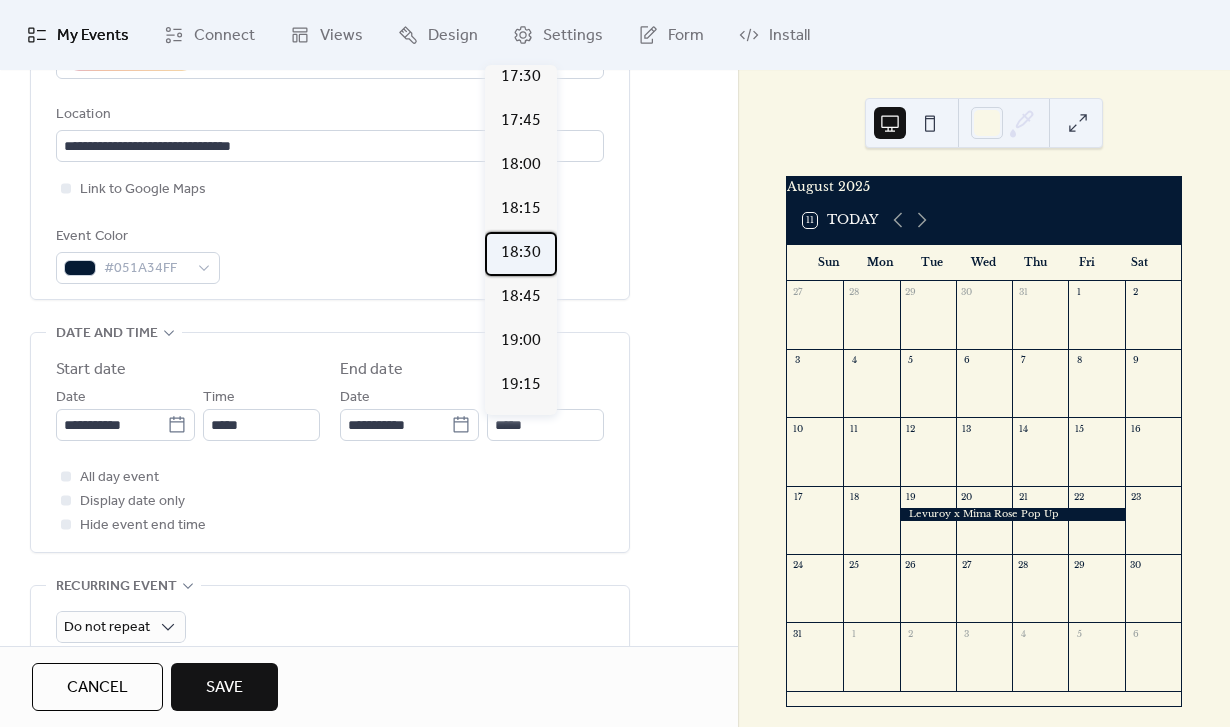 click on "18:30" at bounding box center (521, 253) 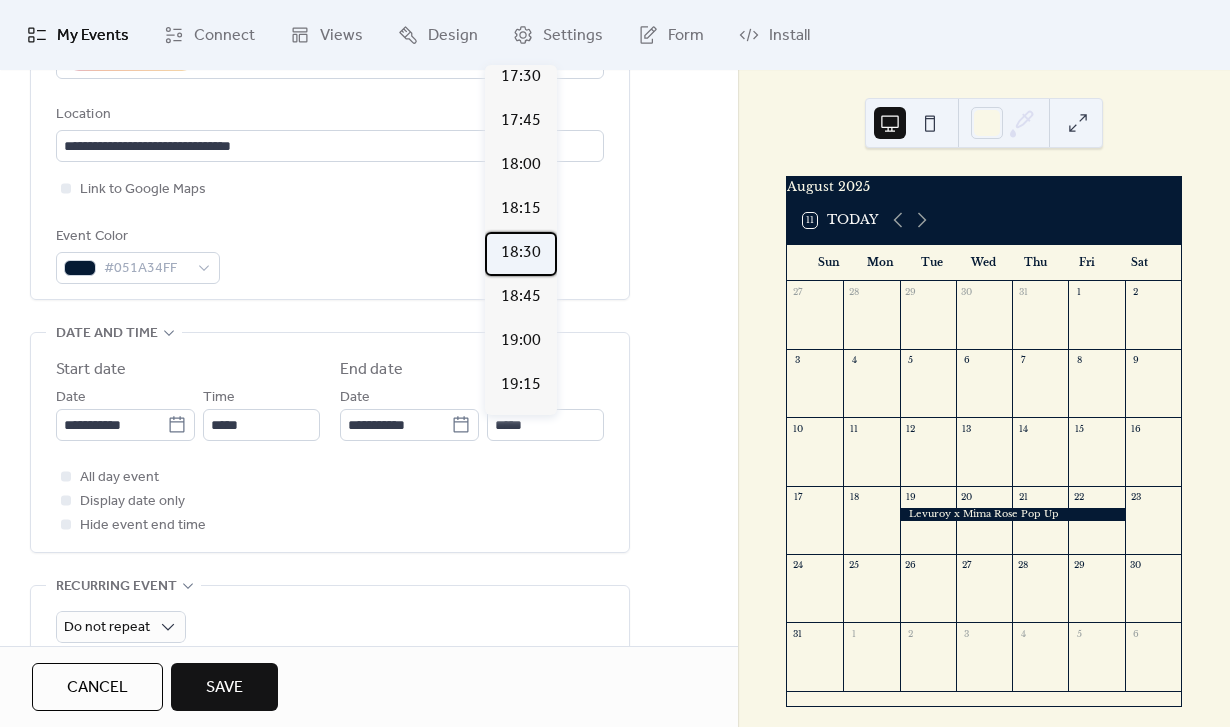type on "*****" 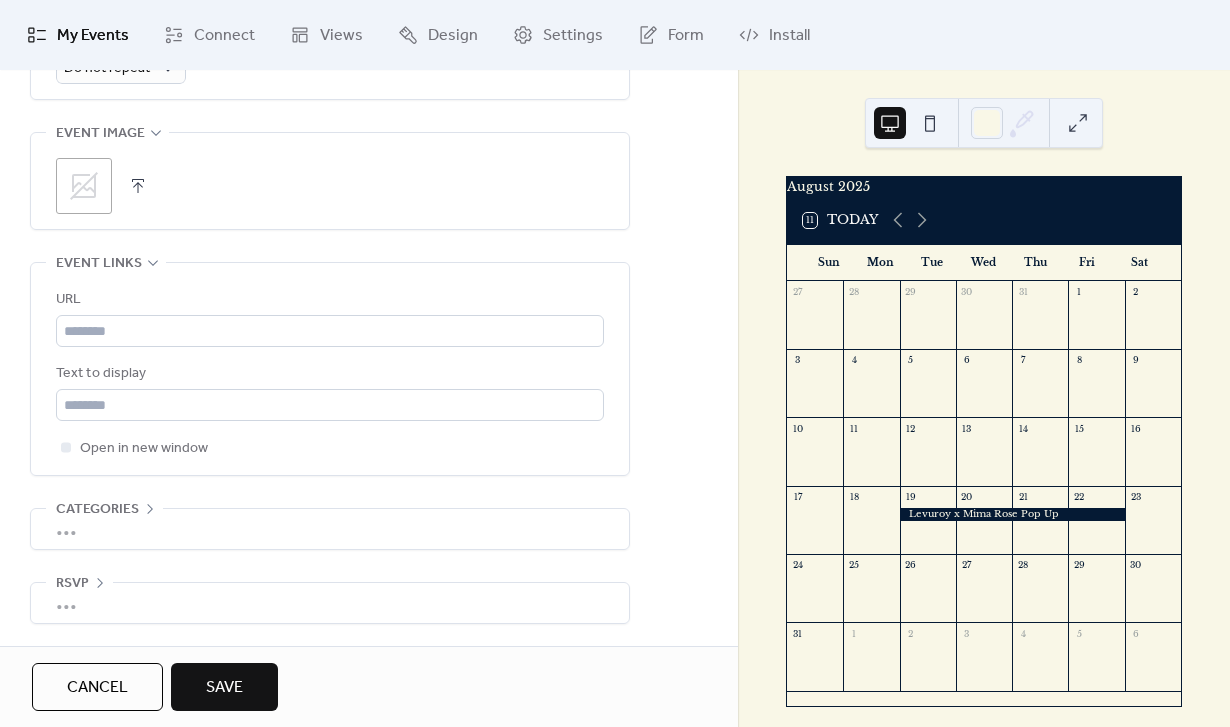 scroll, scrollTop: 1004, scrollLeft: 0, axis: vertical 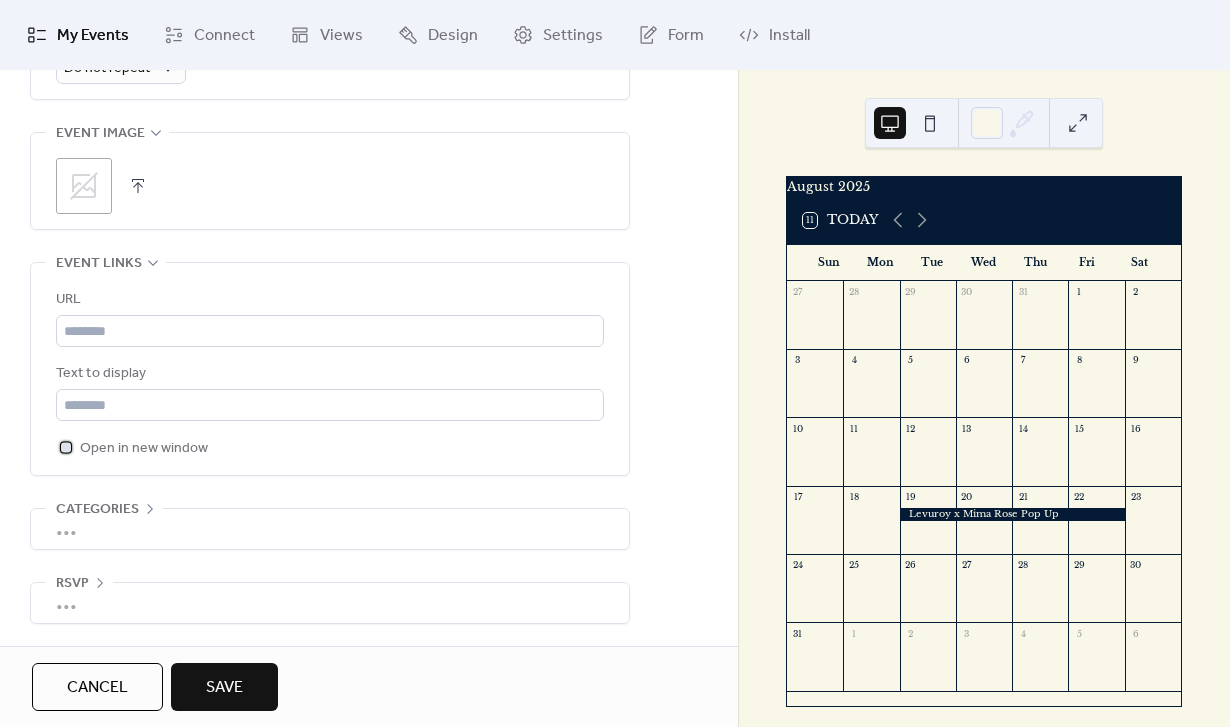 click on "Open in new window" at bounding box center [144, 449] 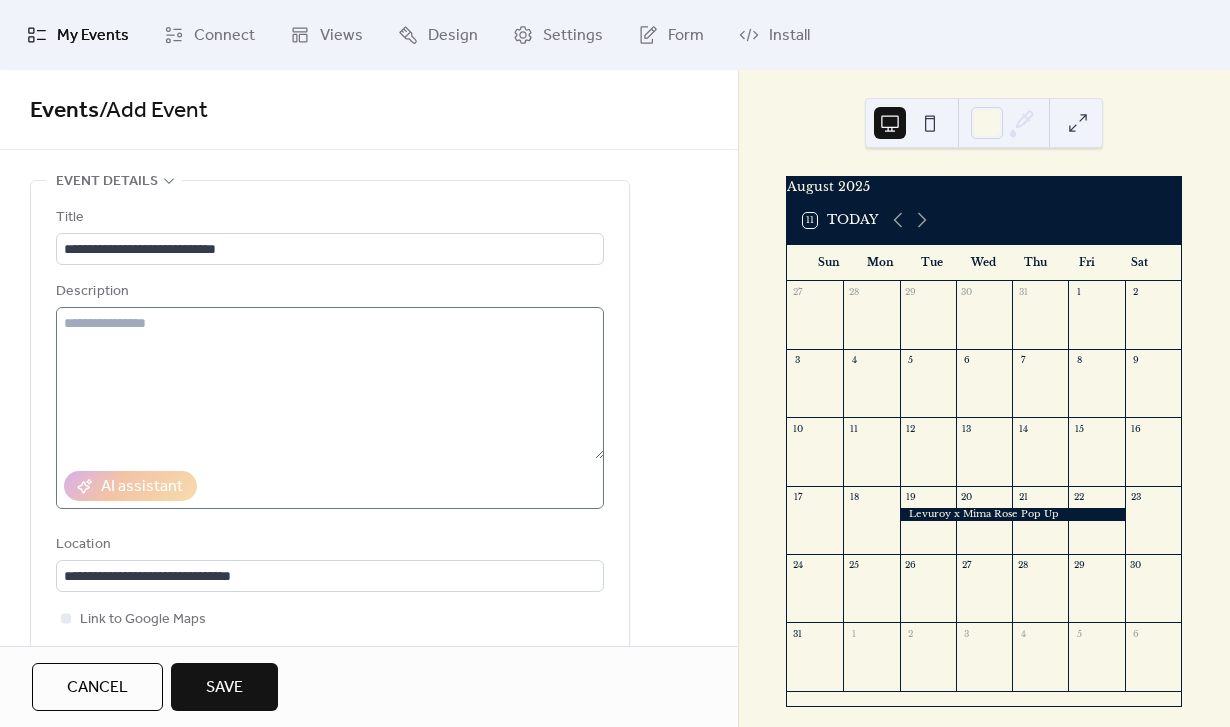 scroll, scrollTop: 0, scrollLeft: 0, axis: both 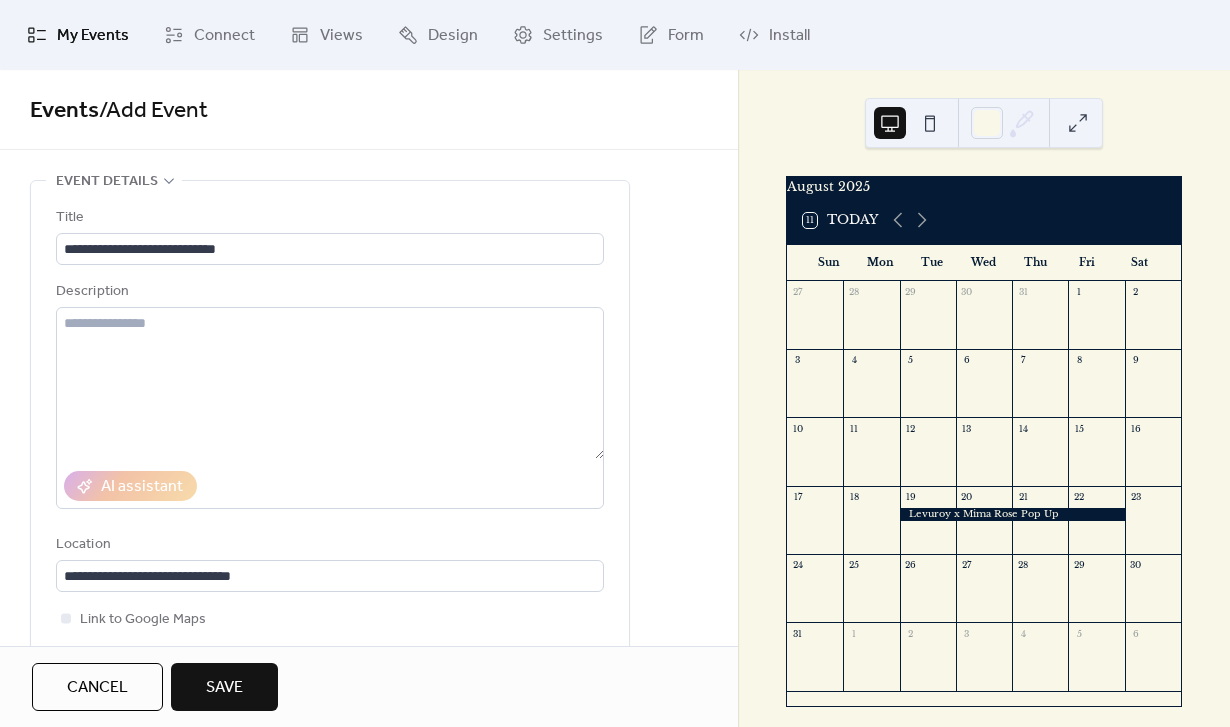 click on "Save" at bounding box center (224, 688) 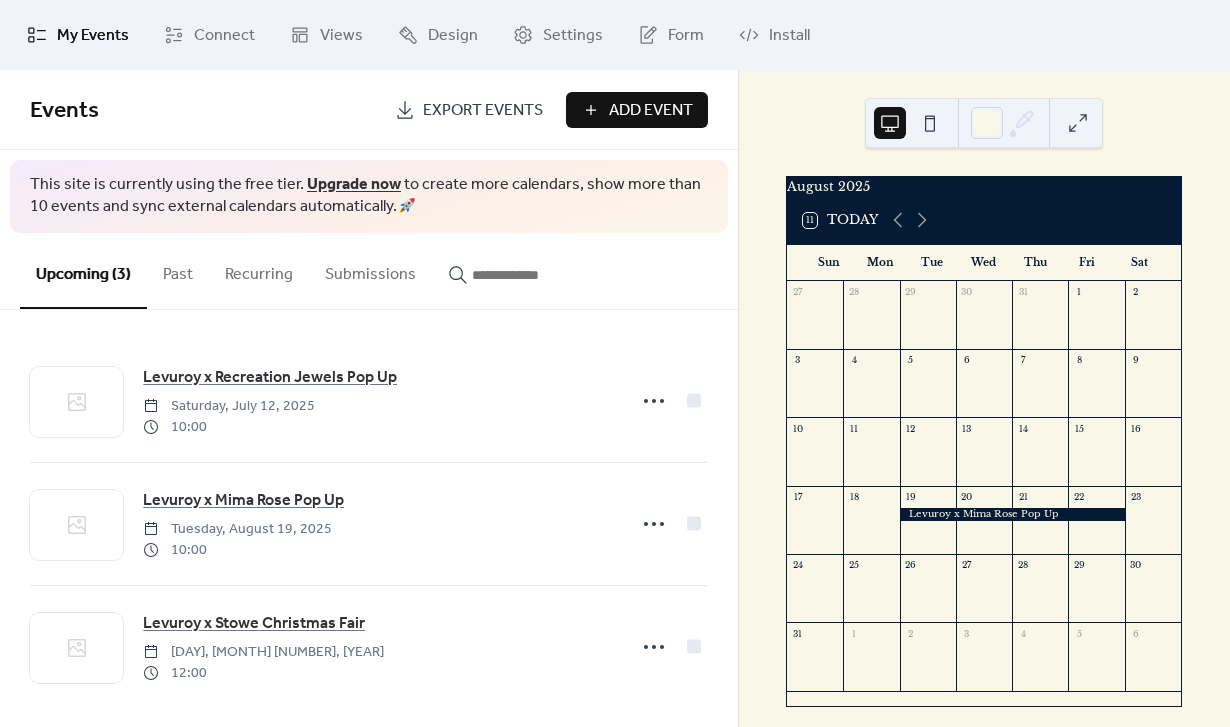 click on "Add Event" at bounding box center (651, 111) 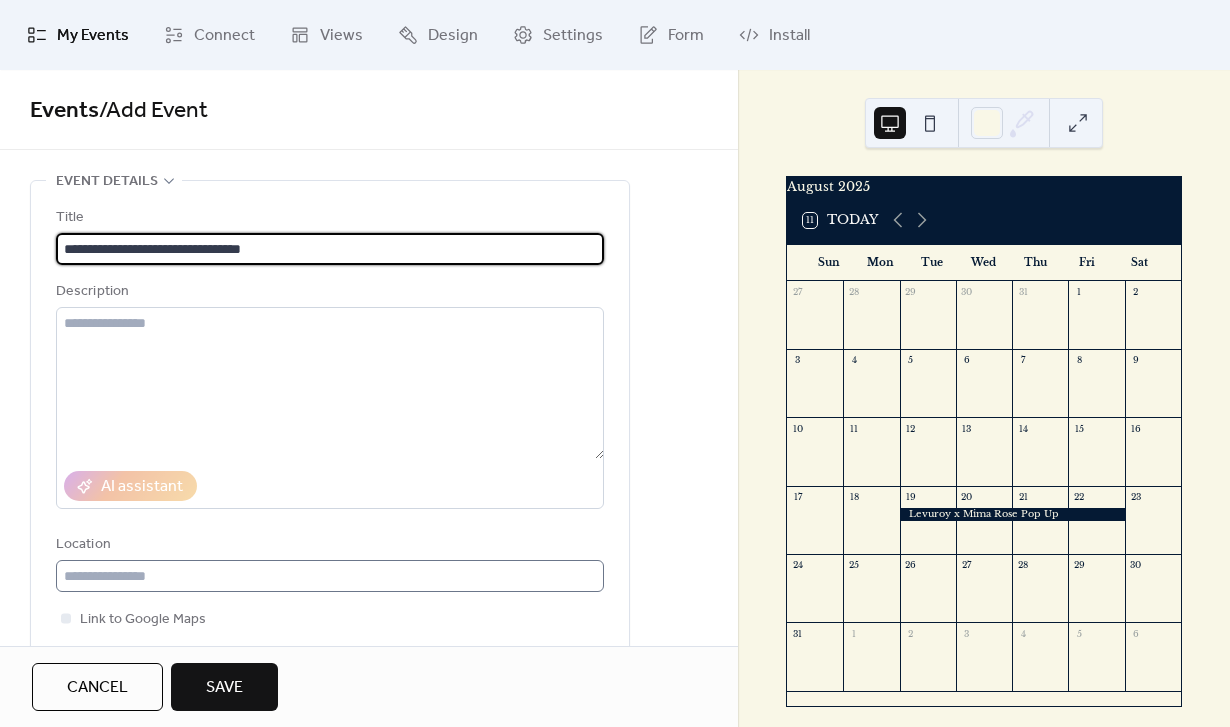 type on "**********" 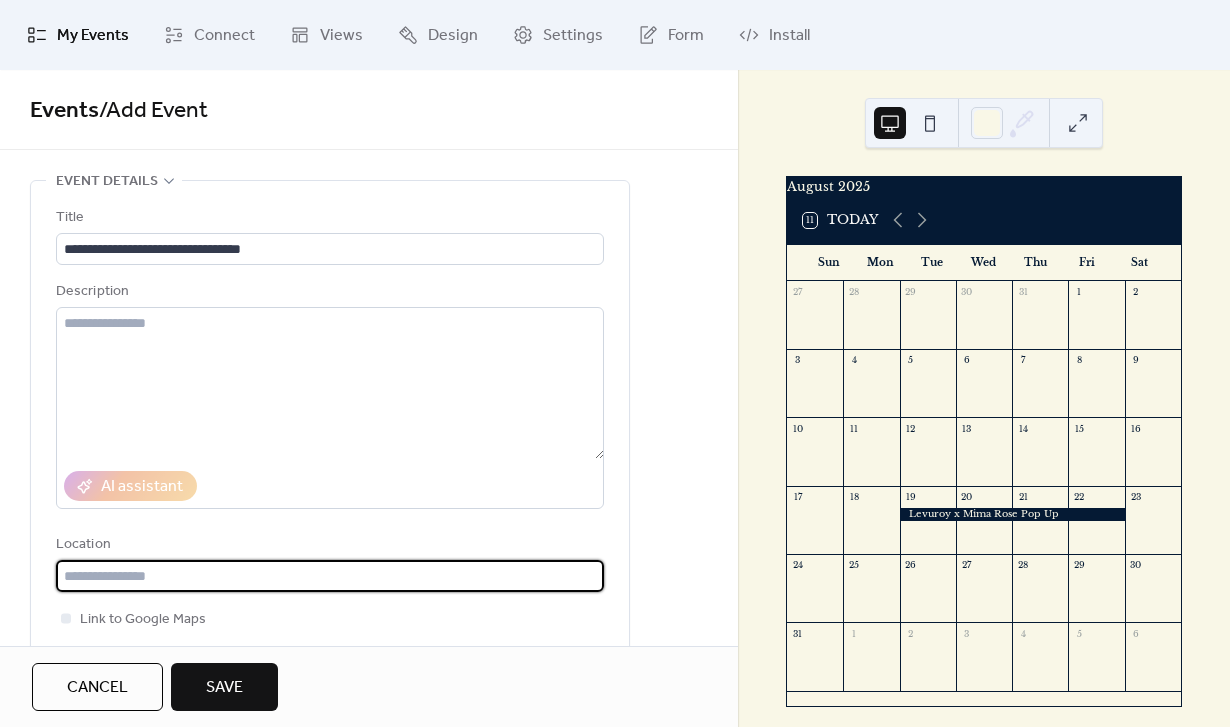 click at bounding box center [330, 576] 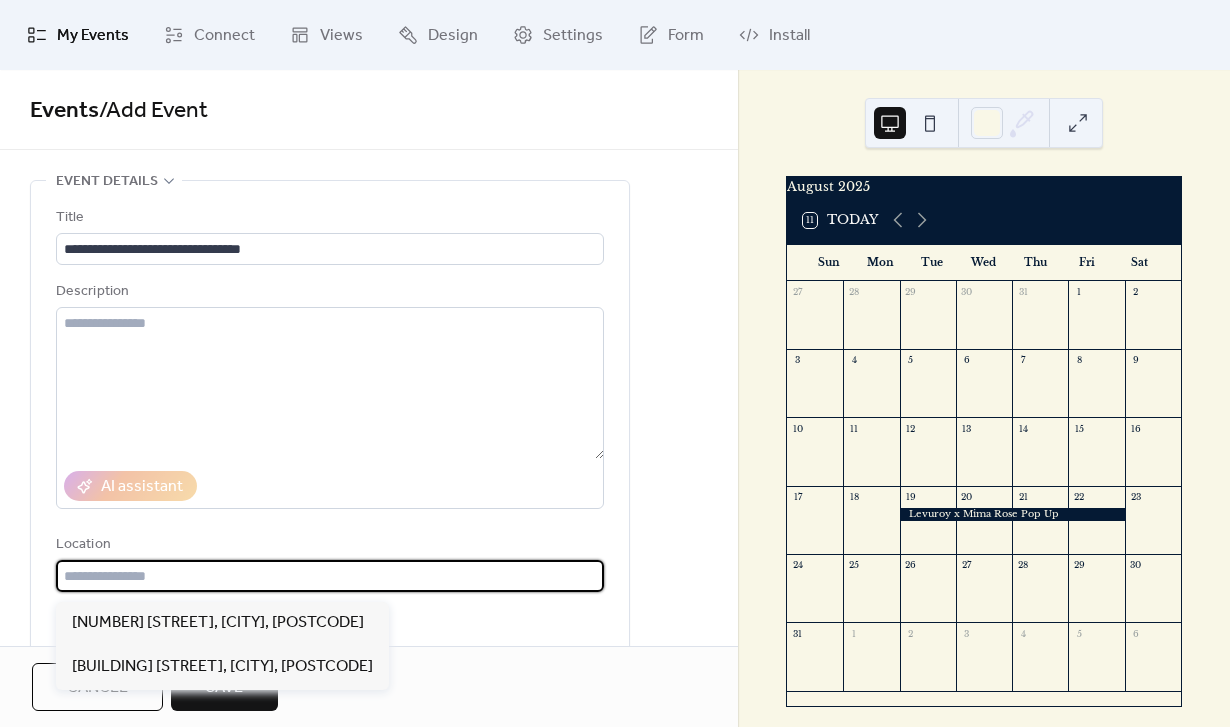 paste on "**********" 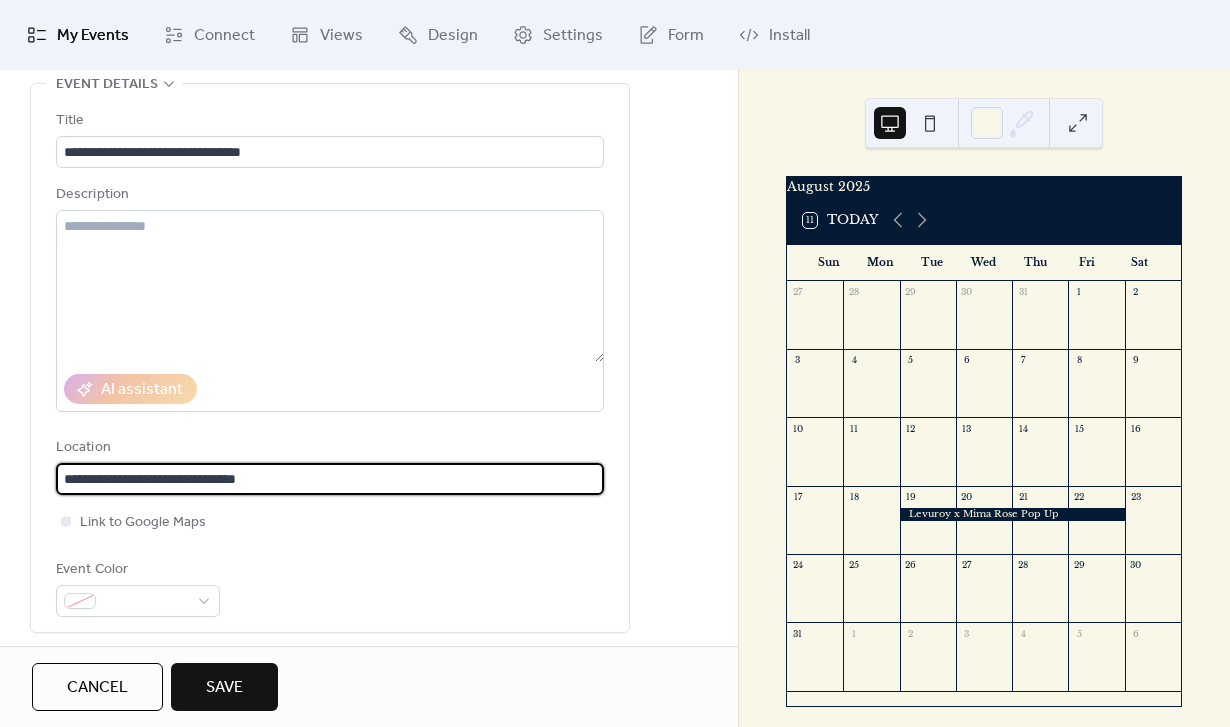 scroll, scrollTop: 98, scrollLeft: 0, axis: vertical 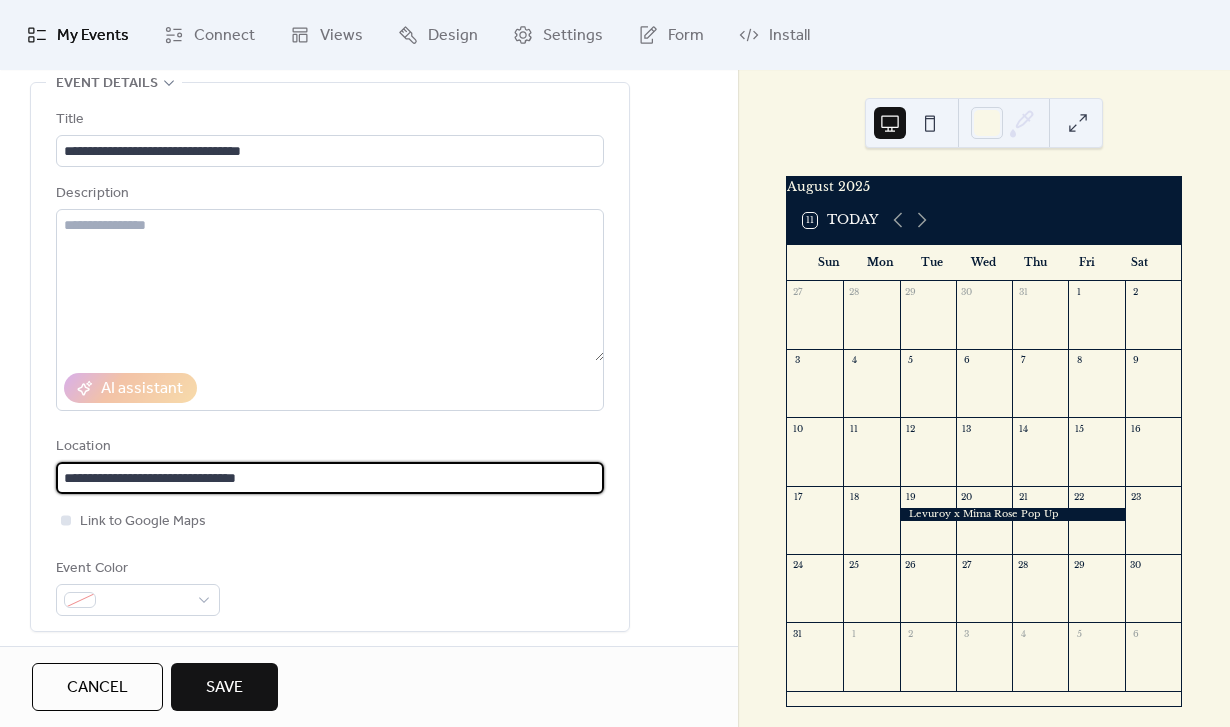 type on "**********" 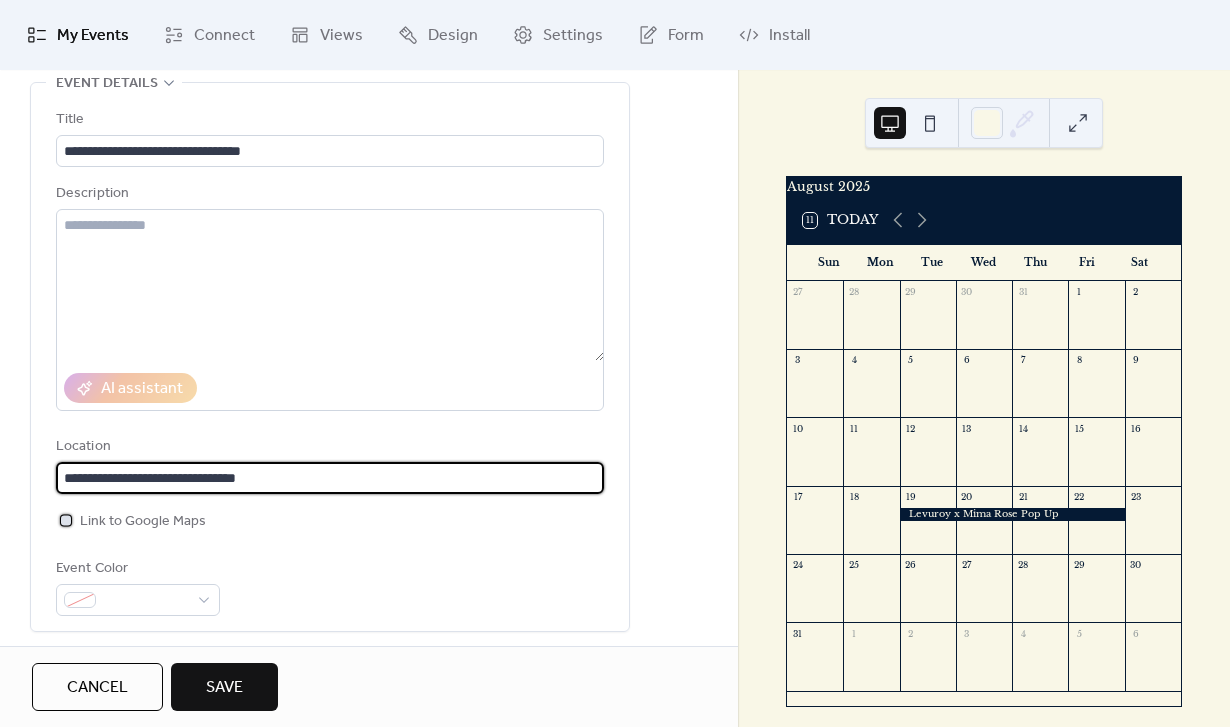 click on "Link to Google Maps" at bounding box center (143, 522) 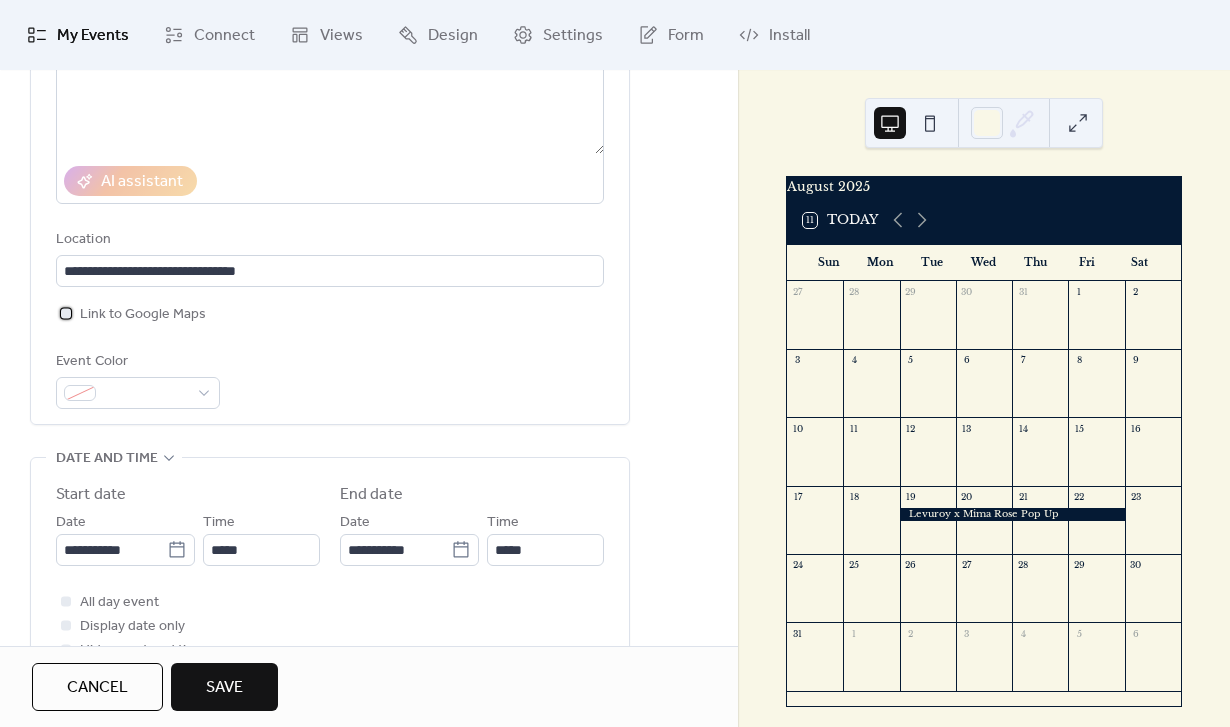 scroll, scrollTop: 306, scrollLeft: 0, axis: vertical 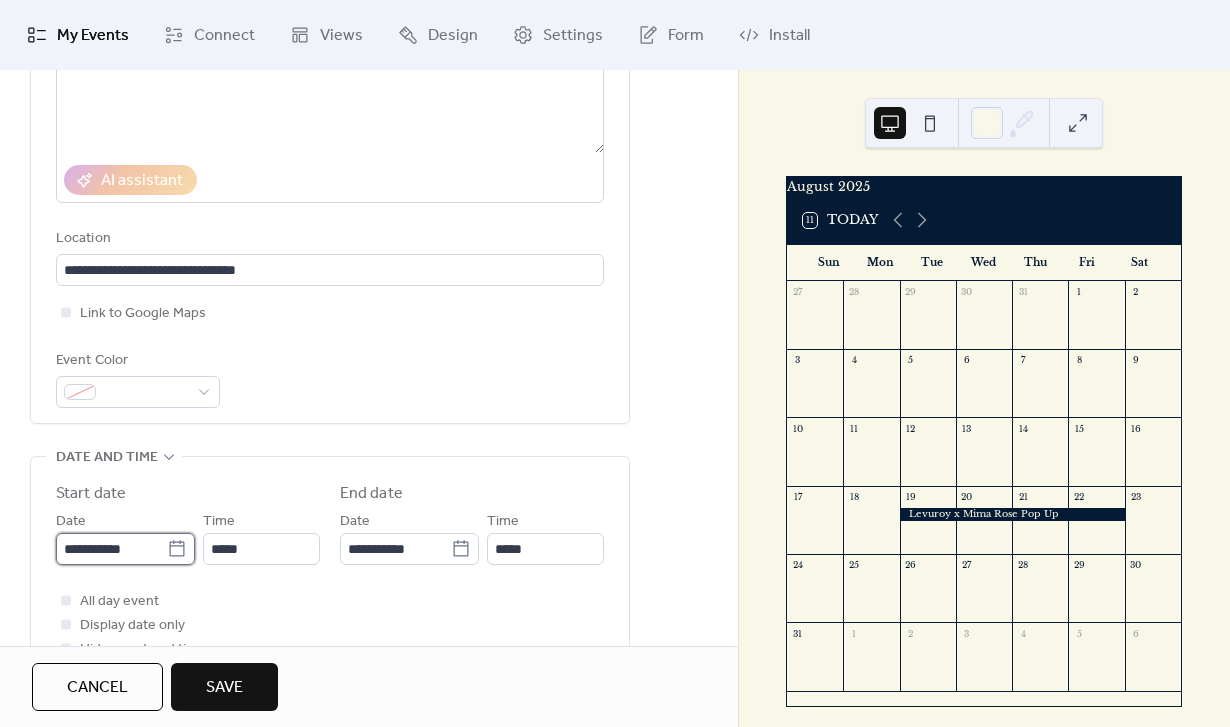 click on "**********" at bounding box center (111, 549) 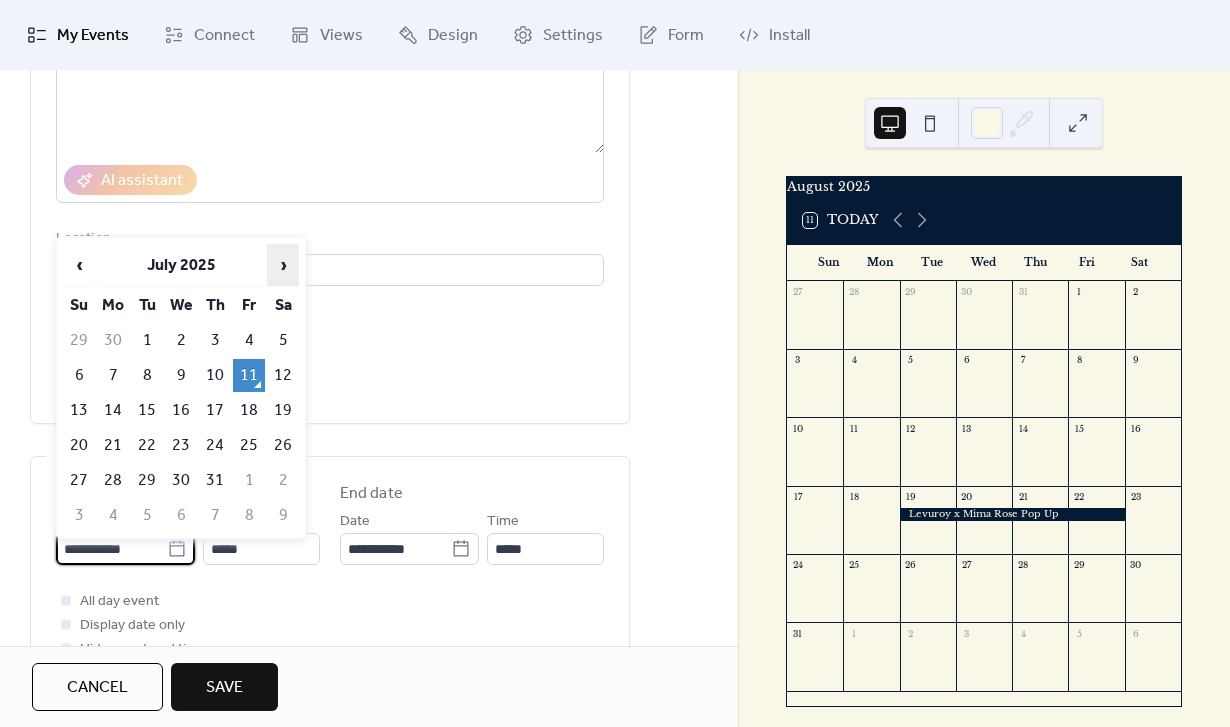 click on "›" at bounding box center (283, 265) 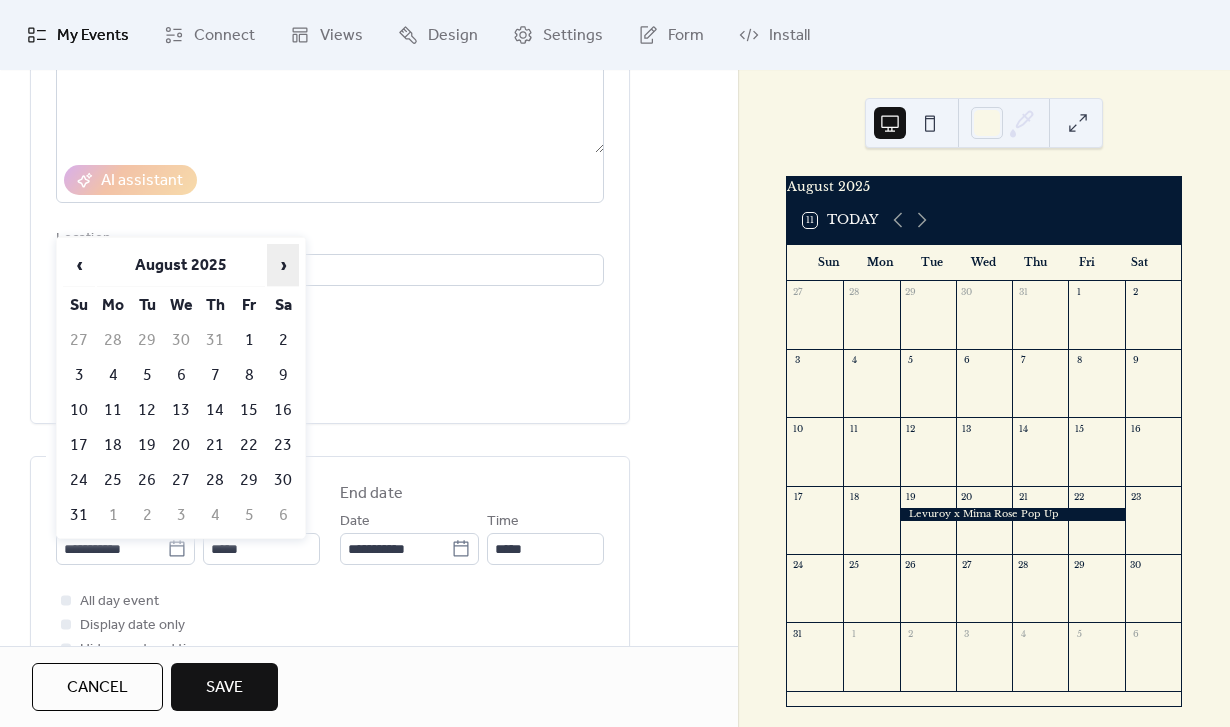 click on "›" at bounding box center [283, 265] 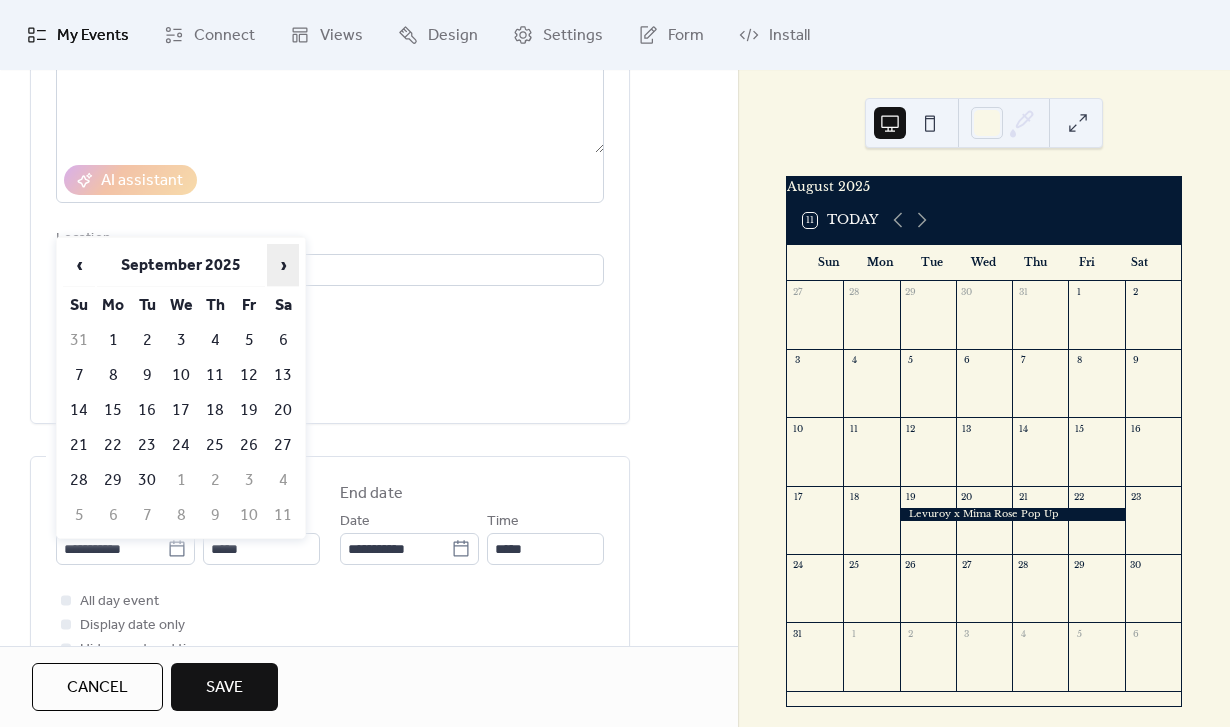 click on "›" at bounding box center (283, 265) 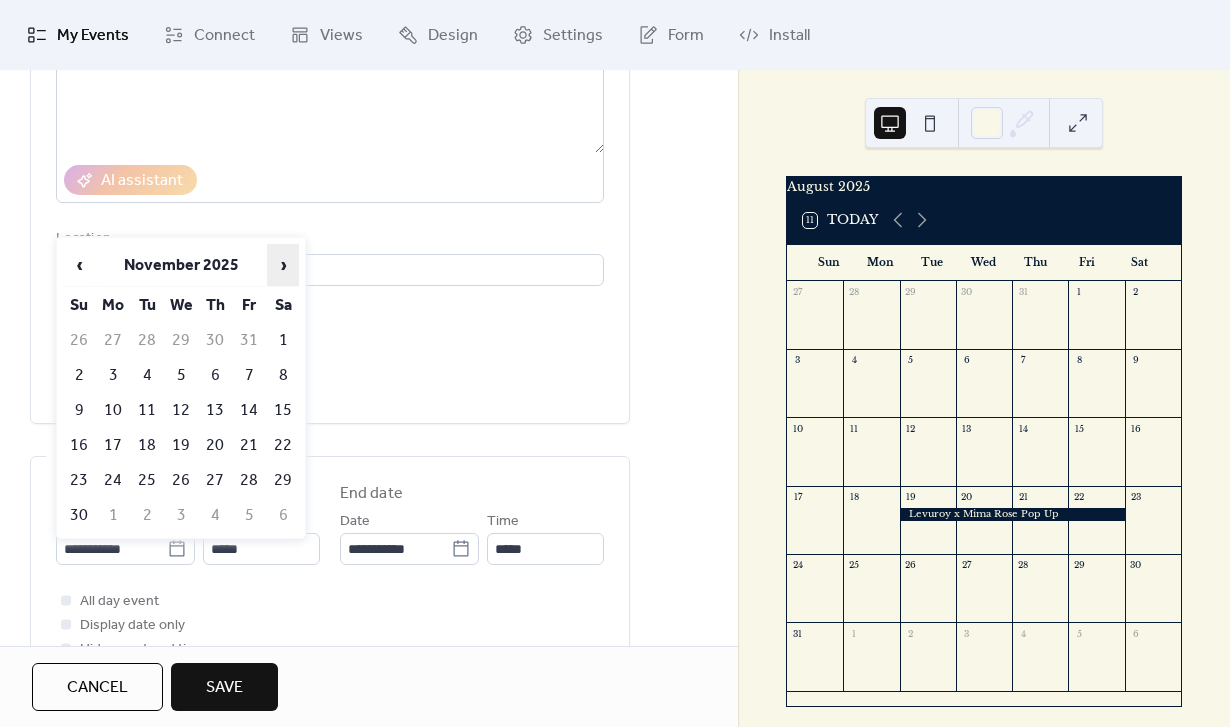 click on "›" at bounding box center (283, 265) 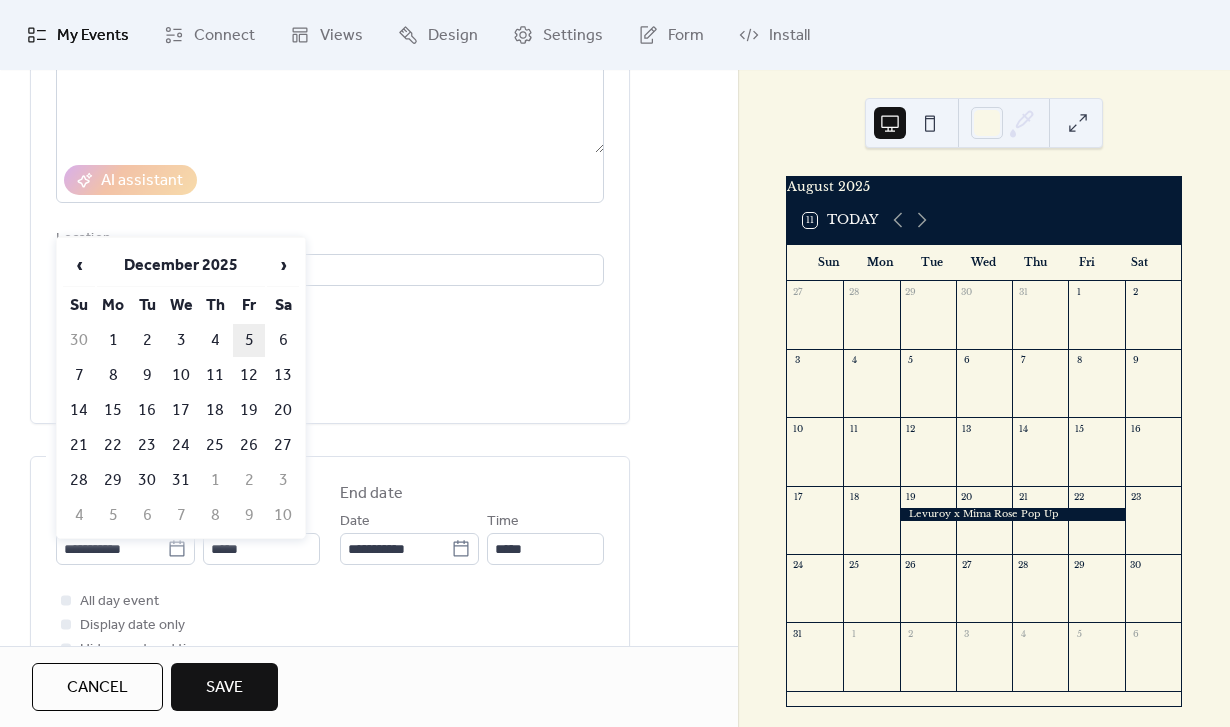 click on "5" at bounding box center [249, 340] 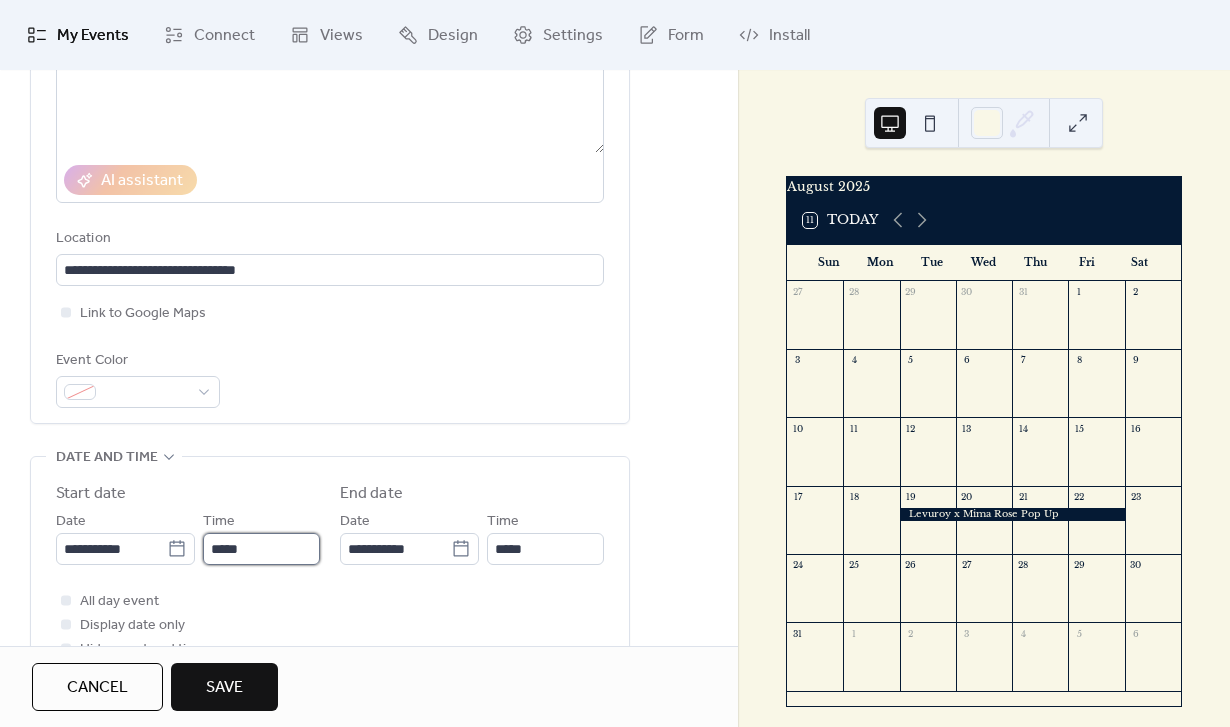 click on "*****" at bounding box center (261, 549) 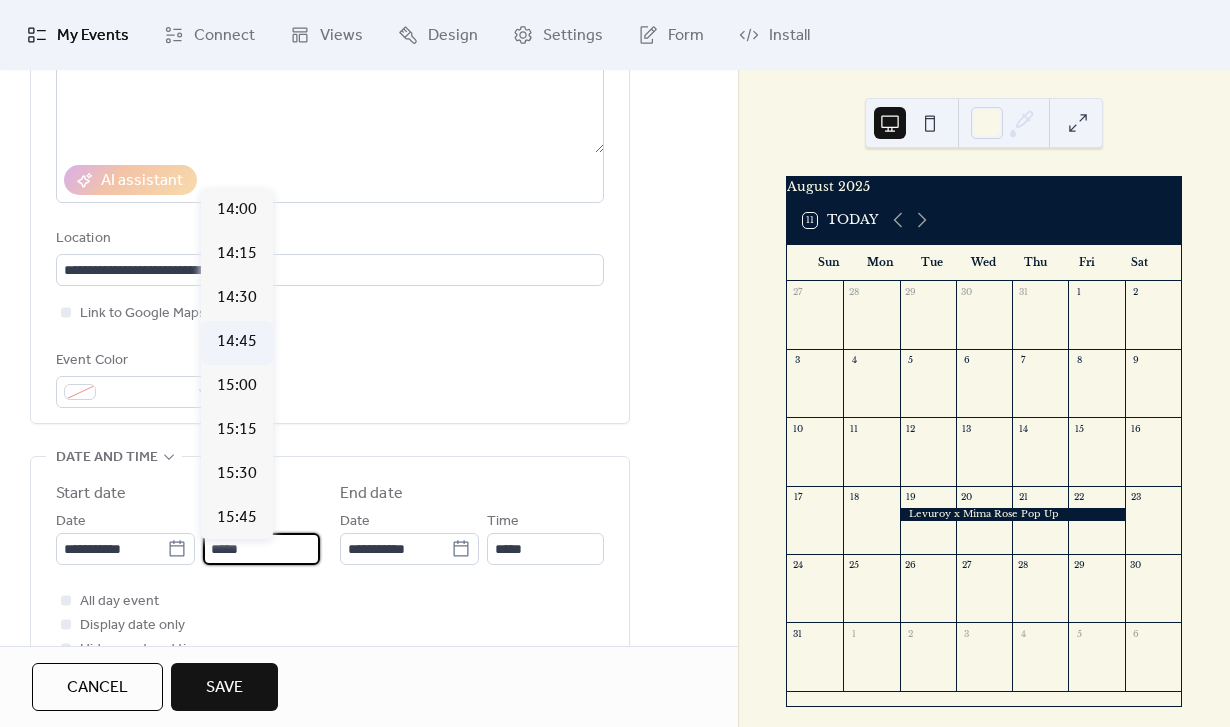 scroll, scrollTop: 2493, scrollLeft: 0, axis: vertical 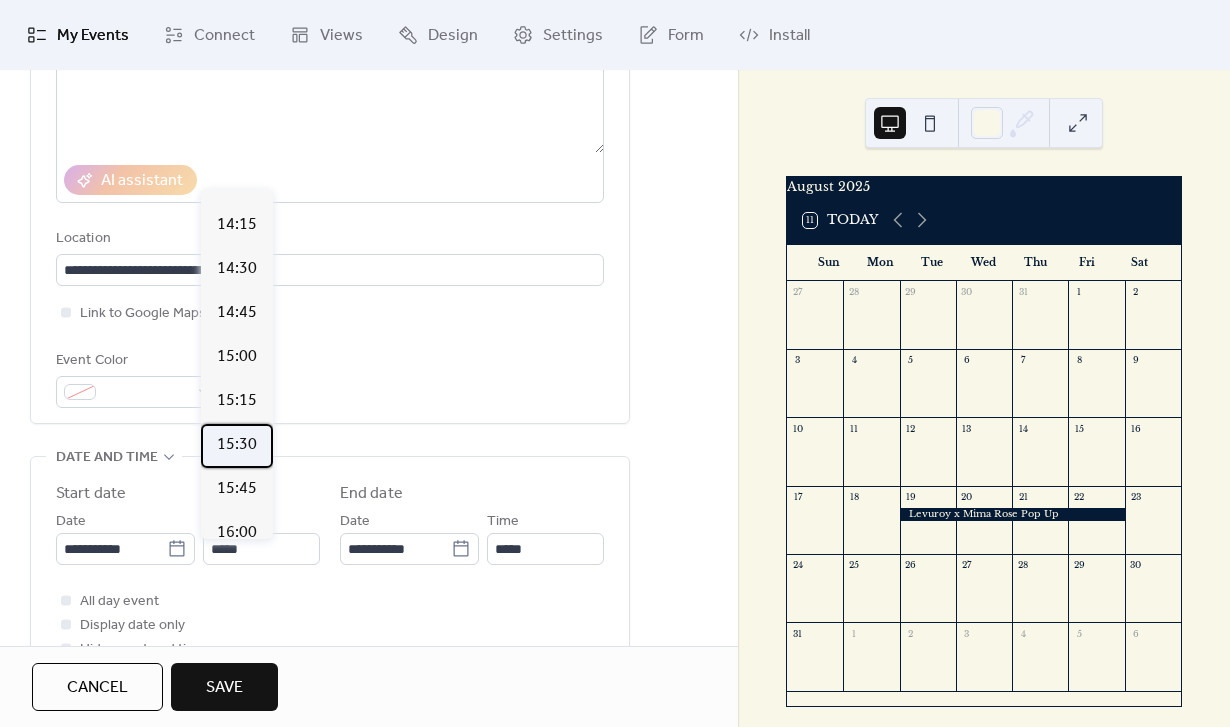 click on "15:30" at bounding box center (237, 445) 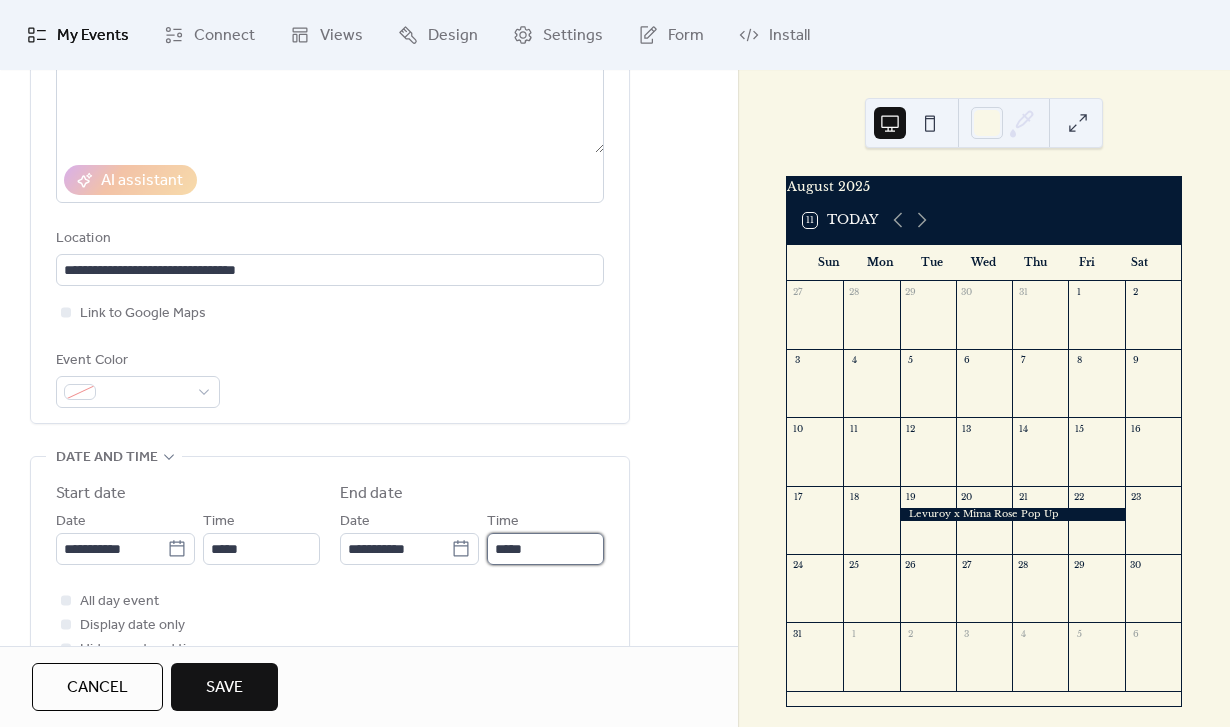 click on "*****" at bounding box center (545, 549) 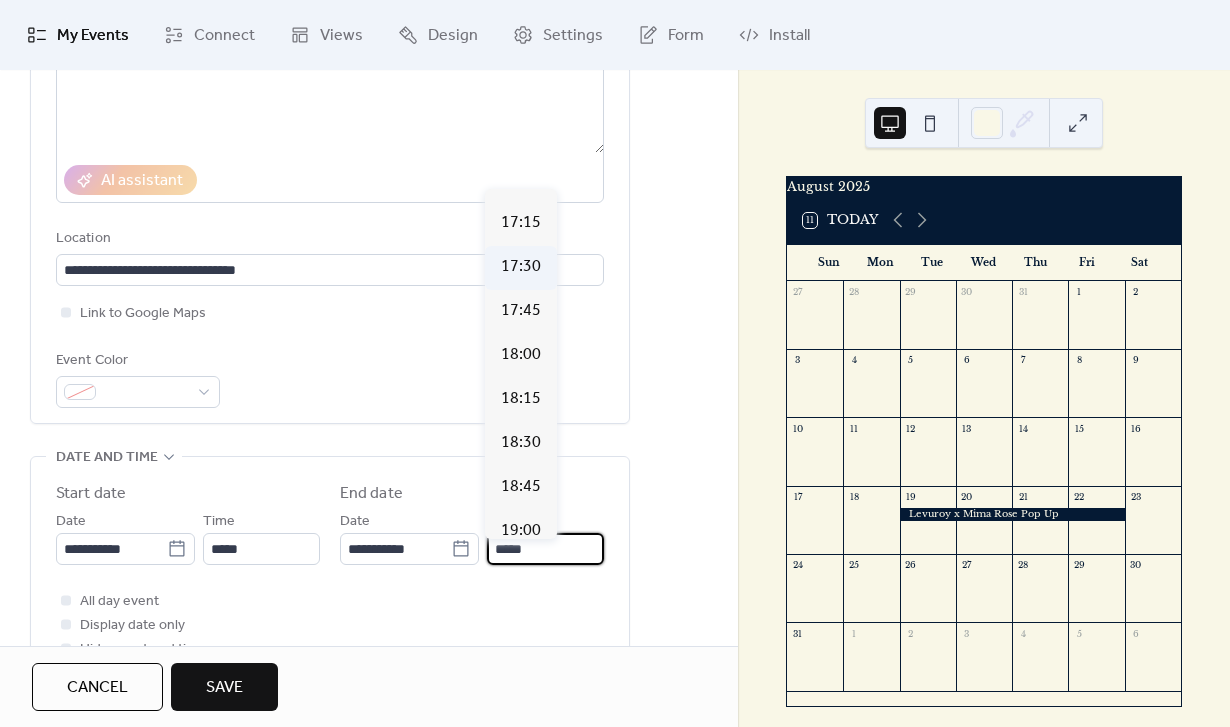 scroll, scrollTop: 441, scrollLeft: 0, axis: vertical 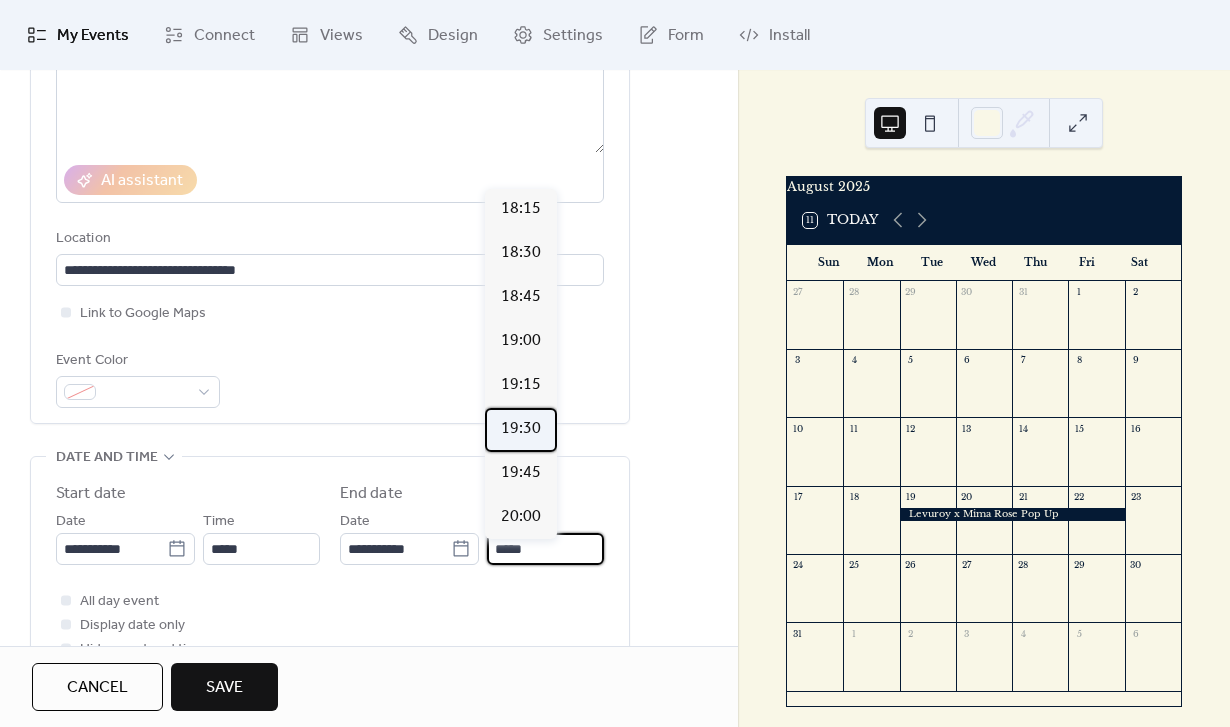 click on "19:30" at bounding box center [521, 429] 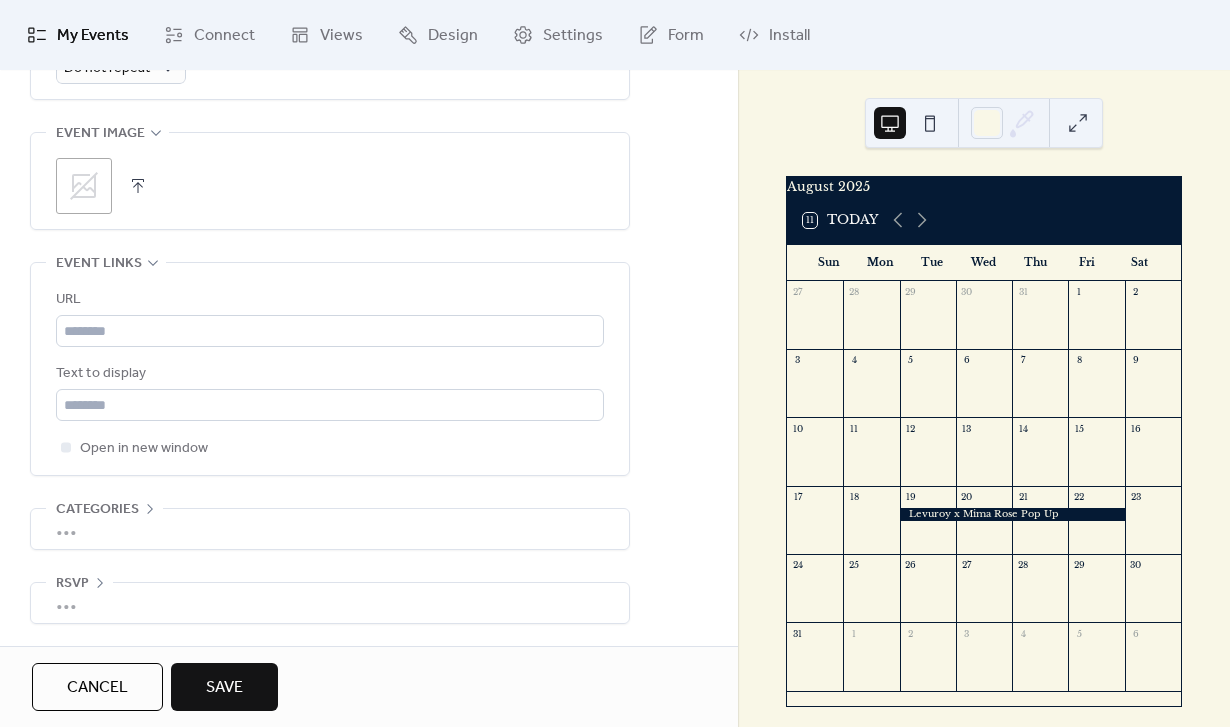 scroll, scrollTop: 1004, scrollLeft: 0, axis: vertical 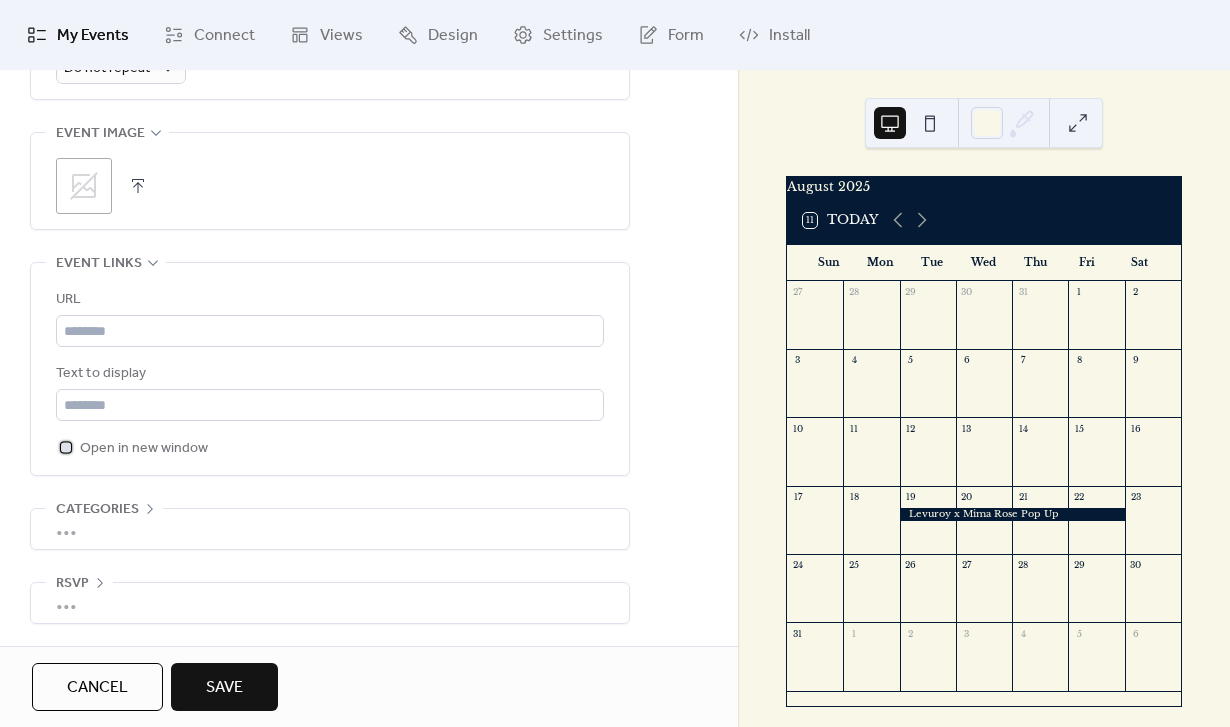 click on "Open in new window" at bounding box center [144, 449] 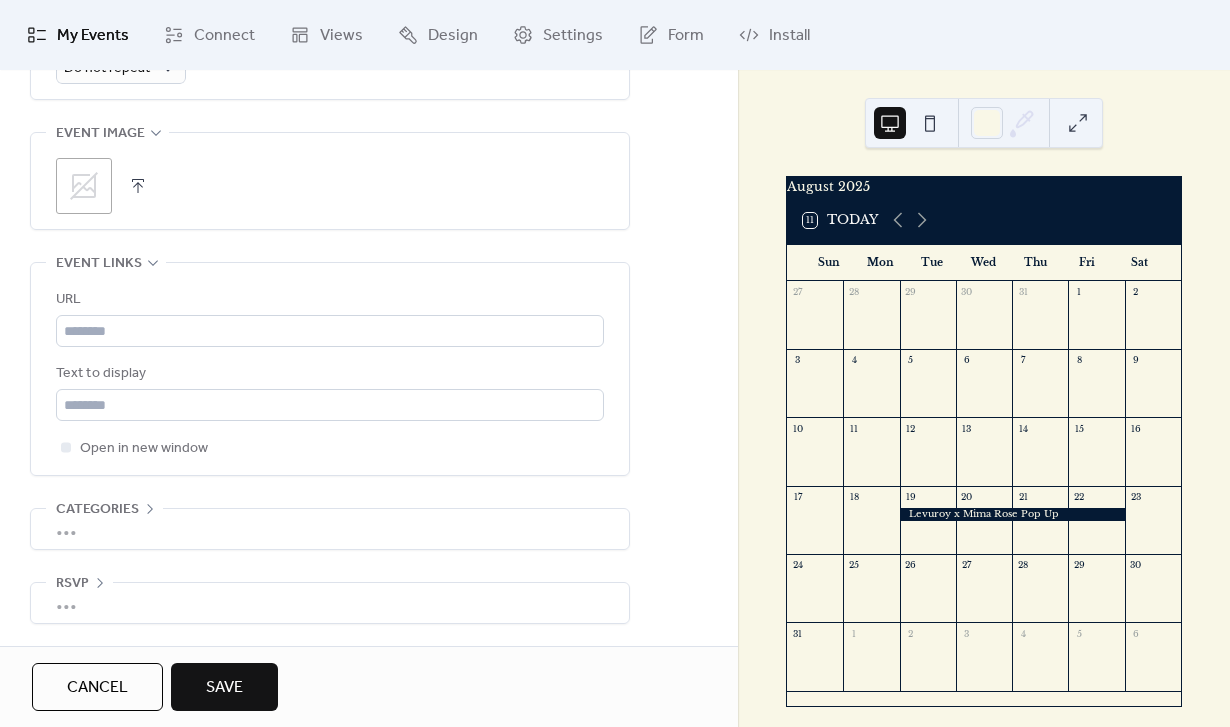 click on "Save" at bounding box center (224, 688) 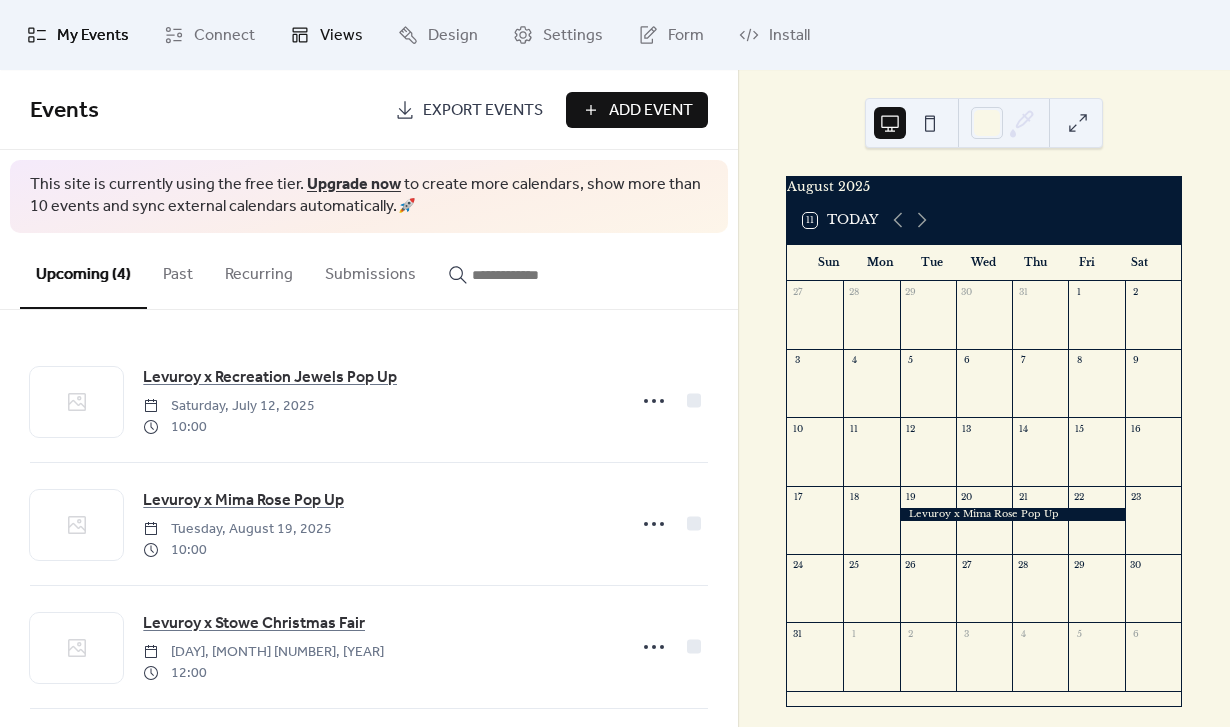 click on "Views" at bounding box center (341, 36) 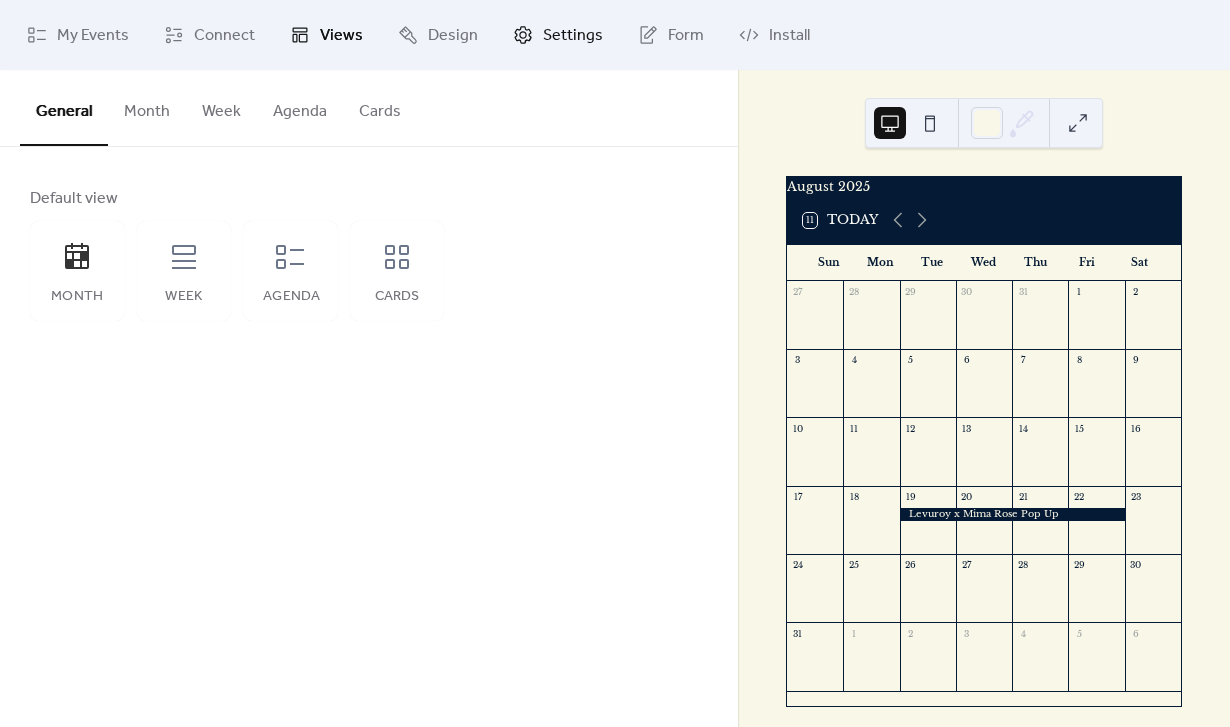 click 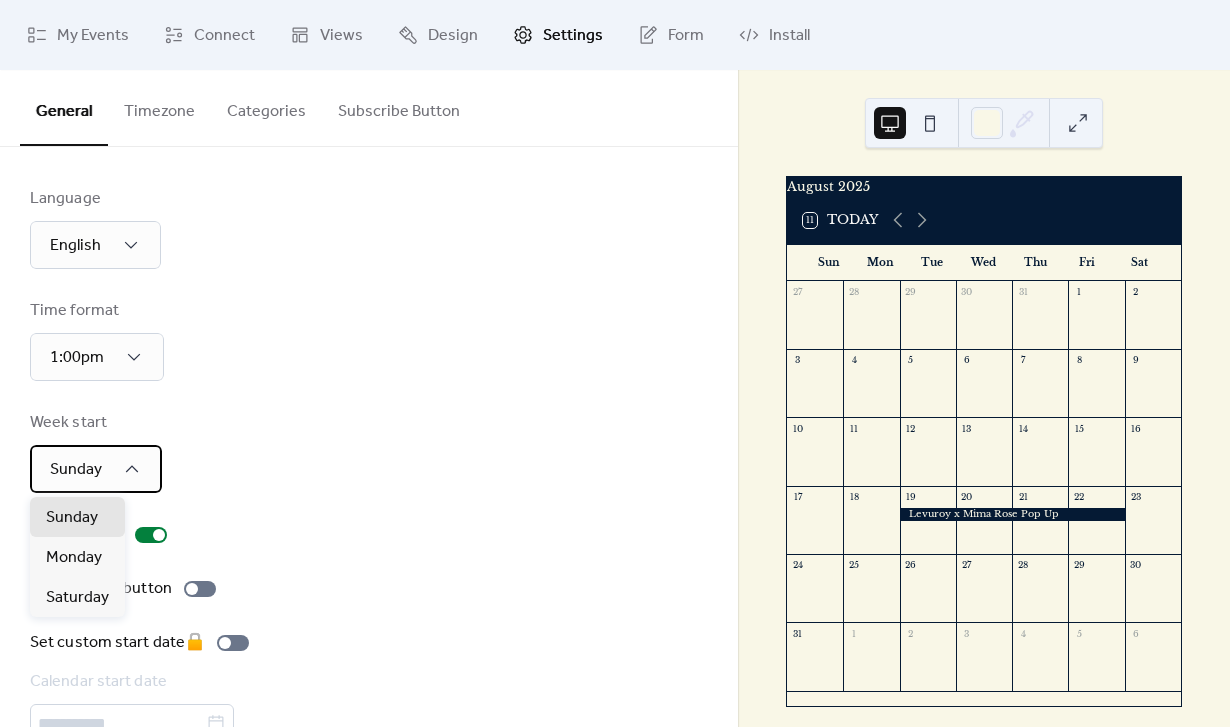 click on "Sunday" at bounding box center [96, 469] 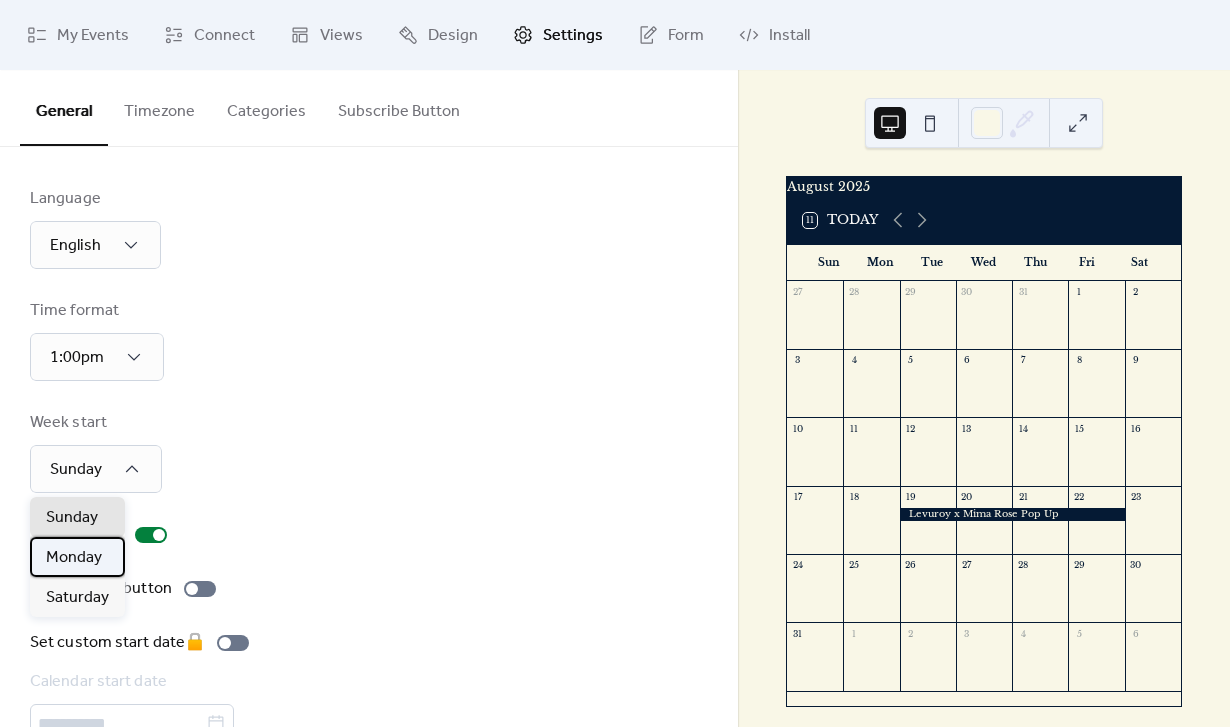 click on "Monday" at bounding box center [74, 558] 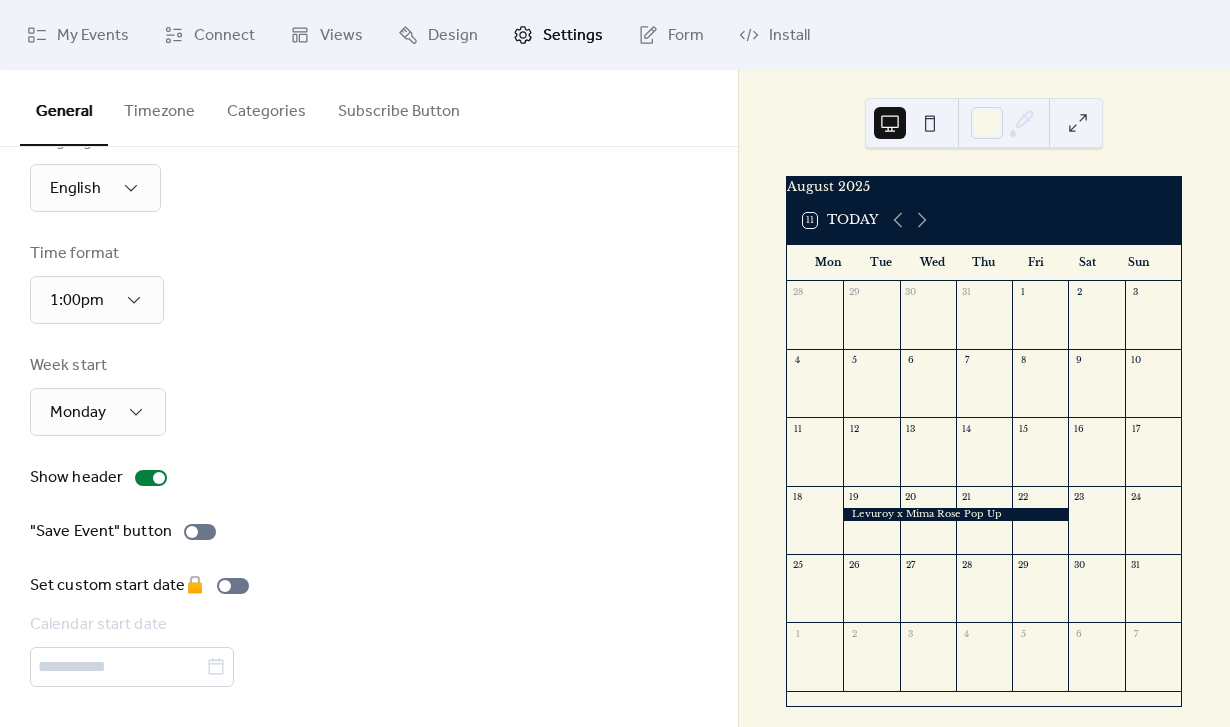 scroll, scrollTop: 64, scrollLeft: 0, axis: vertical 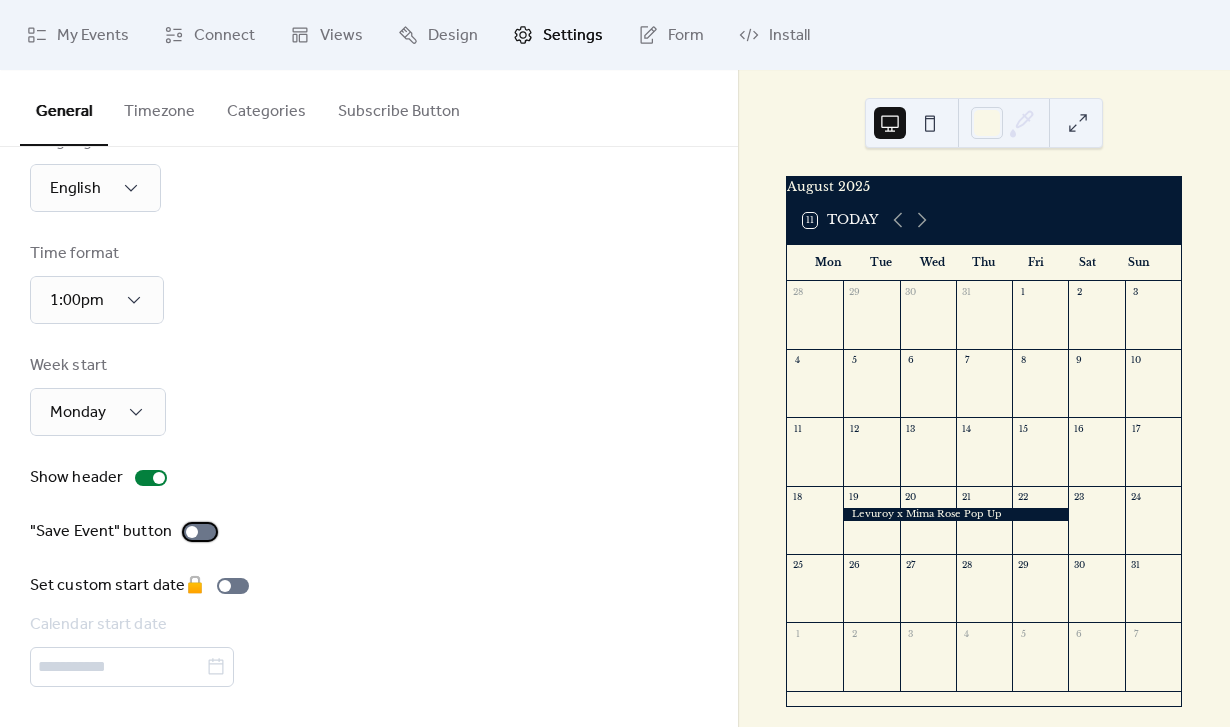 click at bounding box center (192, 532) 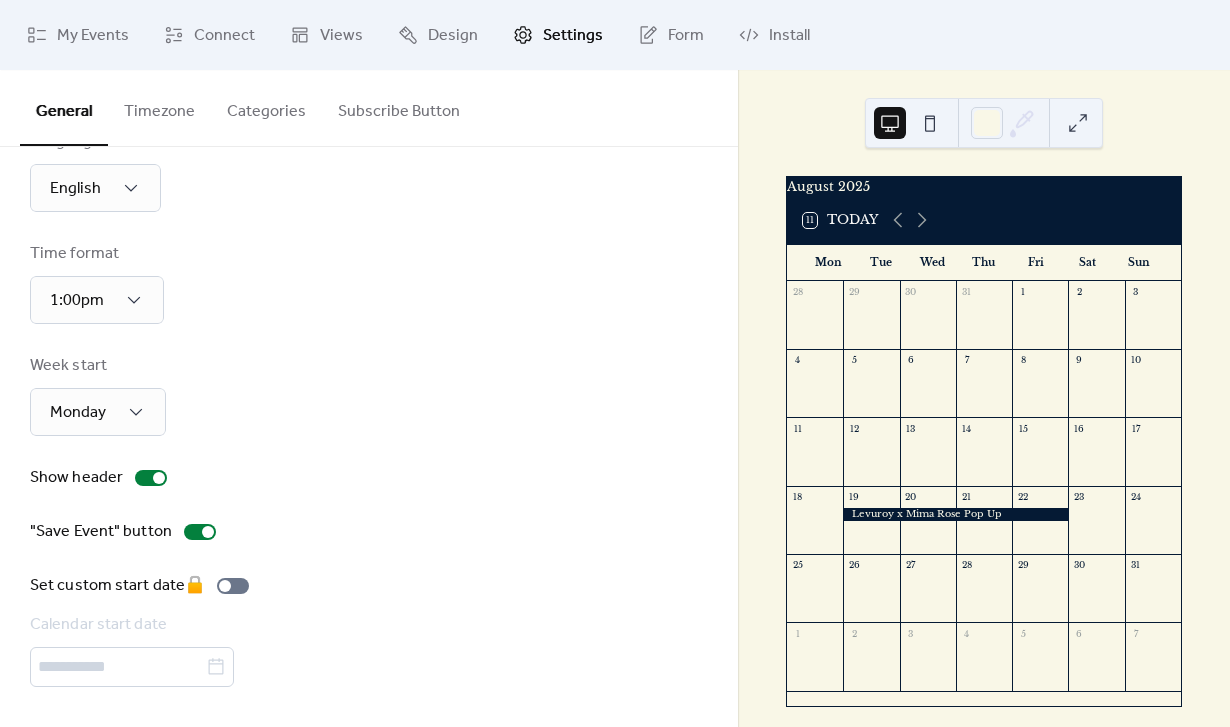 click on "Timezone" at bounding box center (159, 107) 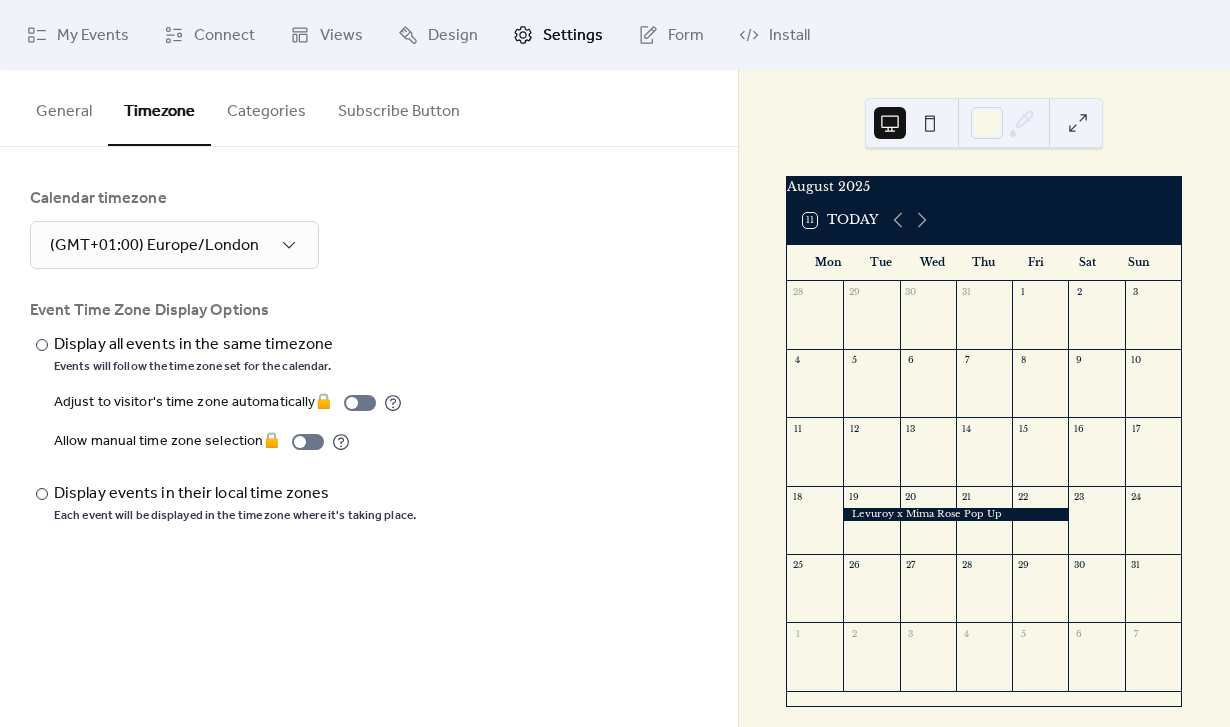 click on "Categories" at bounding box center (266, 107) 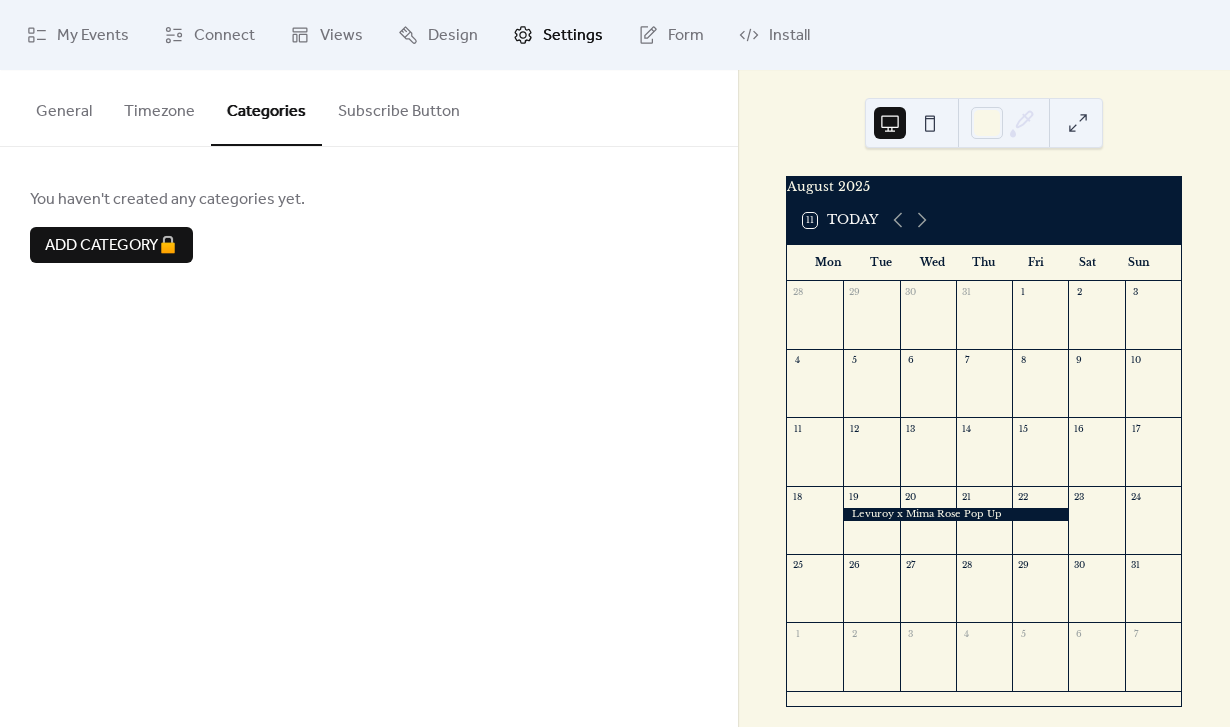 click on "Subscribe Button" at bounding box center (399, 107) 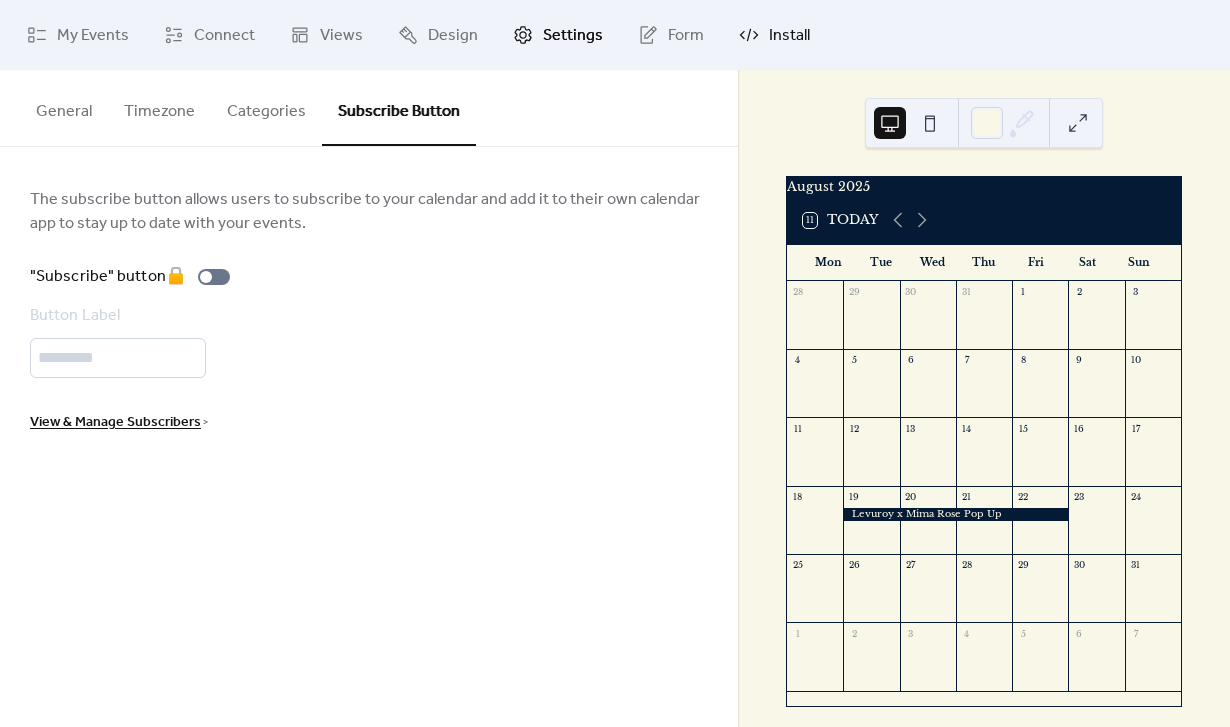 click on "Install" at bounding box center (774, 35) 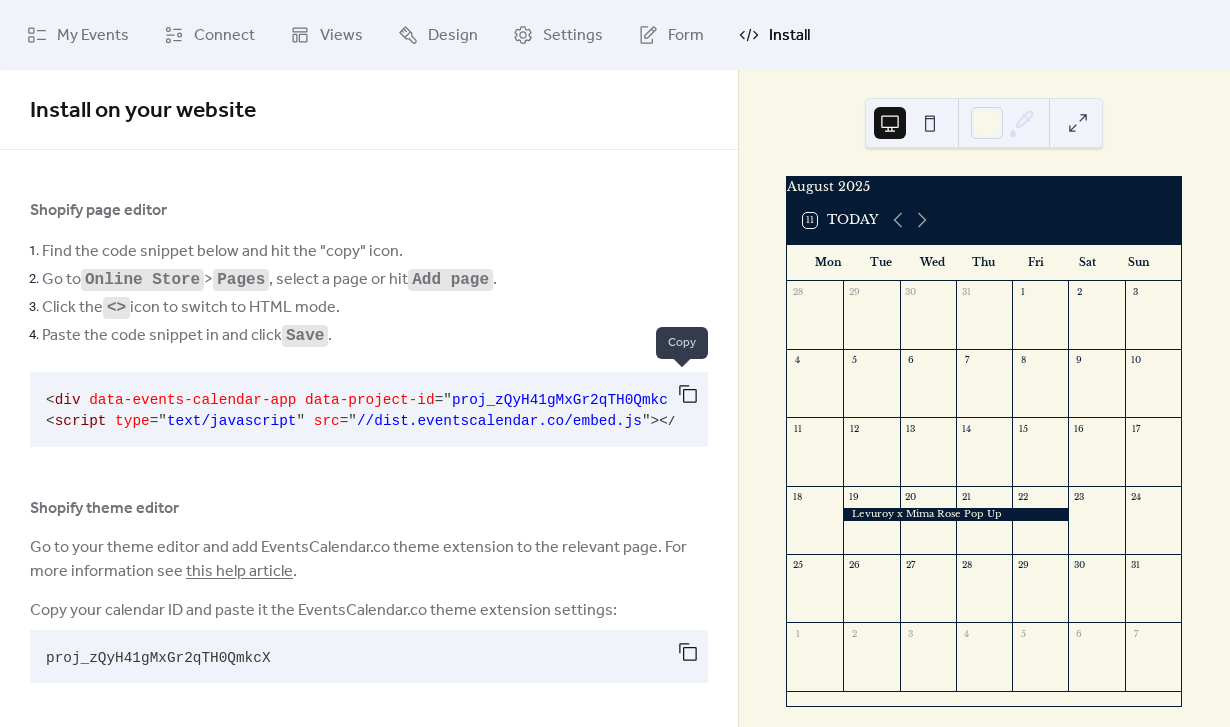 click at bounding box center (688, 394) 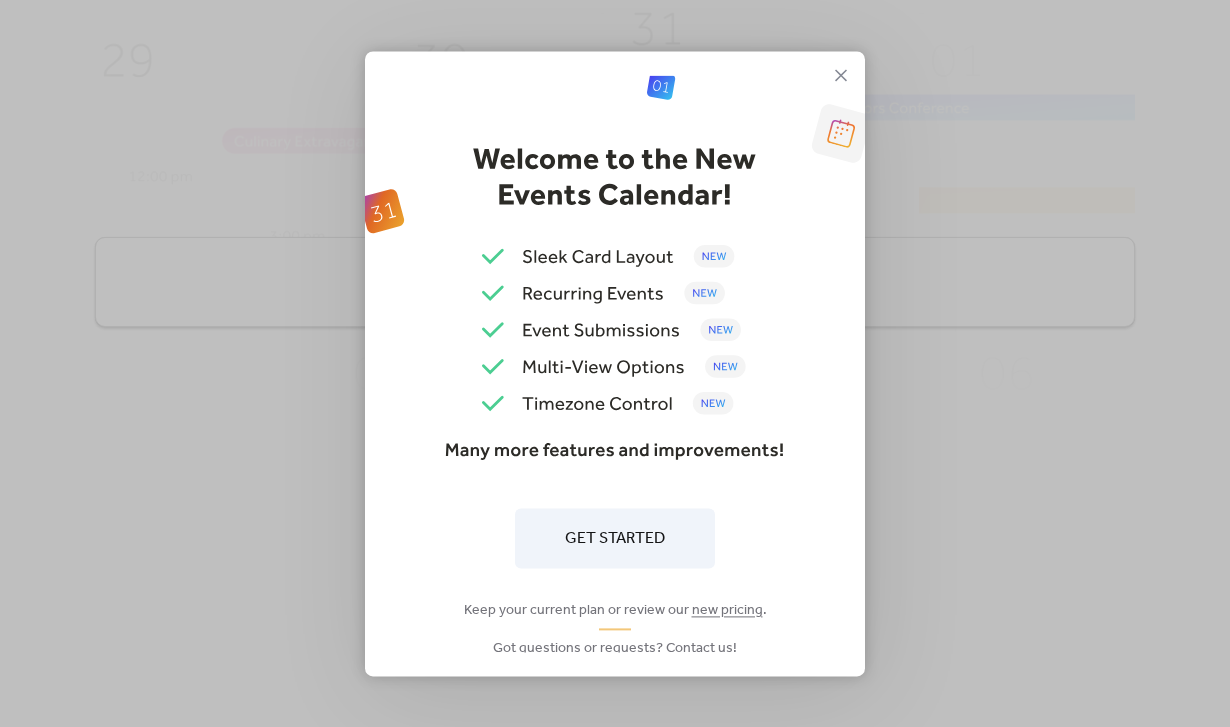 scroll, scrollTop: 0, scrollLeft: 0, axis: both 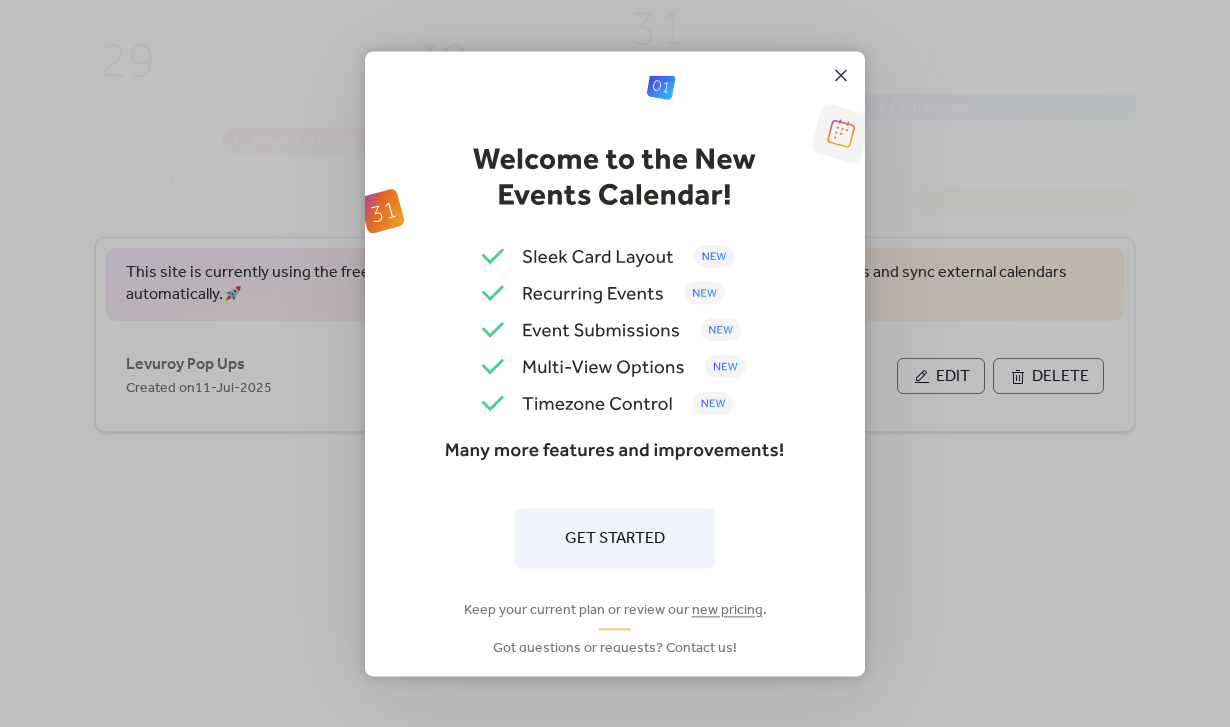click 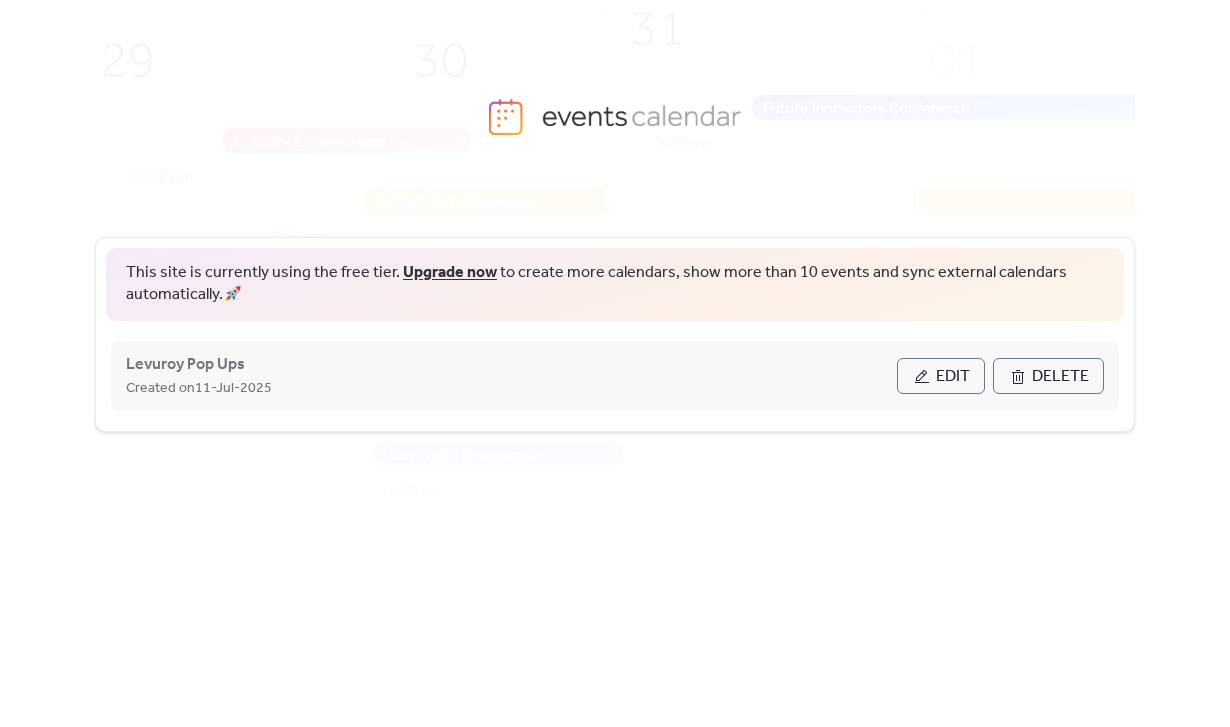 click on "Edit" at bounding box center [941, 376] 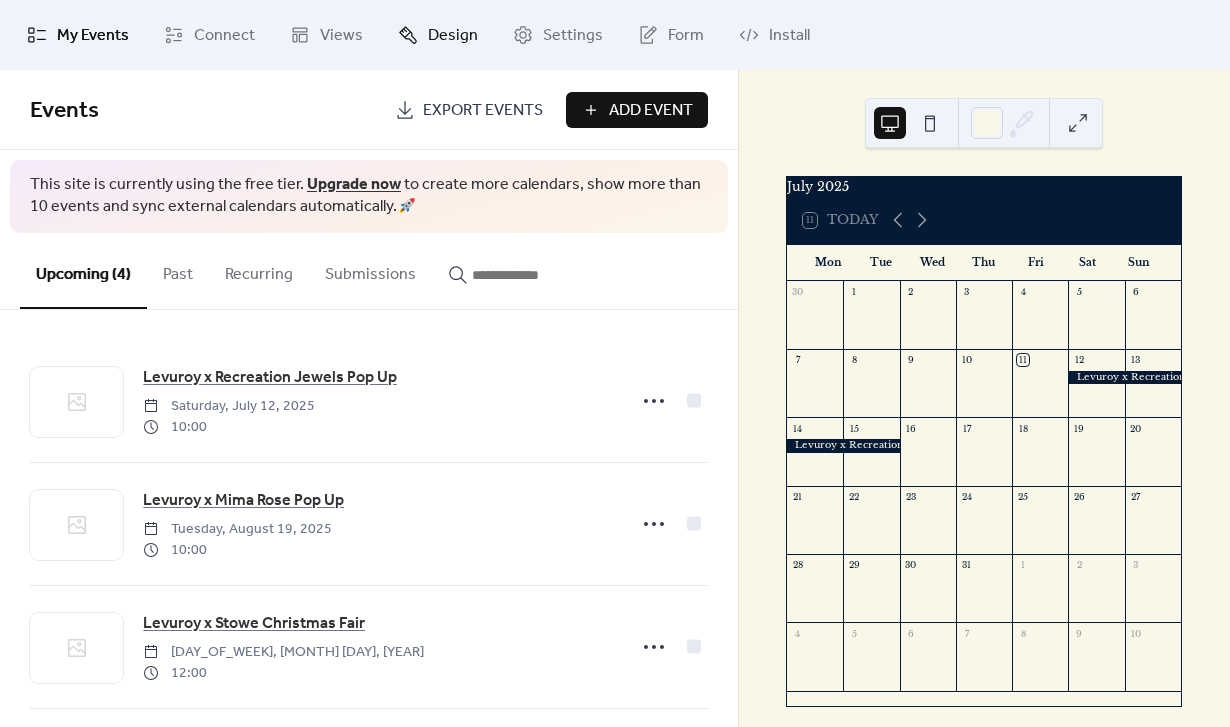 click 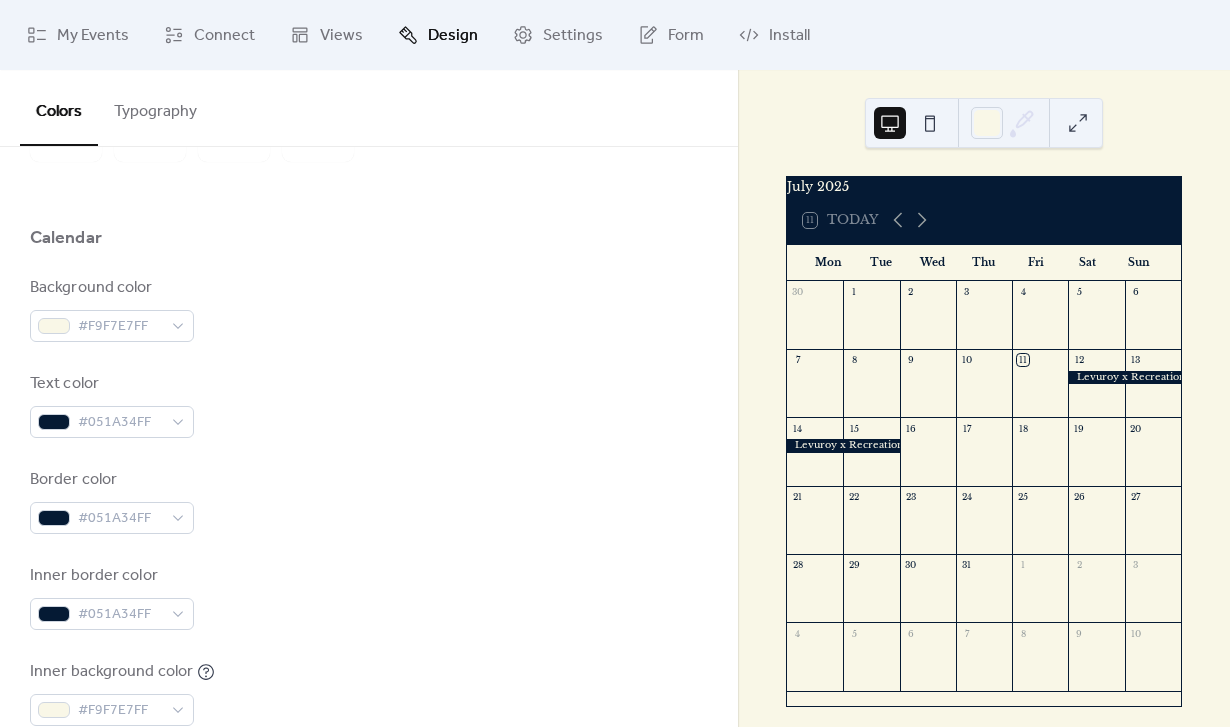 scroll, scrollTop: 159, scrollLeft: 0, axis: vertical 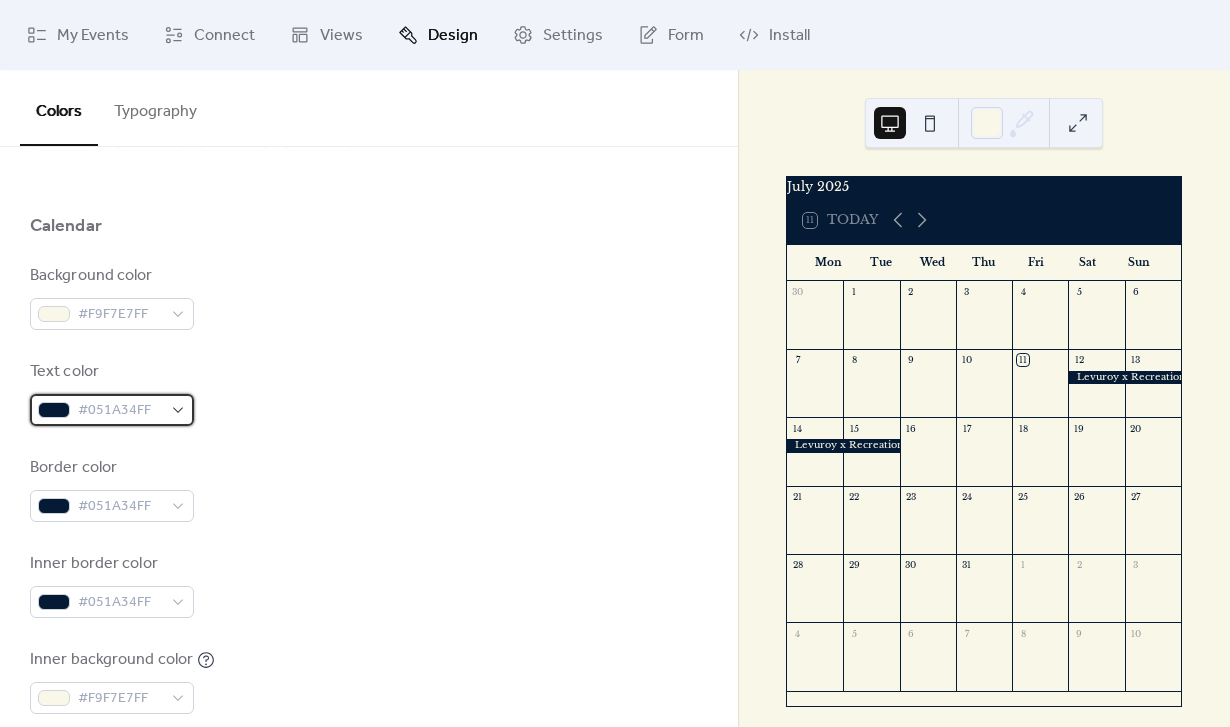 click on "#051A34FF" at bounding box center [120, 411] 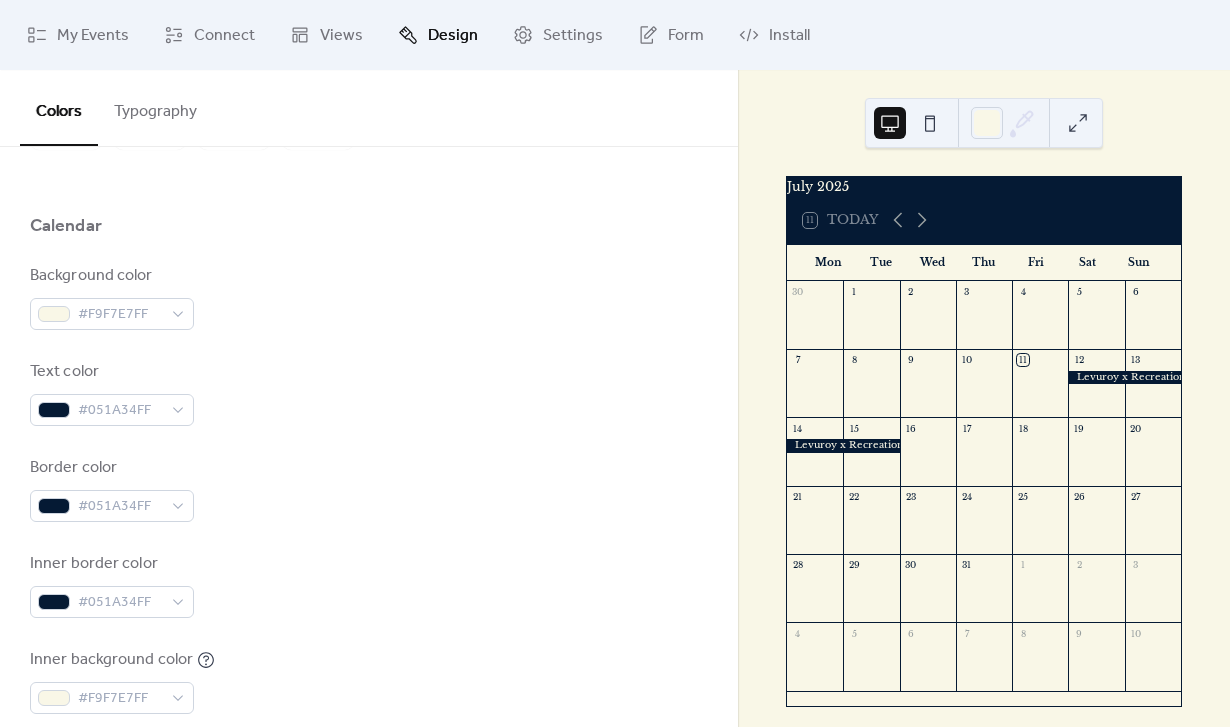 click on "Border color #051A34FF" at bounding box center [369, 489] 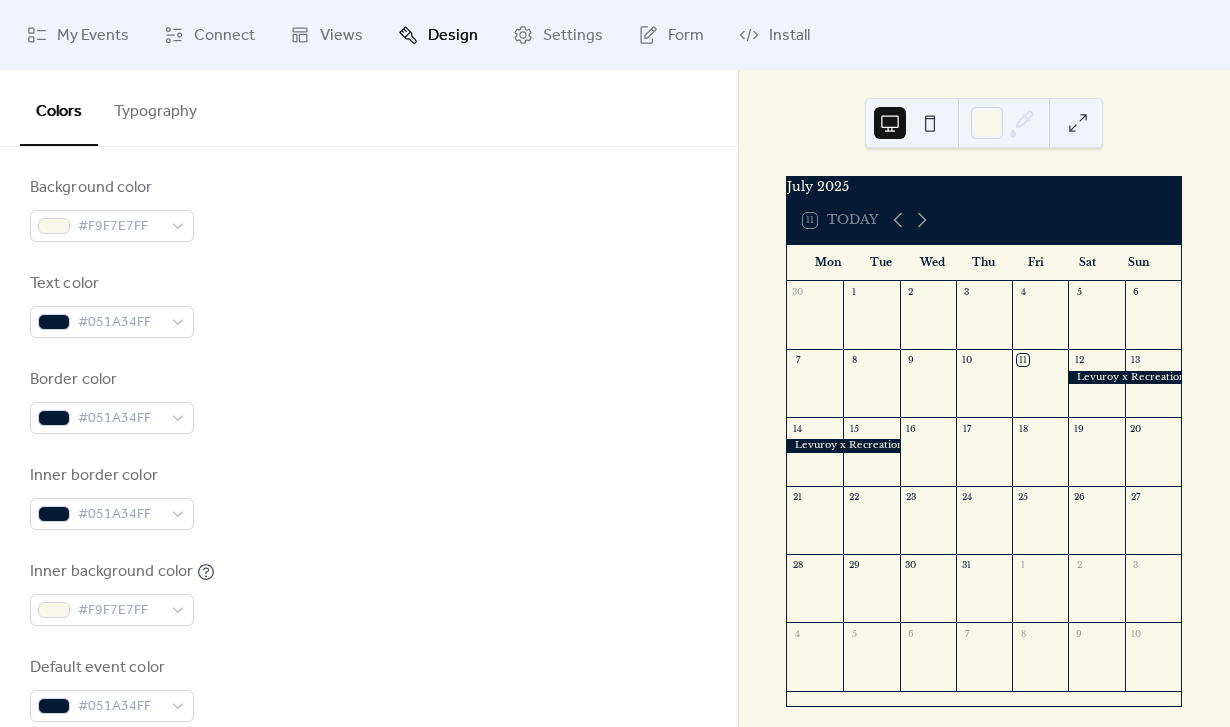 scroll, scrollTop: 255, scrollLeft: 0, axis: vertical 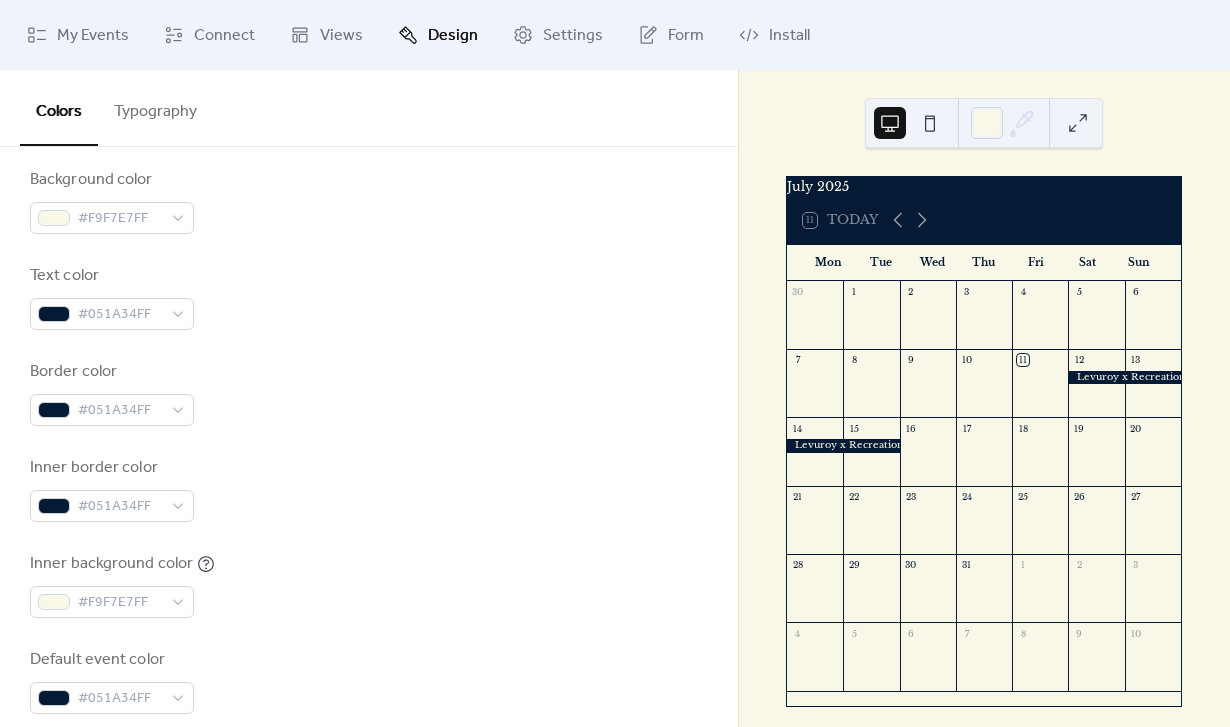 click on "Background color #F9F7E7FF Text color #051A34FF Border color #051A34FF Inner border color #051A34FF Inner background color #F9F7E7FF Default event color #051A34FF" at bounding box center [369, 441] 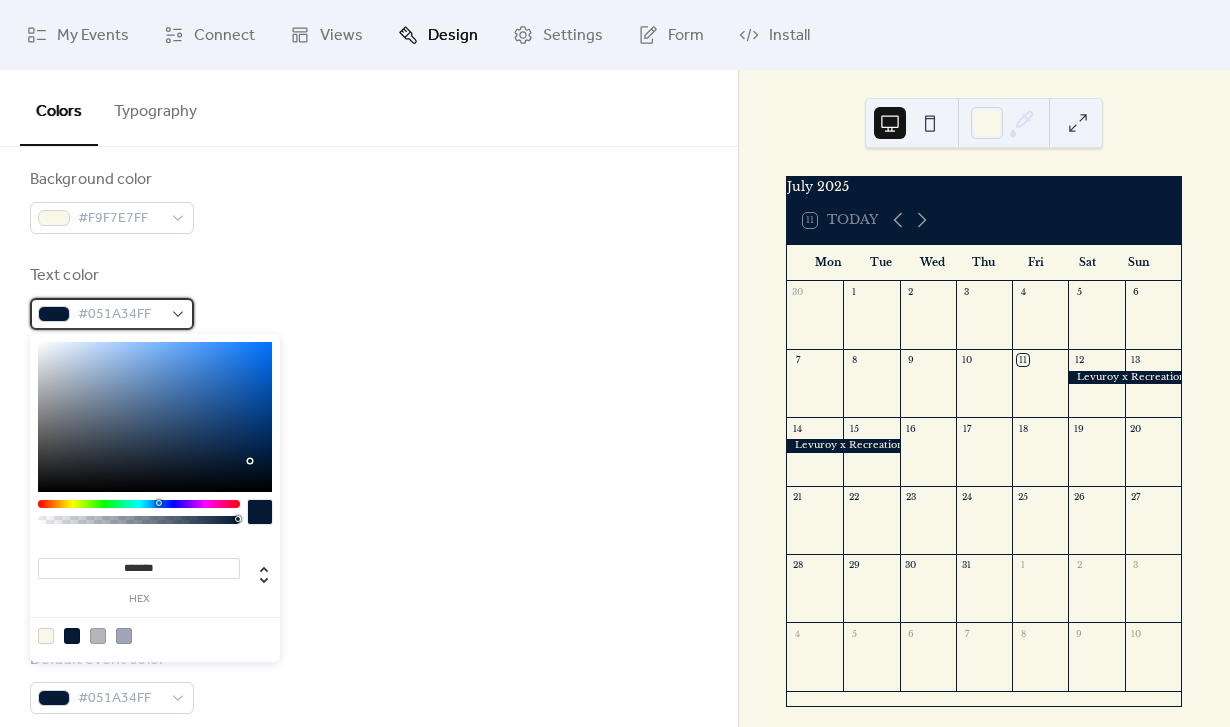 click on "#051A34FF" at bounding box center [120, 315] 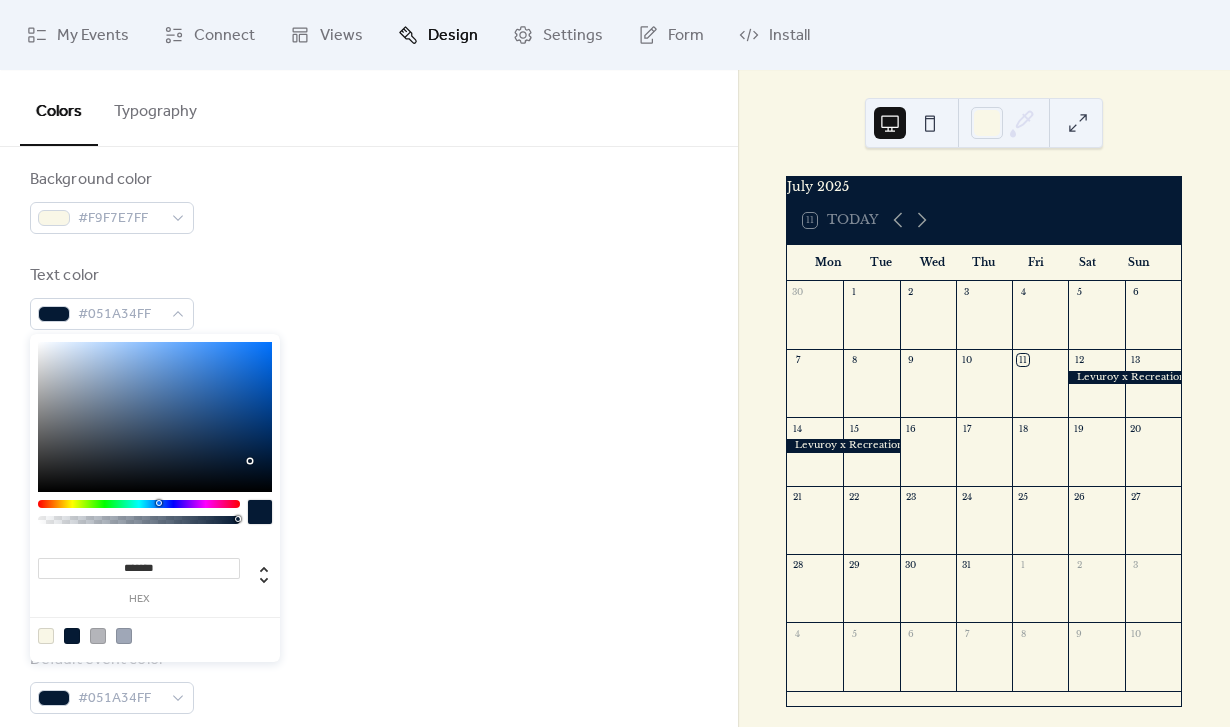 click at bounding box center (124, 636) 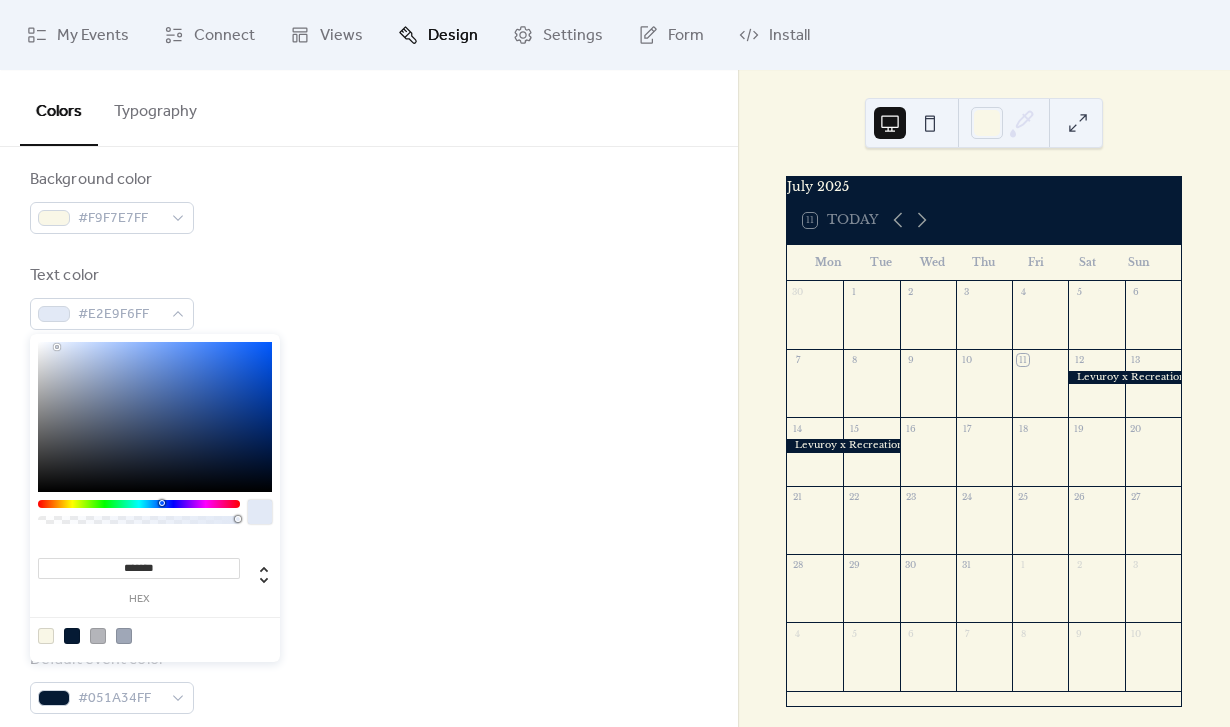 type on "*******" 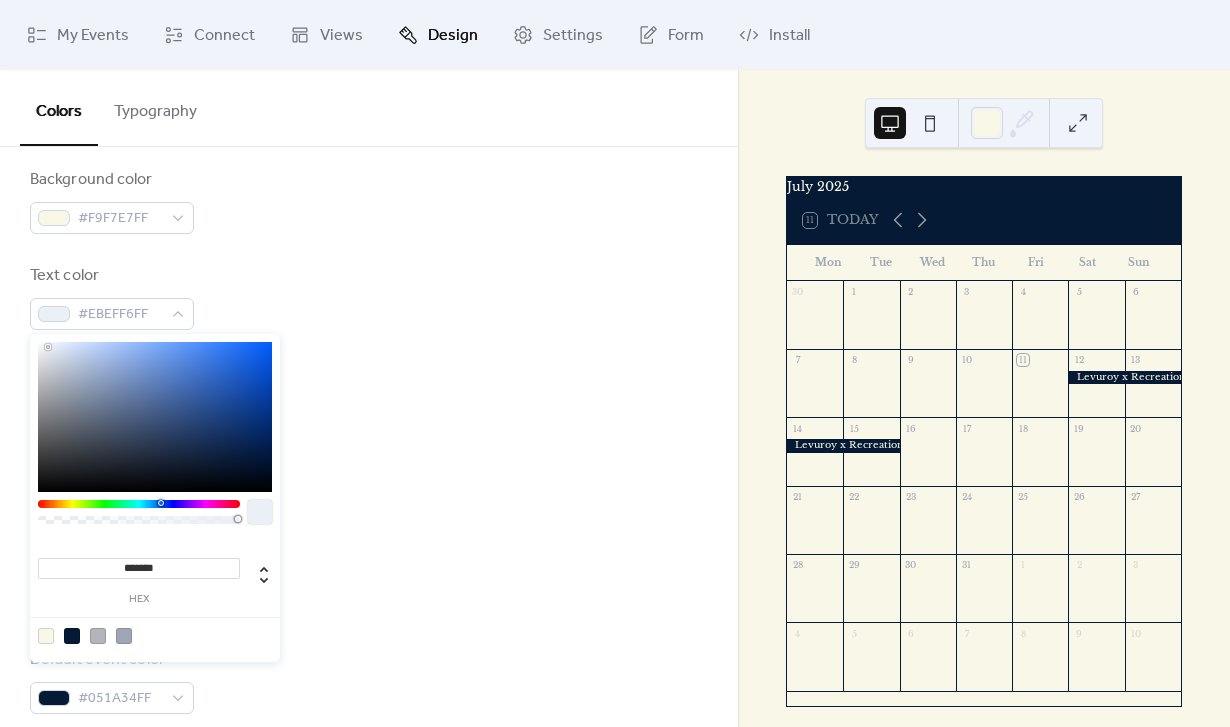 drag, startPoint x: 56, startPoint y: 363, endPoint x: 49, endPoint y: 347, distance: 17.464249 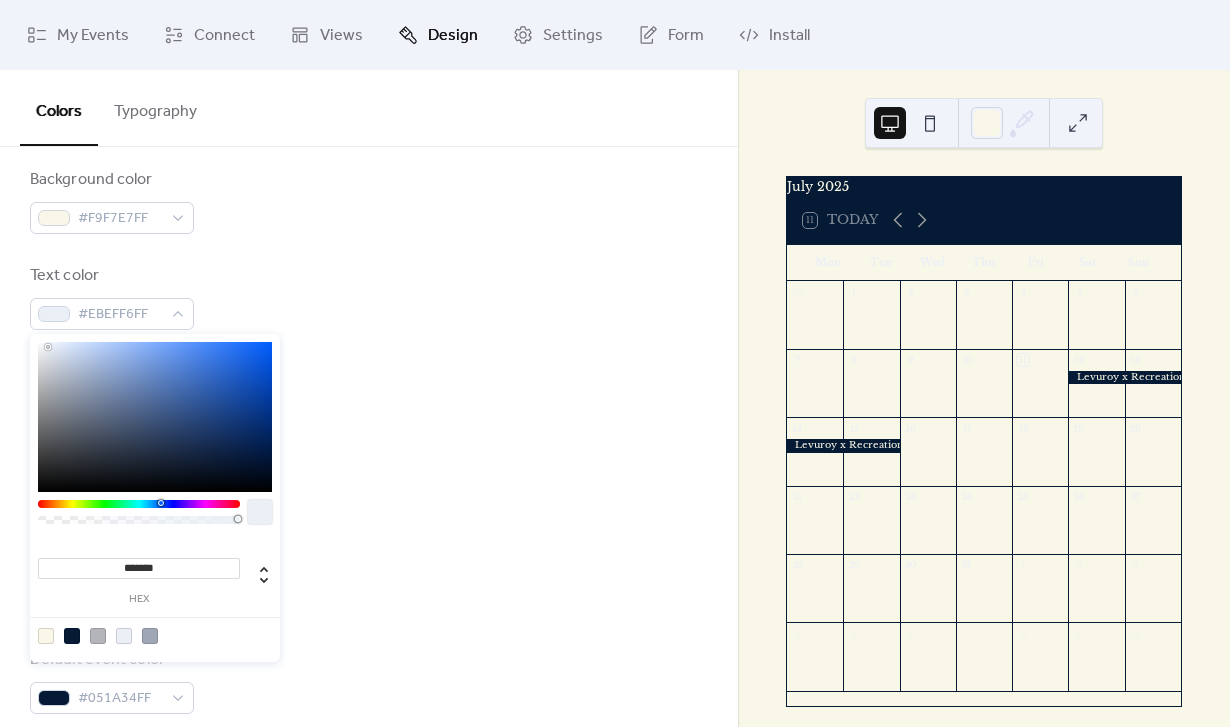 click on "Inner border color #051A34FF" at bounding box center (369, 489) 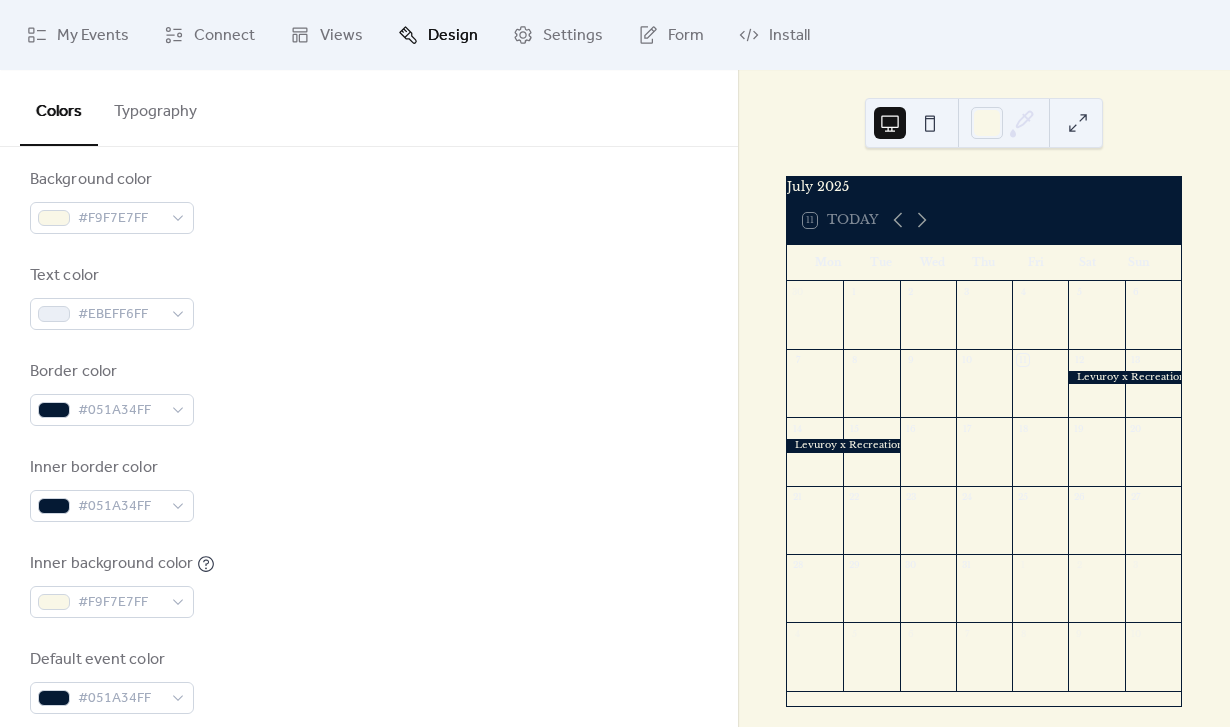 click at bounding box center [930, 123] 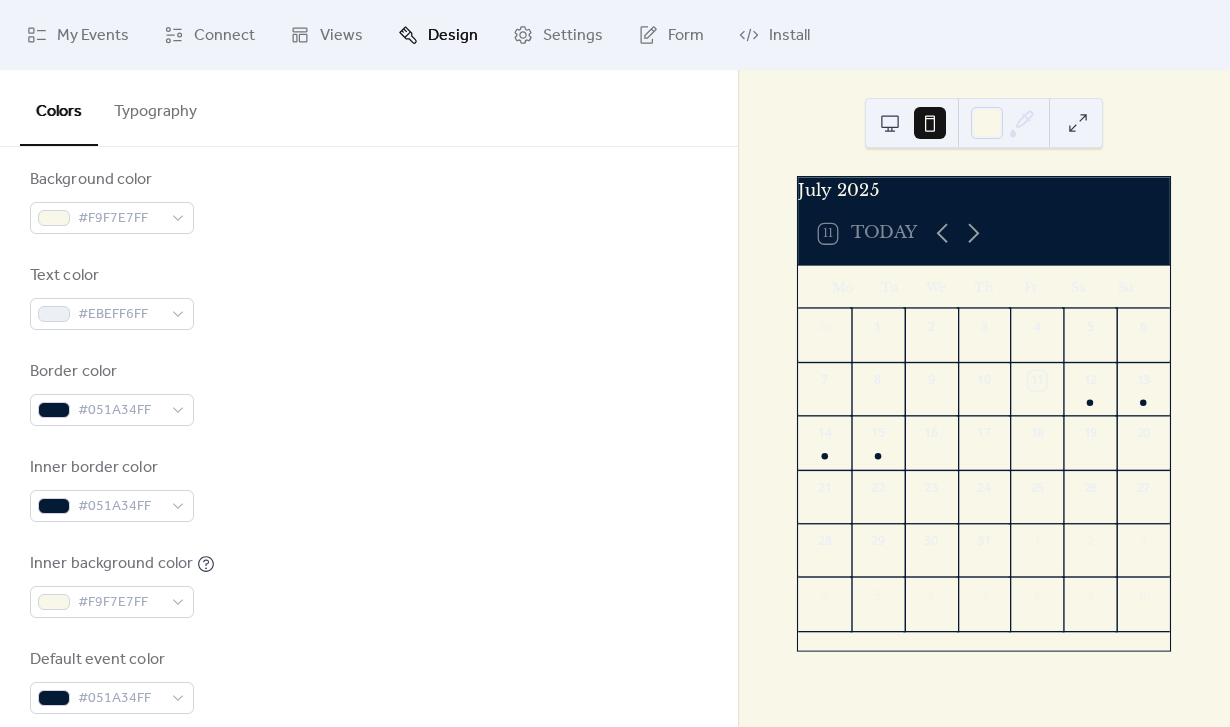 click at bounding box center (890, 123) 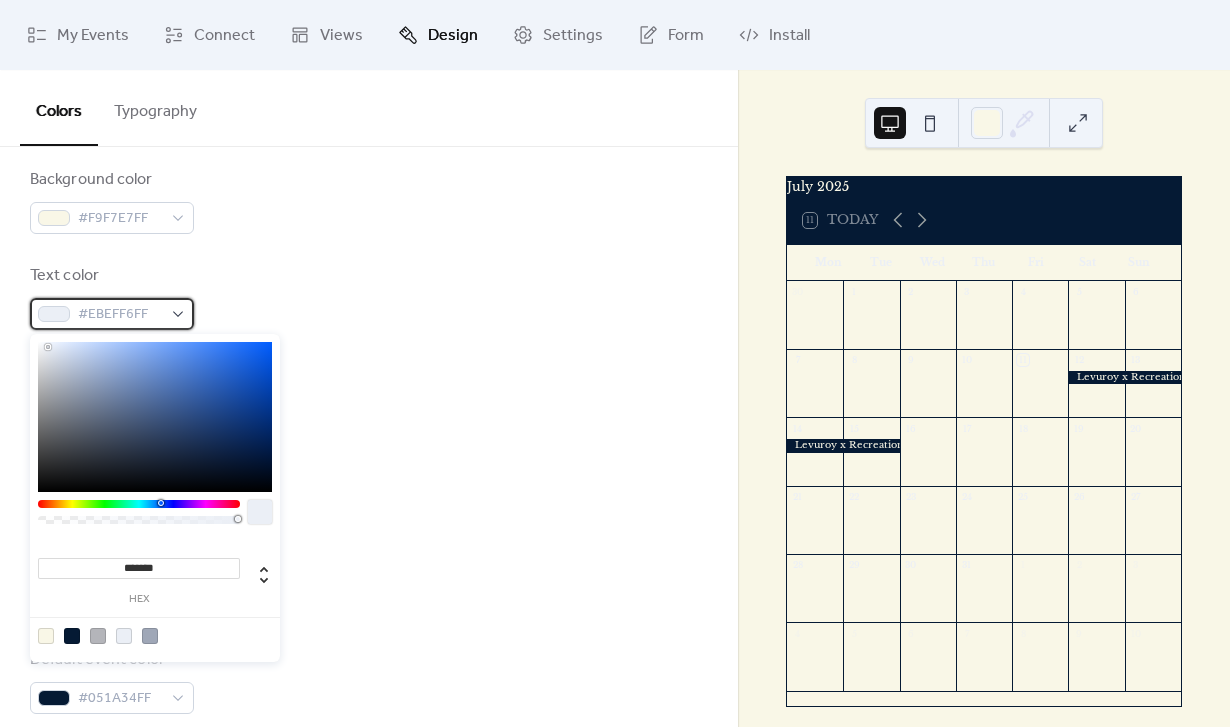 click on "#EBEFF6FF" at bounding box center (120, 315) 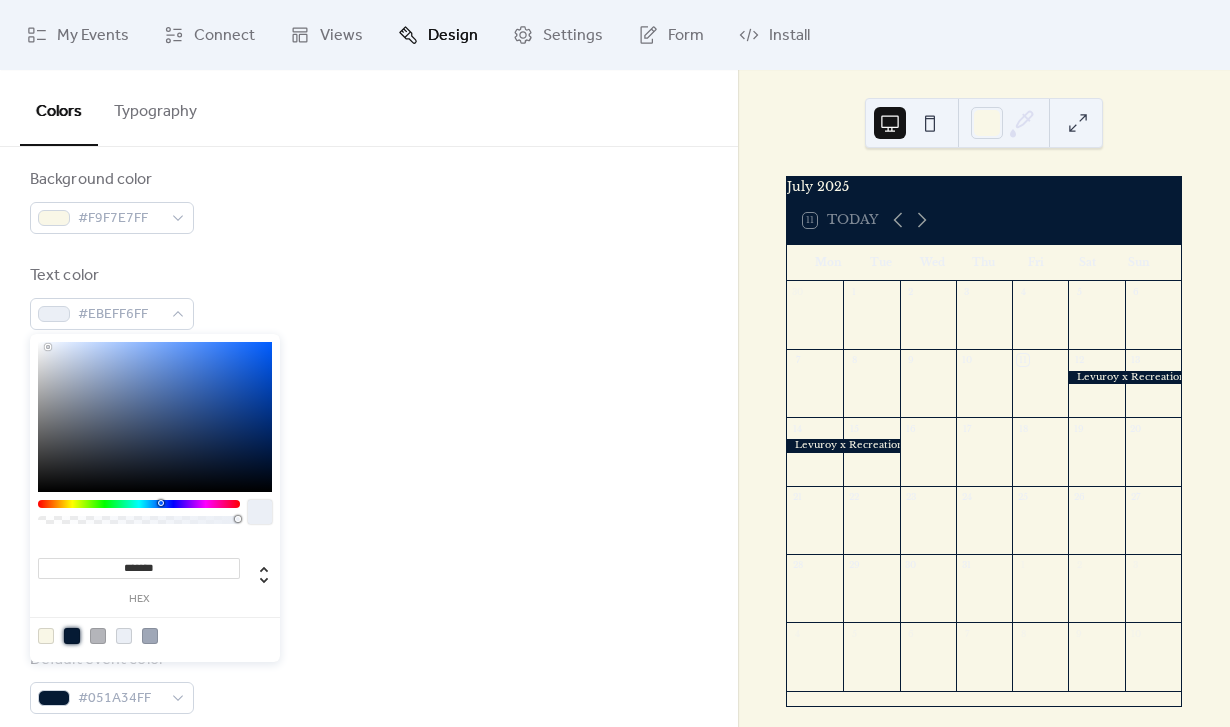 click at bounding box center (72, 636) 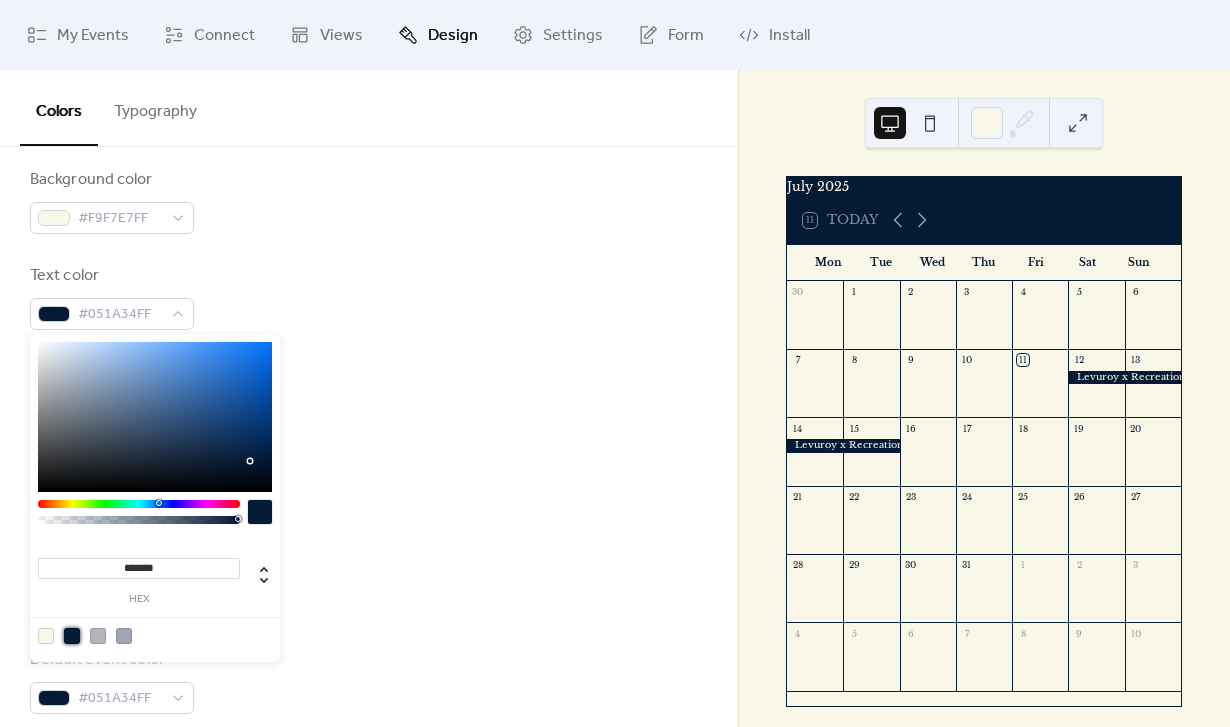 click on "Inner border color #051A34FF" at bounding box center (369, 489) 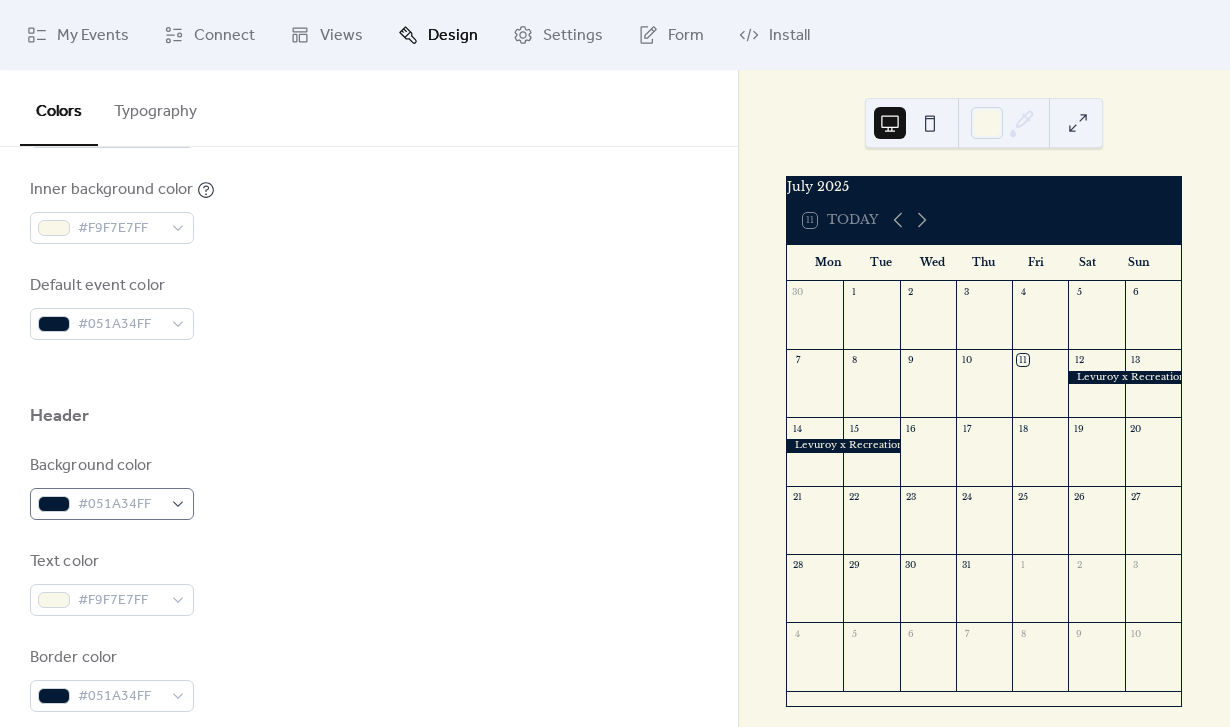 scroll, scrollTop: 643, scrollLeft: 0, axis: vertical 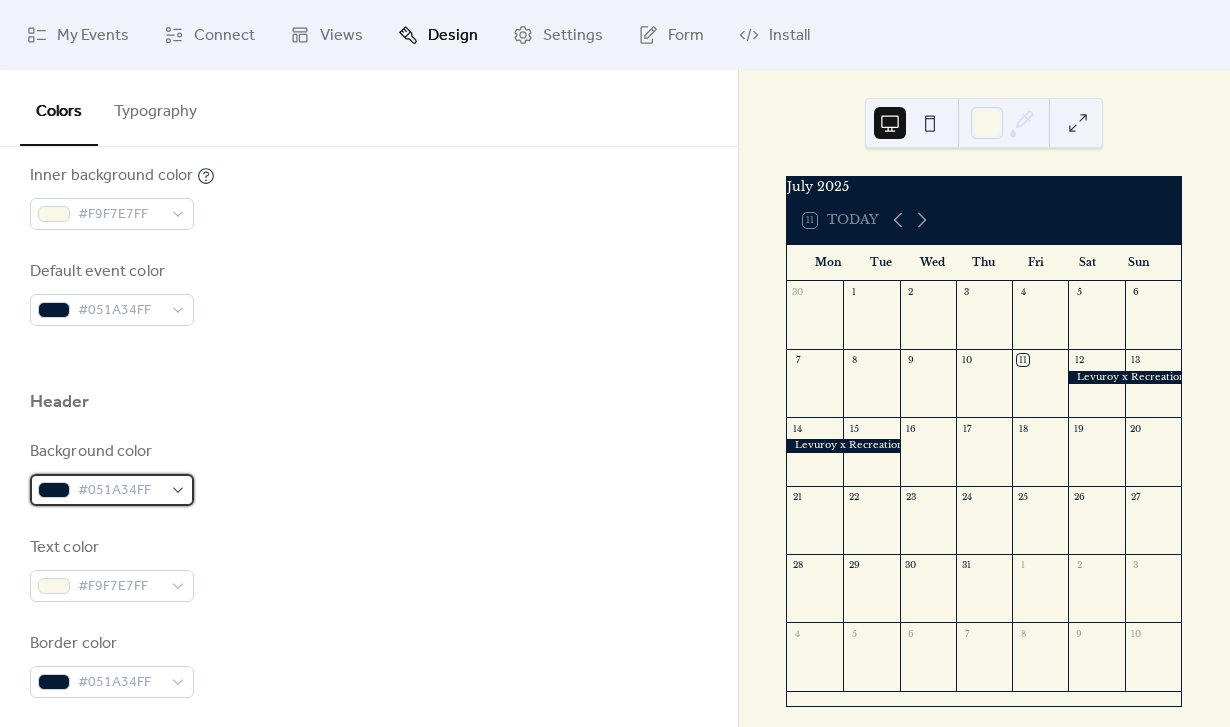 click on "#051A34FF" at bounding box center [120, 491] 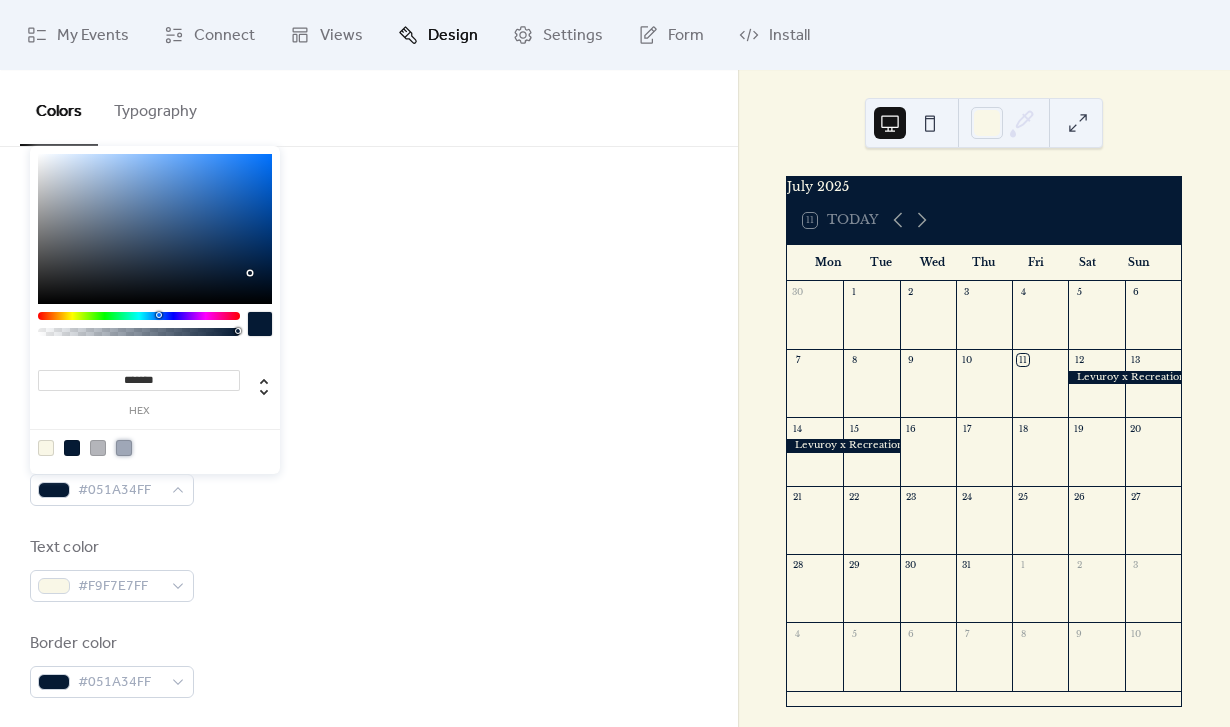click at bounding box center (124, 448) 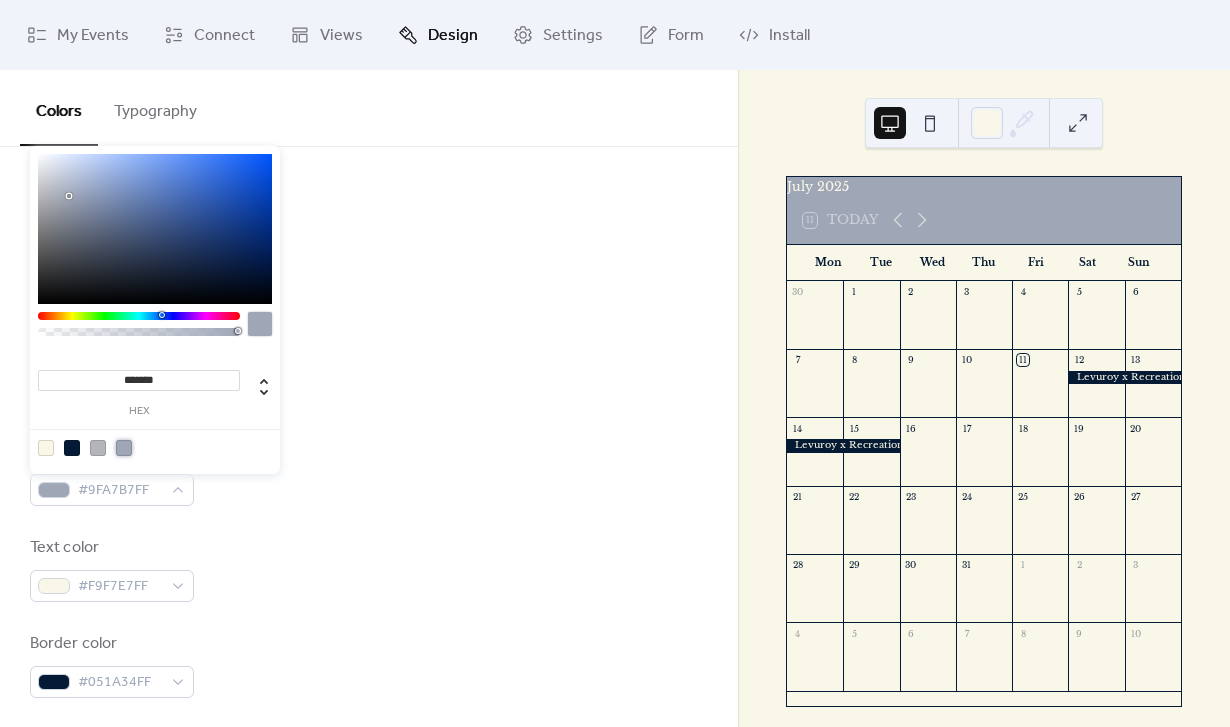 click on "Background color #F9F7E7FF Text color #051A34FF Border color #051A34FF Inner border color #051A34FF Inner background color #F9F7E7FF Default event color #051A34FF" at bounding box center [369, 53] 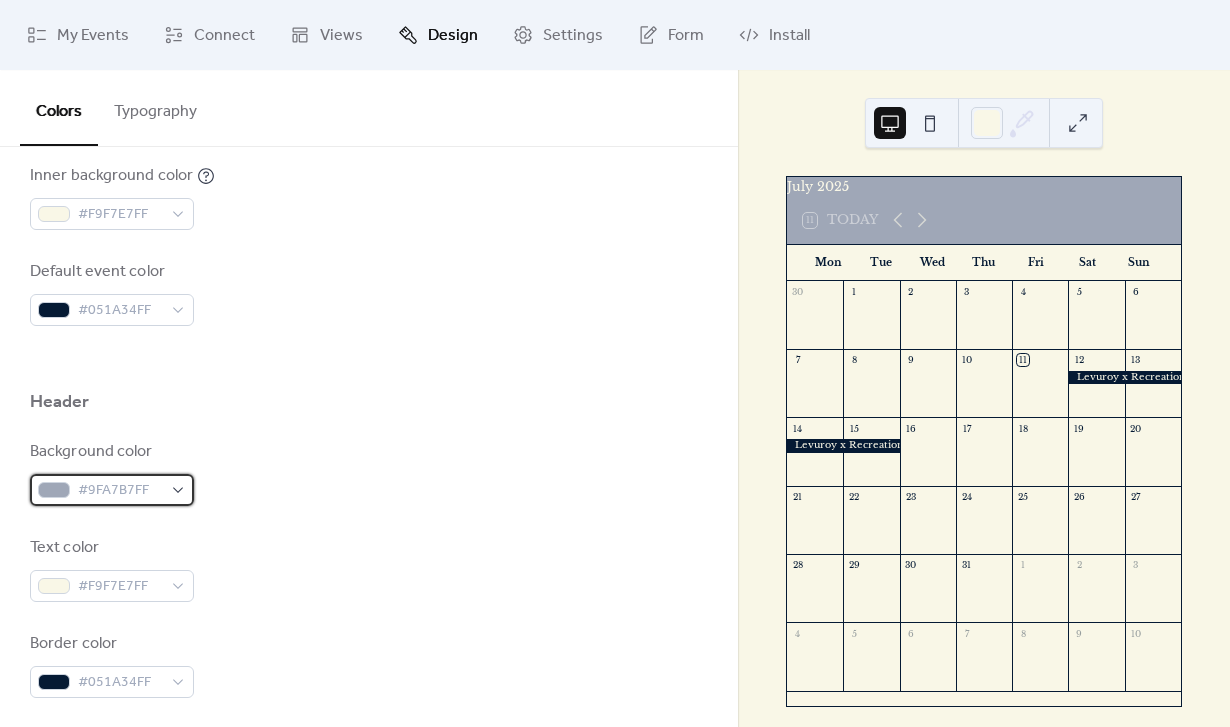 click on "#9FA7B7FF" at bounding box center [112, 490] 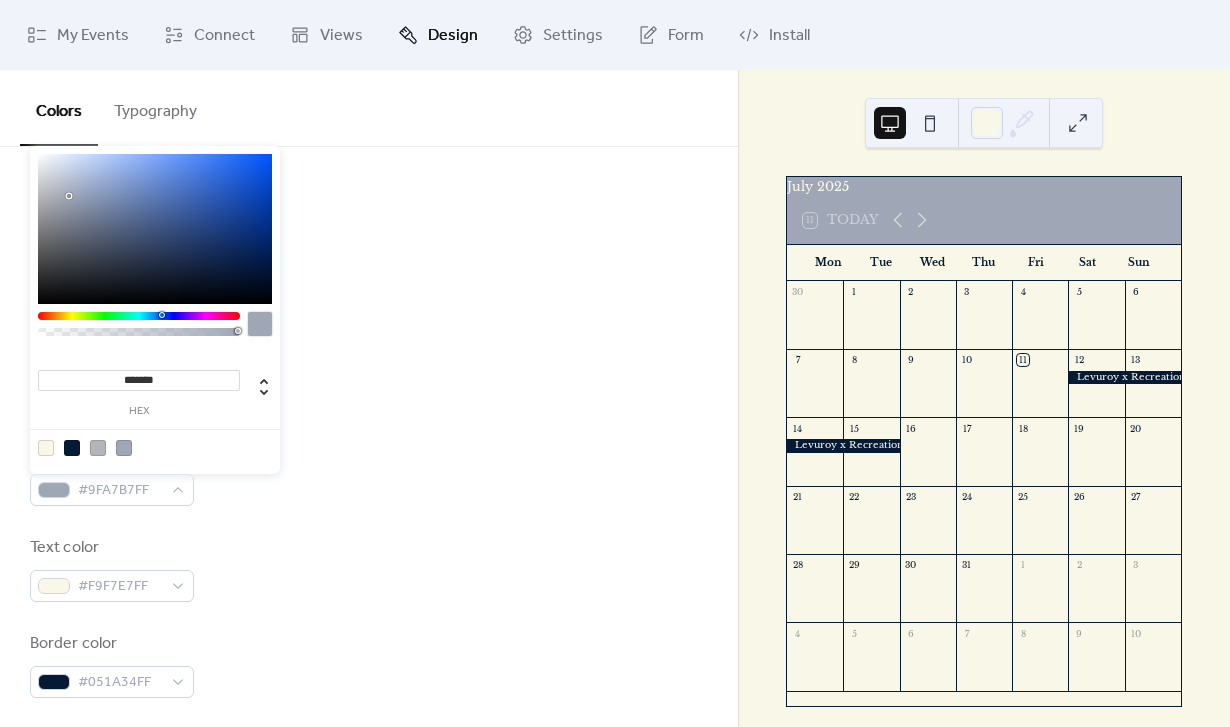 click at bounding box center [46, 448] 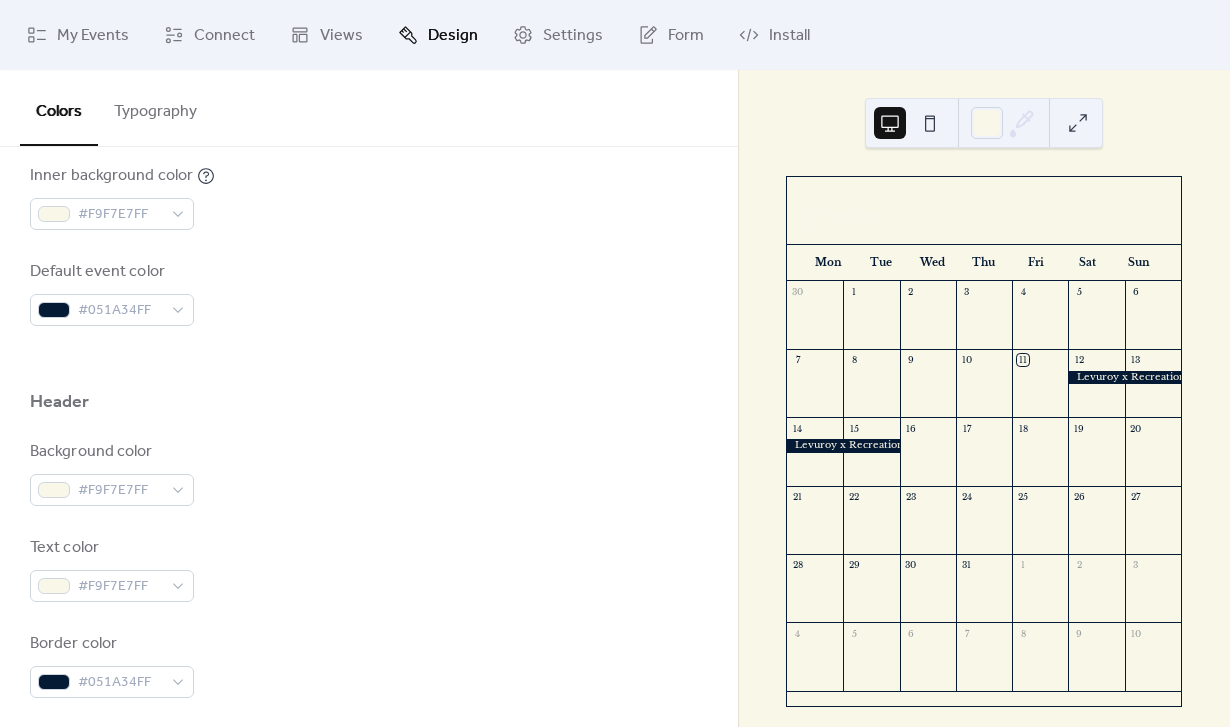click at bounding box center [369, 358] 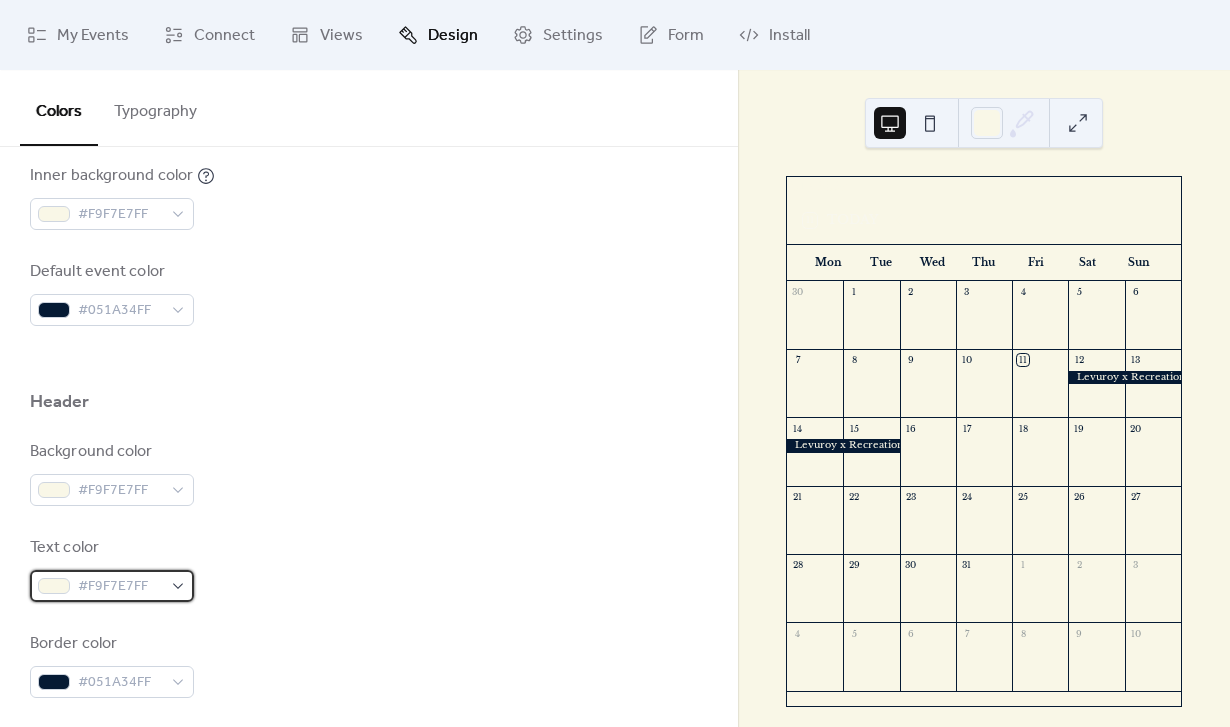 click on "#F9F7E7FF" at bounding box center [120, 587] 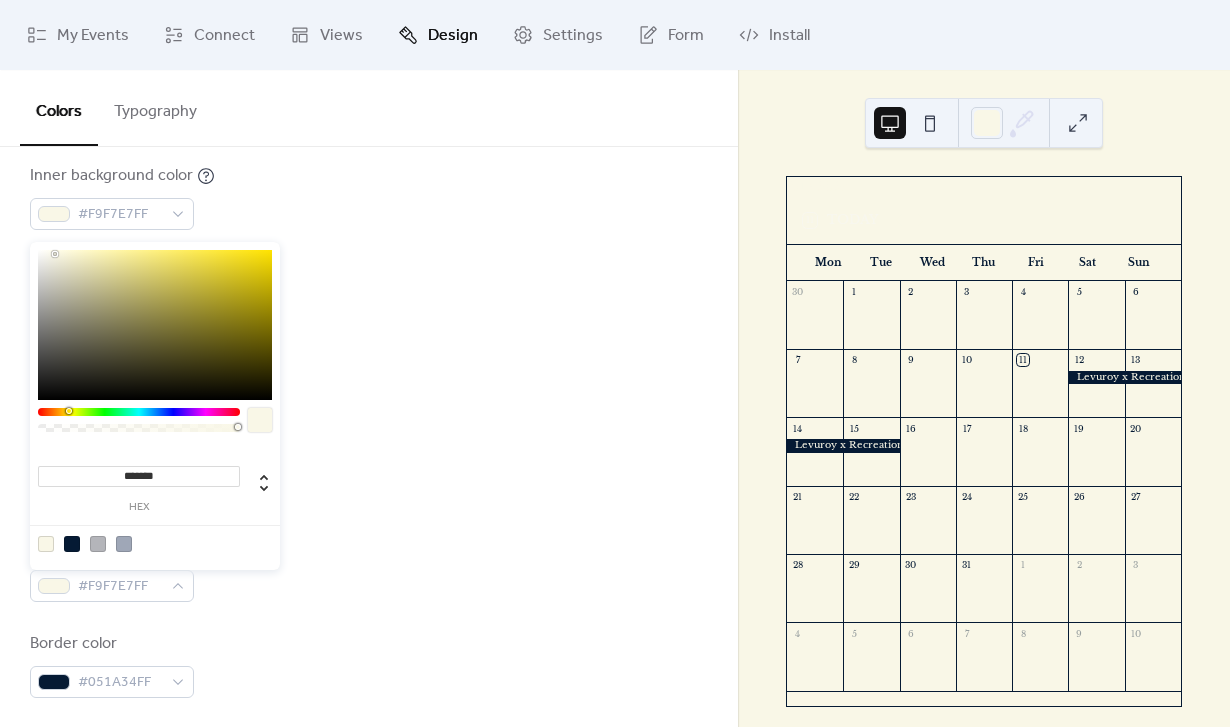 click at bounding box center (72, 544) 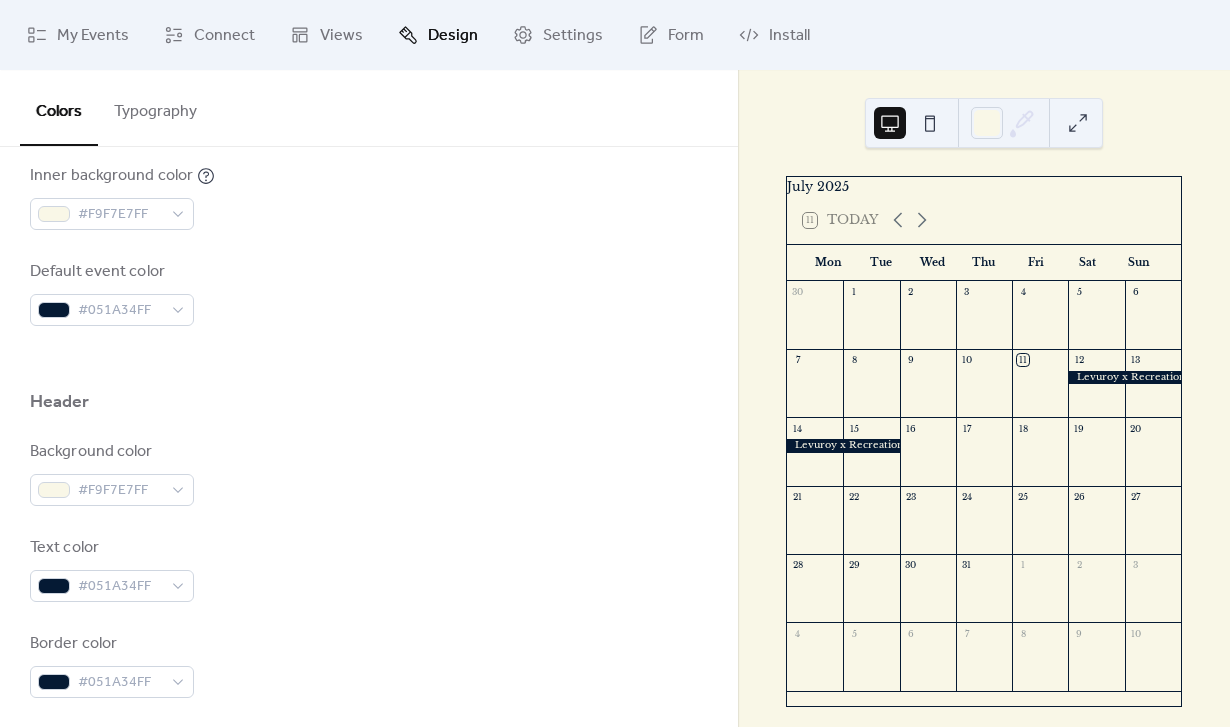 click on "Background color #F9F7E7FF" at bounding box center [369, 473] 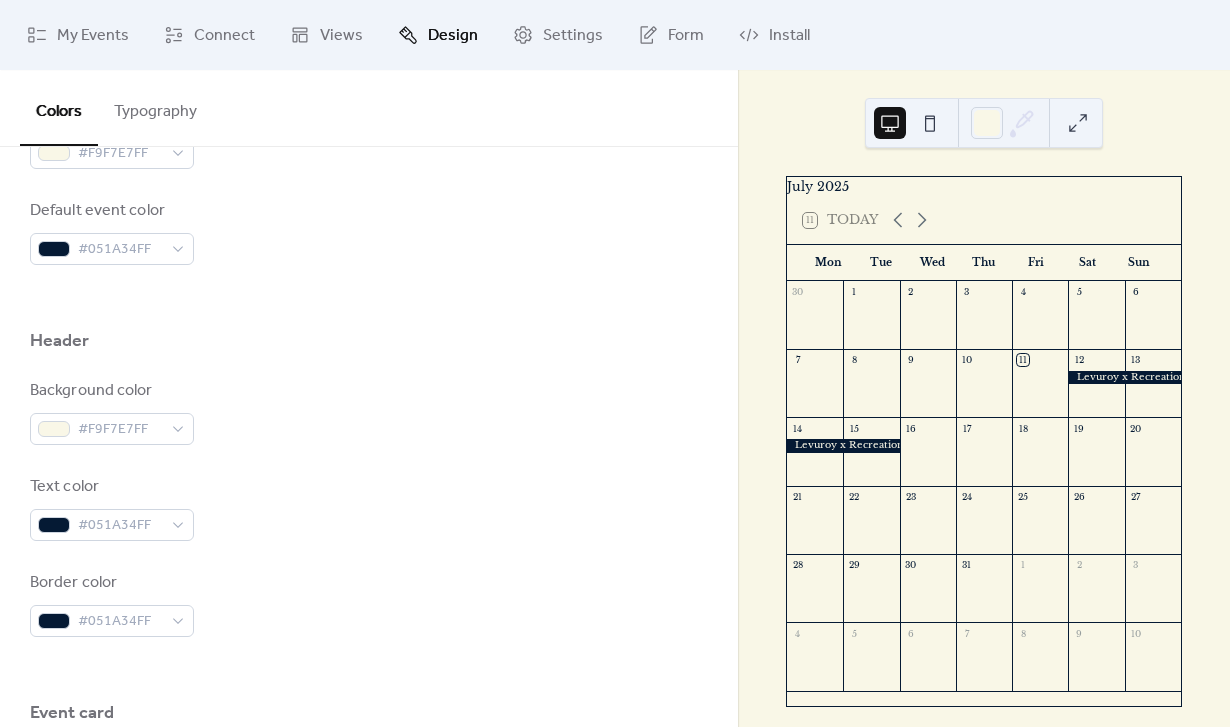 scroll, scrollTop: 712, scrollLeft: 0, axis: vertical 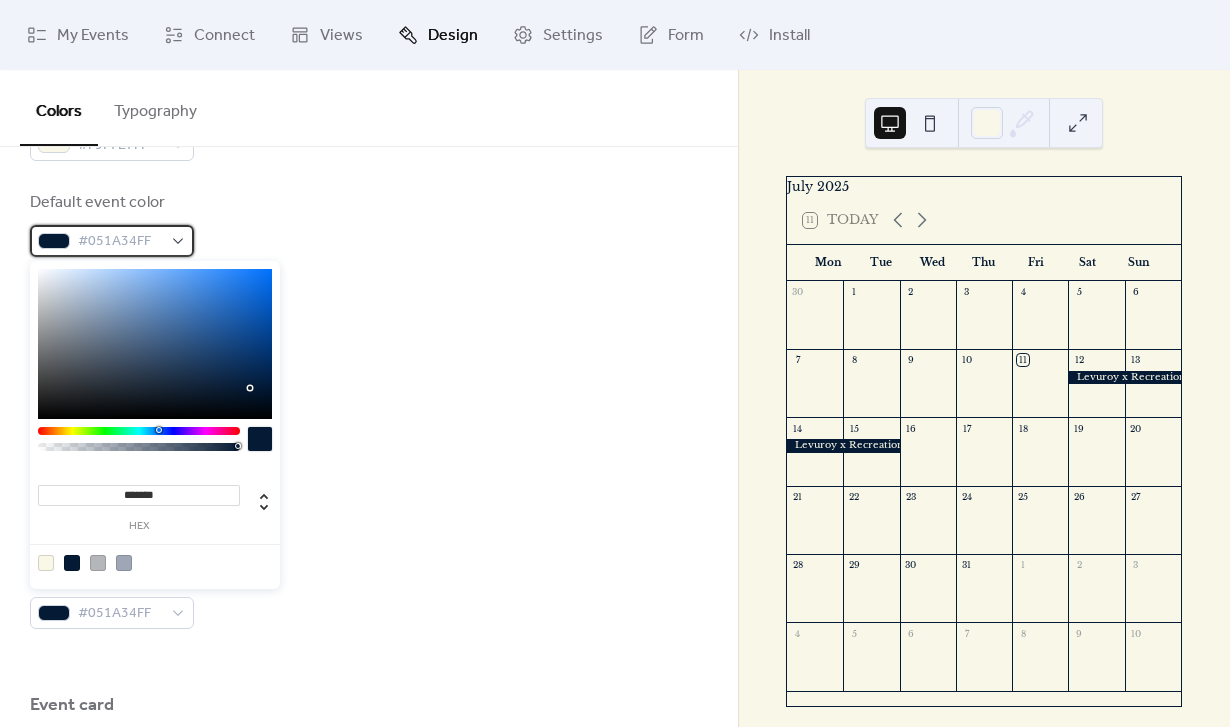 click on "#051A34FF" at bounding box center (120, 242) 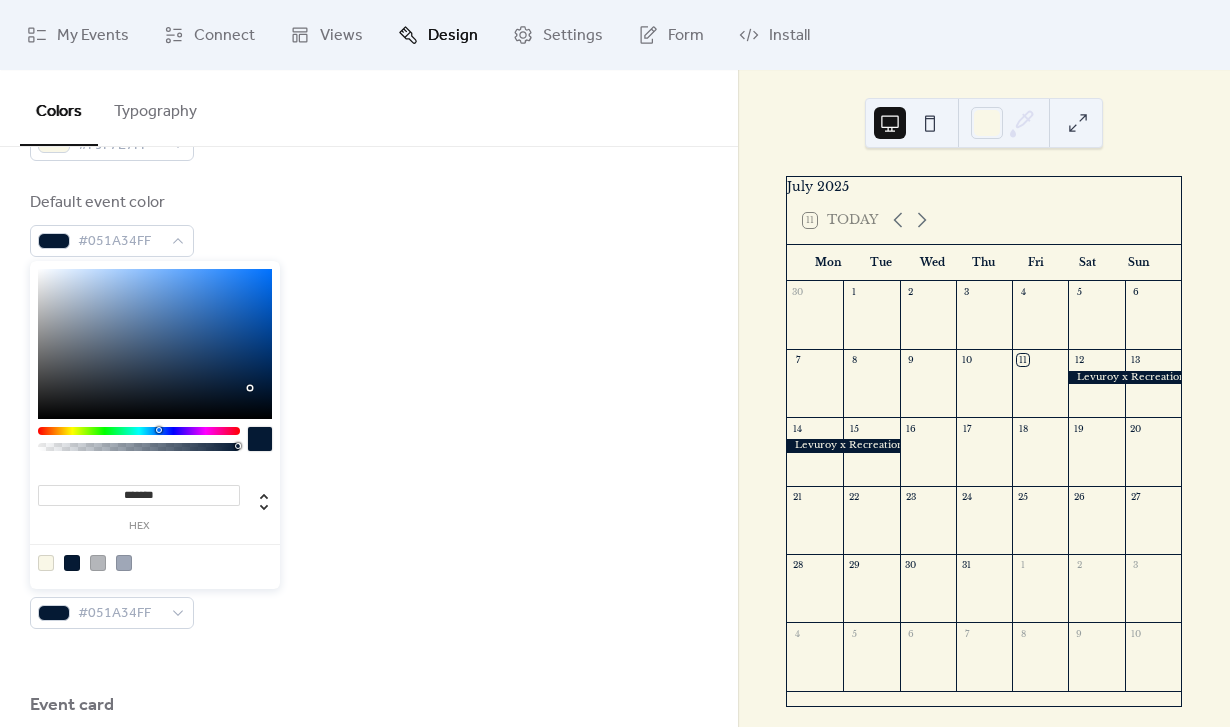 click at bounding box center (46, 563) 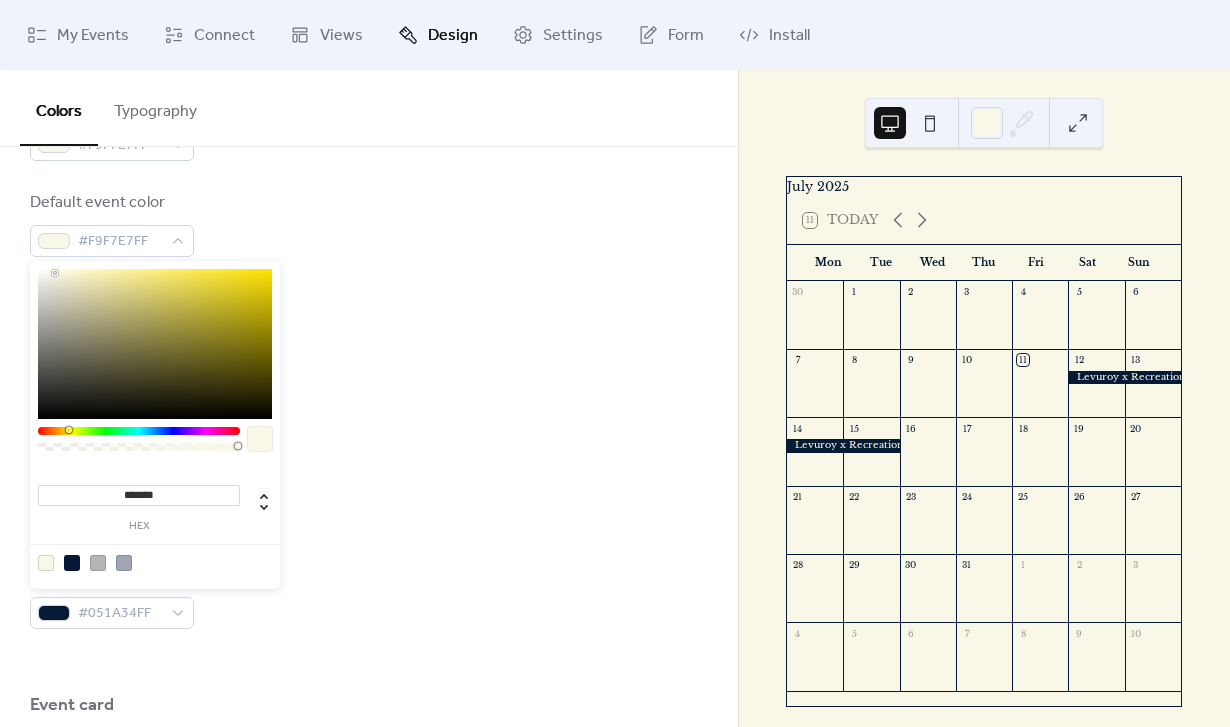 click on "Background color #F9F7E7FF" at bounding box center (369, 404) 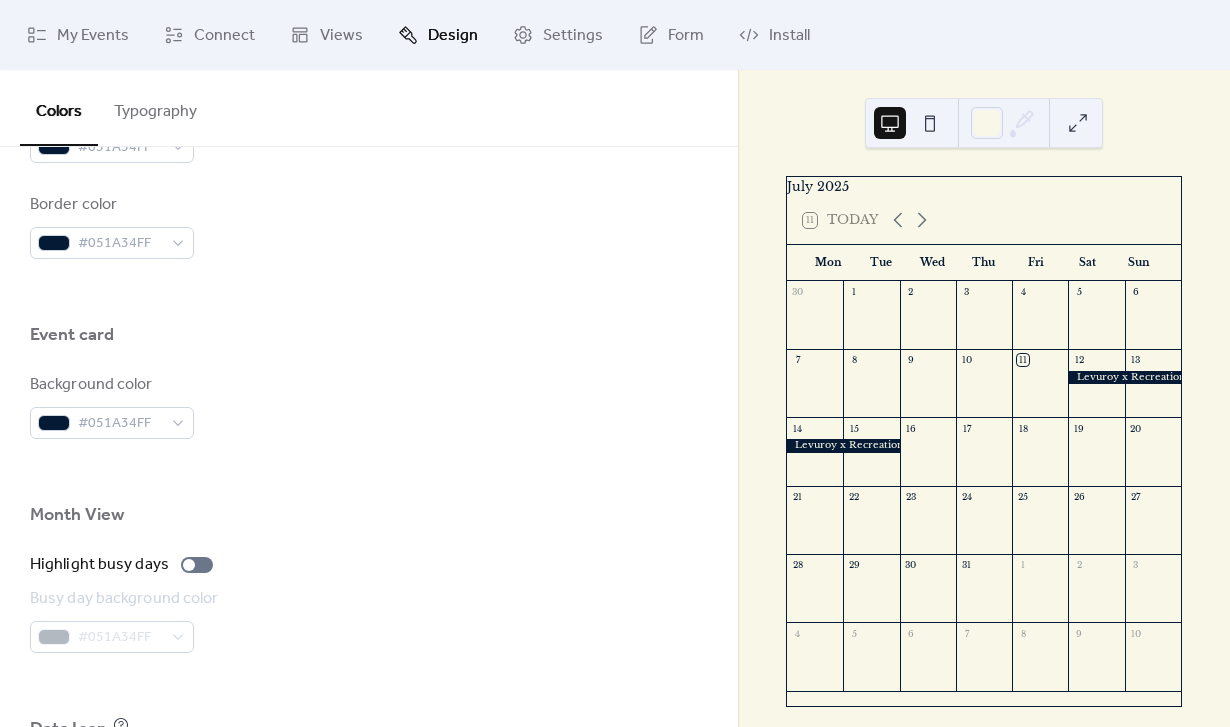 scroll, scrollTop: 1086, scrollLeft: 0, axis: vertical 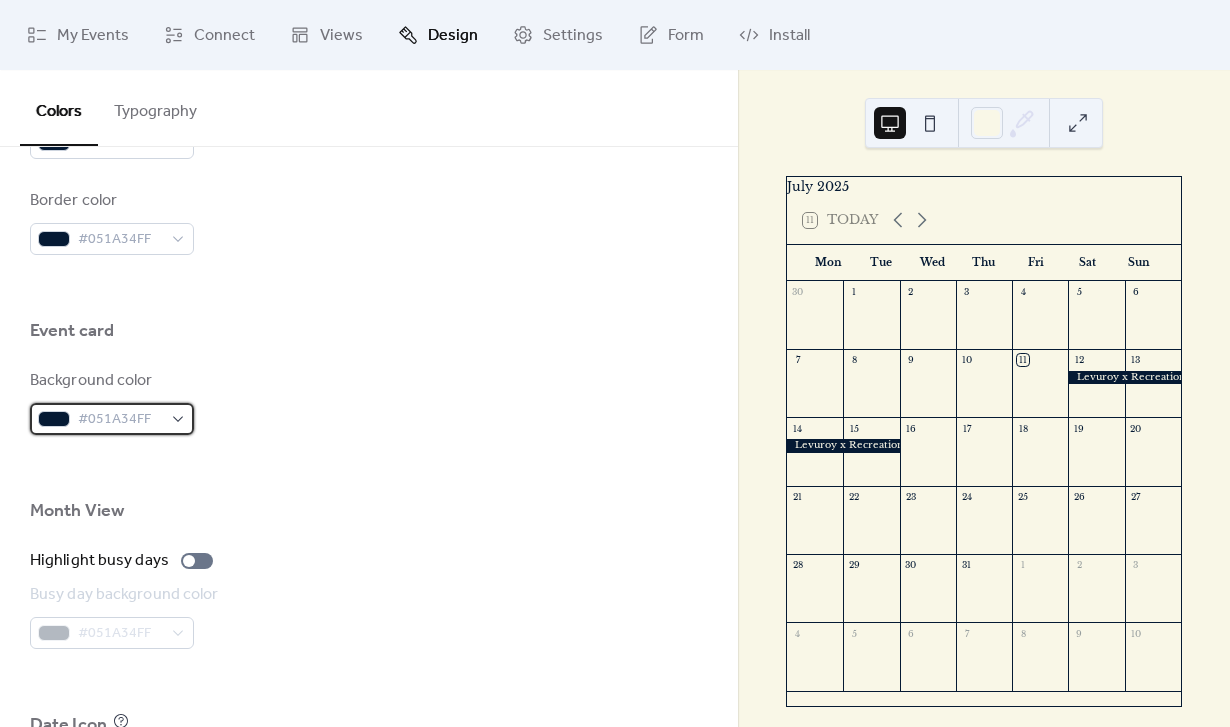 click on "#051A34FF" at bounding box center (120, 420) 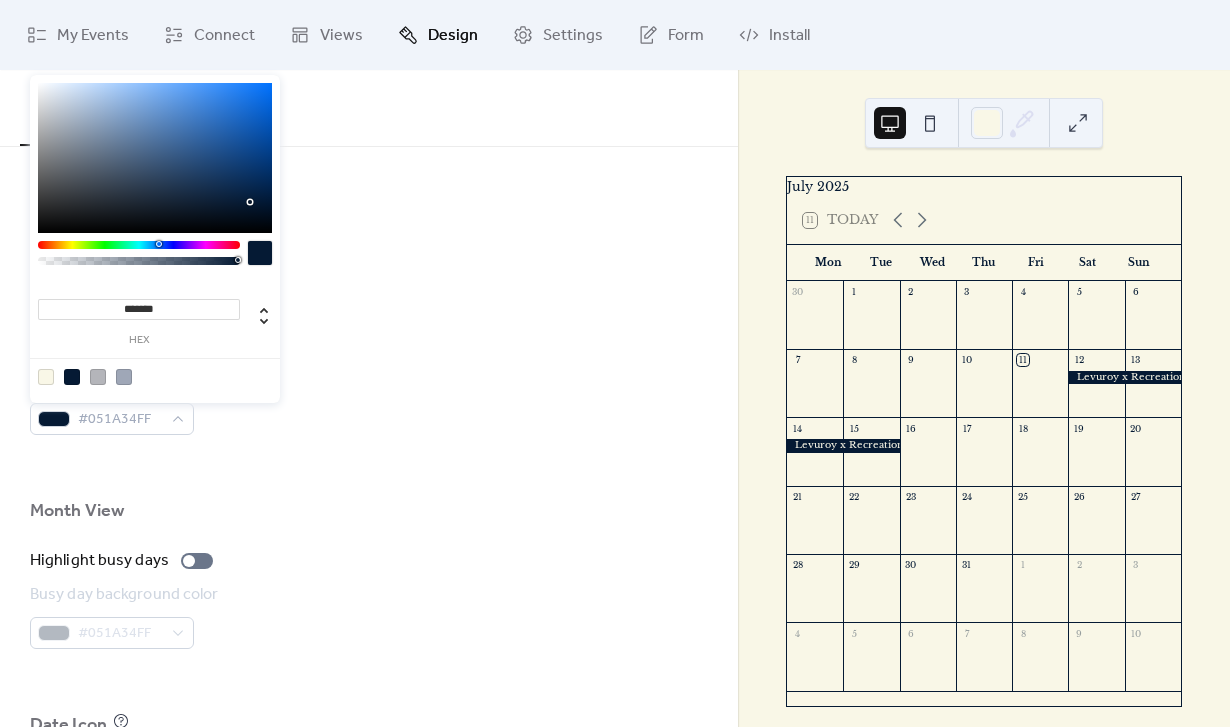 click at bounding box center (46, 377) 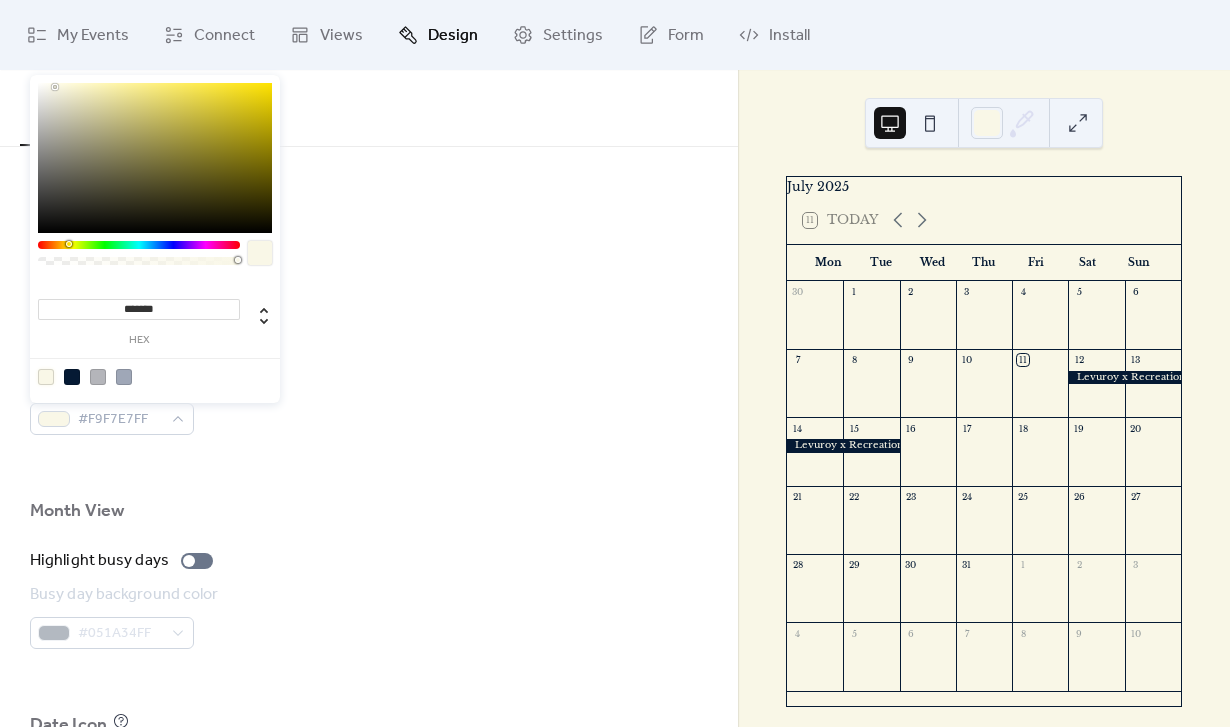 click on "Background color #F9F7E7FF" at bounding box center [369, 402] 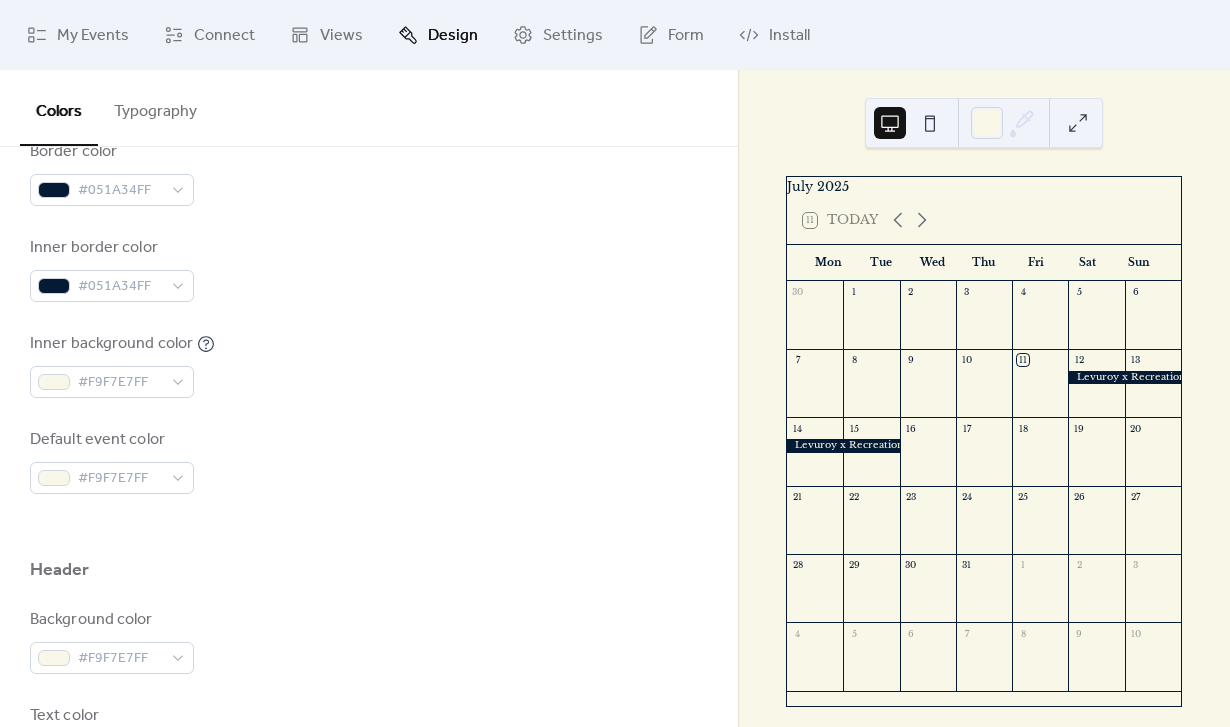 scroll, scrollTop: 438, scrollLeft: 0, axis: vertical 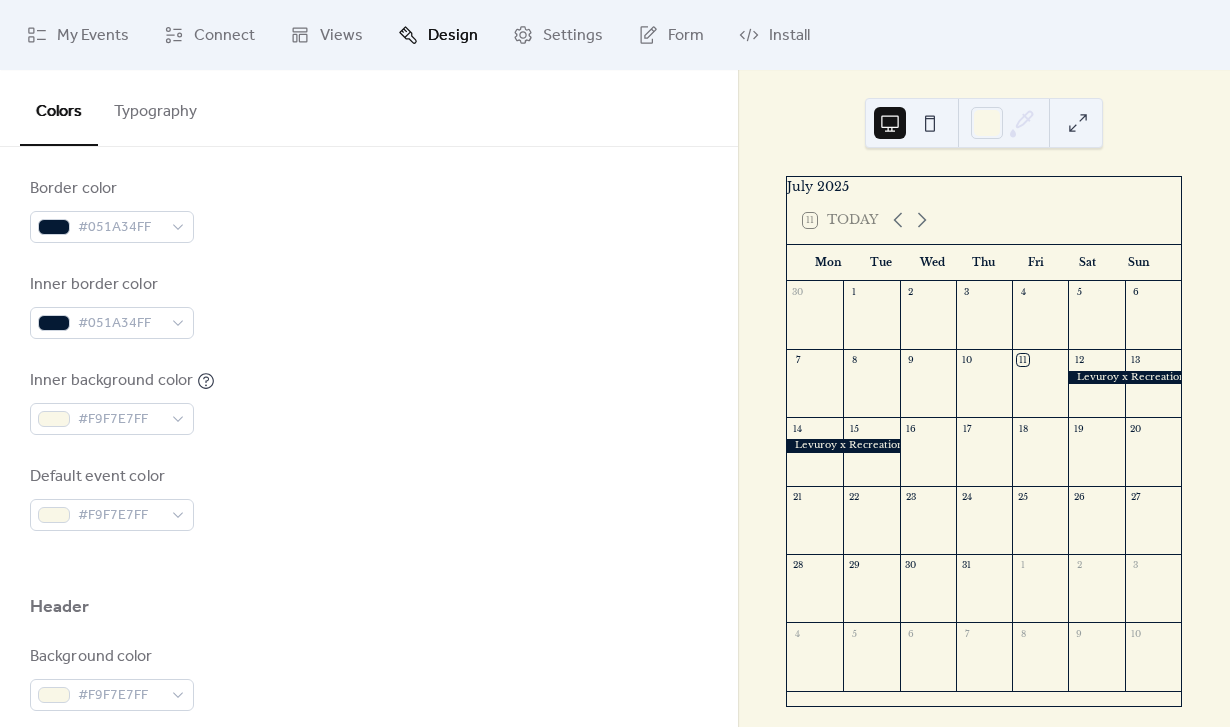 click at bounding box center [369, 563] 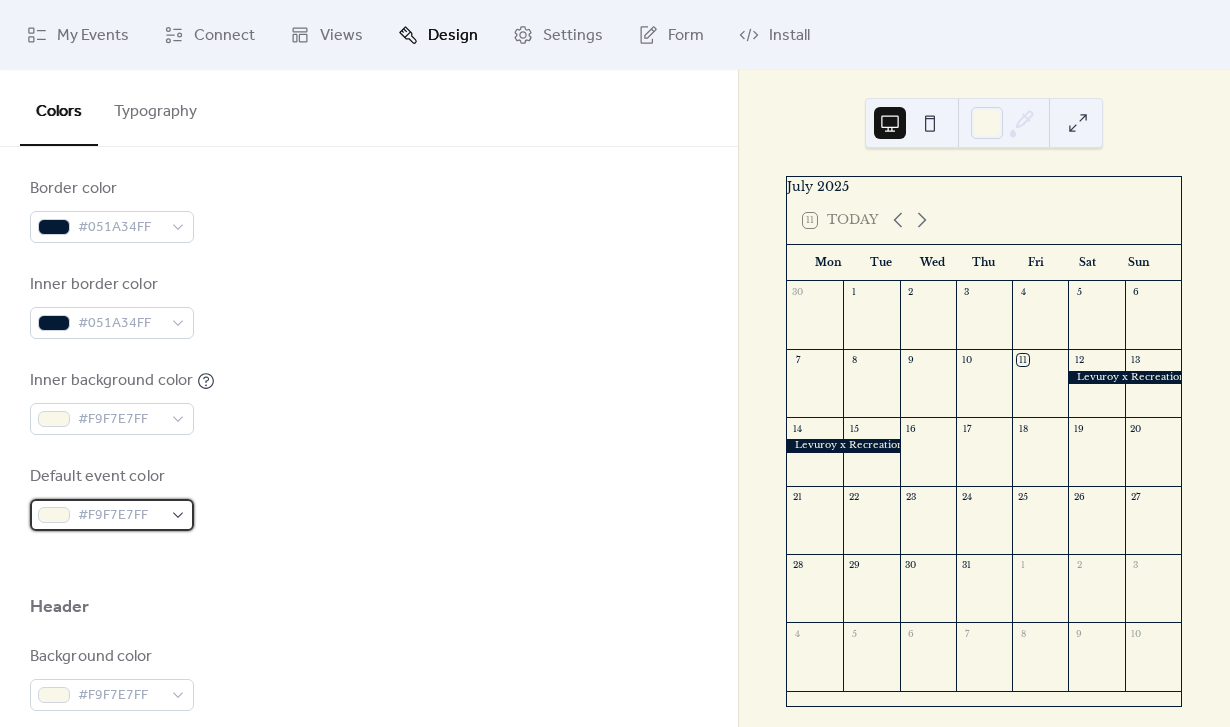 click on "#F9F7E7FF" at bounding box center (120, 516) 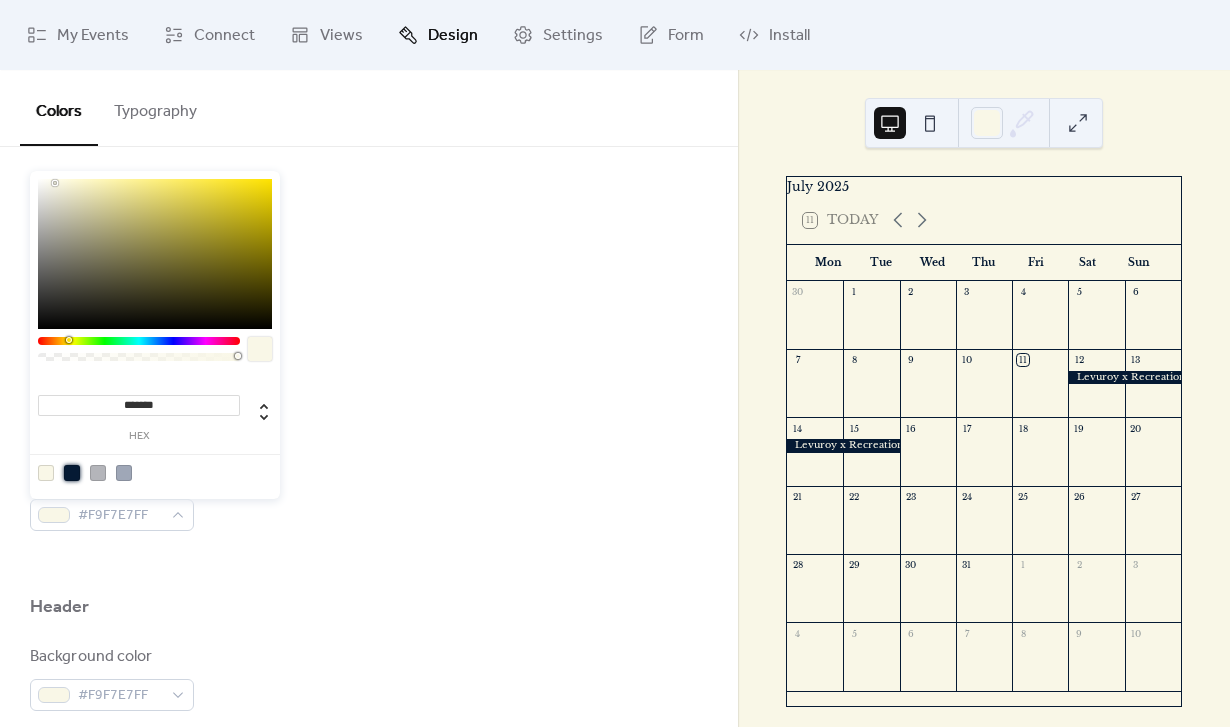 click at bounding box center (72, 473) 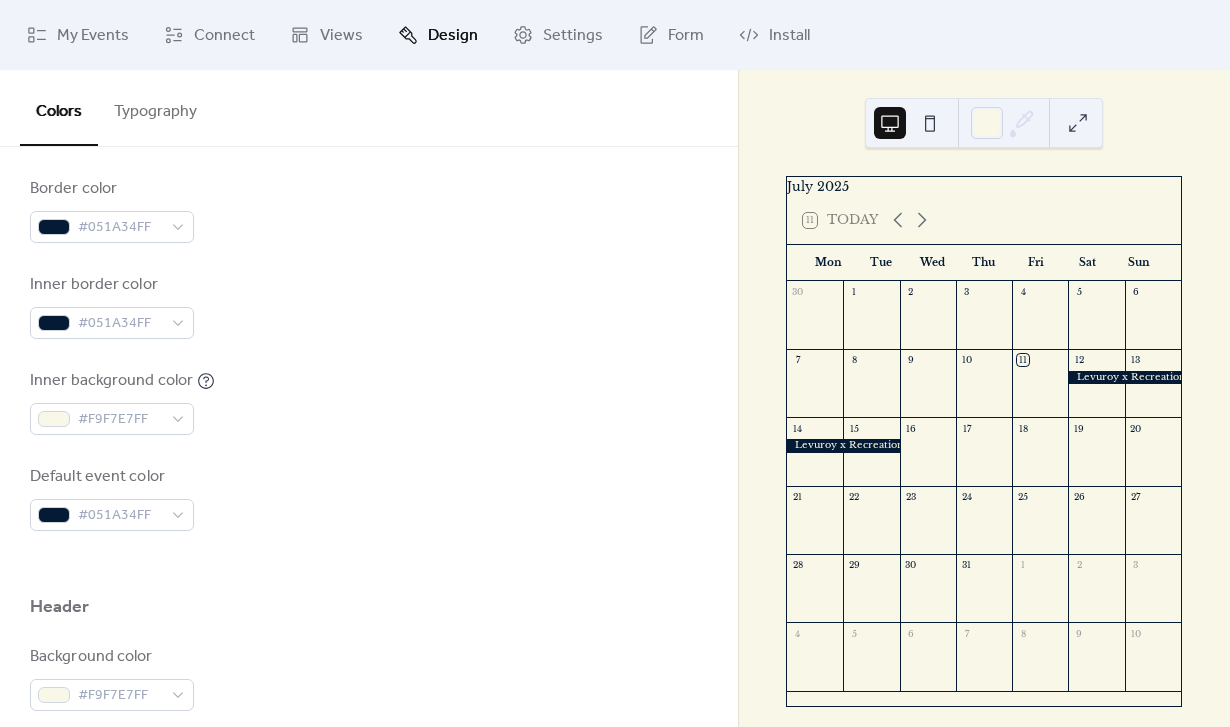 click on "Inner background color #F9F7E7FF" at bounding box center (369, 402) 